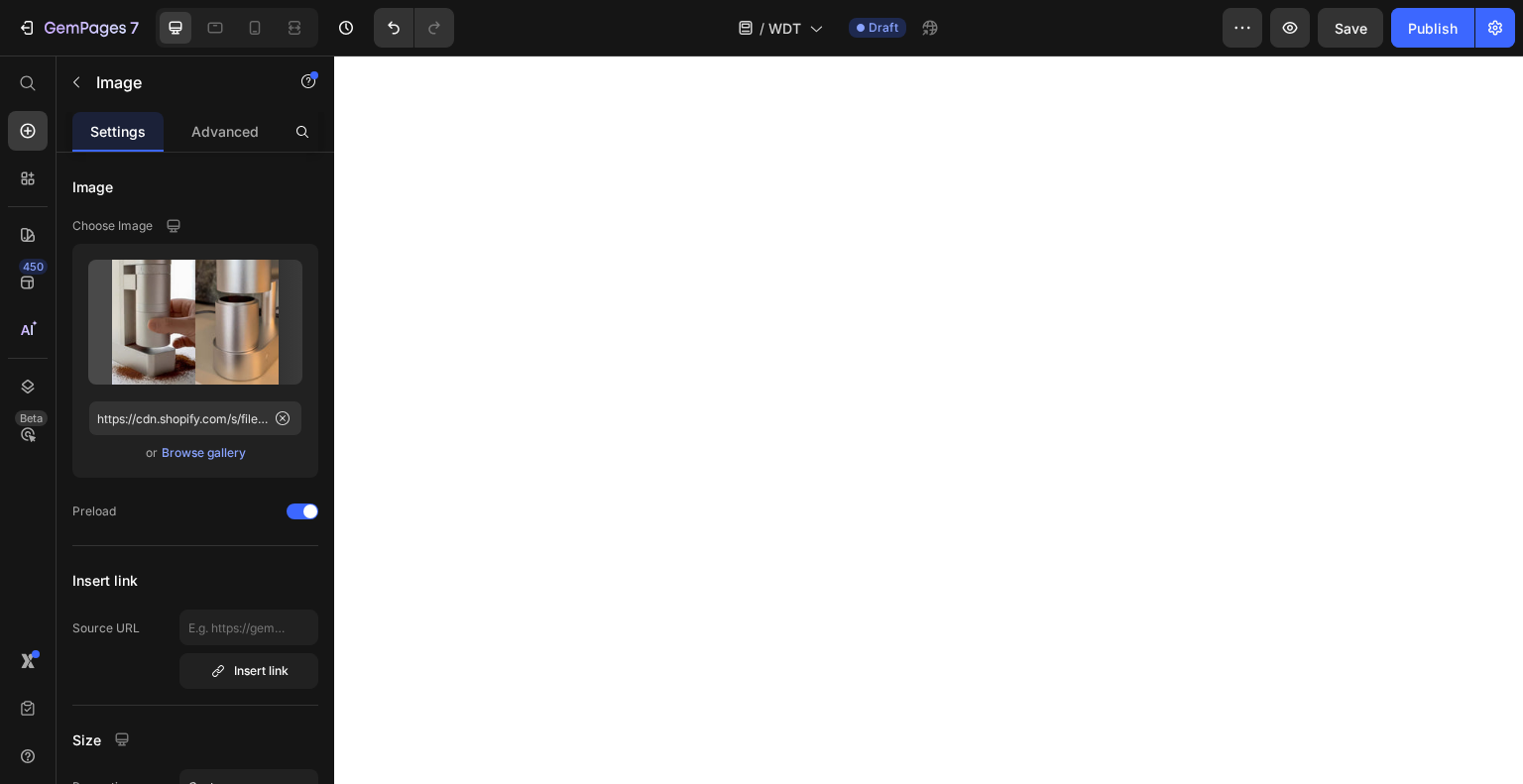 scroll, scrollTop: 0, scrollLeft: 0, axis: both 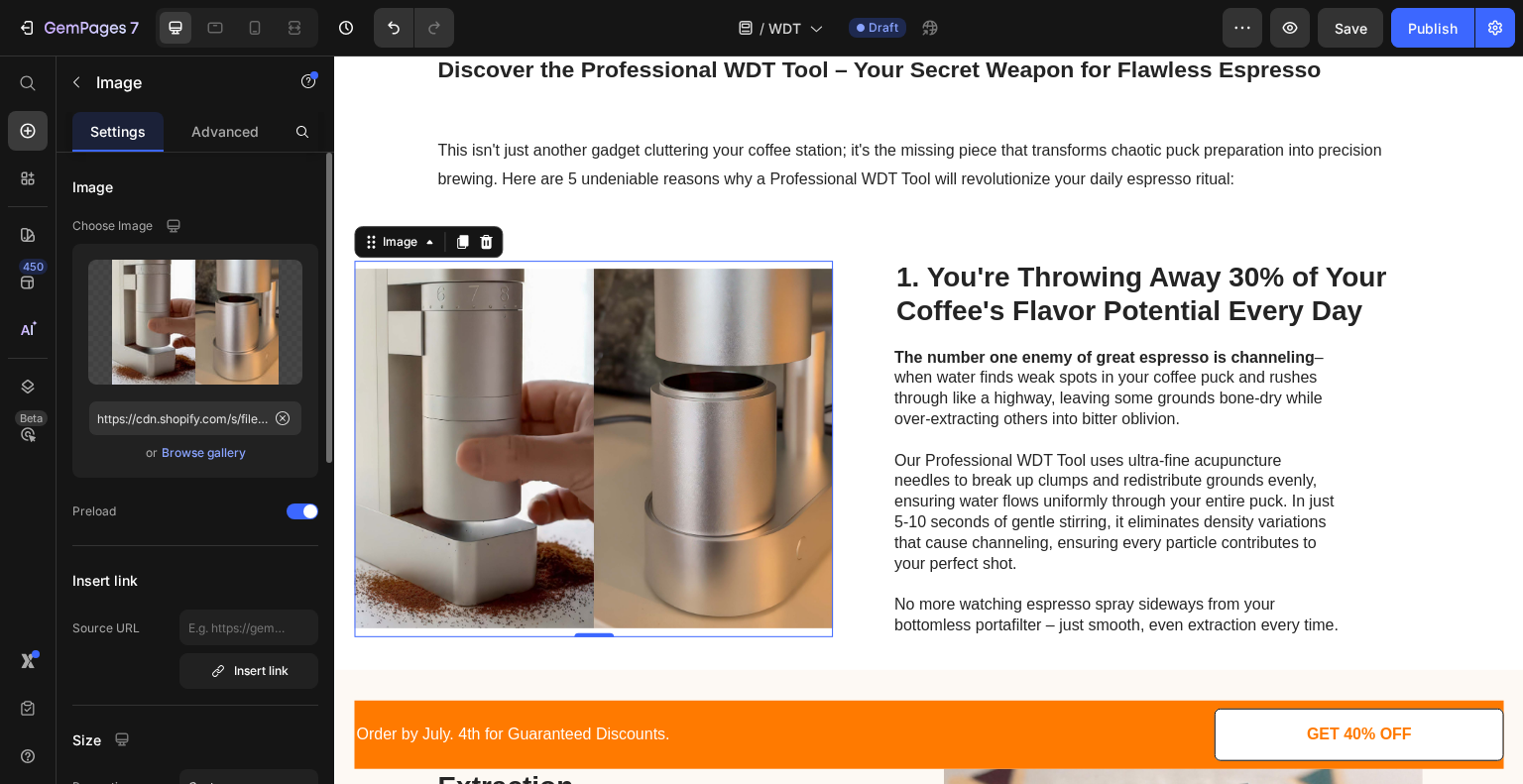 click on "Browse gallery" at bounding box center (203, 453) 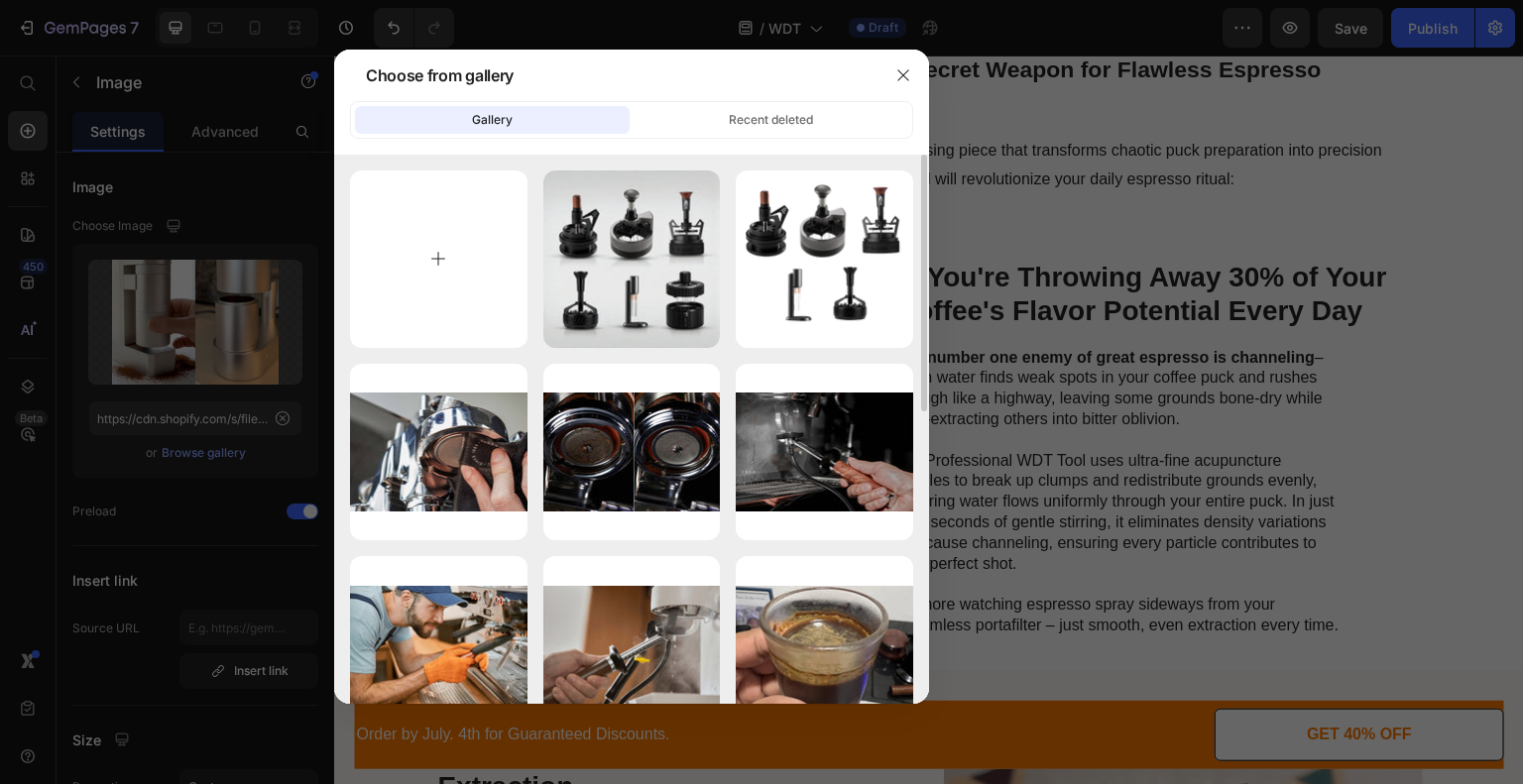 click at bounding box center (438, 259) 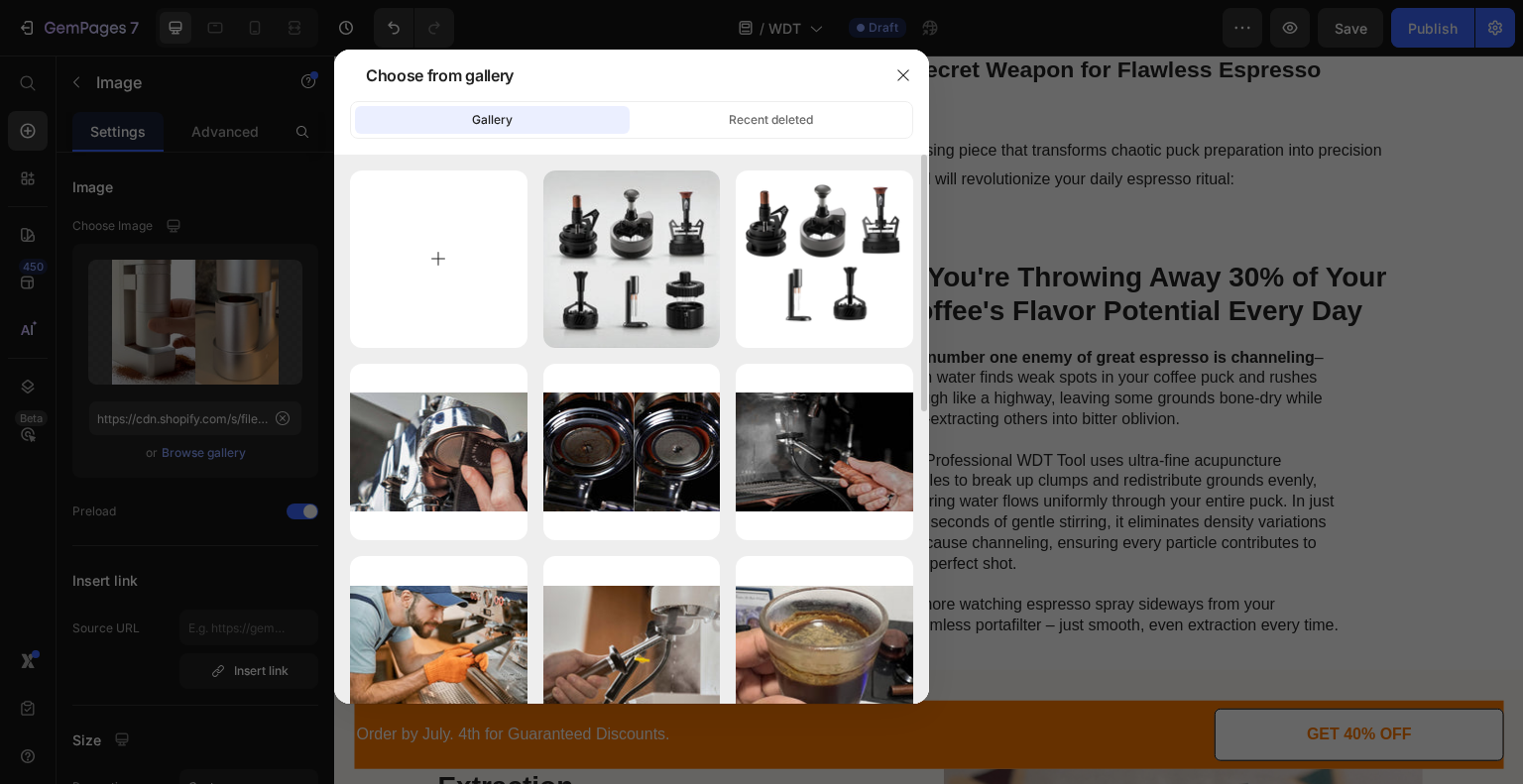 type on "C:\fakepath\1.jpg" 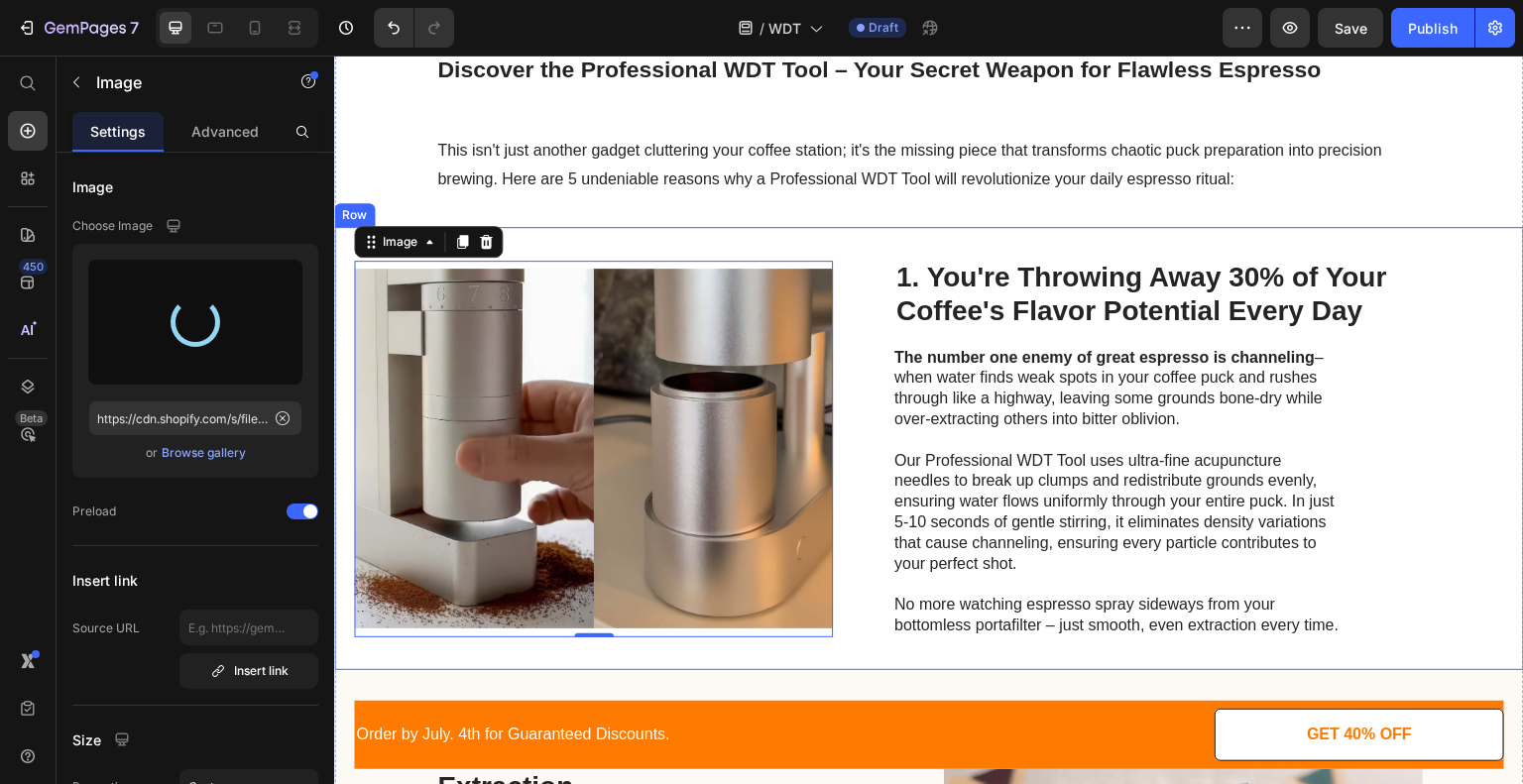 scroll, scrollTop: 570, scrollLeft: 0, axis: vertical 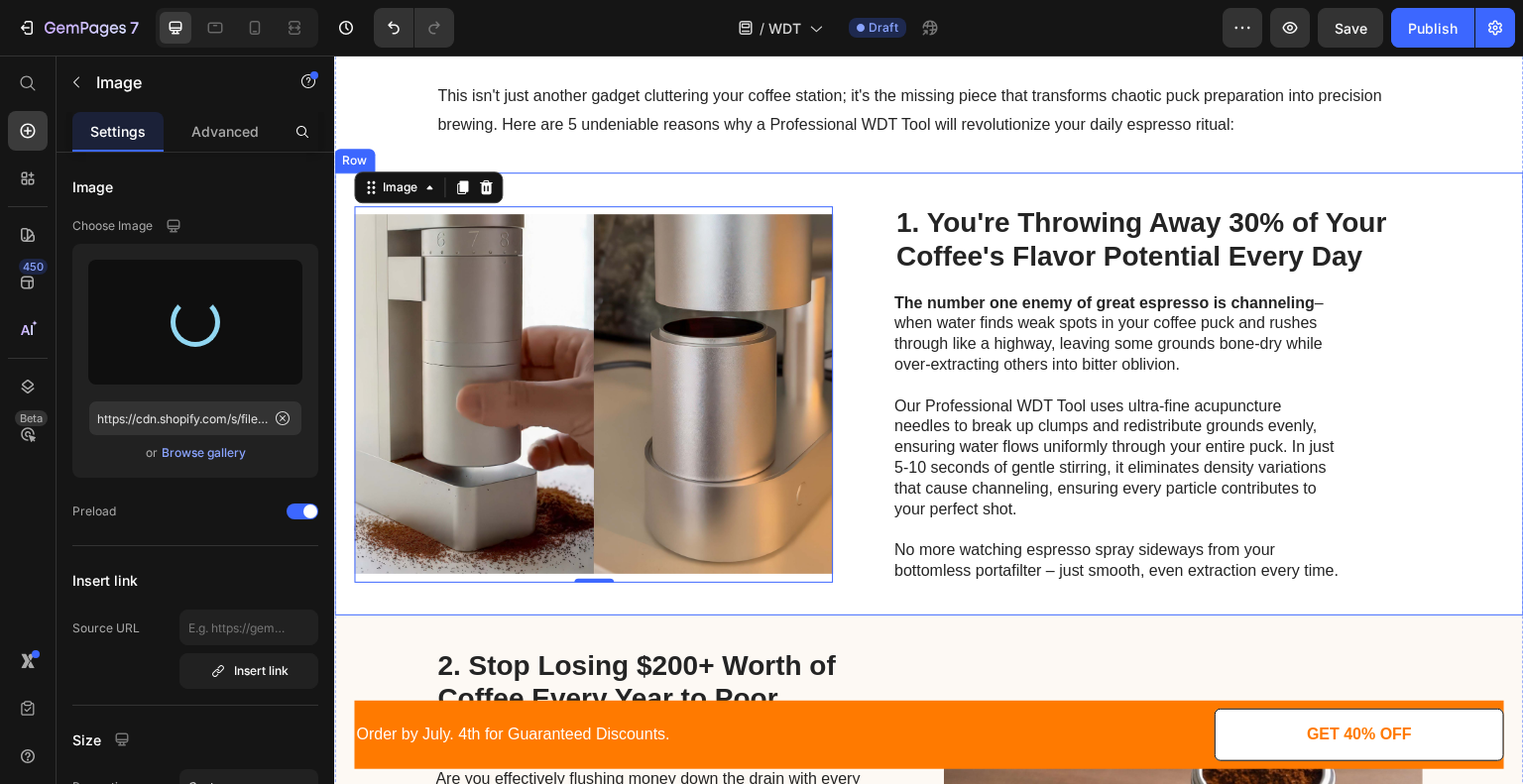 type on "https://cdn.shopify.com/s/files/1/0692/9858/5833/files/gempages_562301257516057765-8eb141c4-45c7-4b81-9583-6613641a898b.jpg" 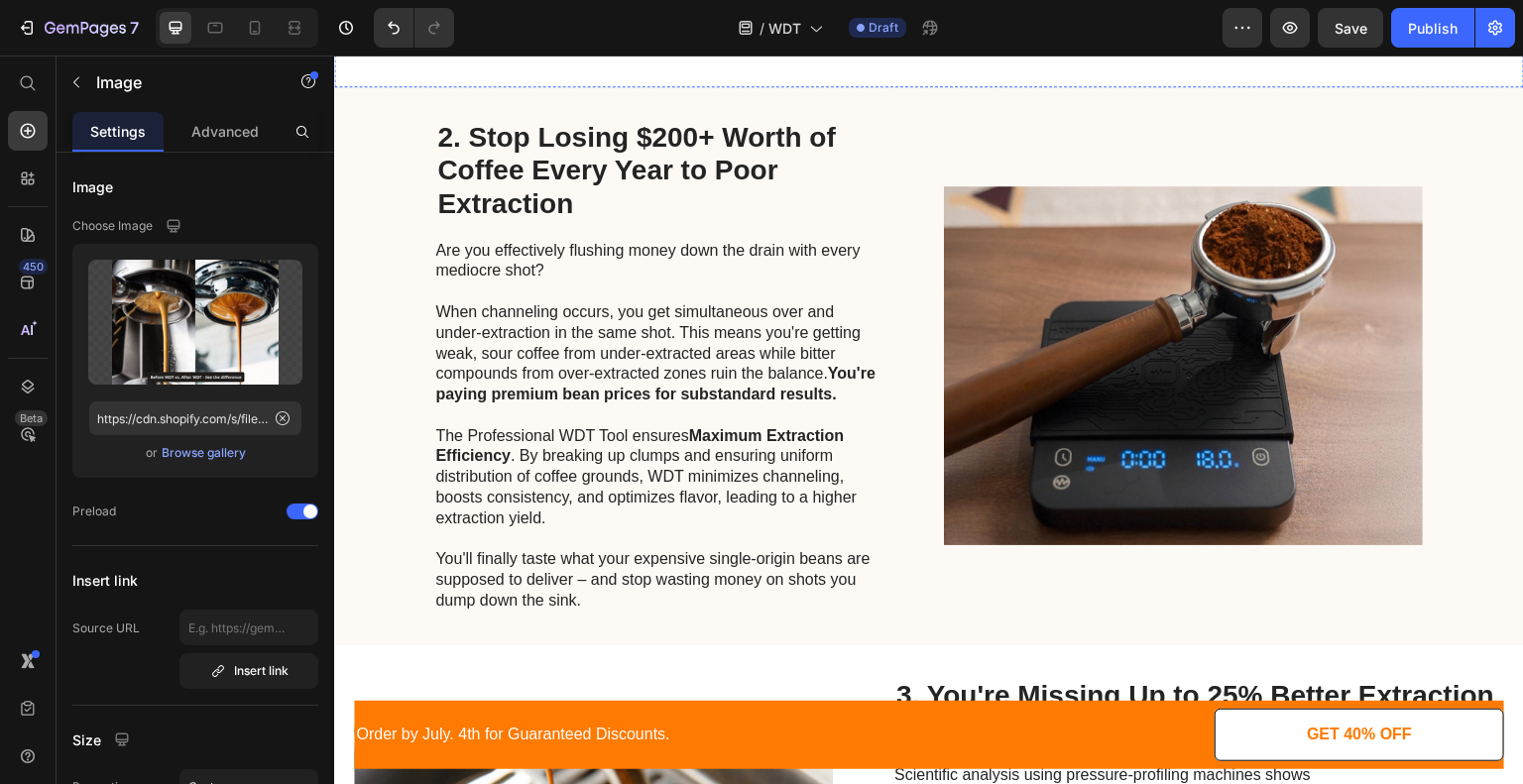 scroll, scrollTop: 1102, scrollLeft: 0, axis: vertical 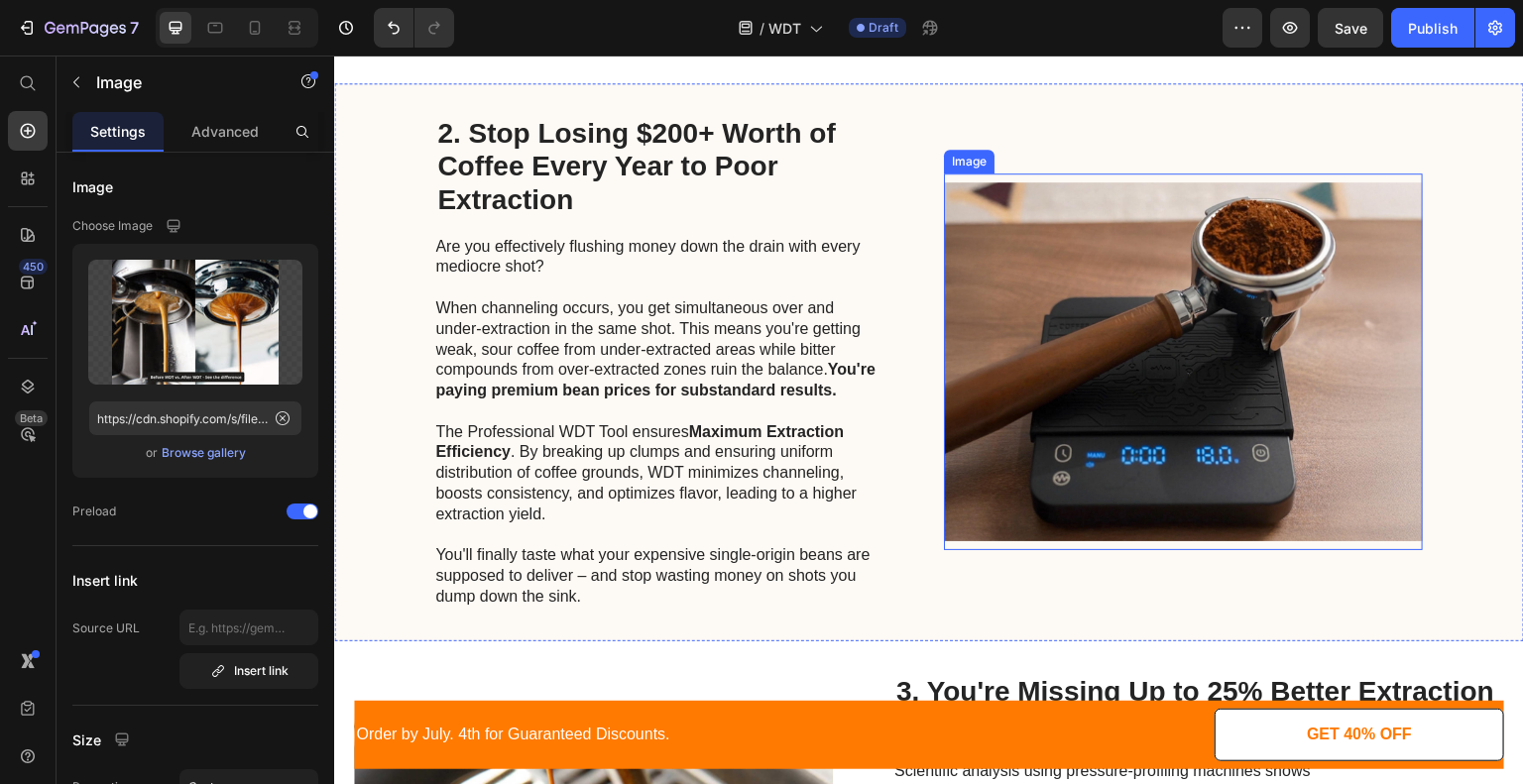 click at bounding box center (1183, 362) 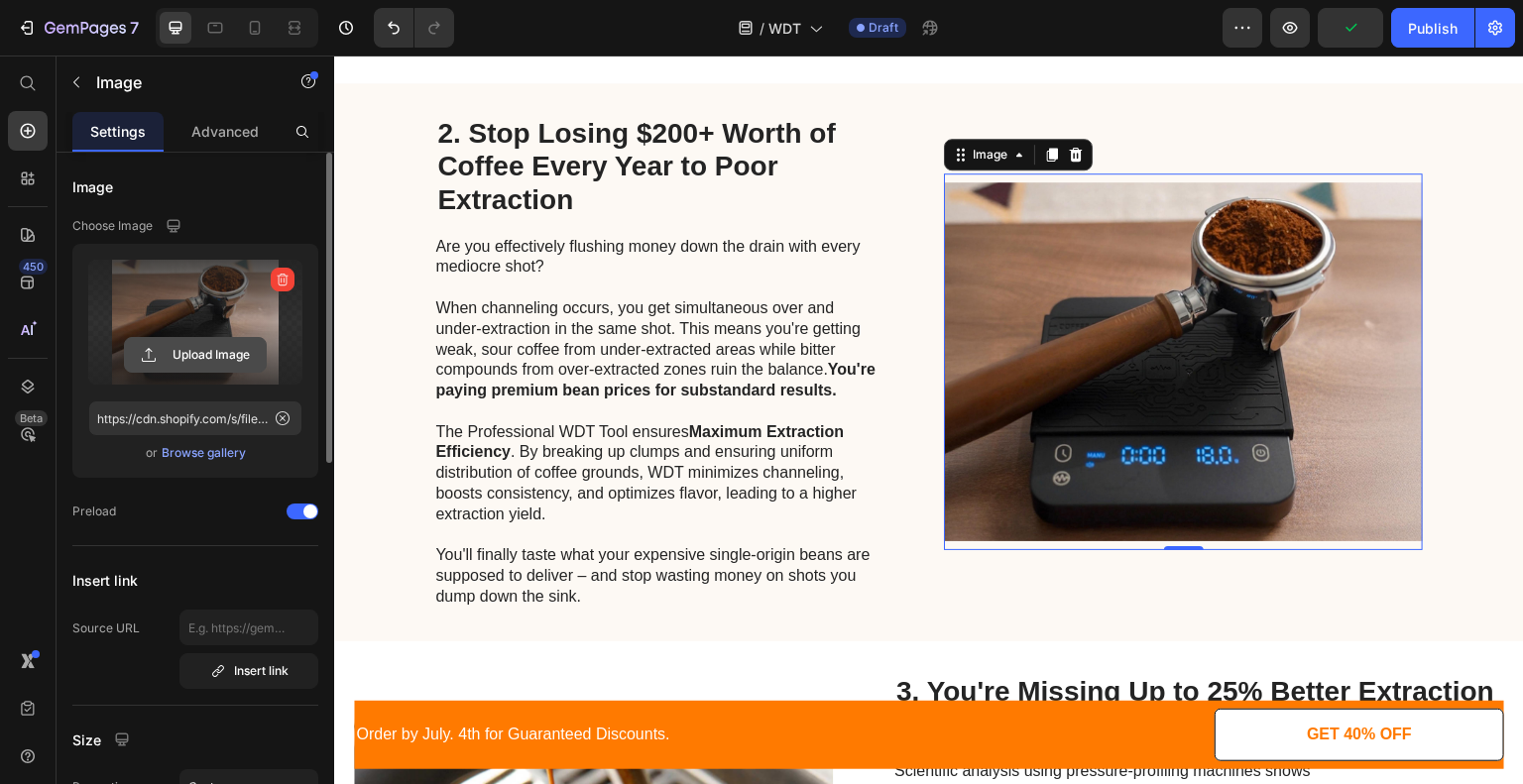 click 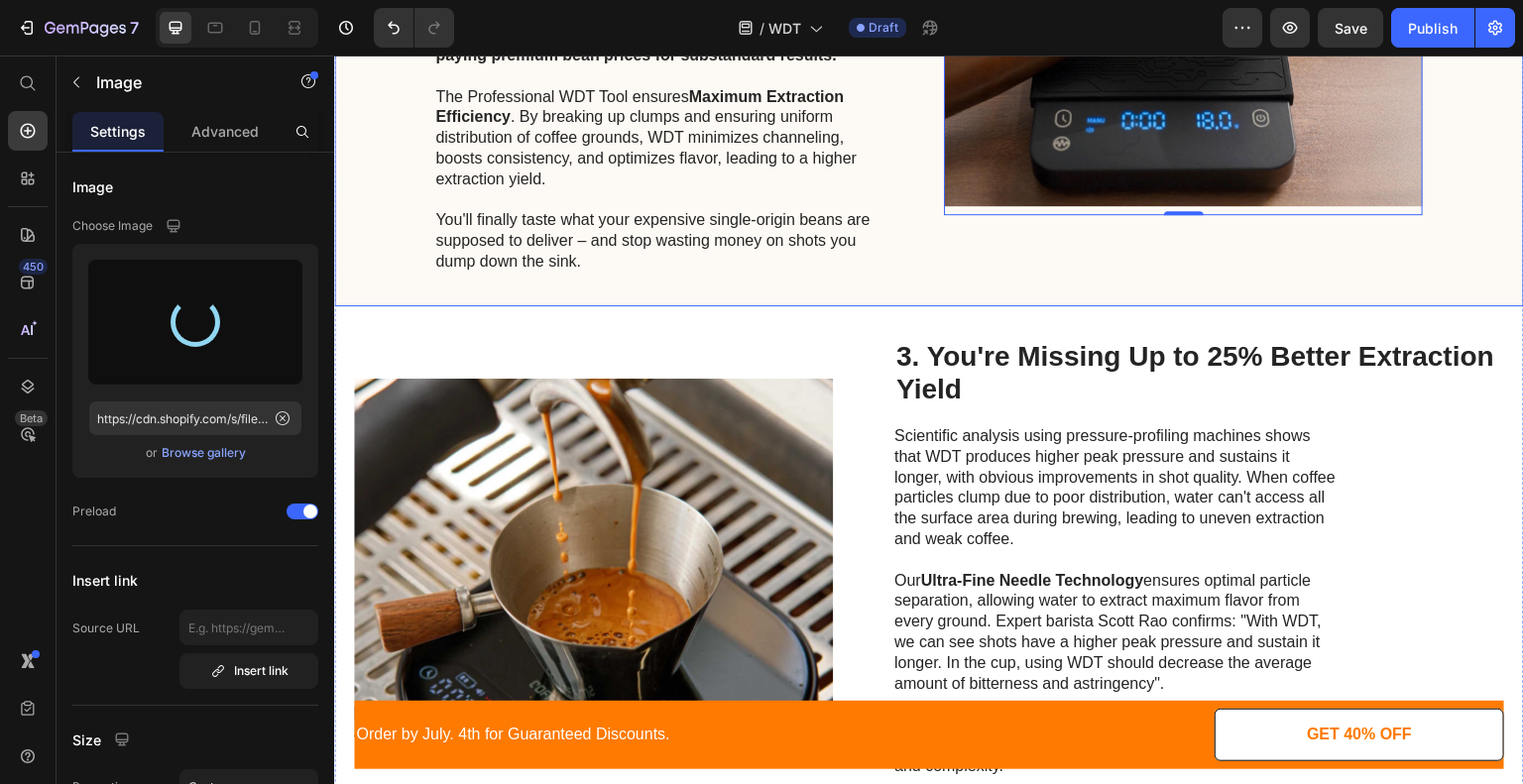 scroll, scrollTop: 1661, scrollLeft: 0, axis: vertical 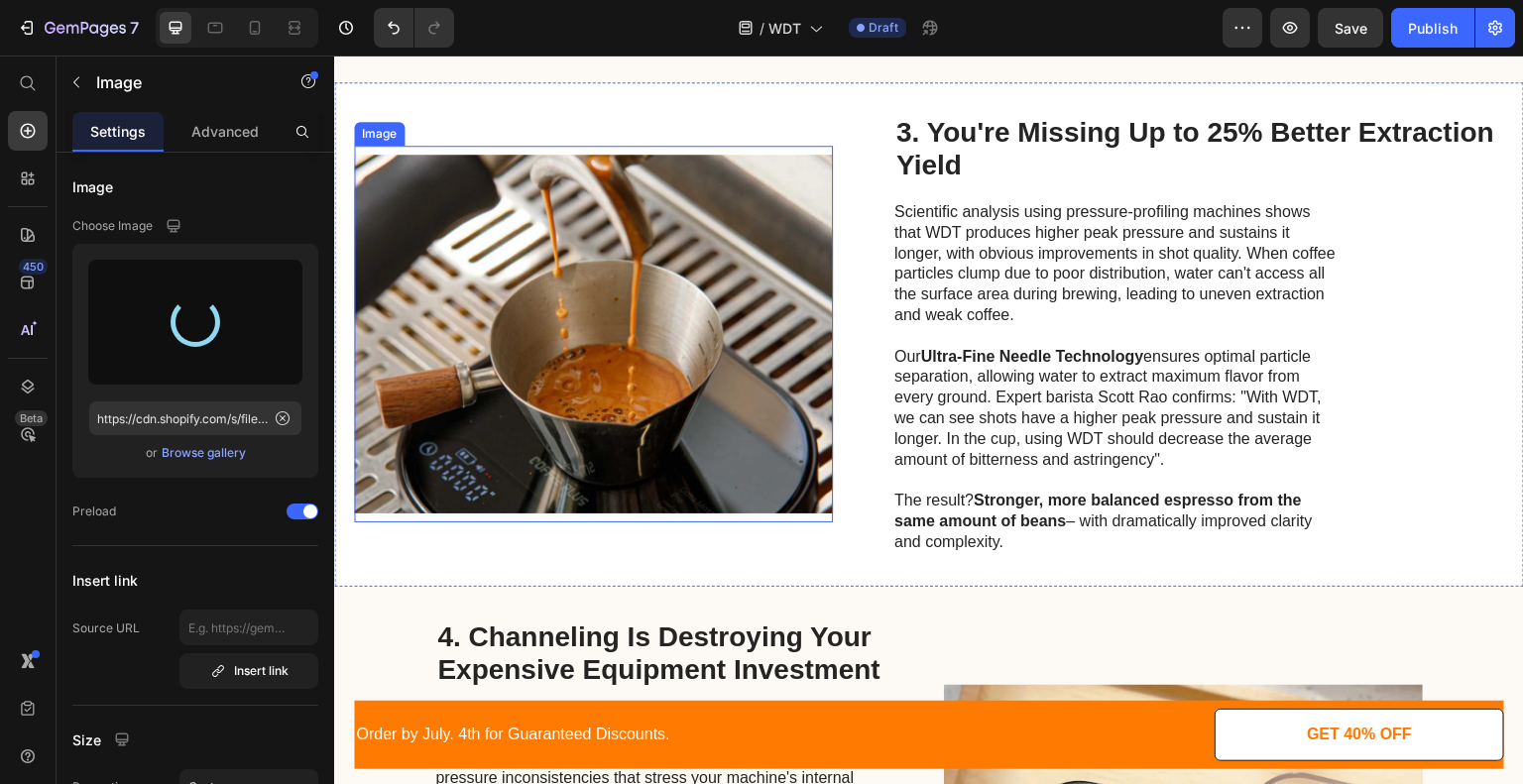 click at bounding box center [593, 334] 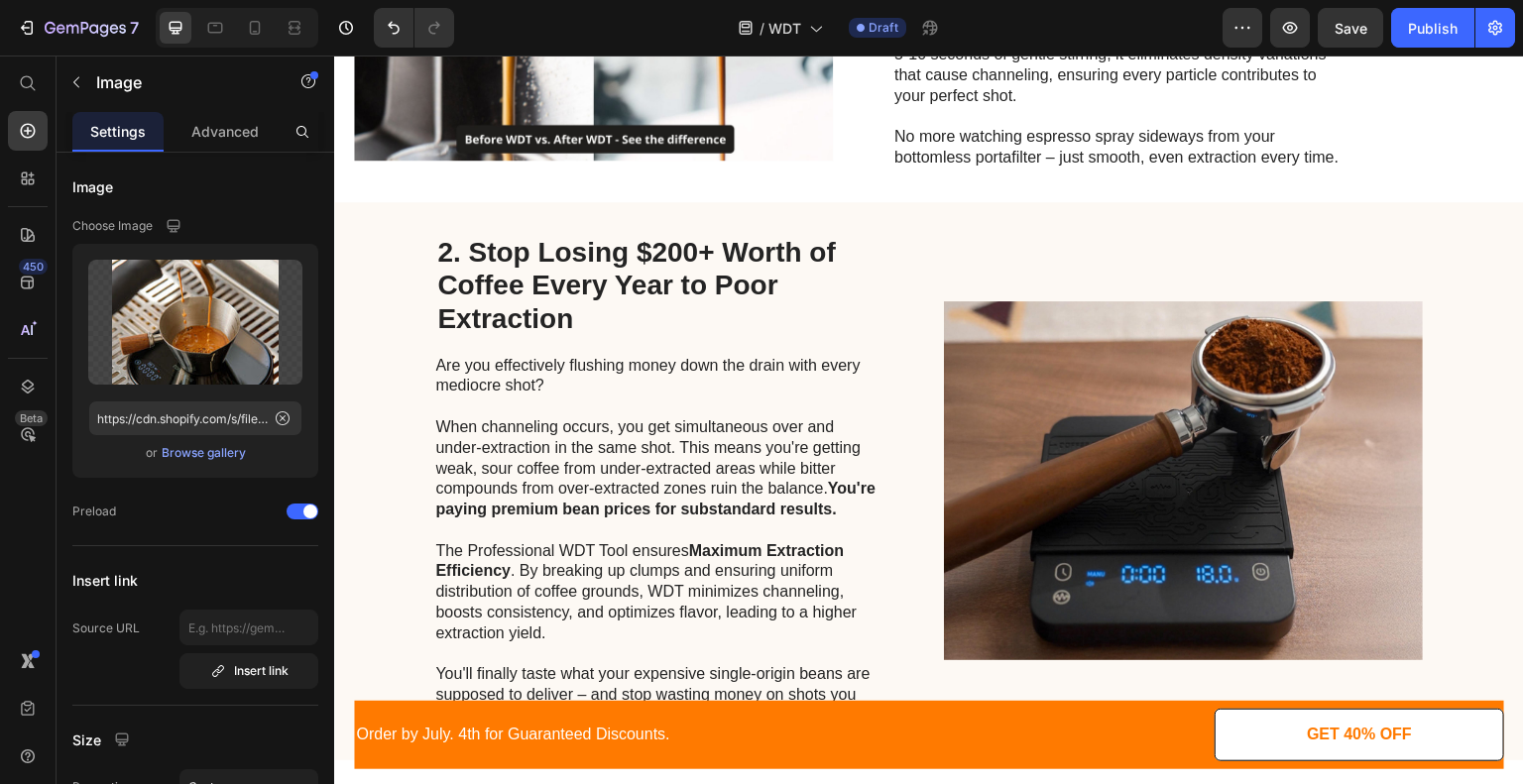 scroll, scrollTop: 987, scrollLeft: 0, axis: vertical 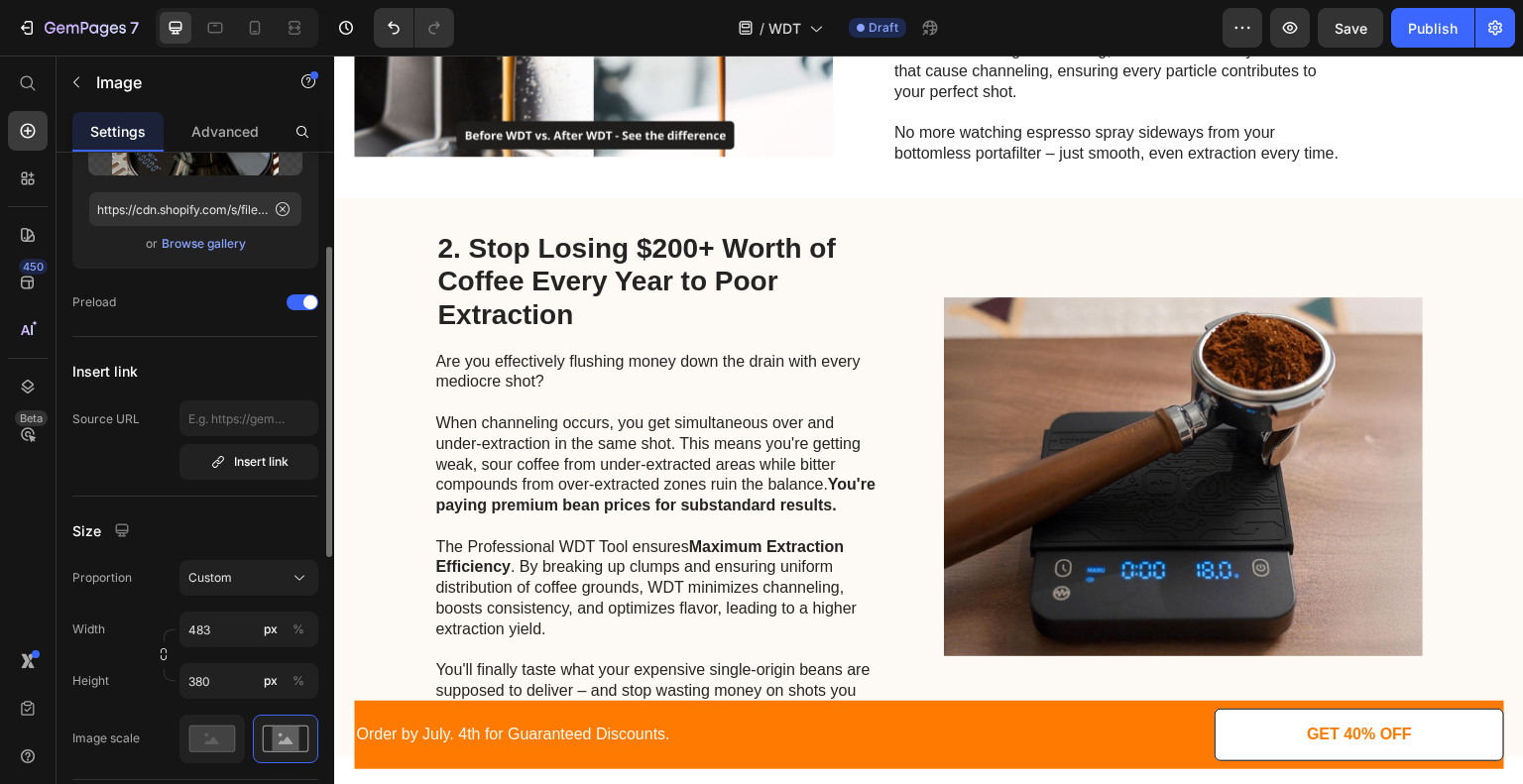click on "Browse gallery" at bounding box center [203, 244] 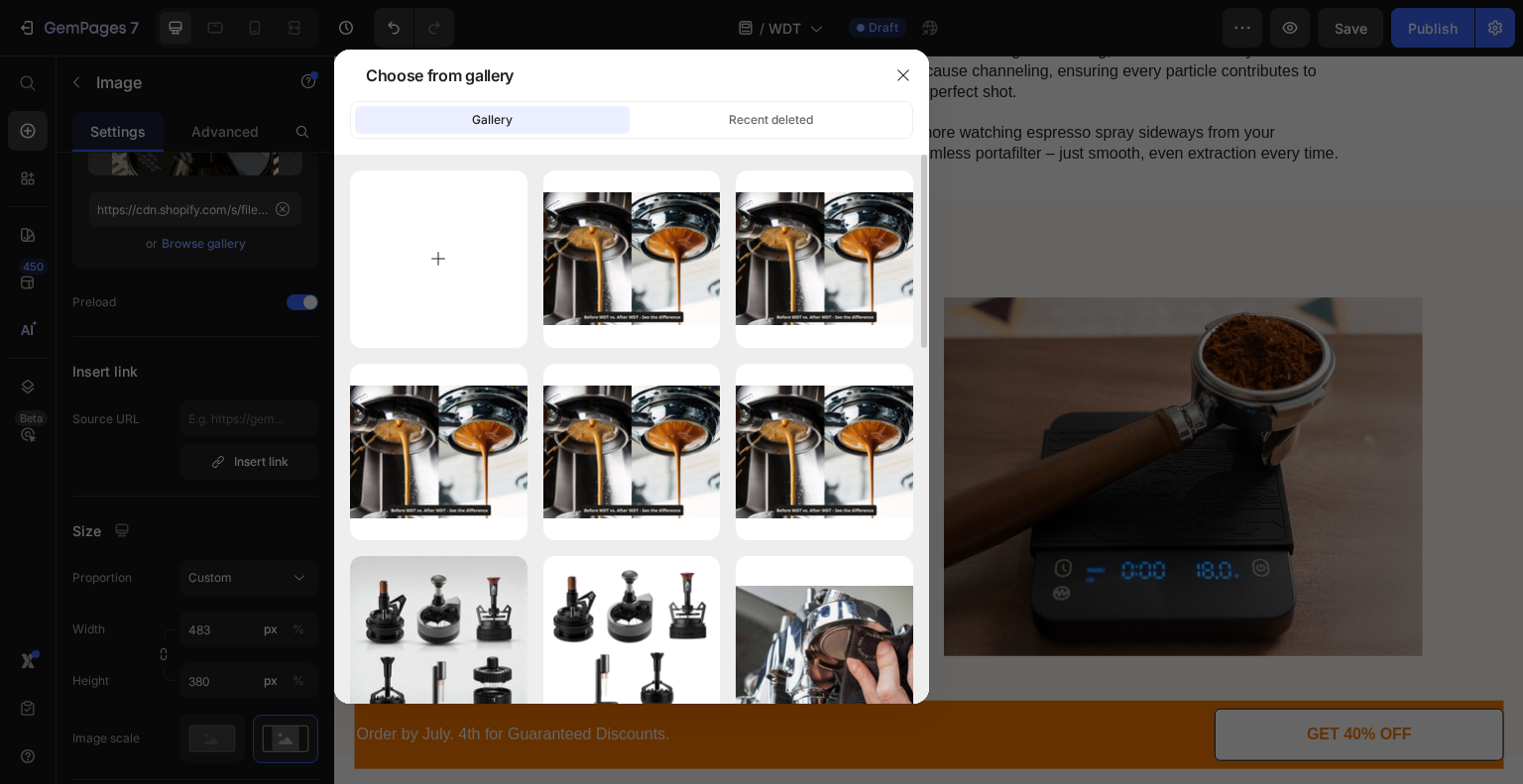 click at bounding box center [438, 259] 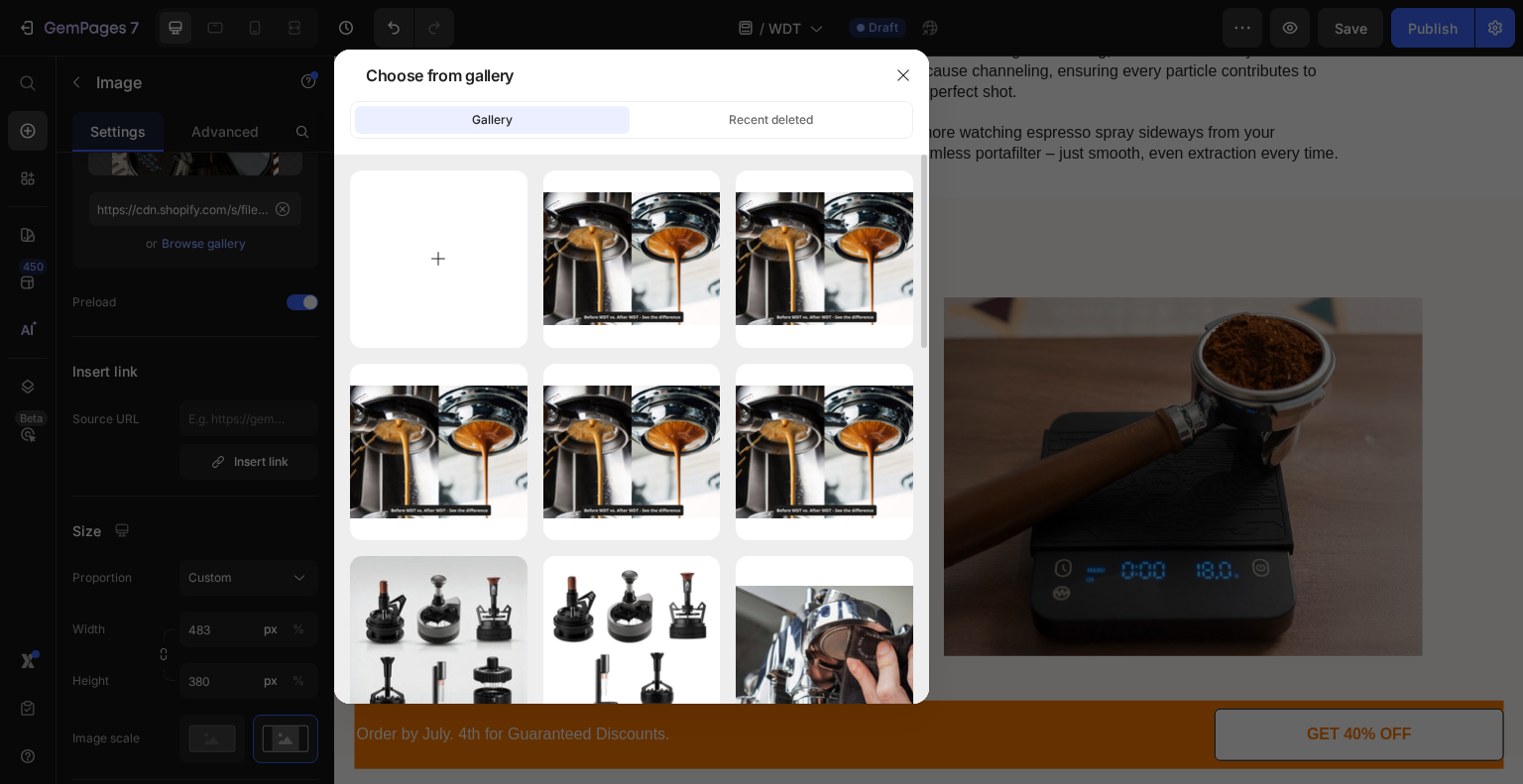 type on "C:\fakepath\2.jpg" 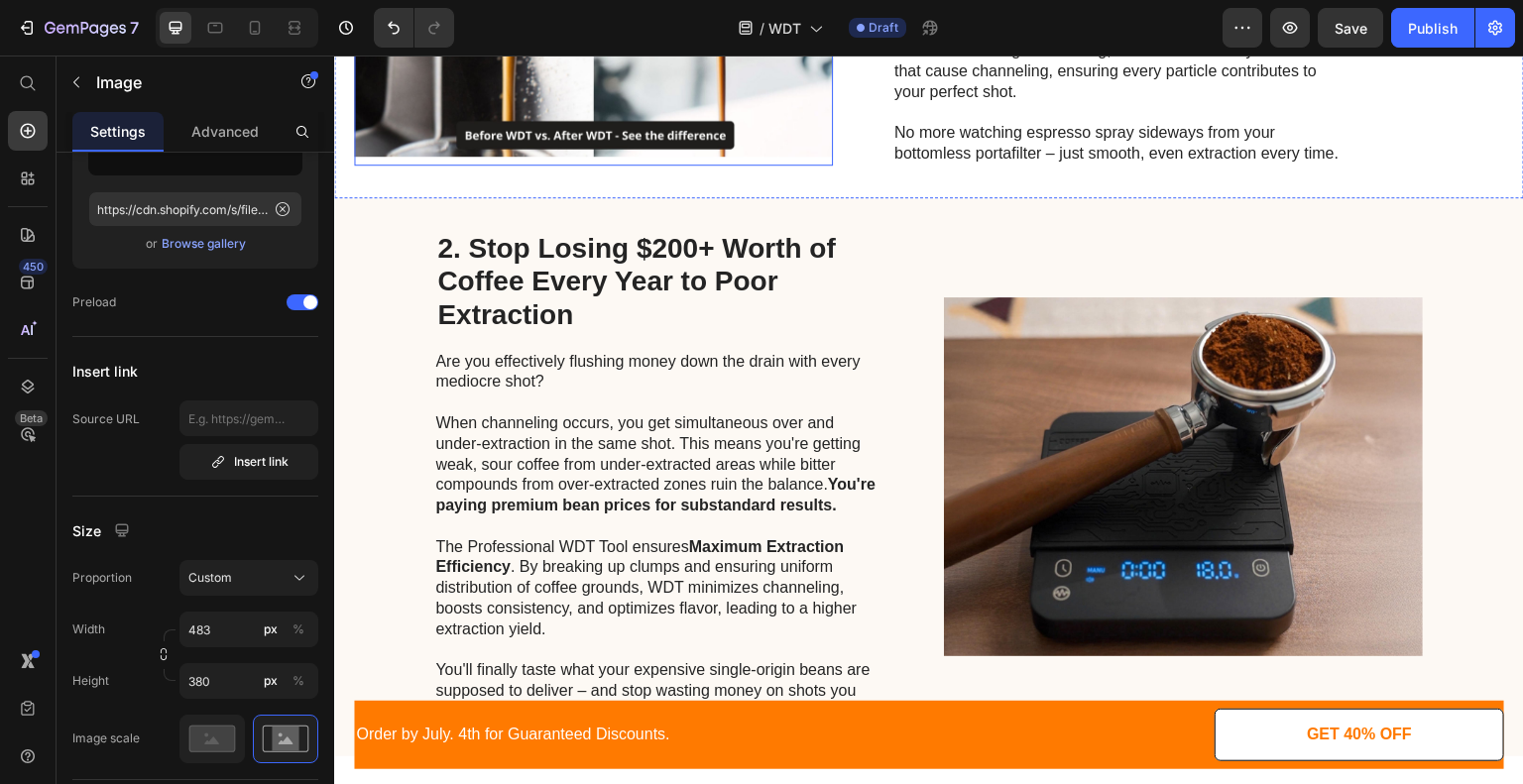 type on "https://cdn.shopify.com/s/files/1/0692/9858/5833/files/gempages_562301257516057765-90867cb9-80b5-4768-a229-29a8486270fc.jpg" 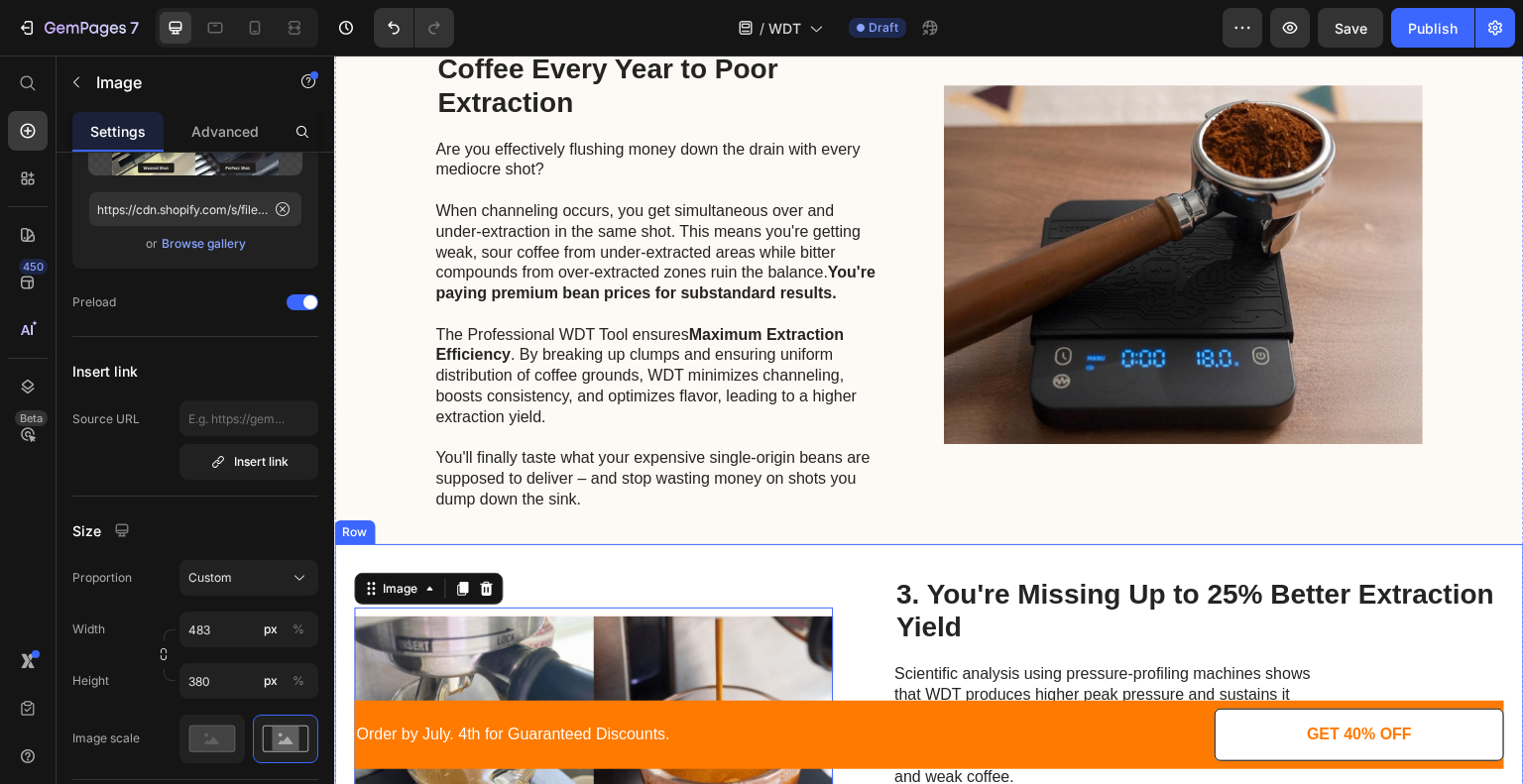 scroll, scrollTop: 1197, scrollLeft: 0, axis: vertical 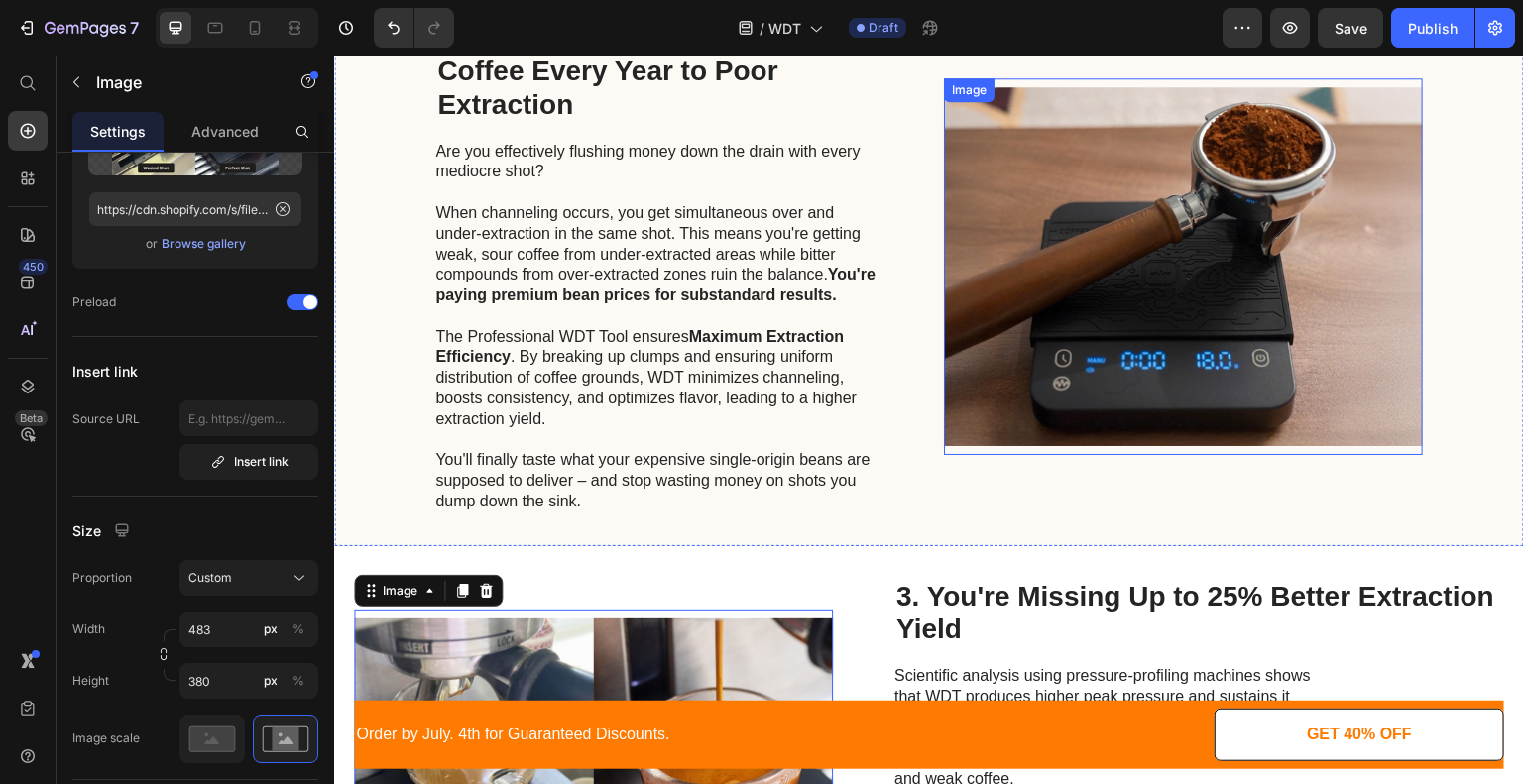 click at bounding box center [1183, 267] 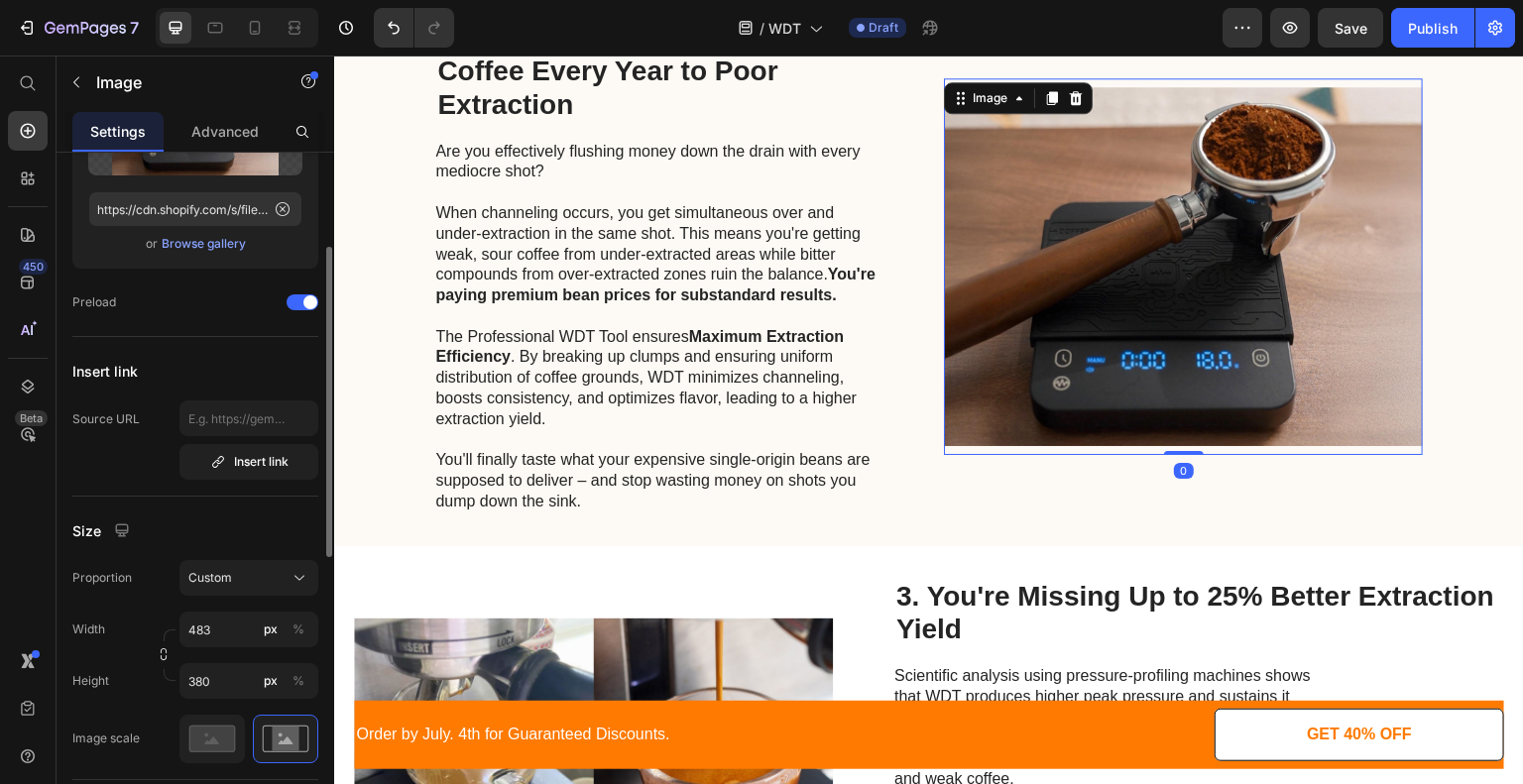 click on "Browse gallery" at bounding box center [203, 244] 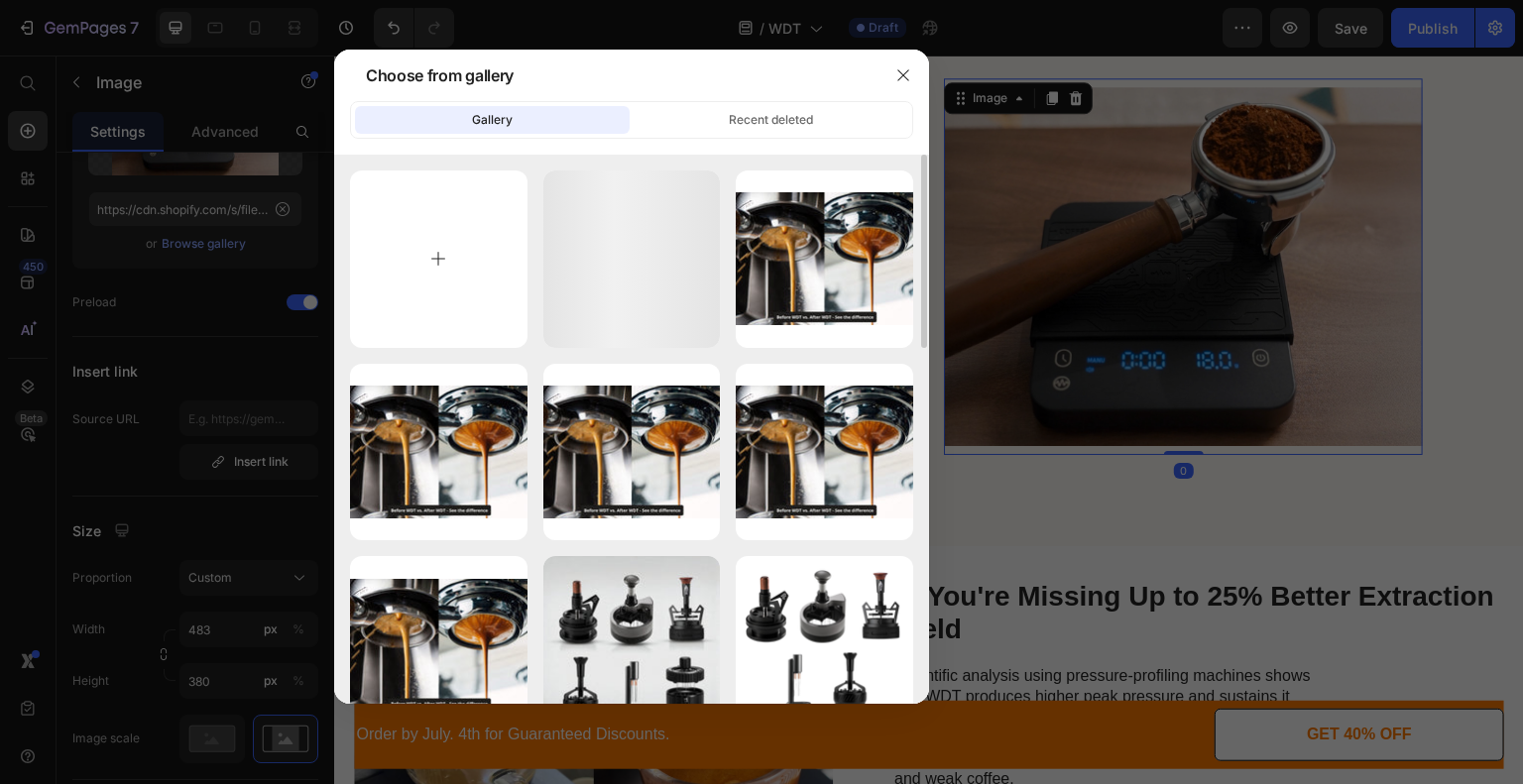 click at bounding box center [438, 259] 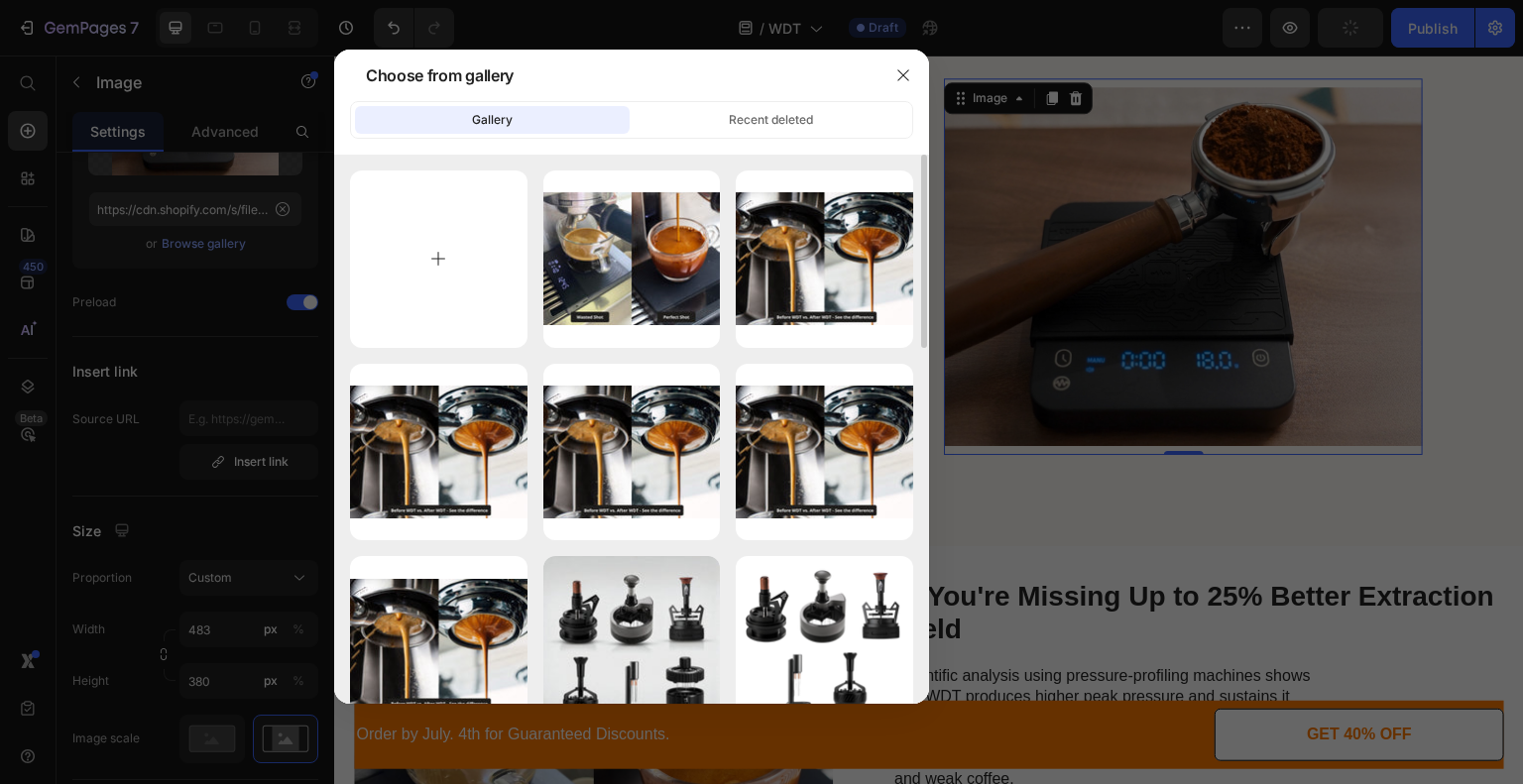 type on "C:\fakepath\5.jpg" 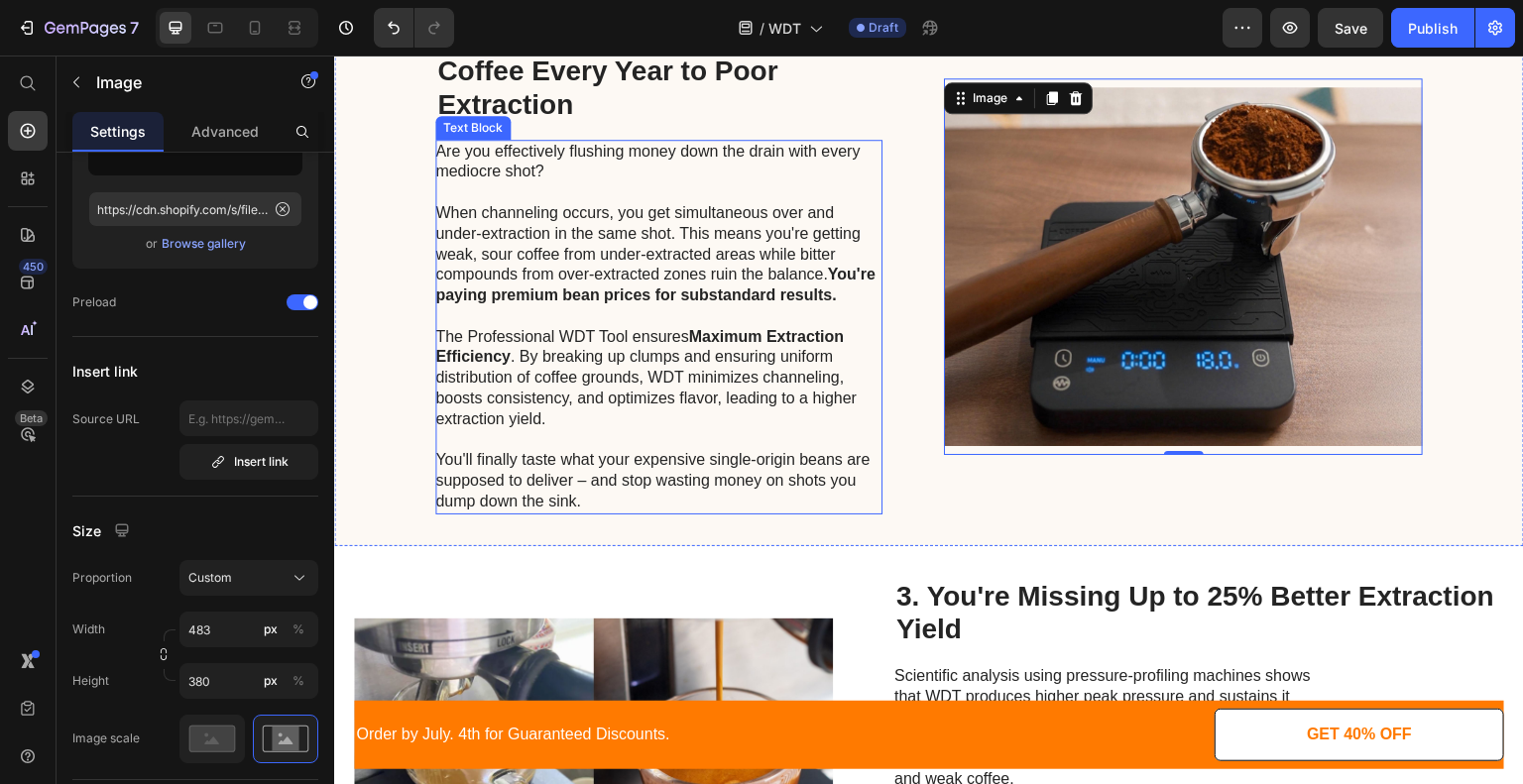 type on "https://cdn.shopify.com/s/files/1/0692/9858/5833/files/gempages_562301257516057765-277c1bfe-5122-43a9-b78f-efe4e1853375.jpg" 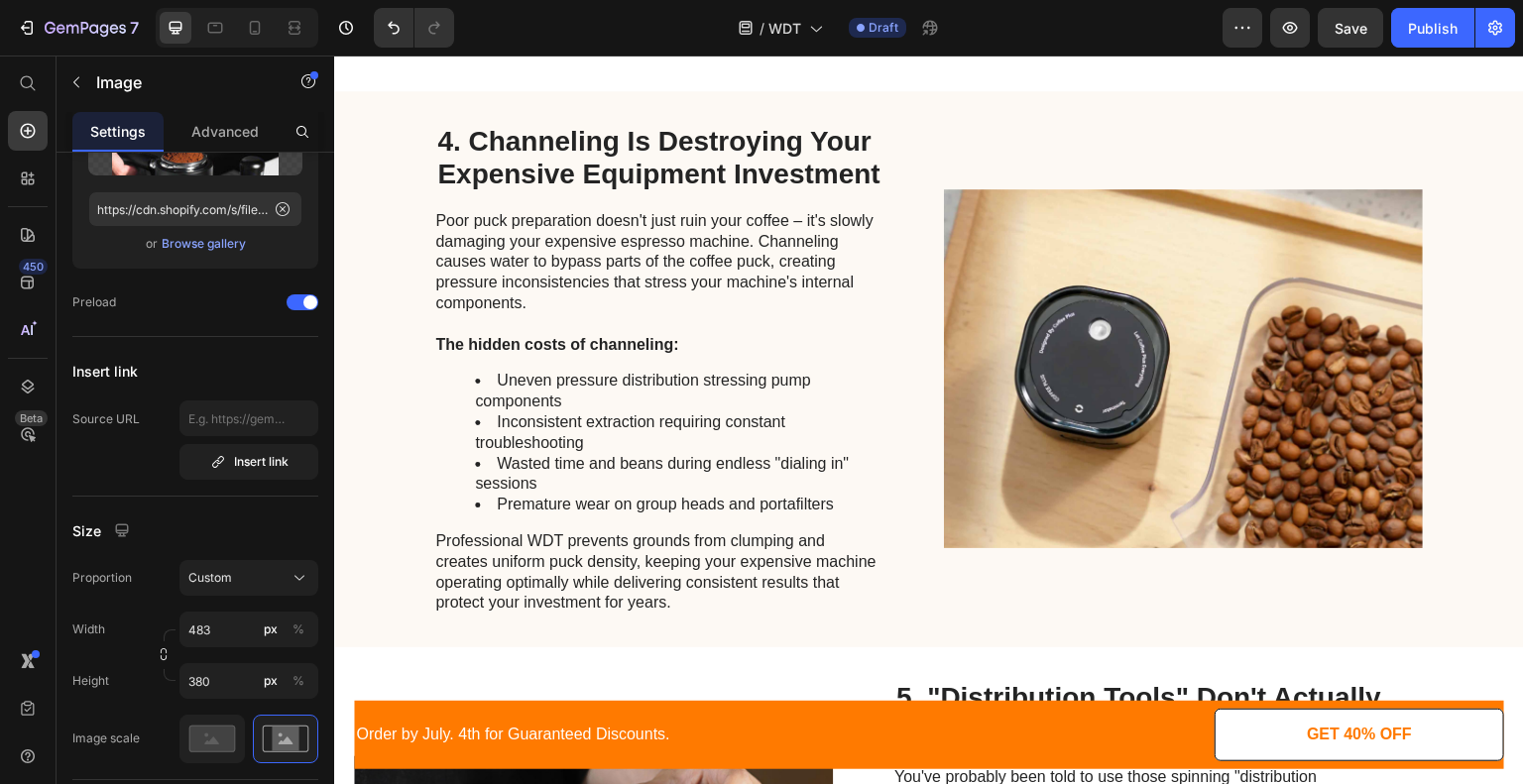 scroll, scrollTop: 2159, scrollLeft: 0, axis: vertical 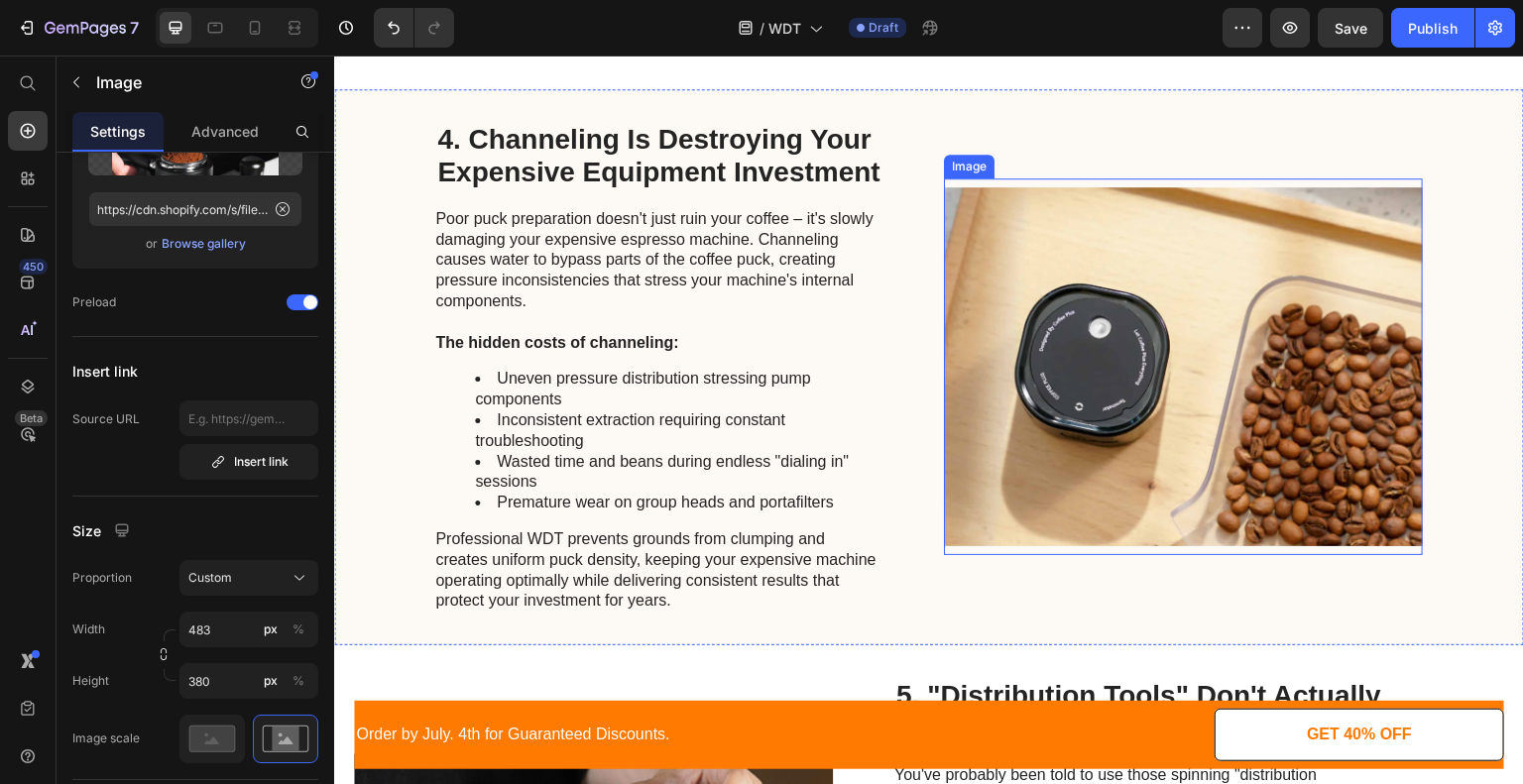 click at bounding box center (1183, 367) 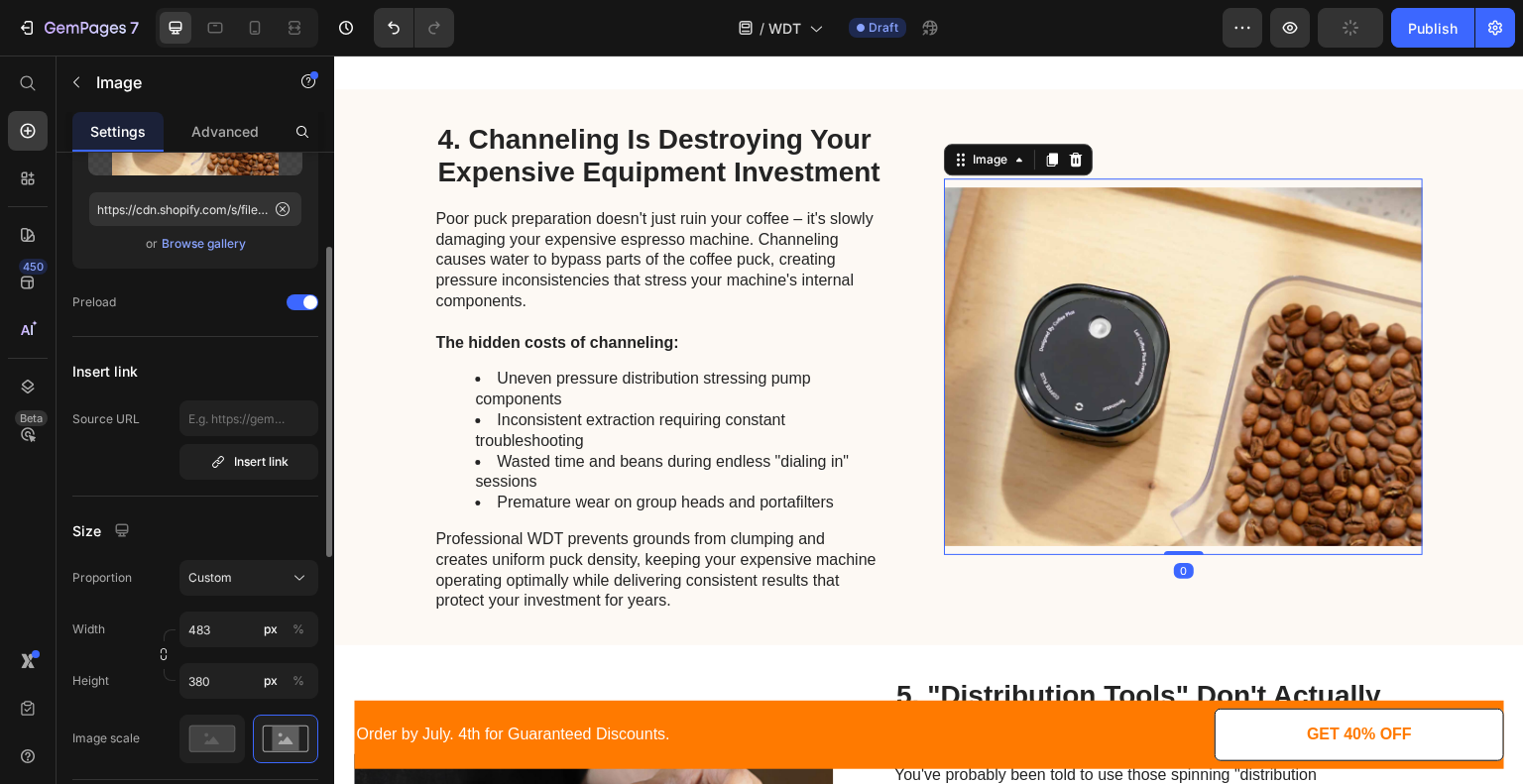 click on "Browse gallery" at bounding box center [203, 244] 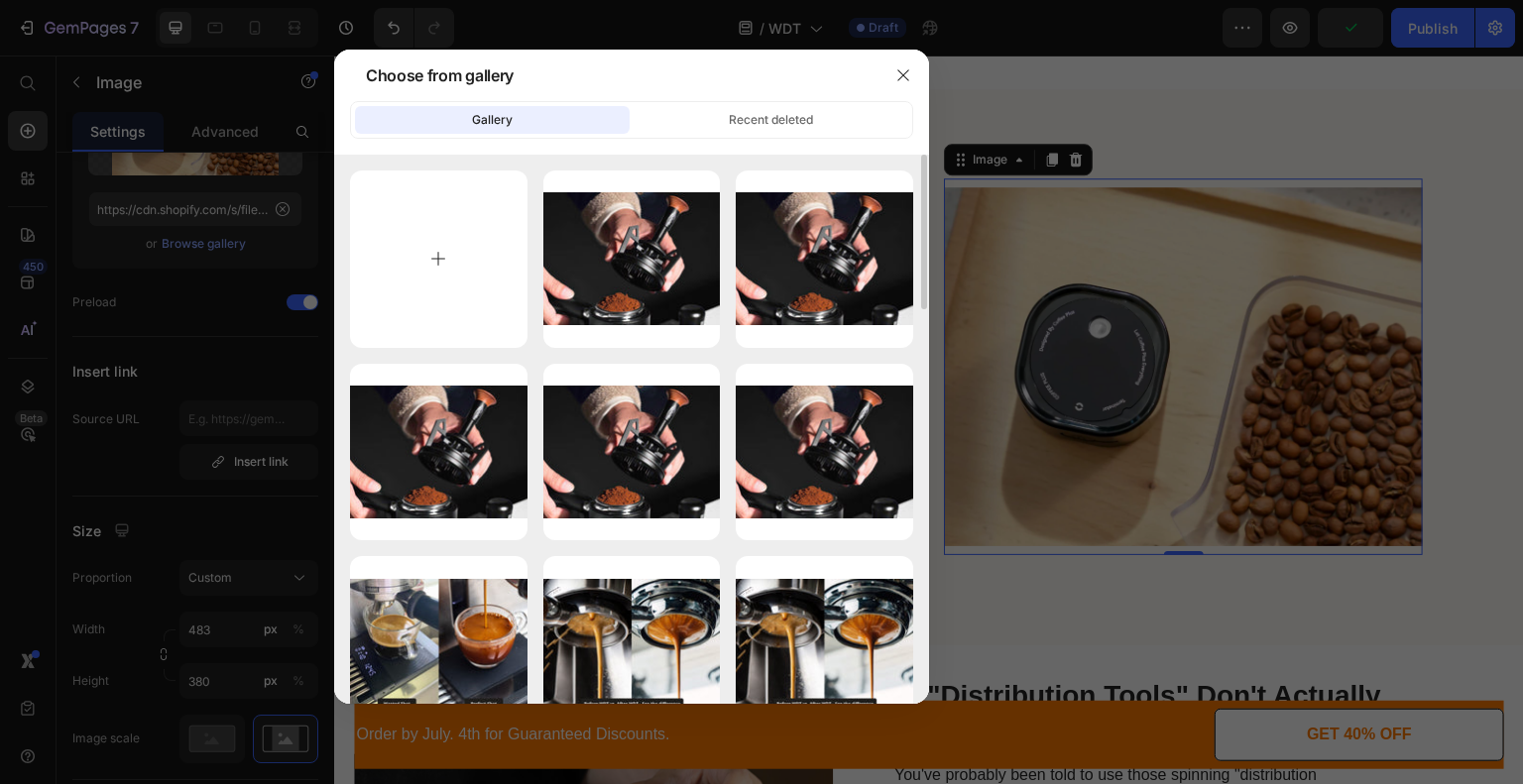 click at bounding box center [438, 259] 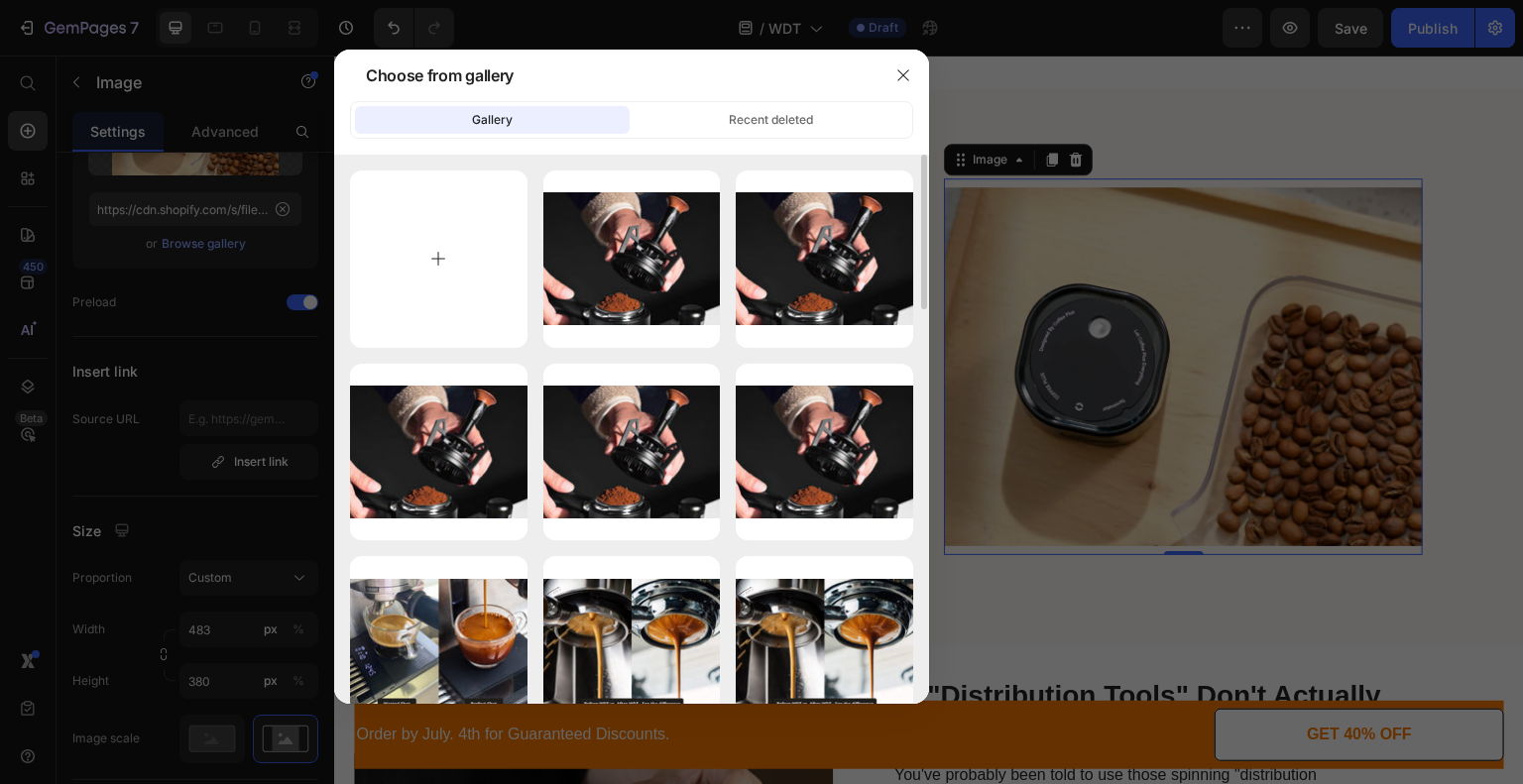 type on "C:\fakepath\3.jpg" 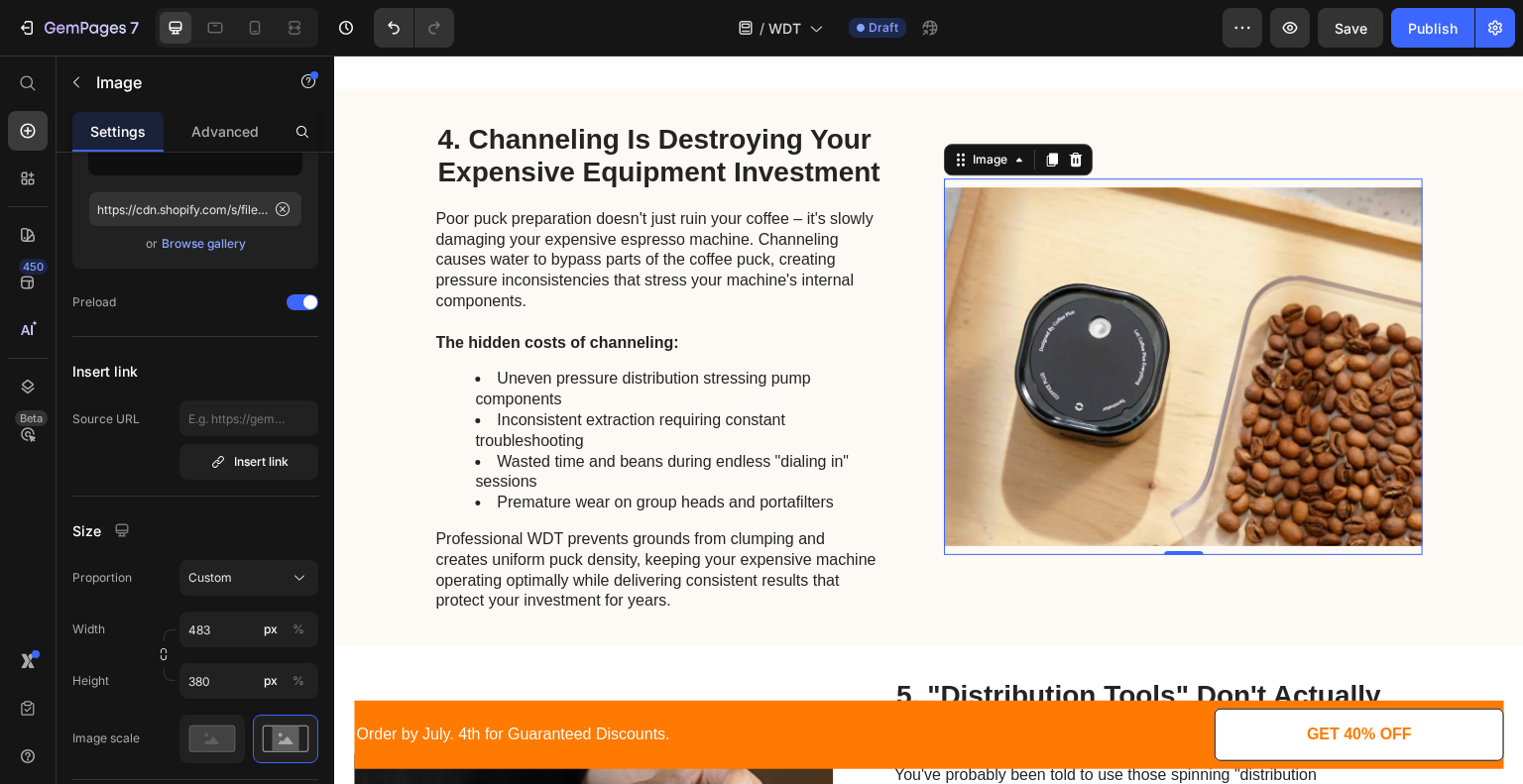 type on "https://cdn.shopify.com/s/files/1/0692/9858/5833/files/gempages_562301257516057765-a8451b2a-9231-4d85-9607-86ee0fb32d98.jpg" 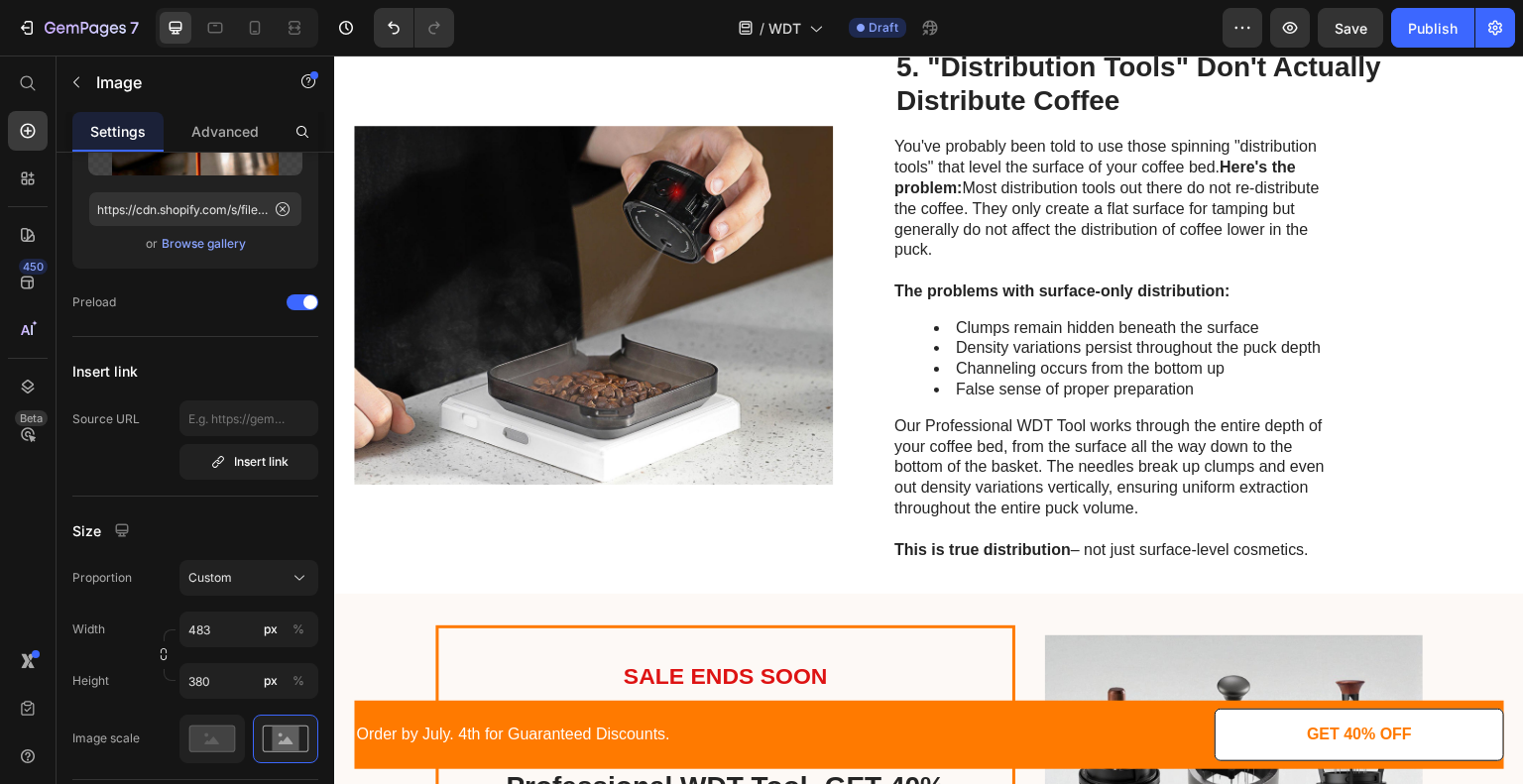scroll, scrollTop: 2789, scrollLeft: 0, axis: vertical 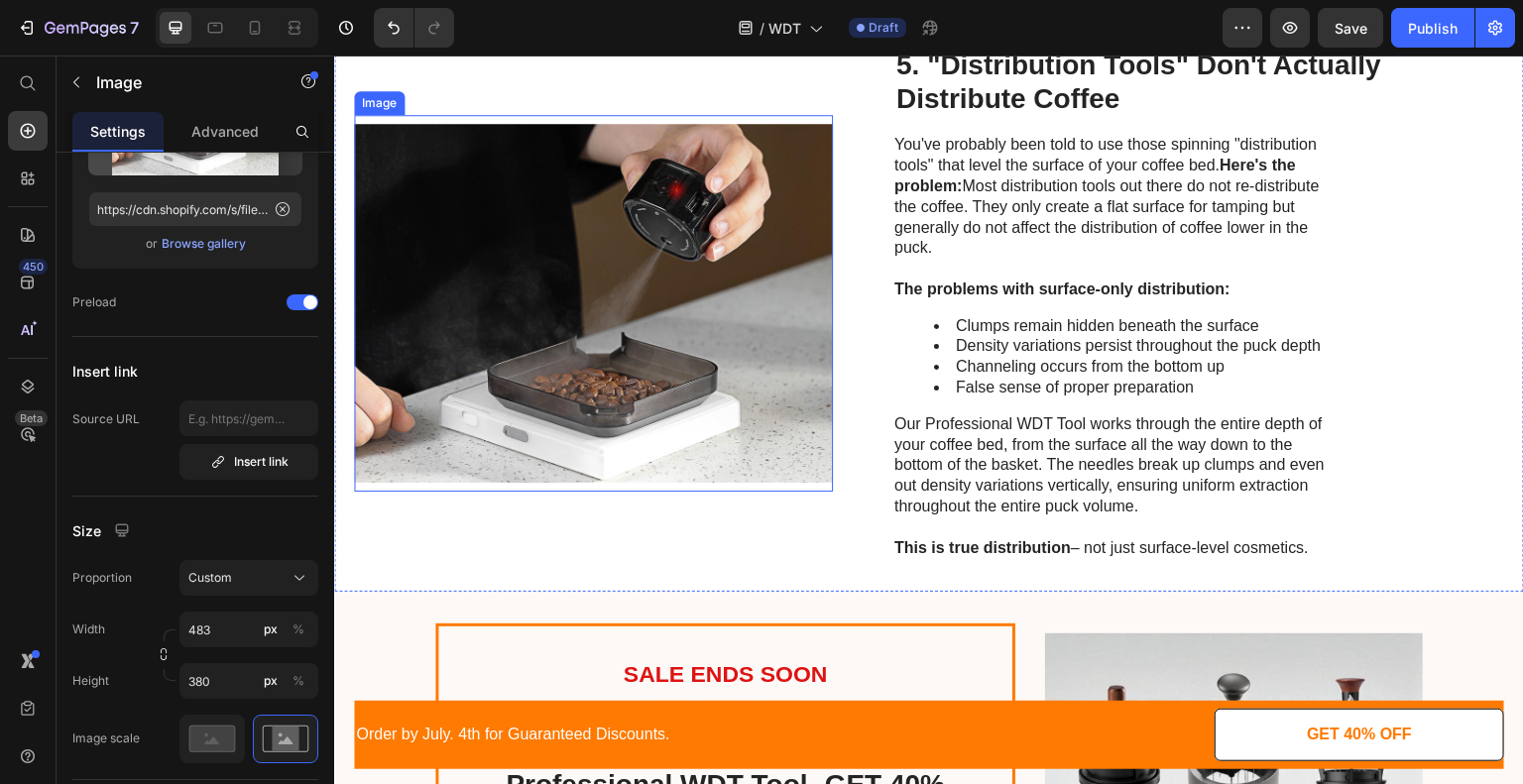 click at bounding box center [593, 303] 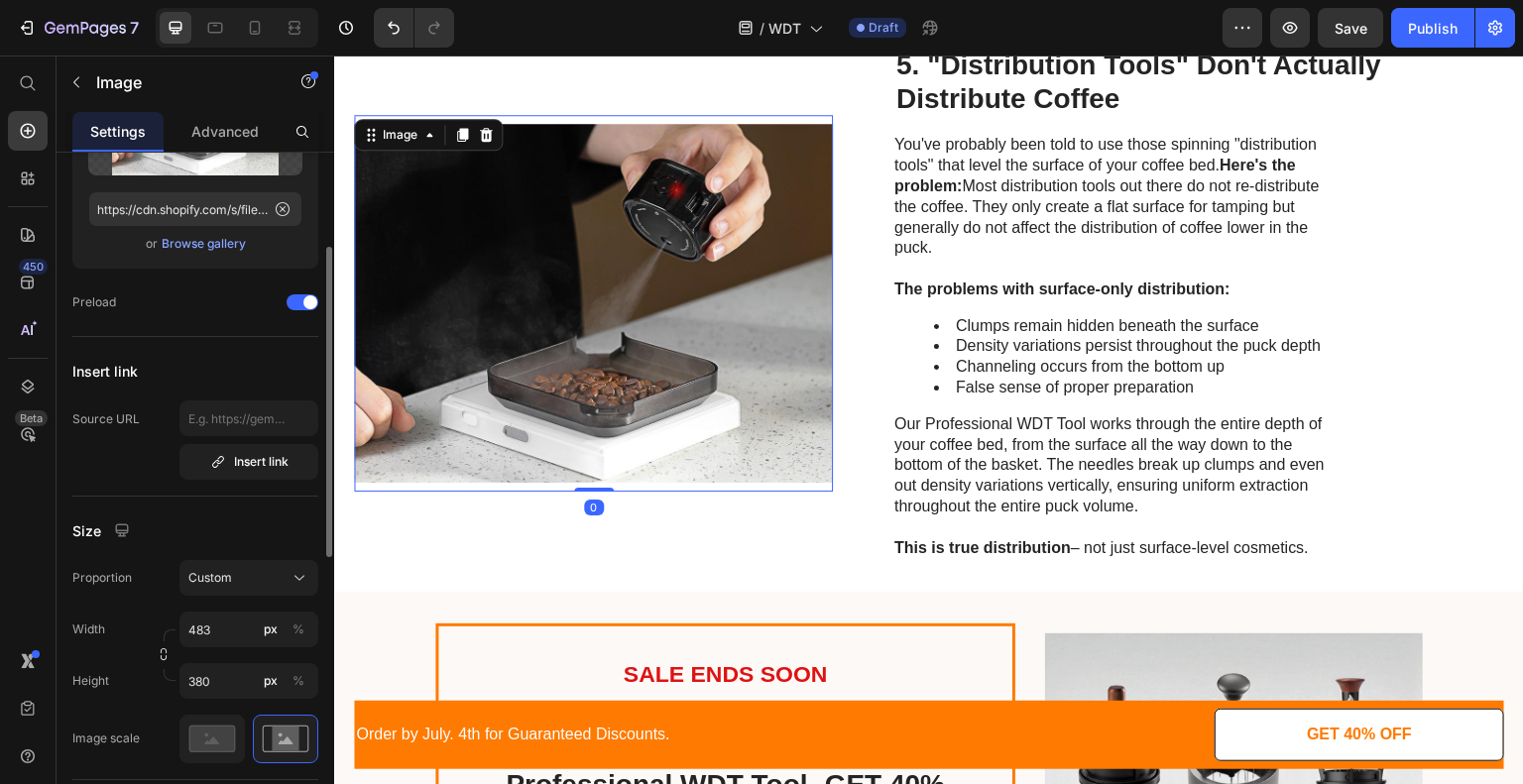 click on "Browse gallery" at bounding box center (203, 244) 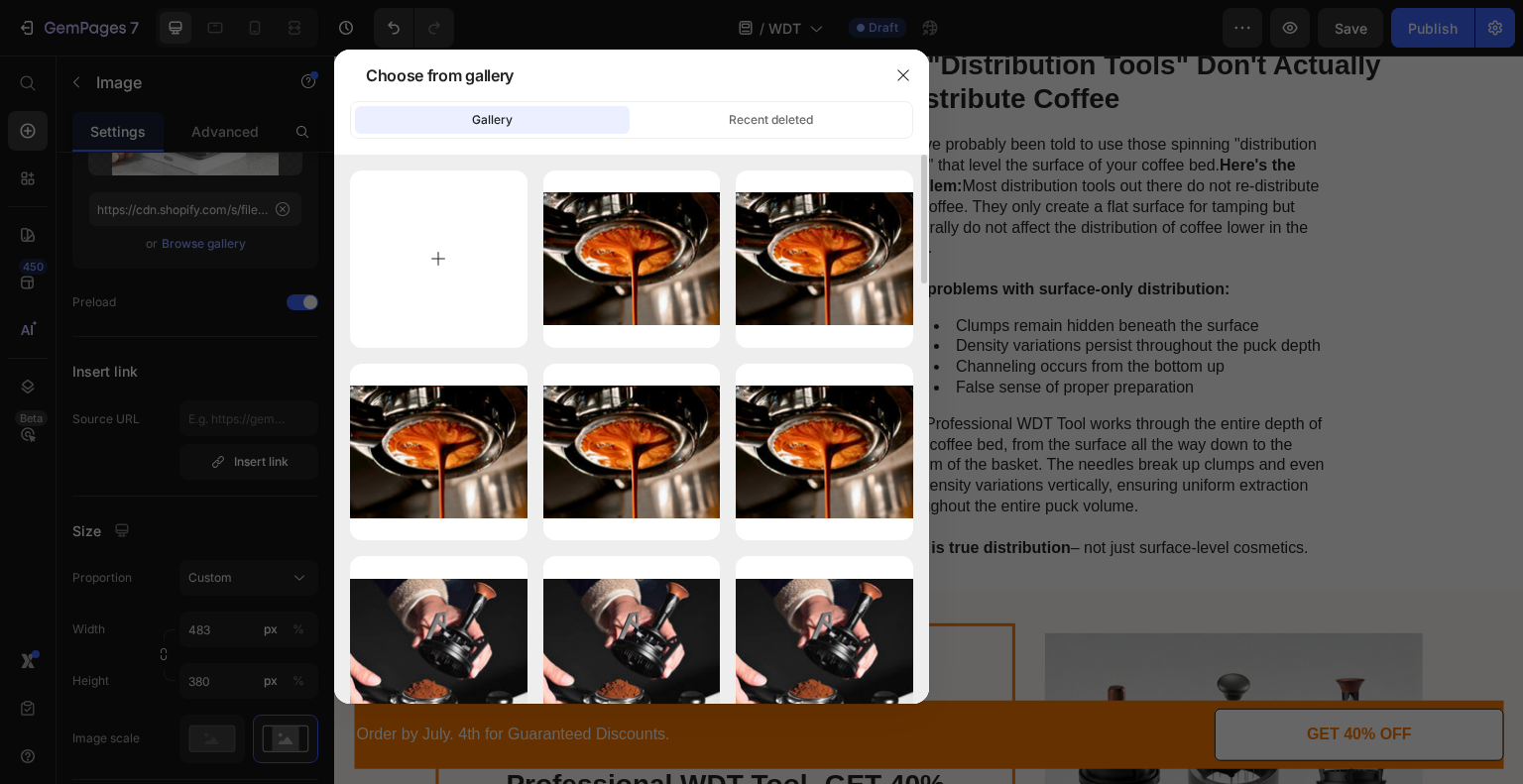 click at bounding box center [438, 259] 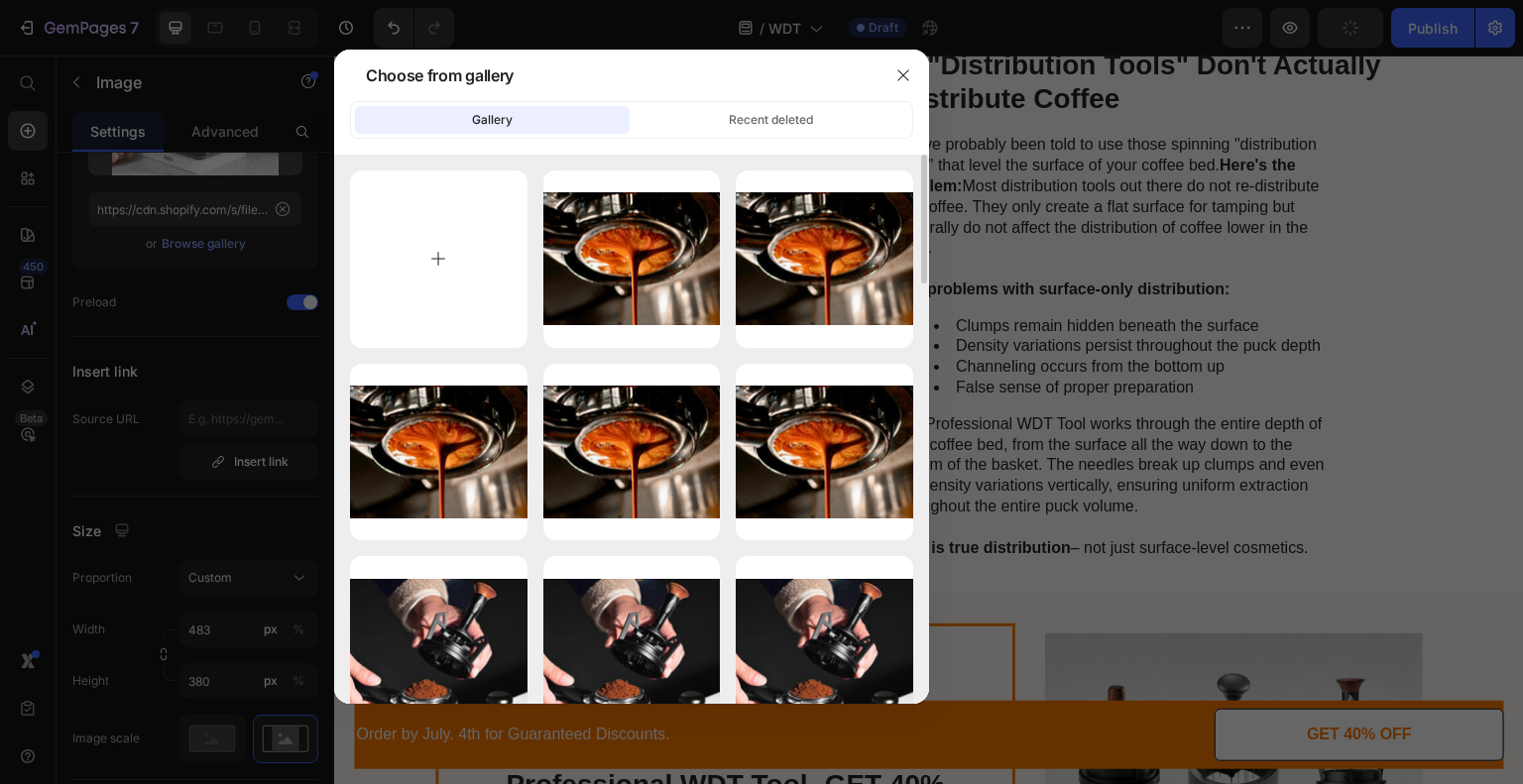 type on "C:\fakepath\4.jpg" 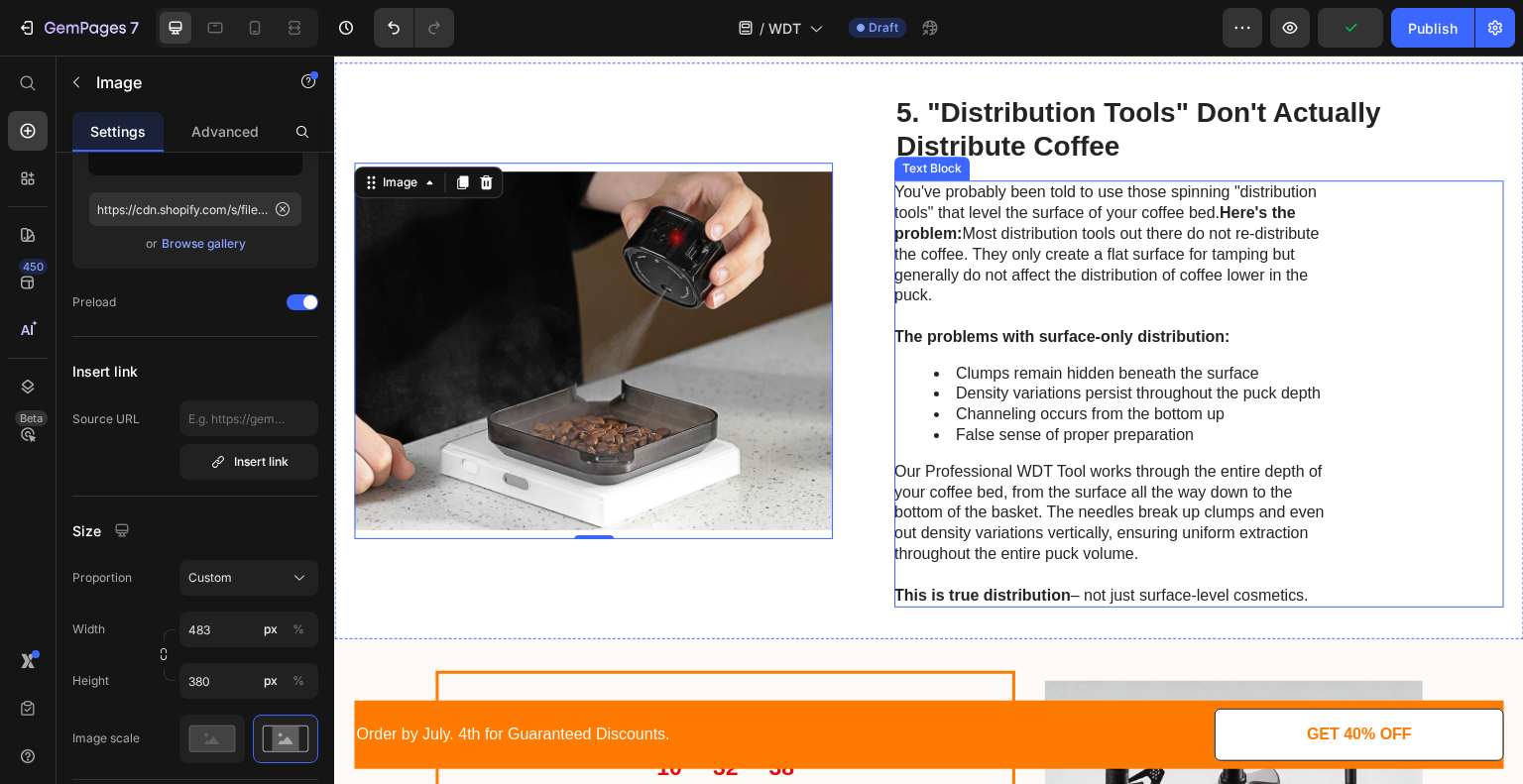 scroll, scrollTop: 2745, scrollLeft: 0, axis: vertical 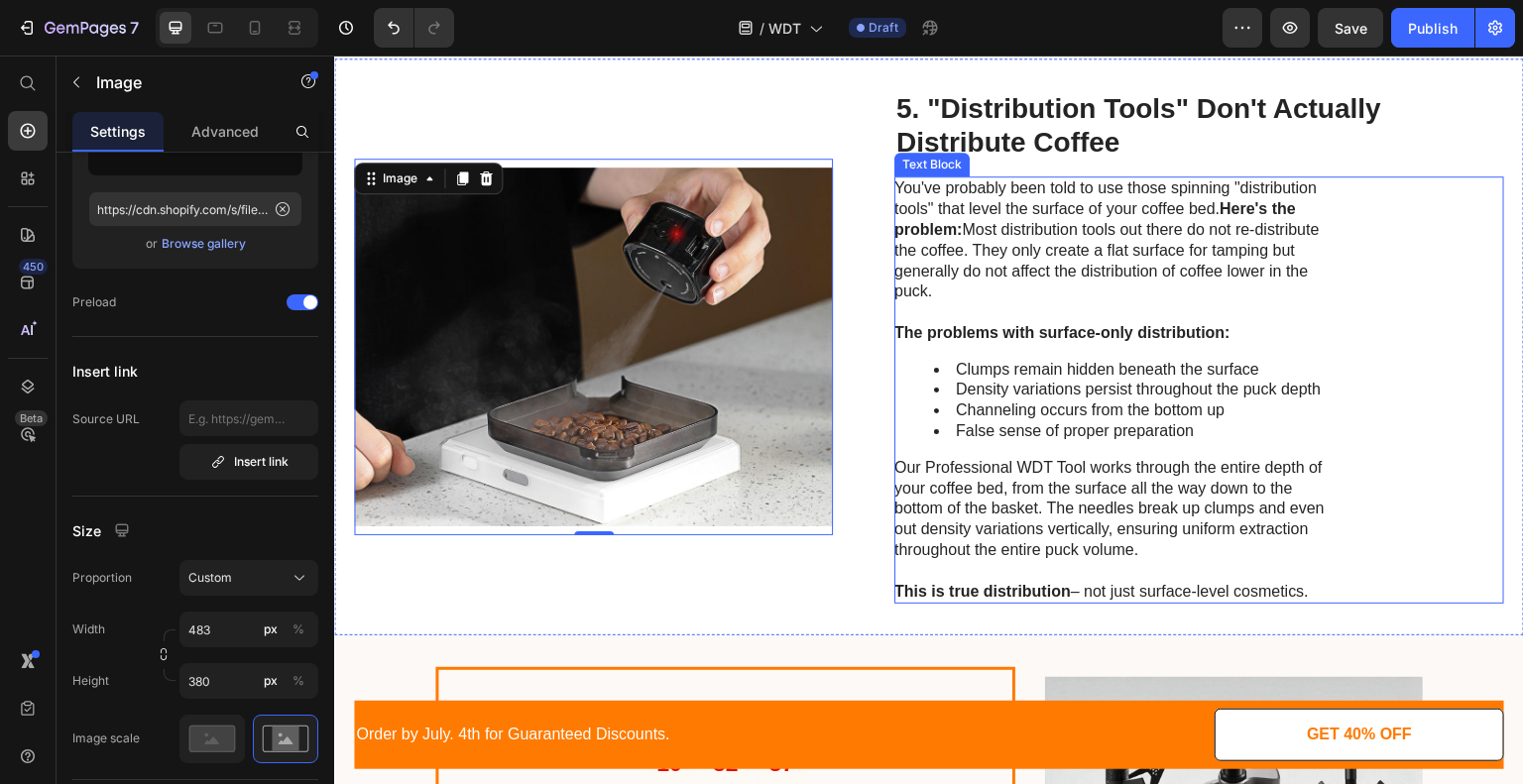type on "https://cdn.shopify.com/s/files/1/0692/9858/5833/files/gempages_562301257516057765-86180b7a-e3e9-48e4-af38-7772a467f99d.jpg" 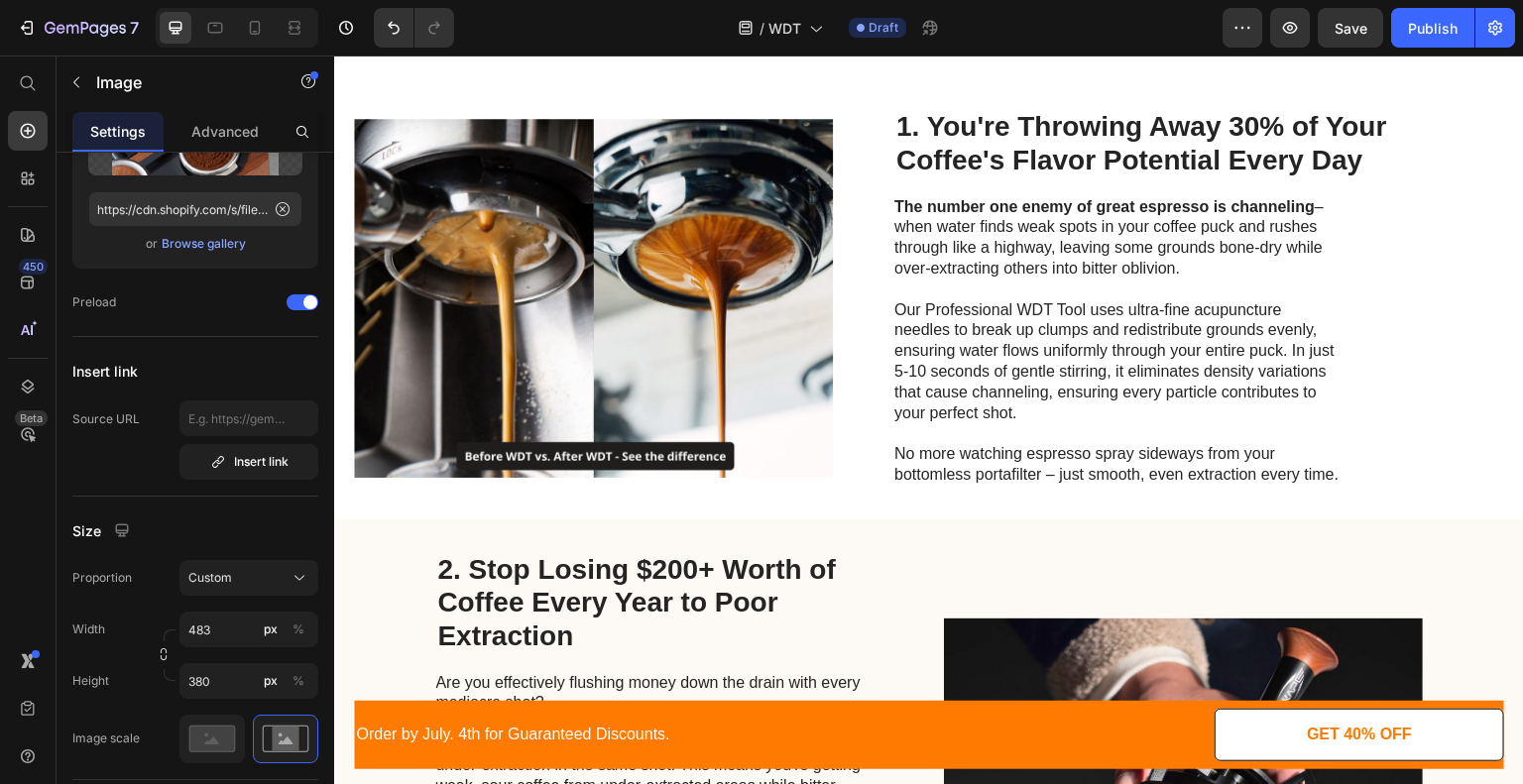 scroll, scrollTop: 611, scrollLeft: 0, axis: vertical 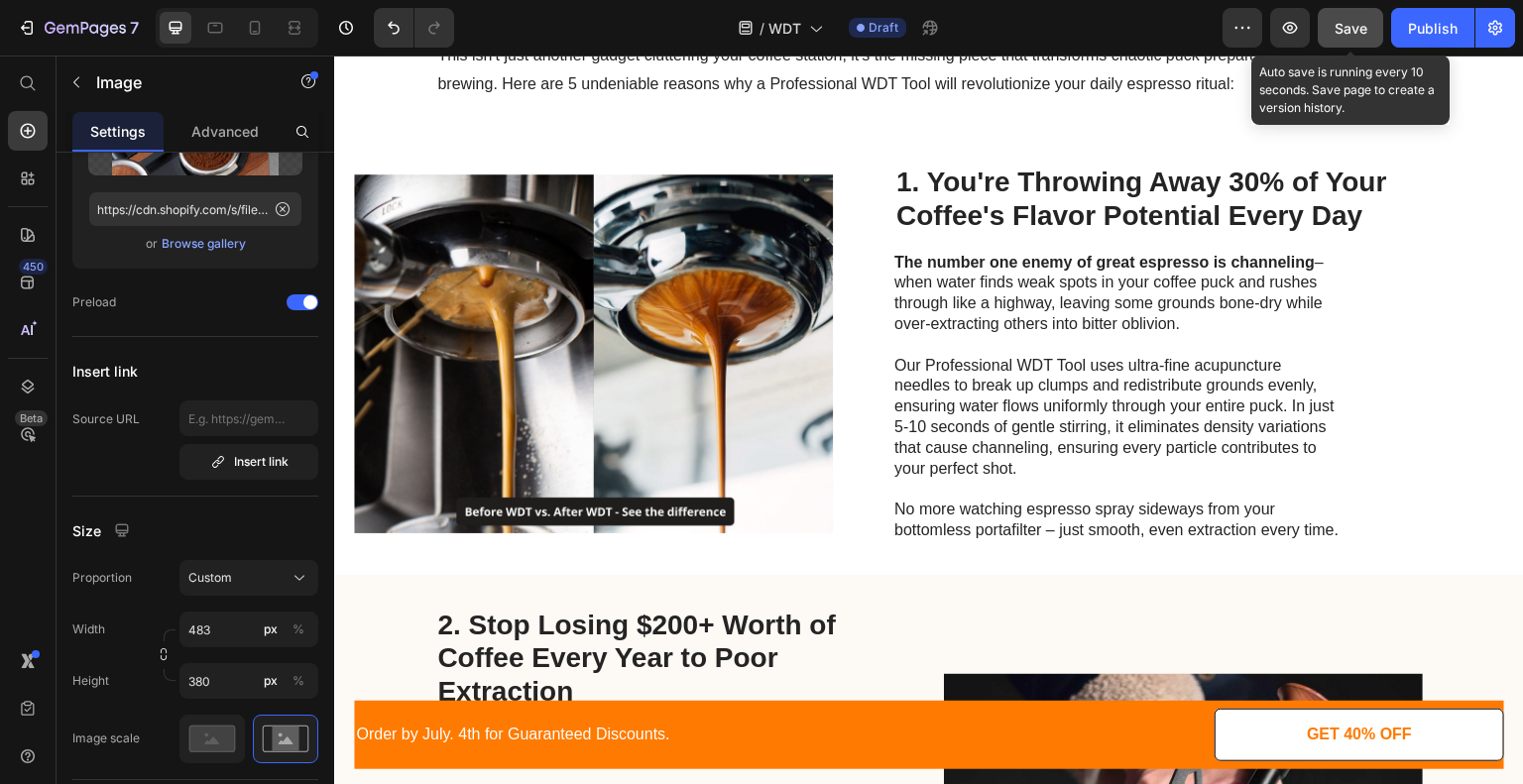 click on "Save" at bounding box center [1350, 28] 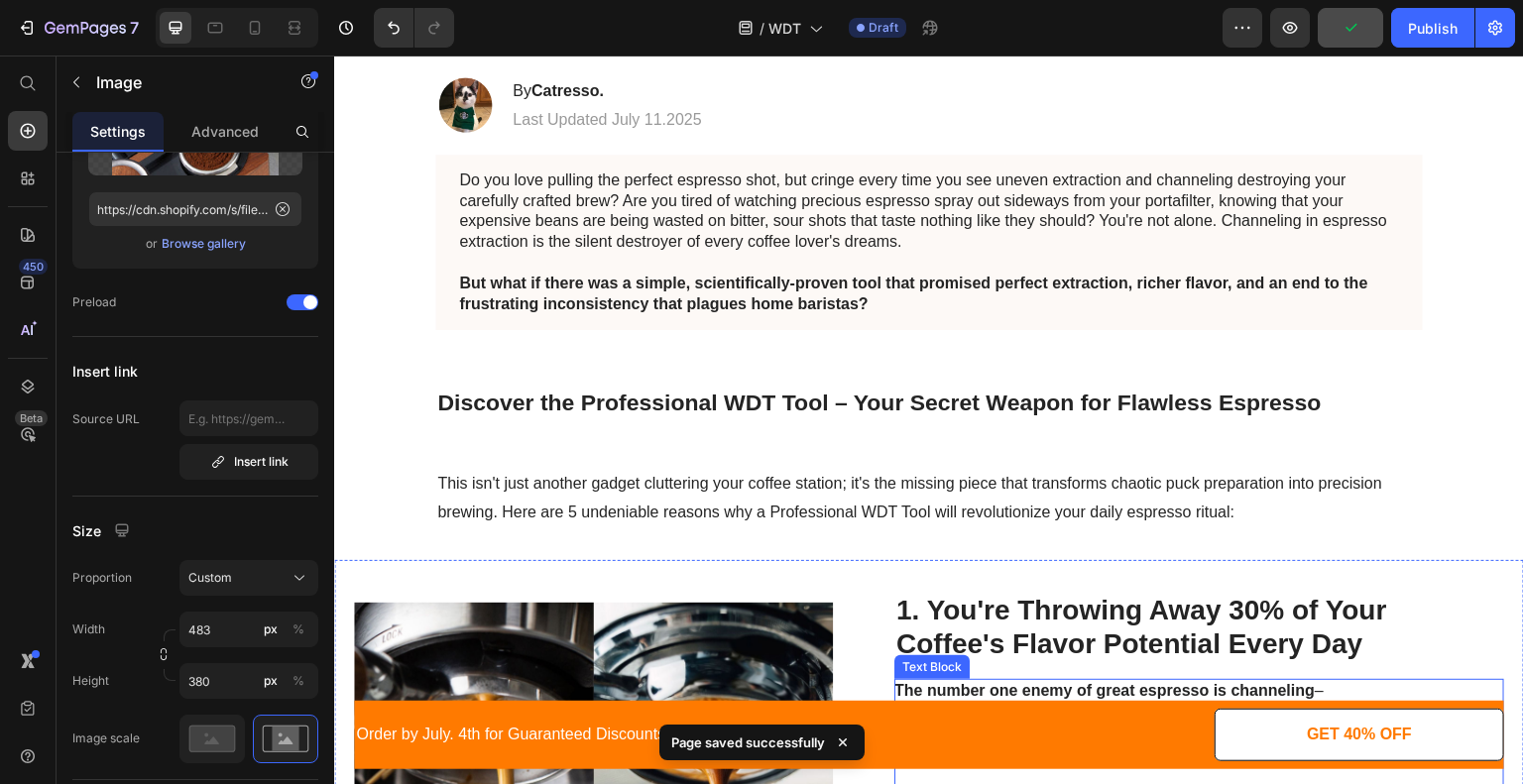 scroll, scrollTop: 0, scrollLeft: 0, axis: both 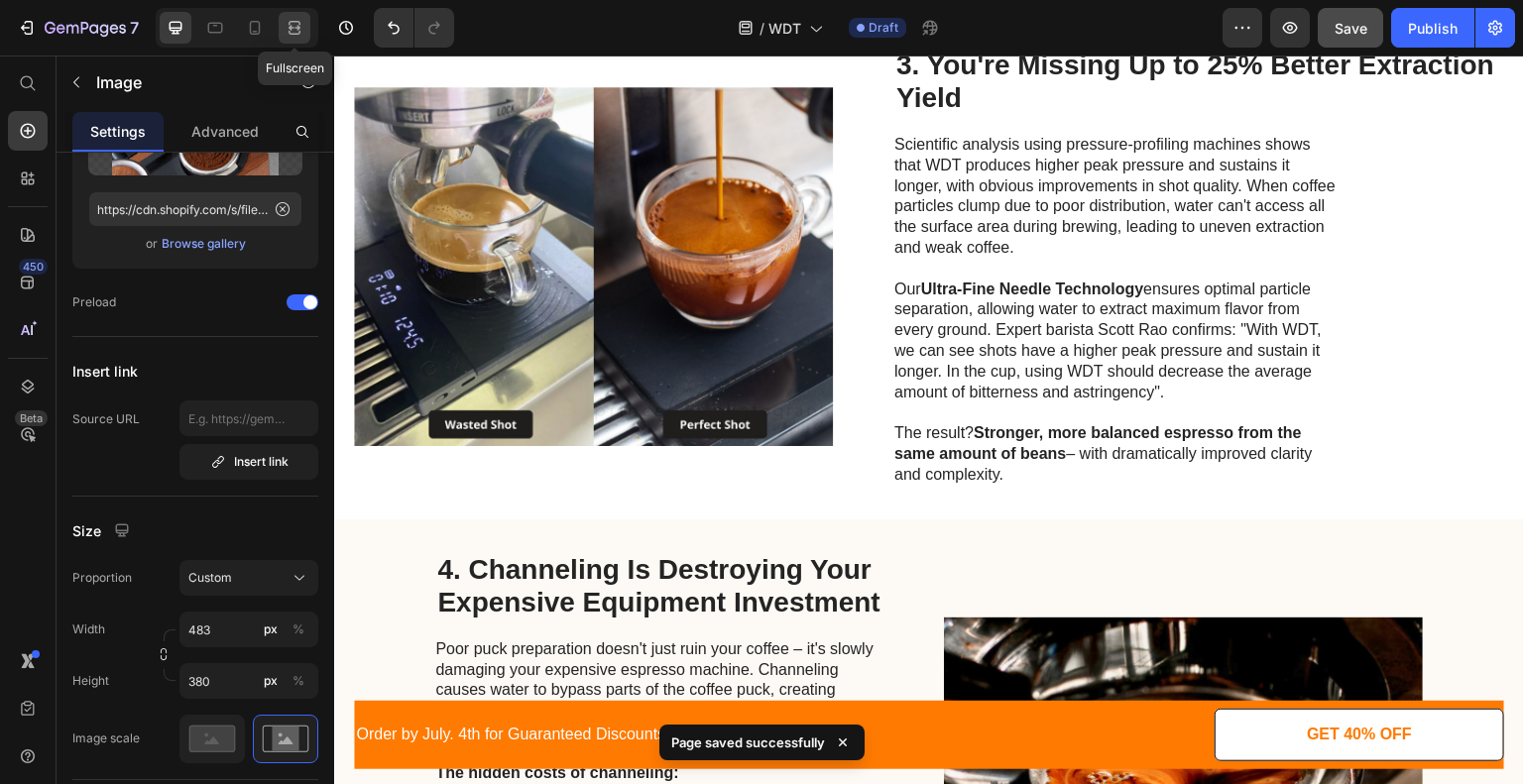 click 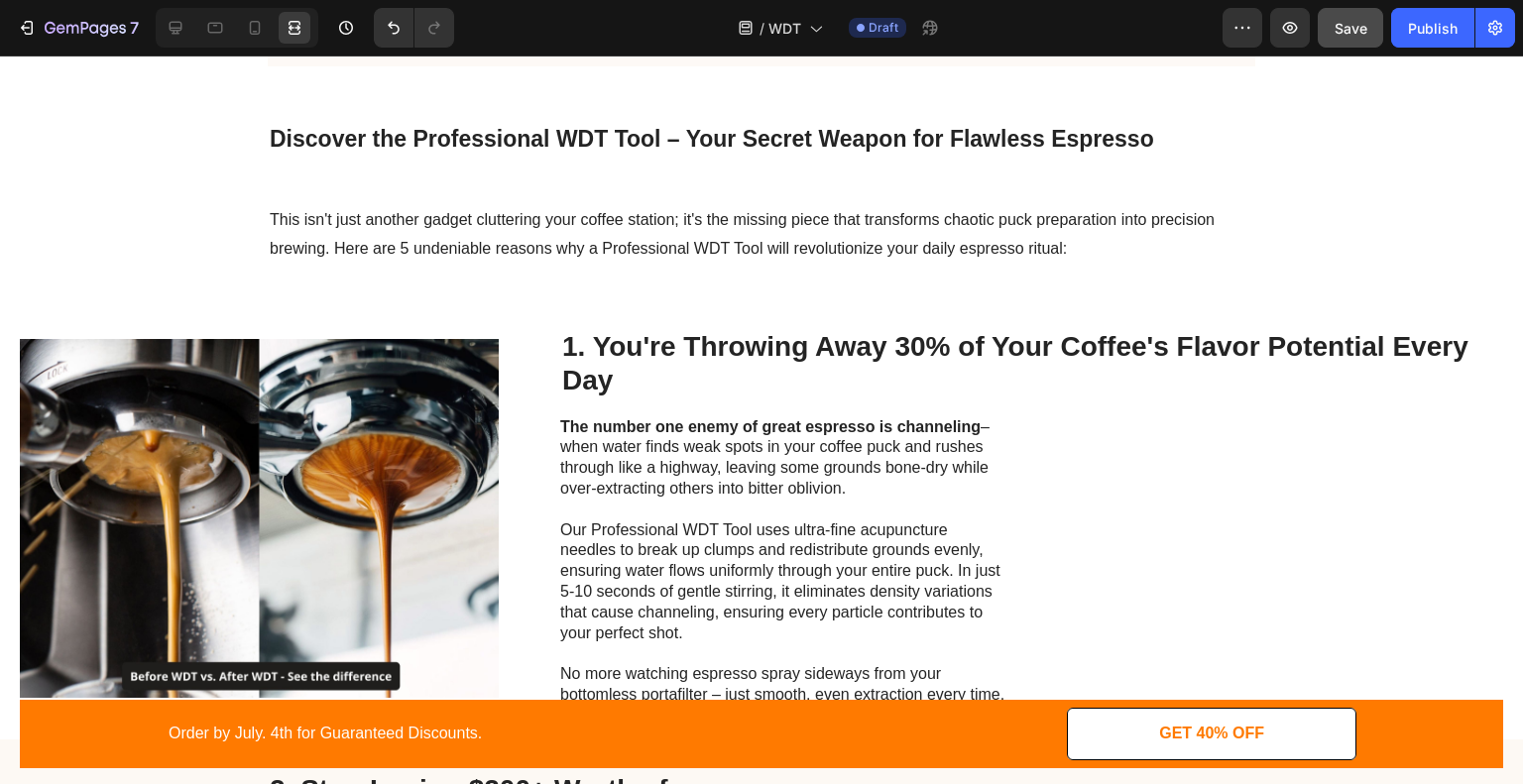 scroll, scrollTop: 447, scrollLeft: 0, axis: vertical 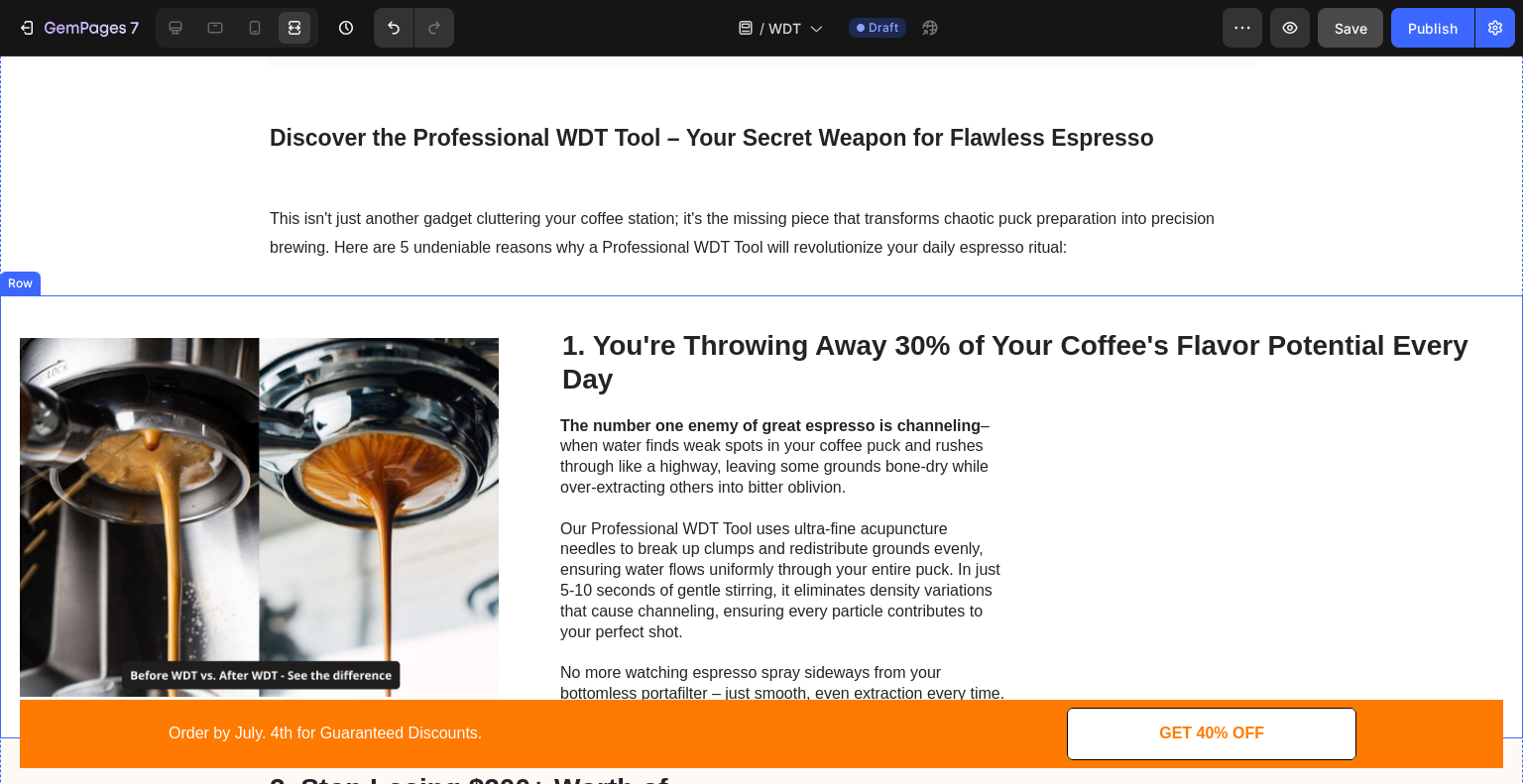 click on "1. You're Throwing Away 30% of Your Coffee's Flavor Potential Every Day" at bounding box center (1031, 362) 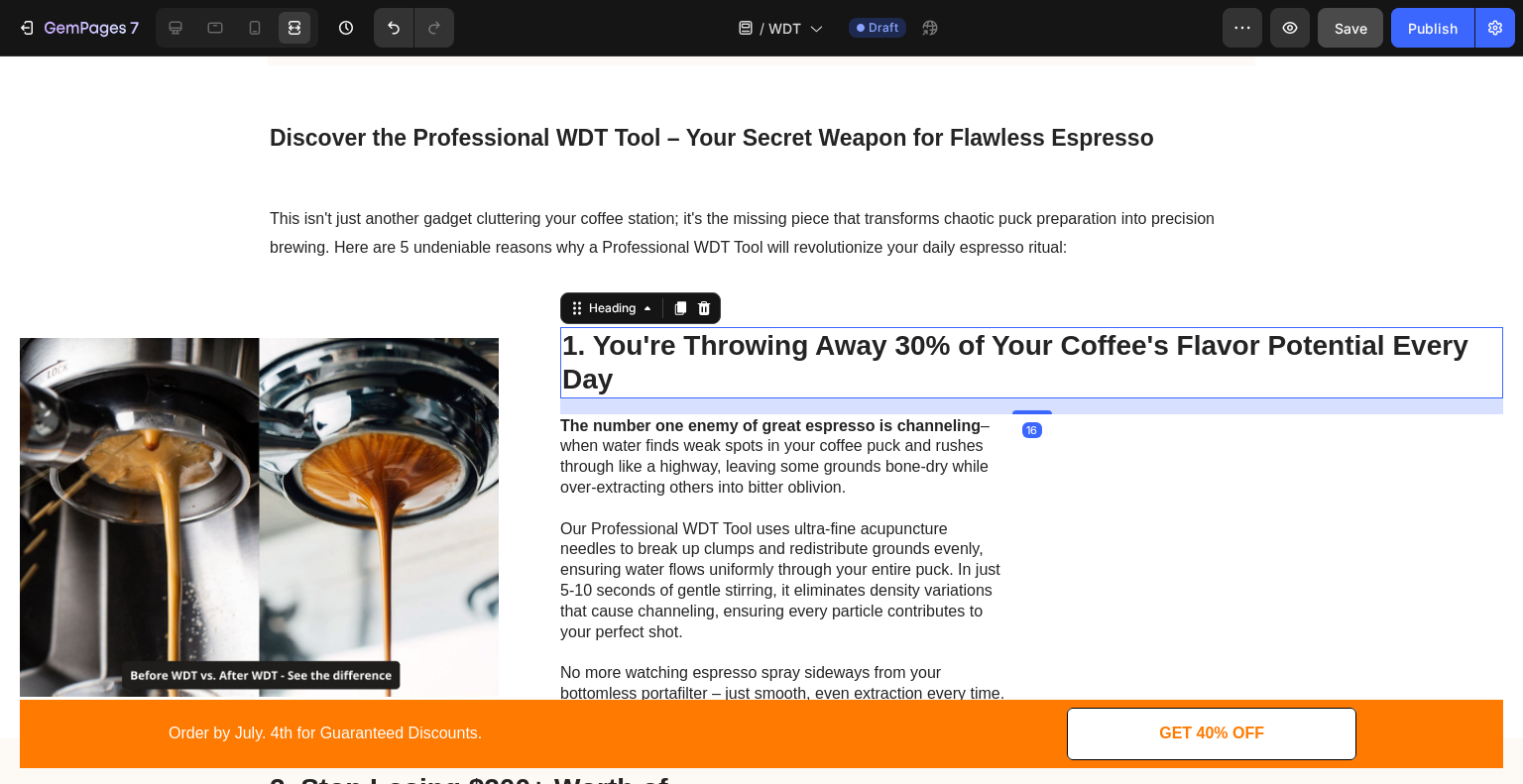 scroll, scrollTop: 0, scrollLeft: 0, axis: both 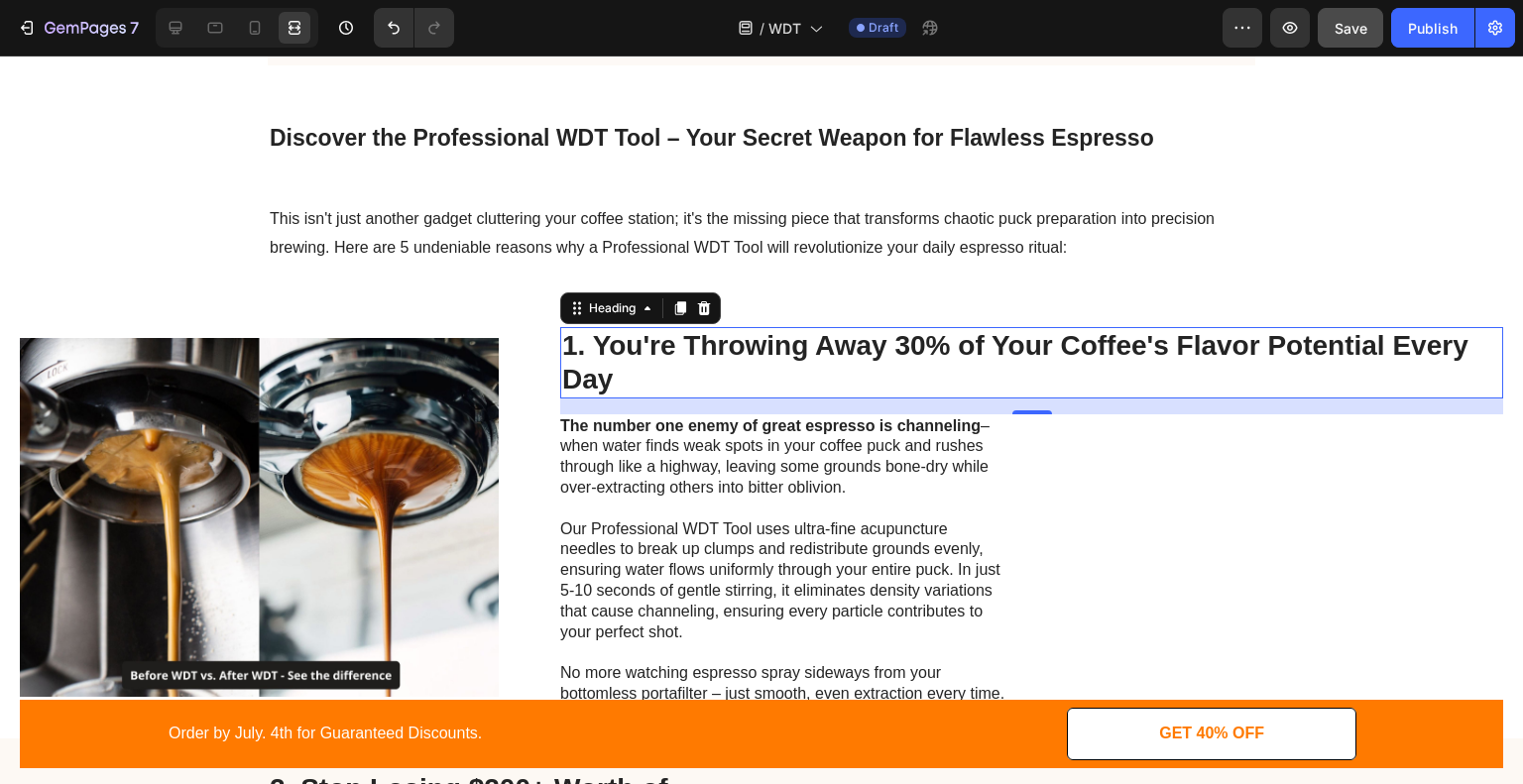 click on "1. You're Throwing Away 30% of Your Coffee's Flavor Potential Every Day" at bounding box center (1031, 362) 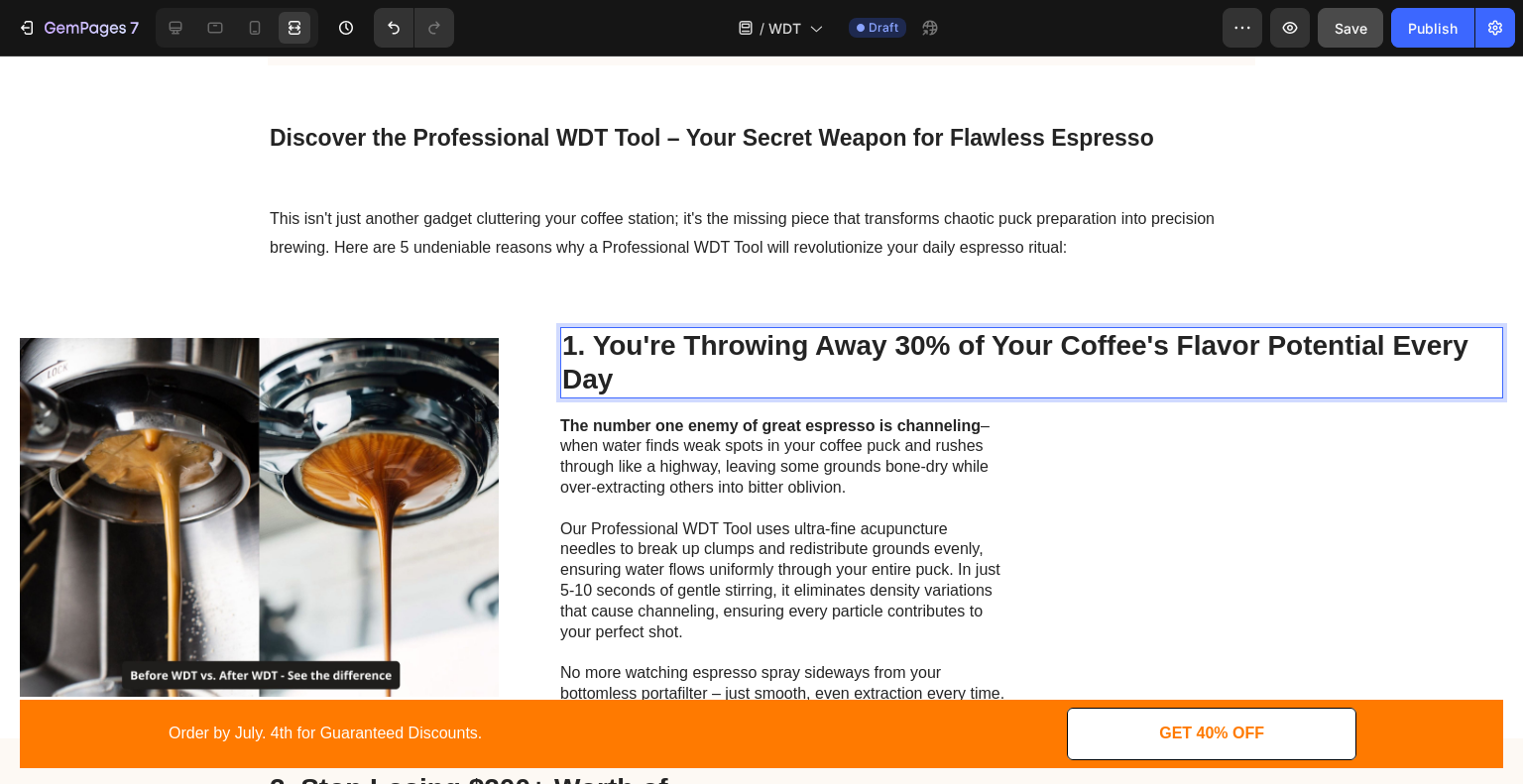 click on "1. You're Throwing Away 30% of Your Coffee's Flavor Potential Every Day" at bounding box center (1031, 362) 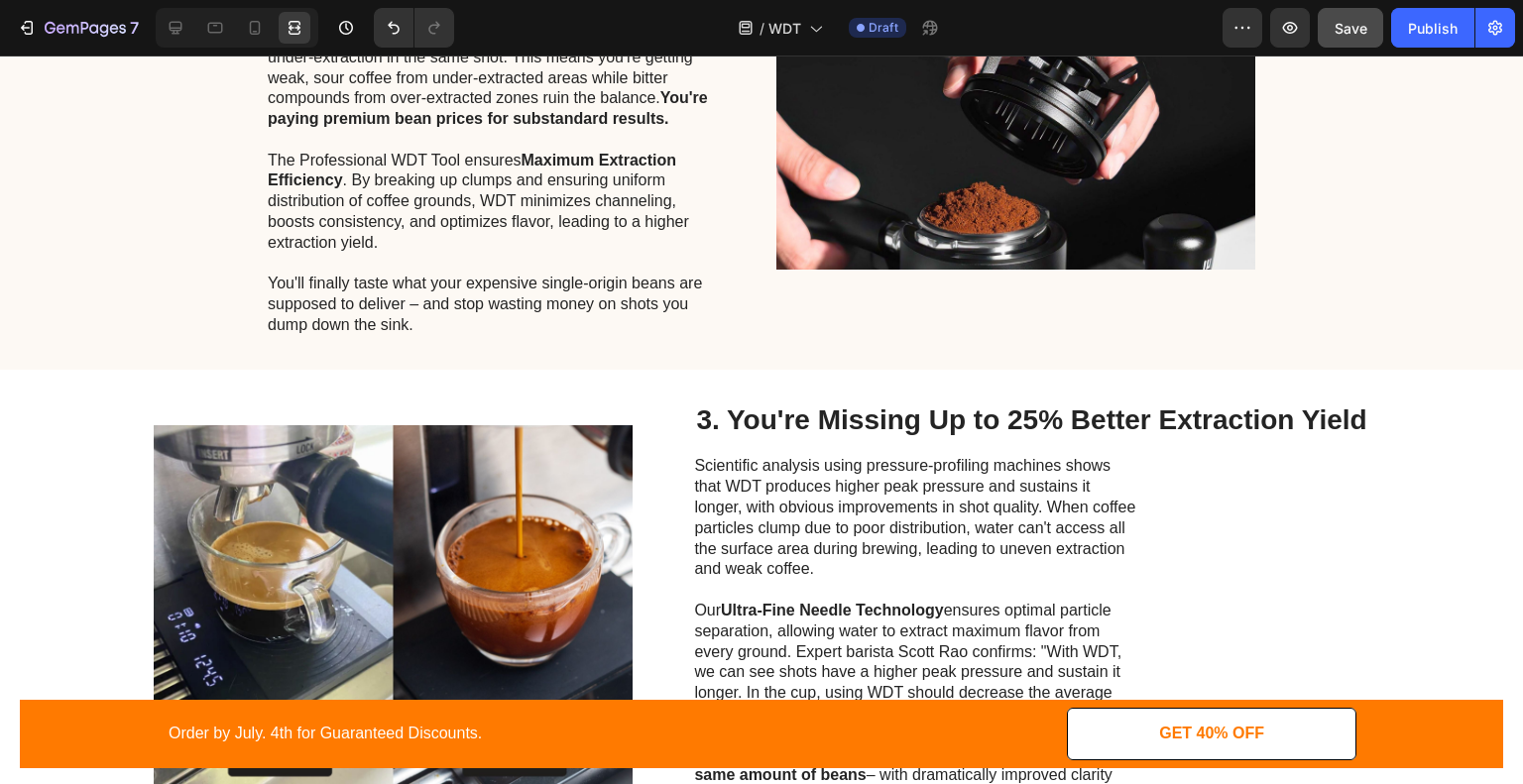 scroll, scrollTop: 1375, scrollLeft: 0, axis: vertical 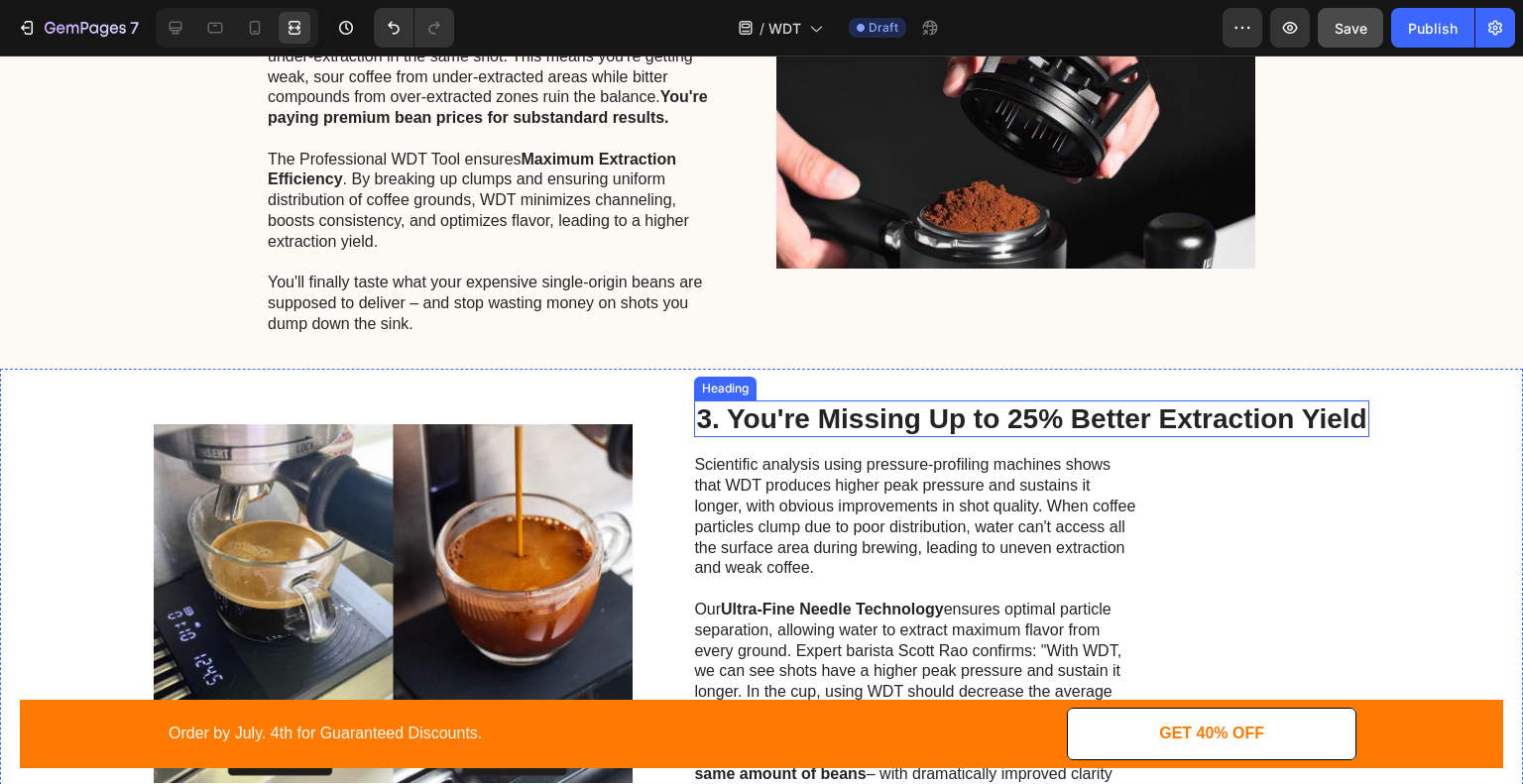 click on "3. You're Missing Up to 25% Better Extraction Yield" at bounding box center (1031, 419) 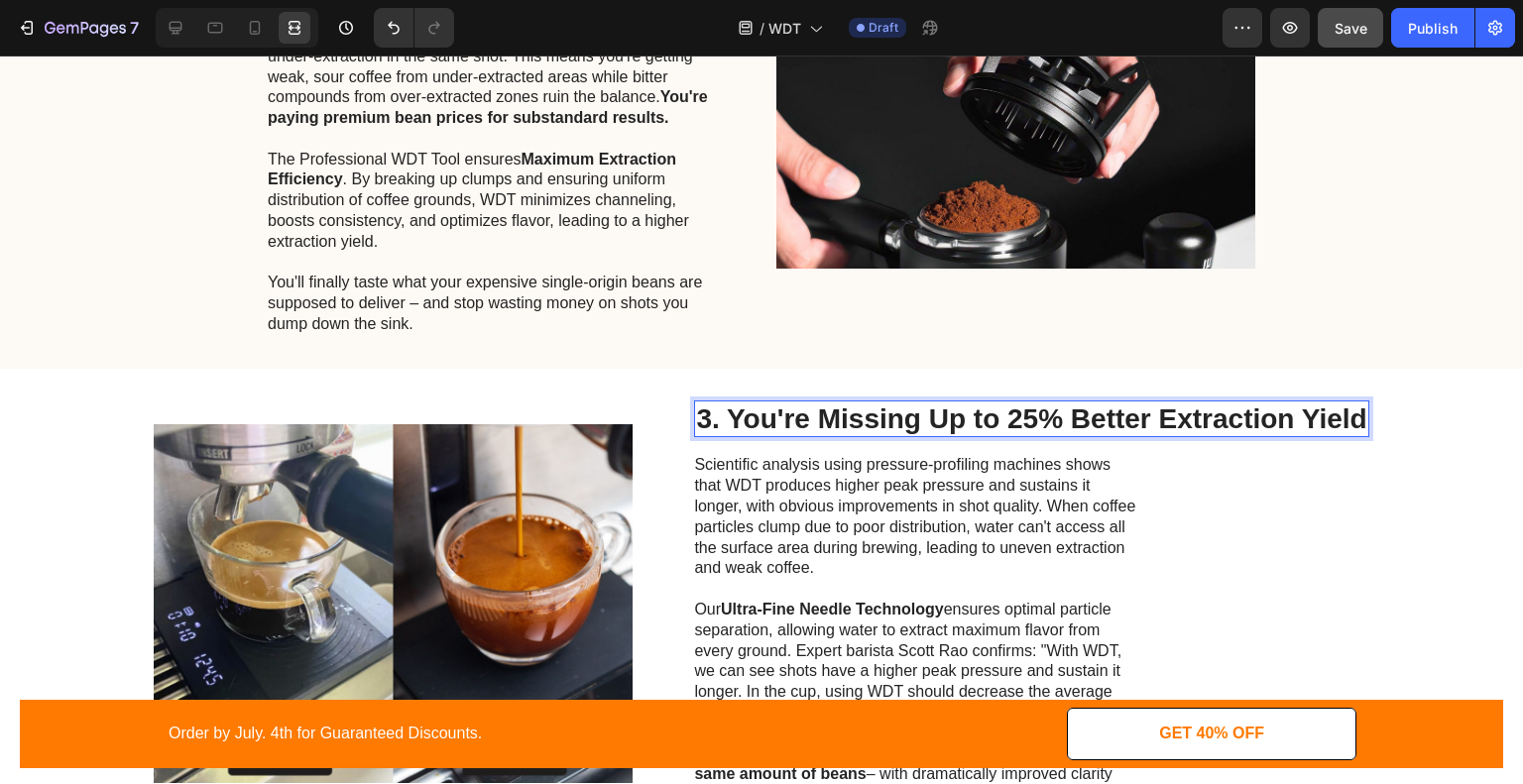 click on "3. You're Missing Up to 25% Better Extraction Yield" at bounding box center [1031, 419] 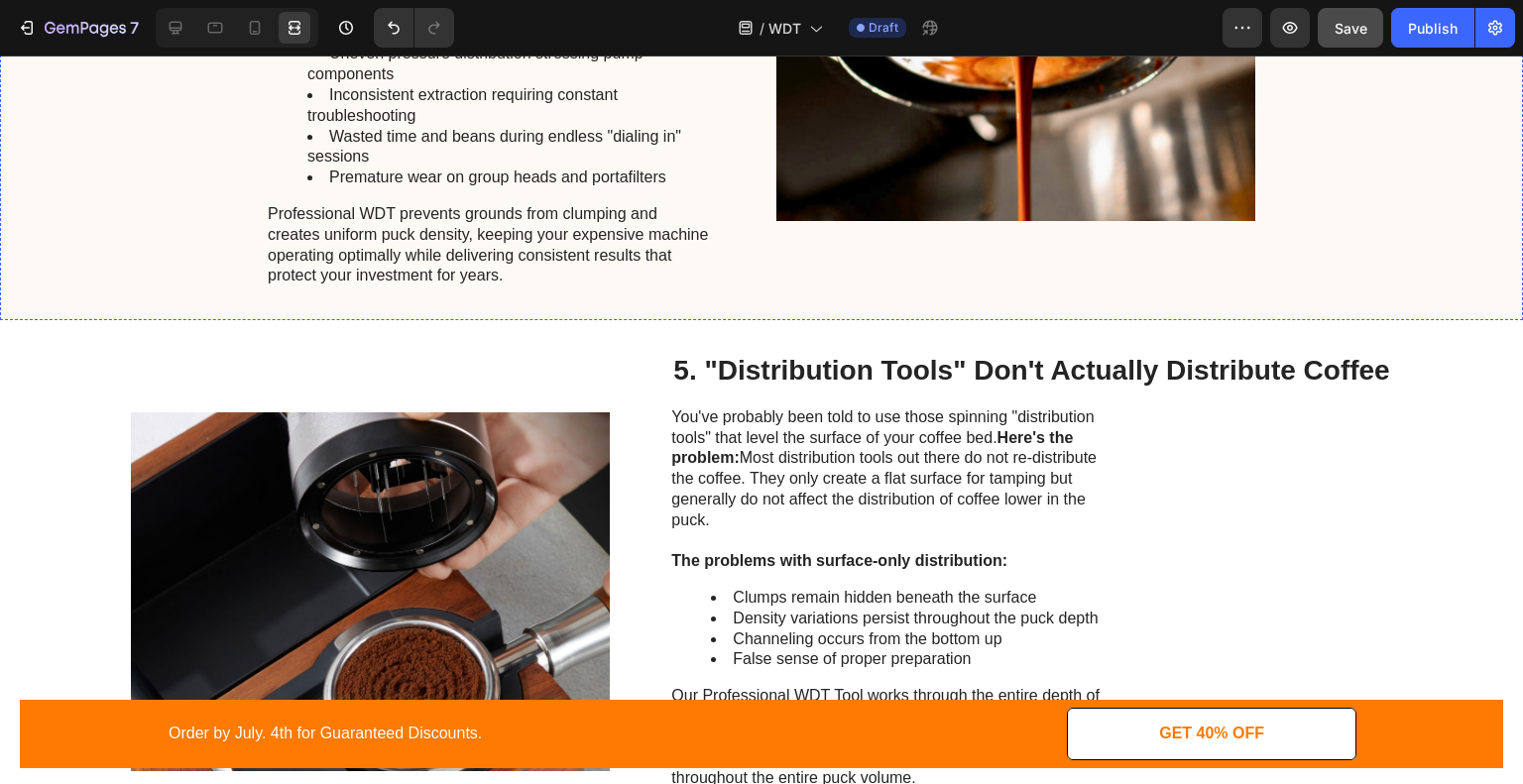 scroll, scrollTop: 2663, scrollLeft: 0, axis: vertical 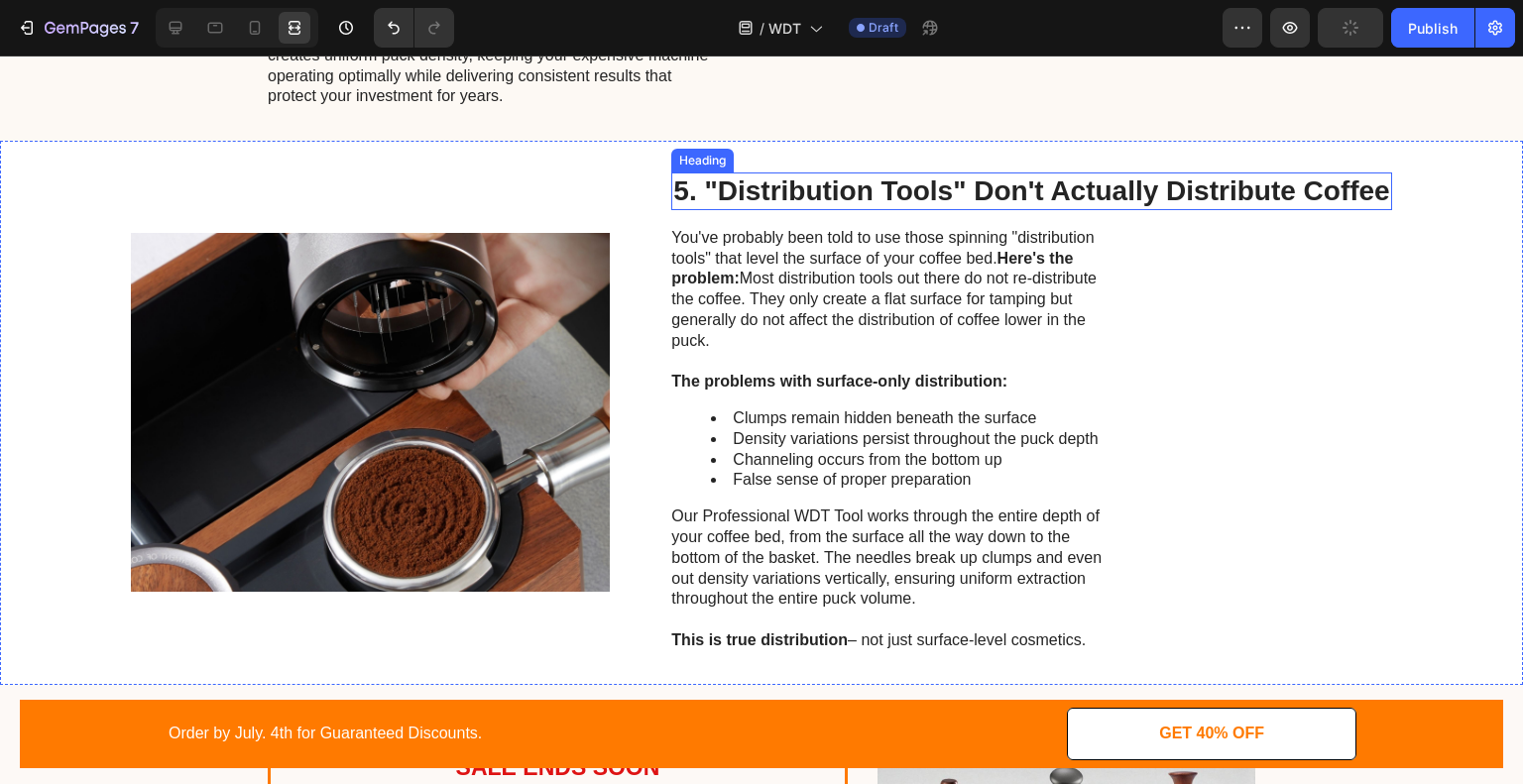 click on "5. "Distribution Tools" Don't Actually Distribute Coffee" at bounding box center (1031, 191) 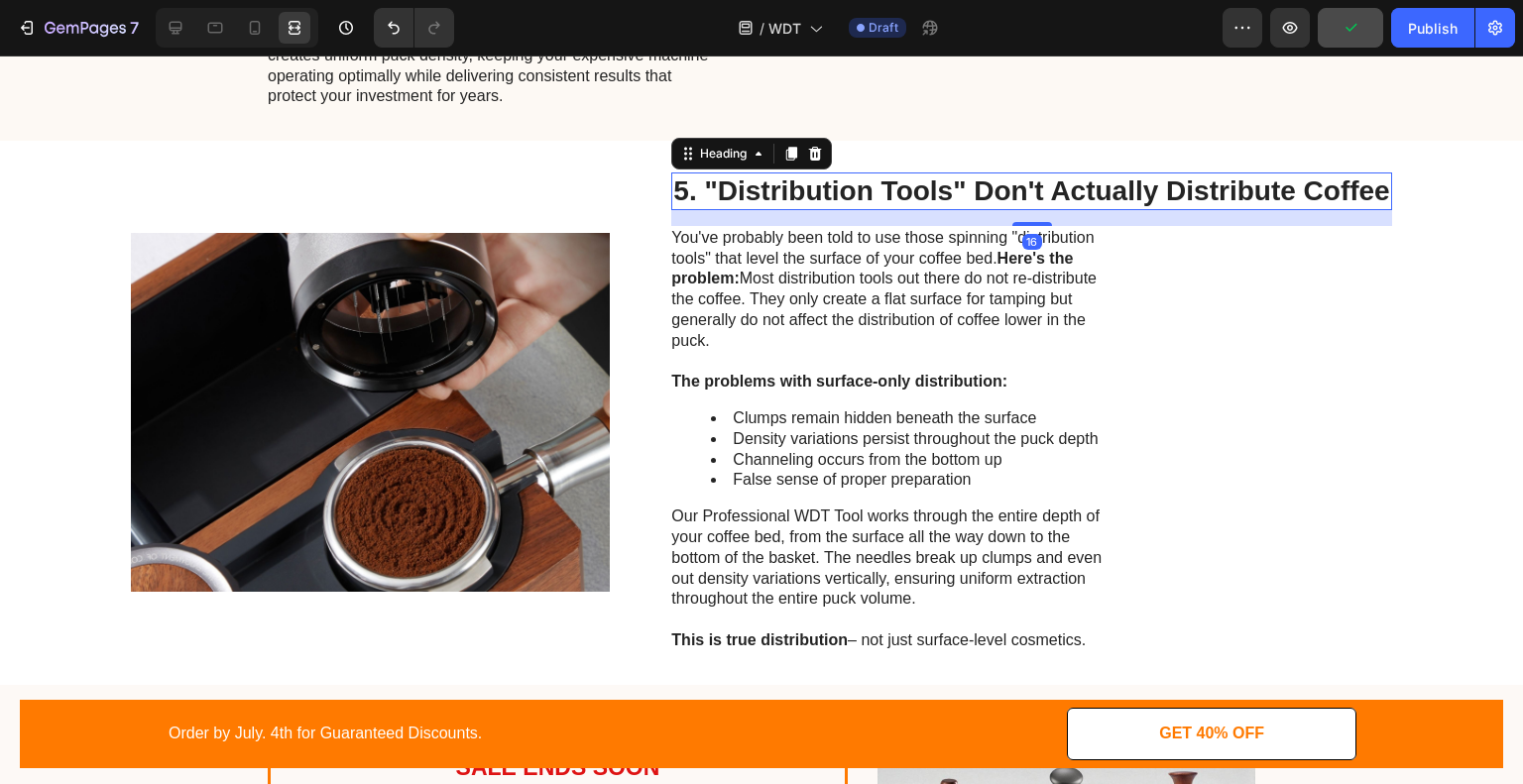 click on "5. "Distribution Tools" Don't Actually Distribute Coffee" at bounding box center (1031, 191) 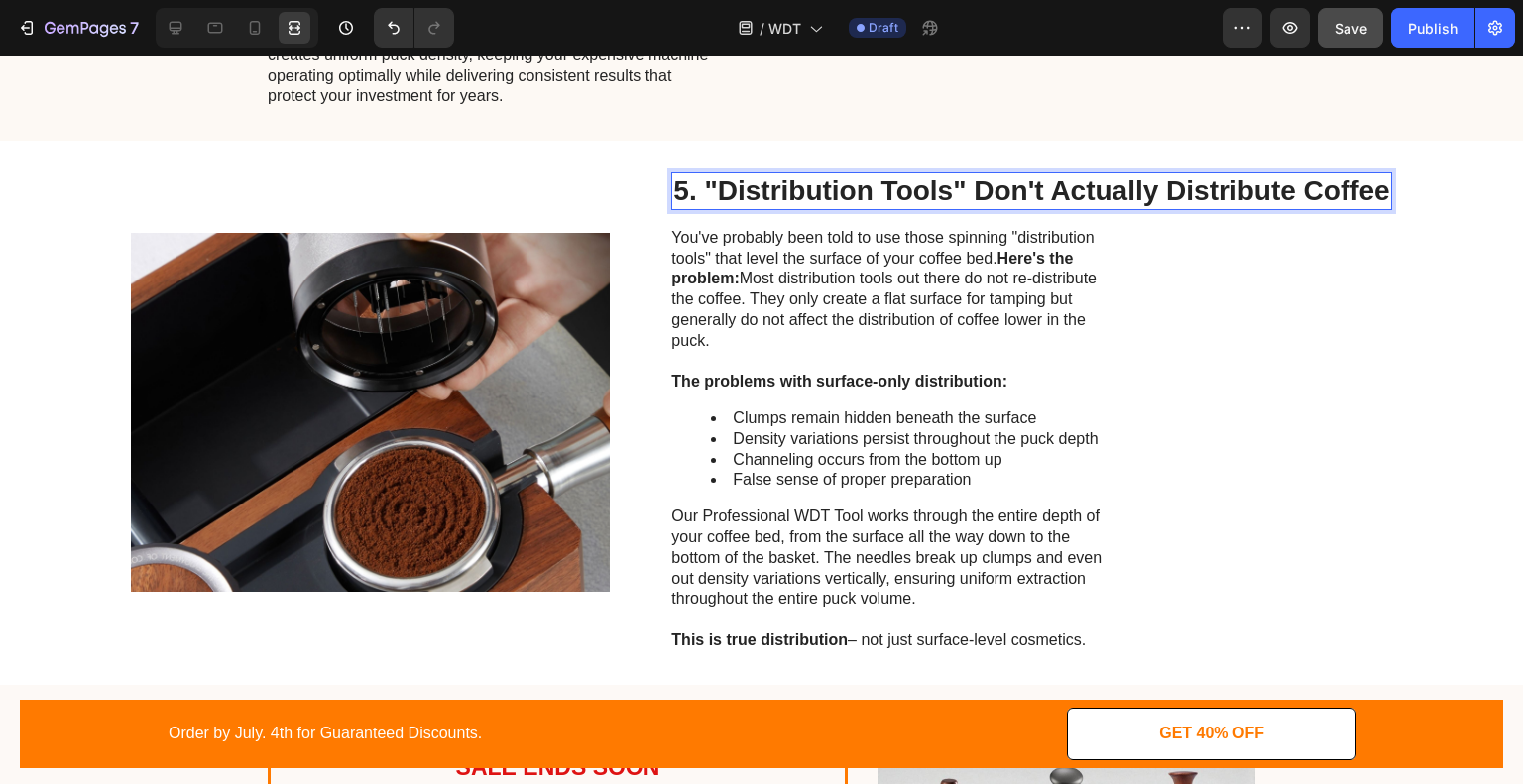 click on "5. "Distribution Tools" Don't Actually Distribute Coffee" at bounding box center [1031, 191] 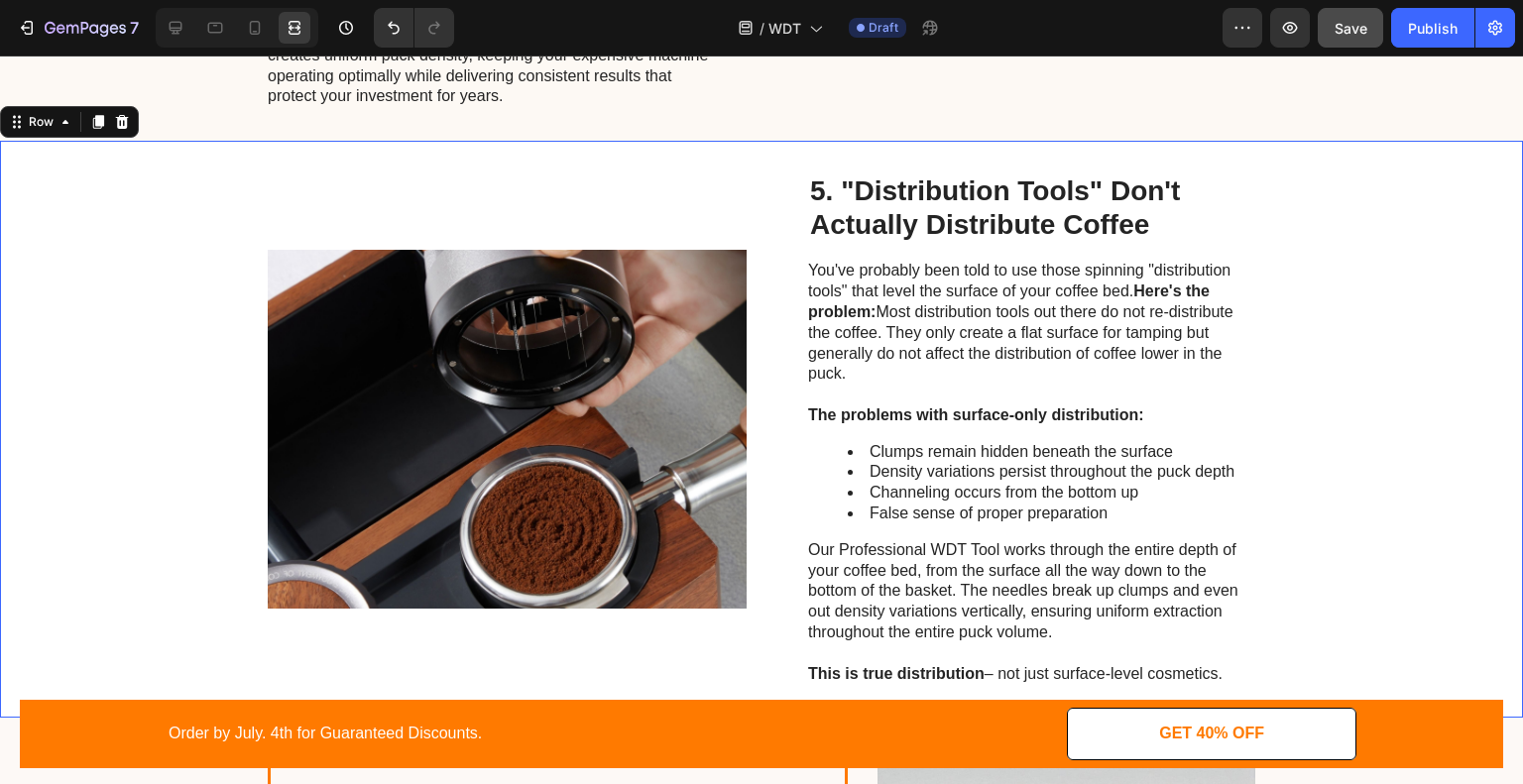 click on "Image 5. "Distribution Tools" Don't  Actually Distribute Coffee Heading You've probably been told to use those spinning "distribution tools" that level the surface of your coffee bed.  Here's the problem:  Most distribution tools out there do not re-distribute the coffee. They only create a flat surface for tamping but generally do not affect the distribution of coffee lower in the puck.   The problems with surface-only distribution: Clumps remain hidden beneath the surface Density variations persist throughout the puck depth Channeling occurs from the bottom up False sense of proper preparation Our Professional WDT Tool works through the entire depth of your coffee bed, from the surface all the way down to the bottom of the basket. The needles break up clumps and even out density variations vertically, ensuring uniform extraction throughout the entire puck volume.   This is true distribution  – not just surface-level cosmetics. Text Block Row   0" at bounding box center (762, 429) 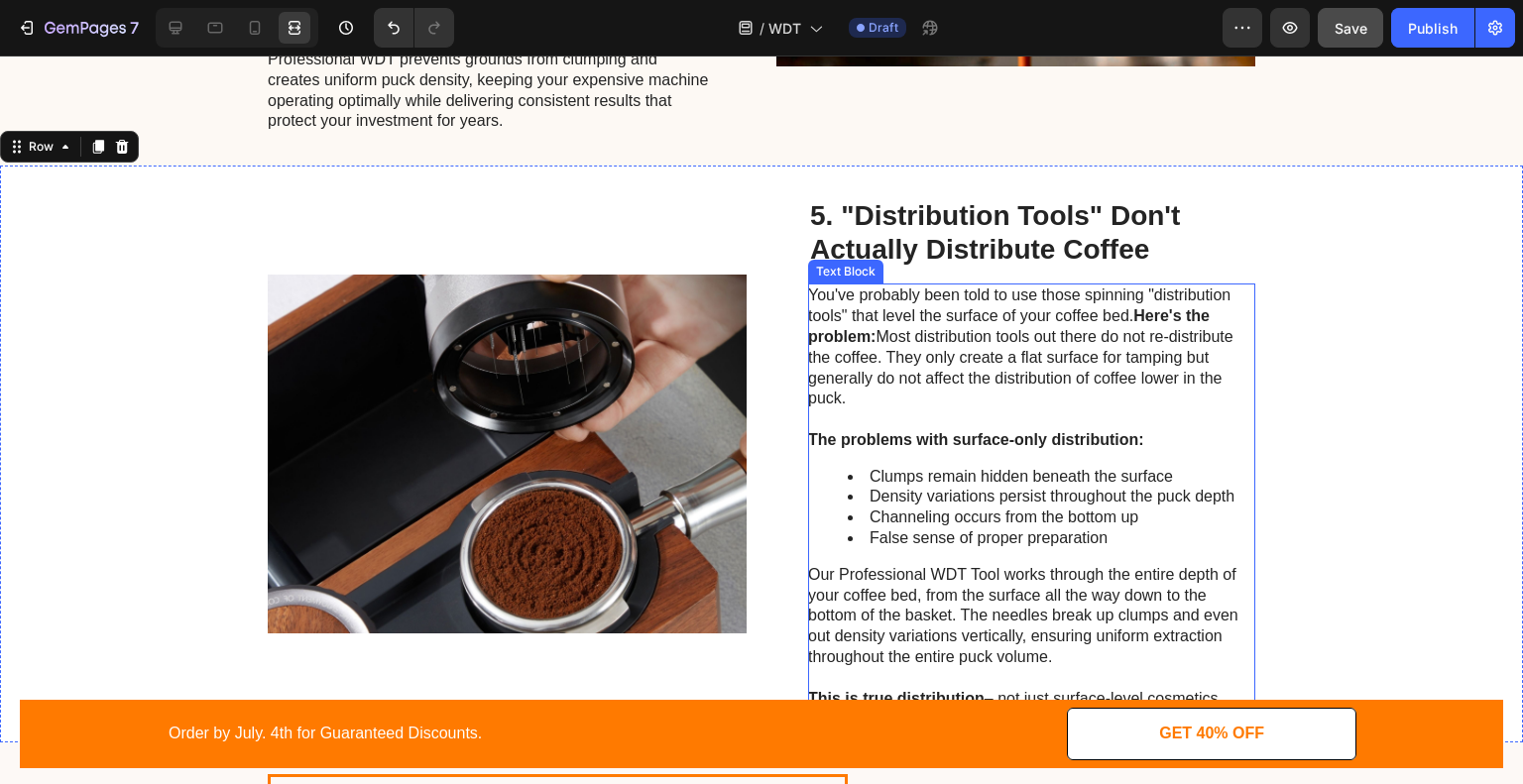 scroll, scrollTop: 2636, scrollLeft: 0, axis: vertical 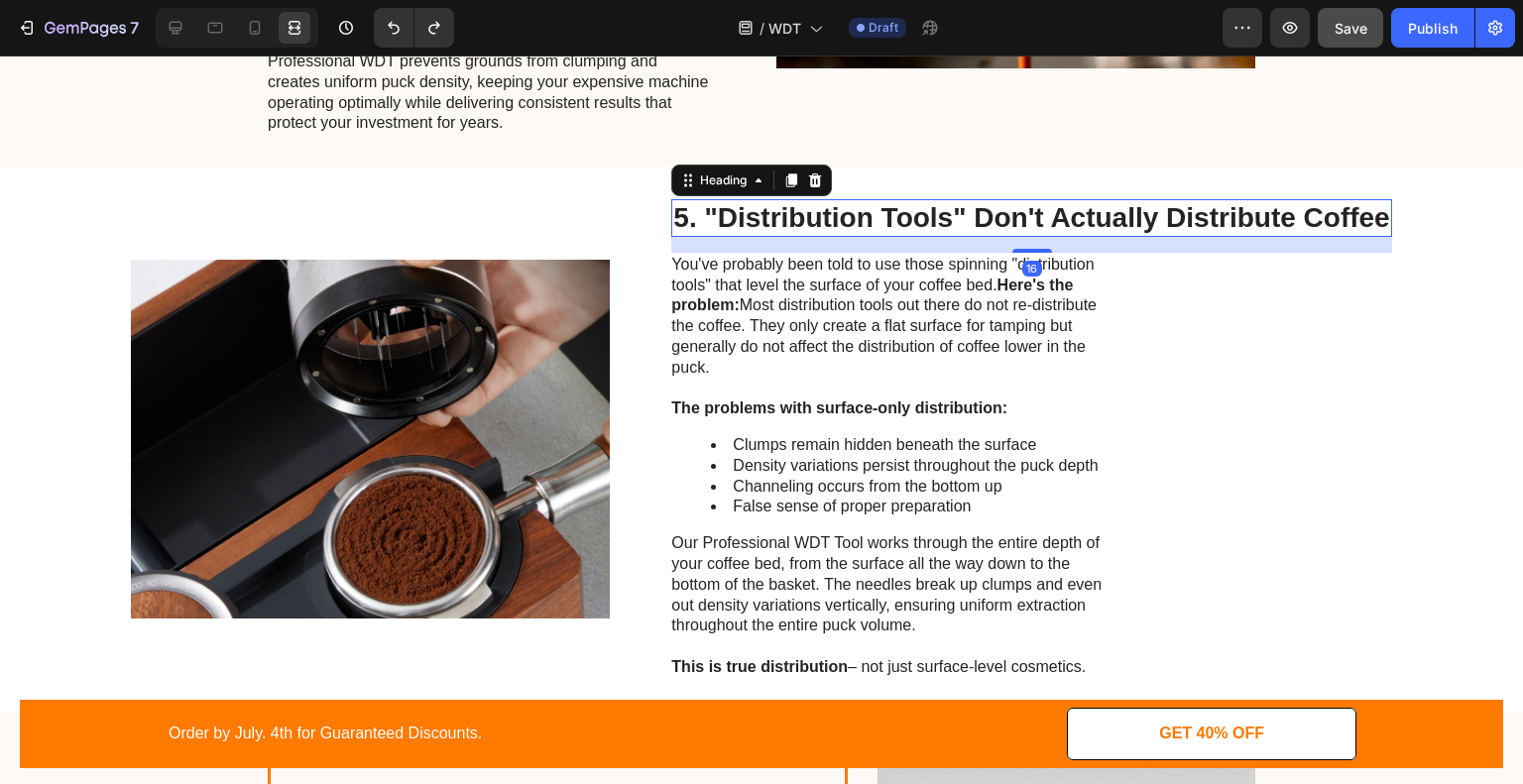 click on "5. "Distribution Tools" Don't Actually Distribute Coffee" at bounding box center [1031, 218] 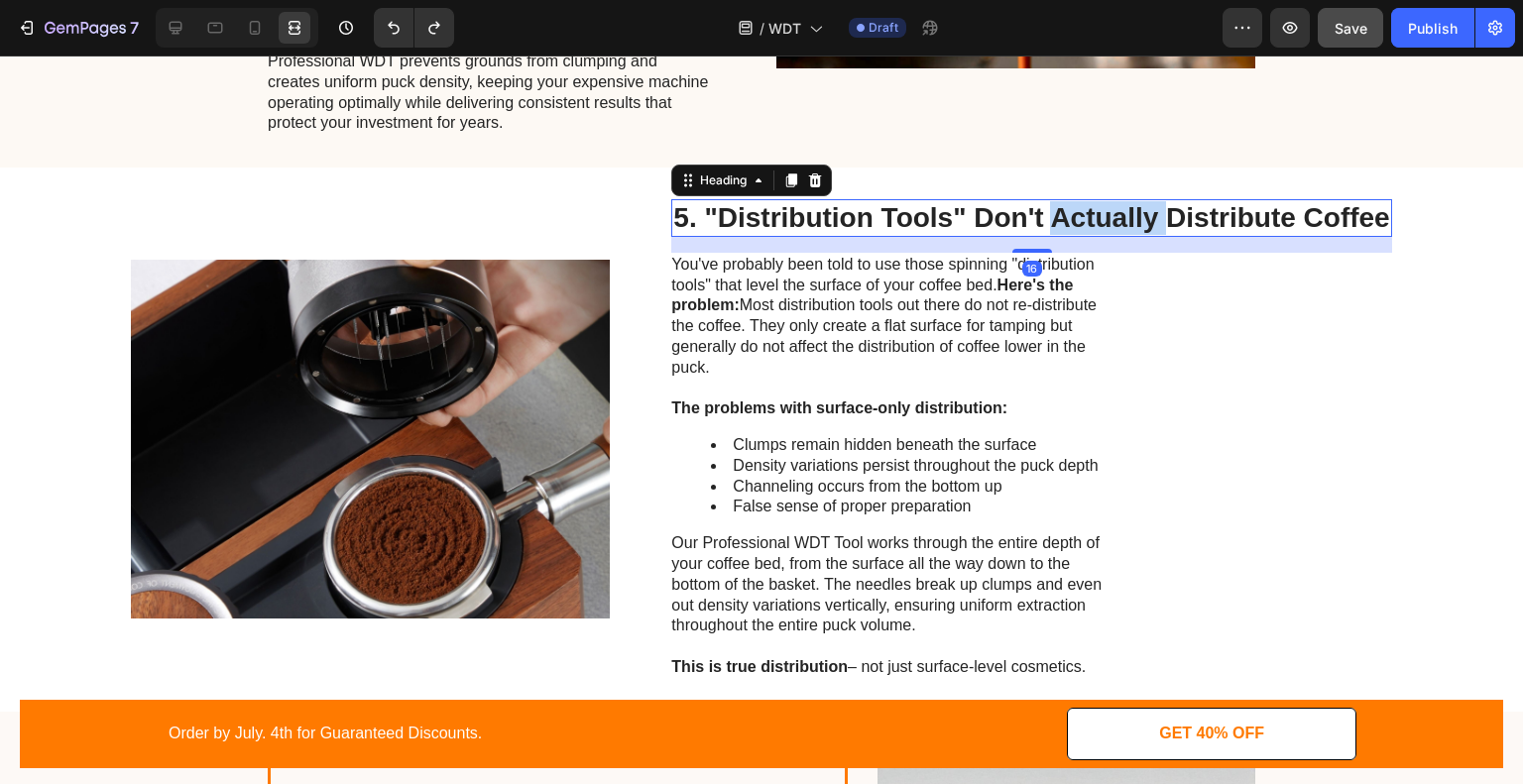 click on "5. "Distribution Tools" Don't Actually Distribute Coffee" at bounding box center (1031, 218) 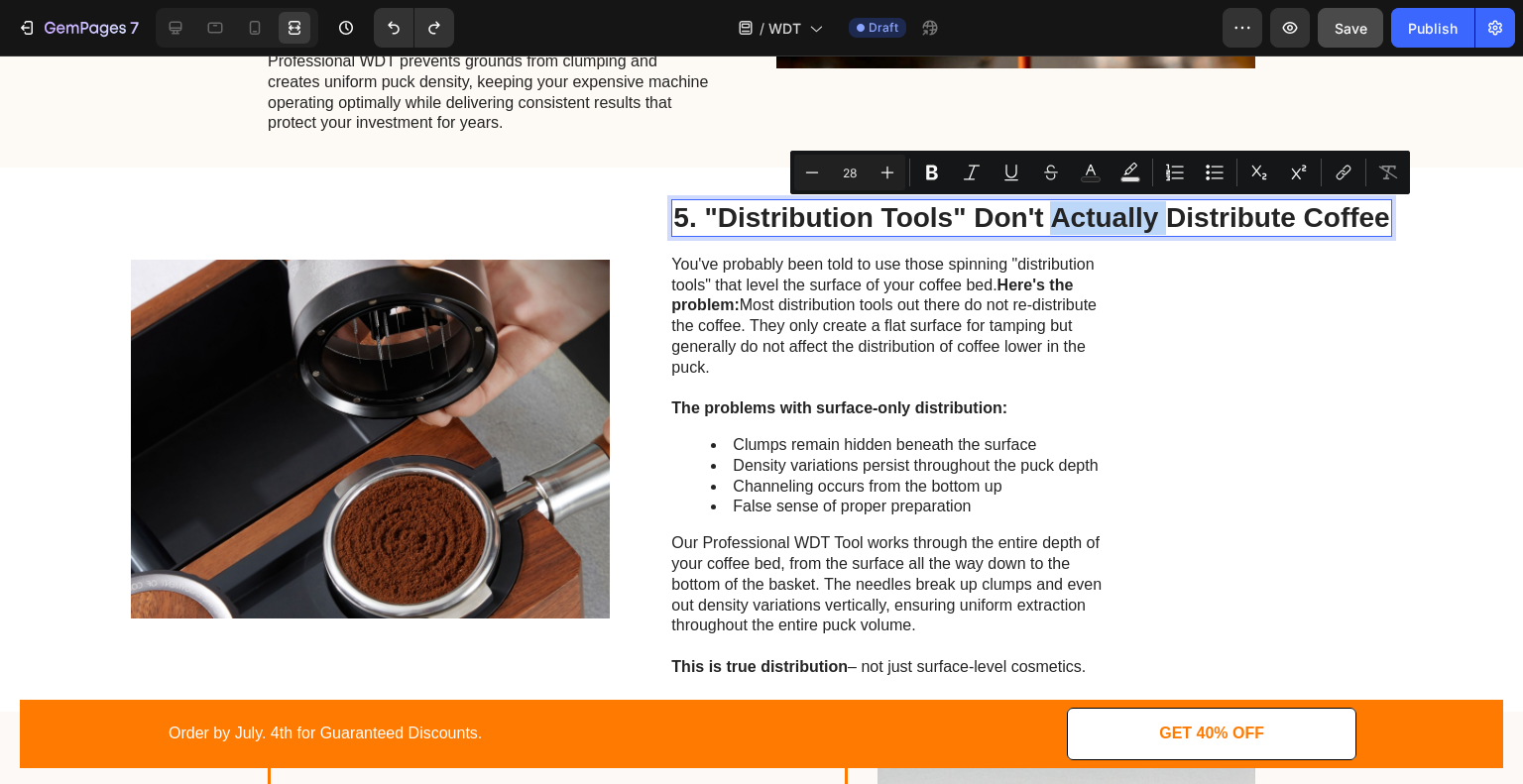 click on "5. "Distribution Tools" Don't Actually Distribute Coffee" at bounding box center [1031, 218] 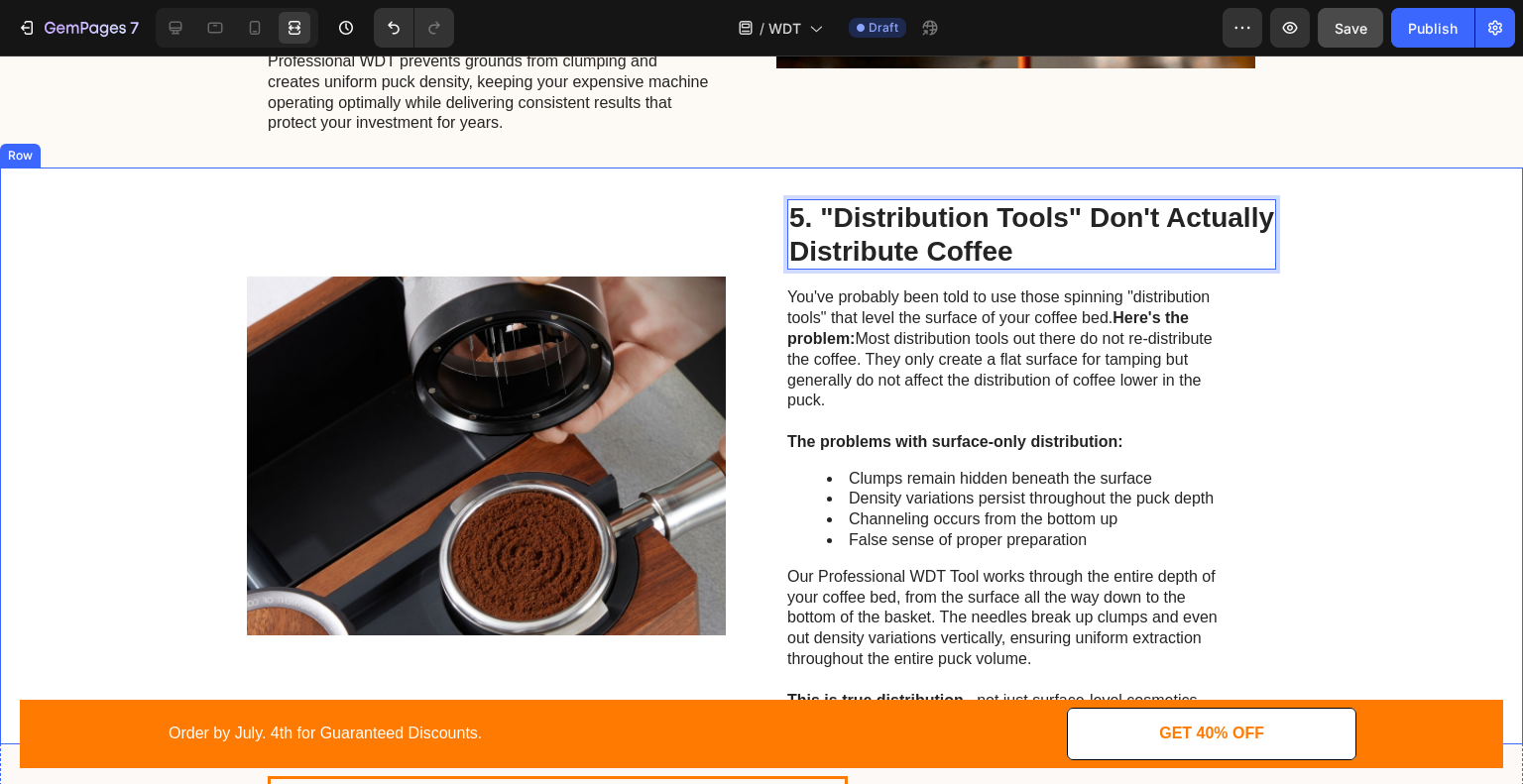 click on "Image 5. "Distribution Tools" Don't Actually  Distribute Coffee Heading   16 You've probably been told to use those spinning "distribution tools" that level the surface of your coffee bed.  Here's the problem:  Most distribution tools out there do not re-distribute the coffee. They only create a flat surface for tamping but generally do not affect the distribution of coffee lower in the puck.   The problems with surface-only distribution: Clumps remain hidden beneath the surface Density variations persist throughout the puck depth Channeling occurs from the bottom up False sense of proper preparation Our Professional WDT Tool works through the entire depth of your coffee bed, from the surface all the way down to the bottom of the basket. The needles break up clumps and even out density variations vertically, ensuring uniform extraction throughout the entire puck volume.   This is true distribution  – not just surface-level cosmetics. Text Block Row" at bounding box center [762, 456] 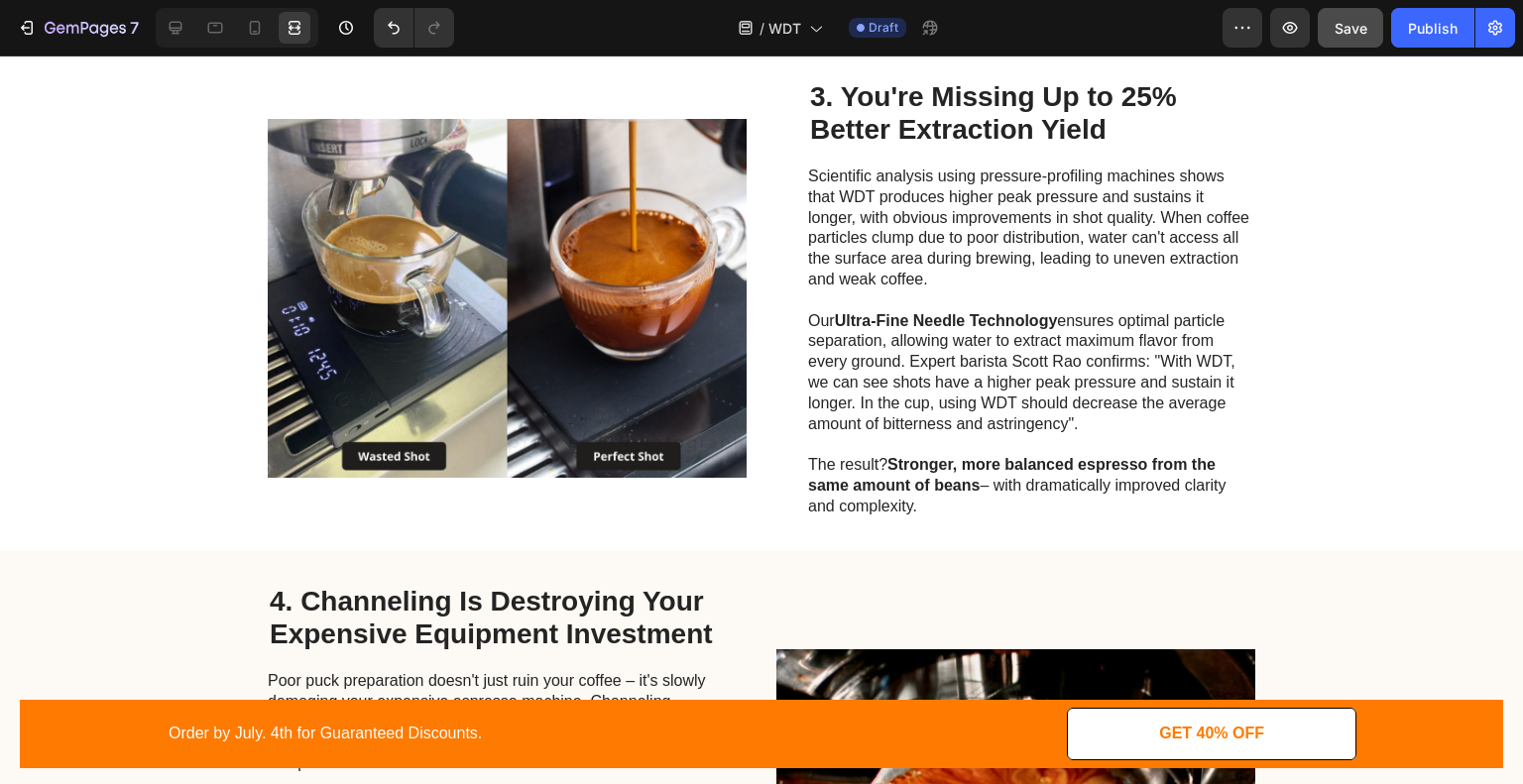 scroll, scrollTop: 1697, scrollLeft: 0, axis: vertical 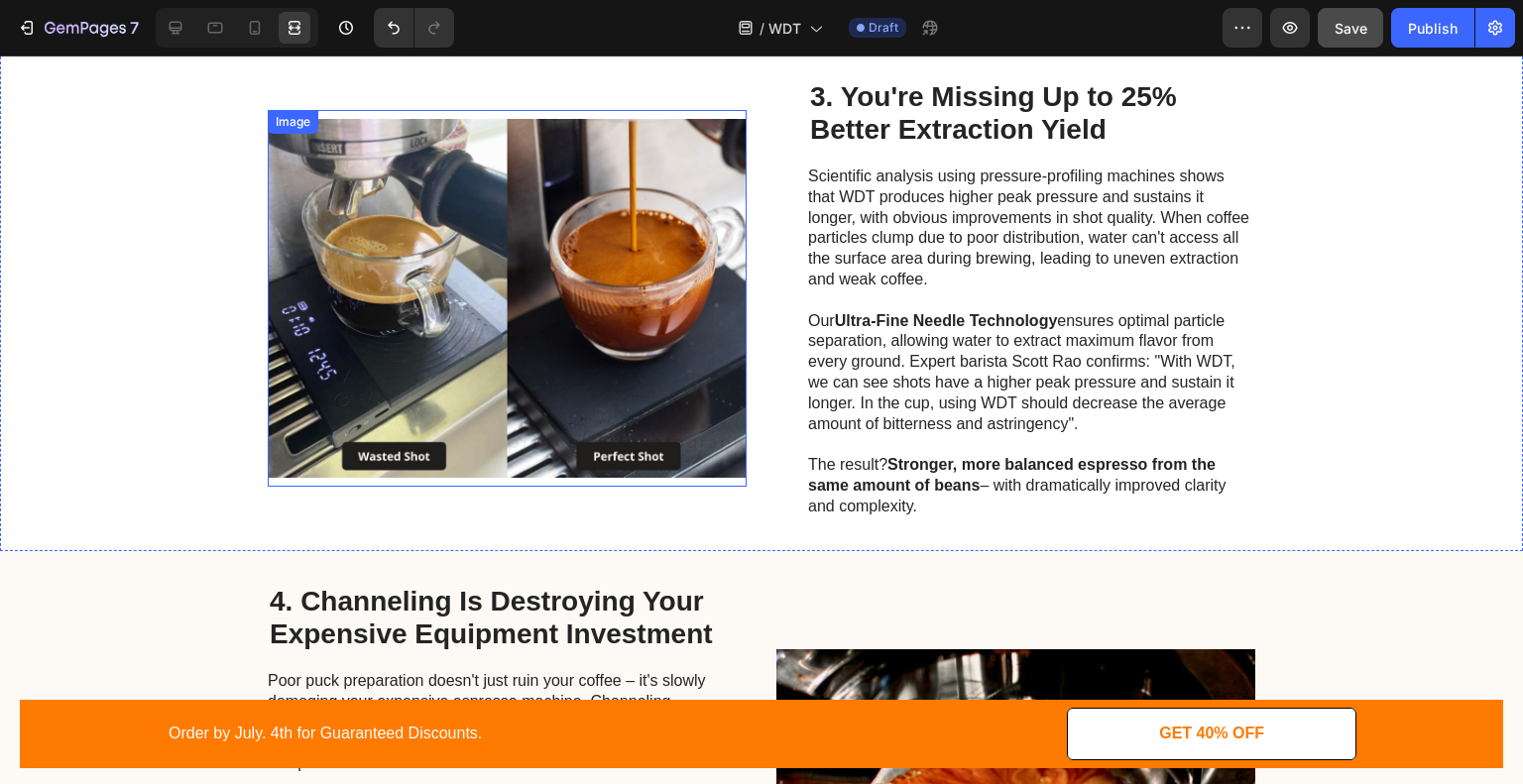 click at bounding box center [507, 298] 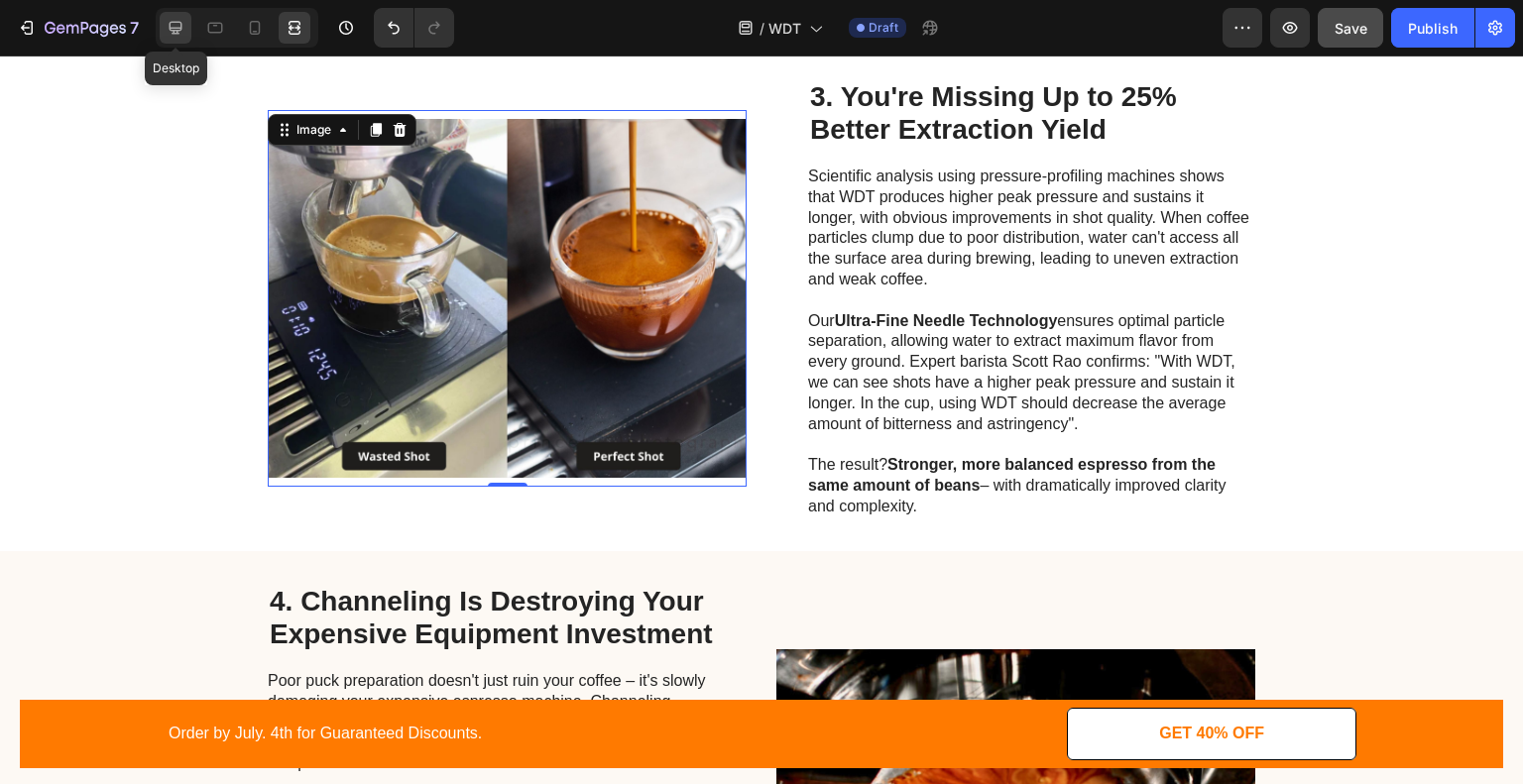 click 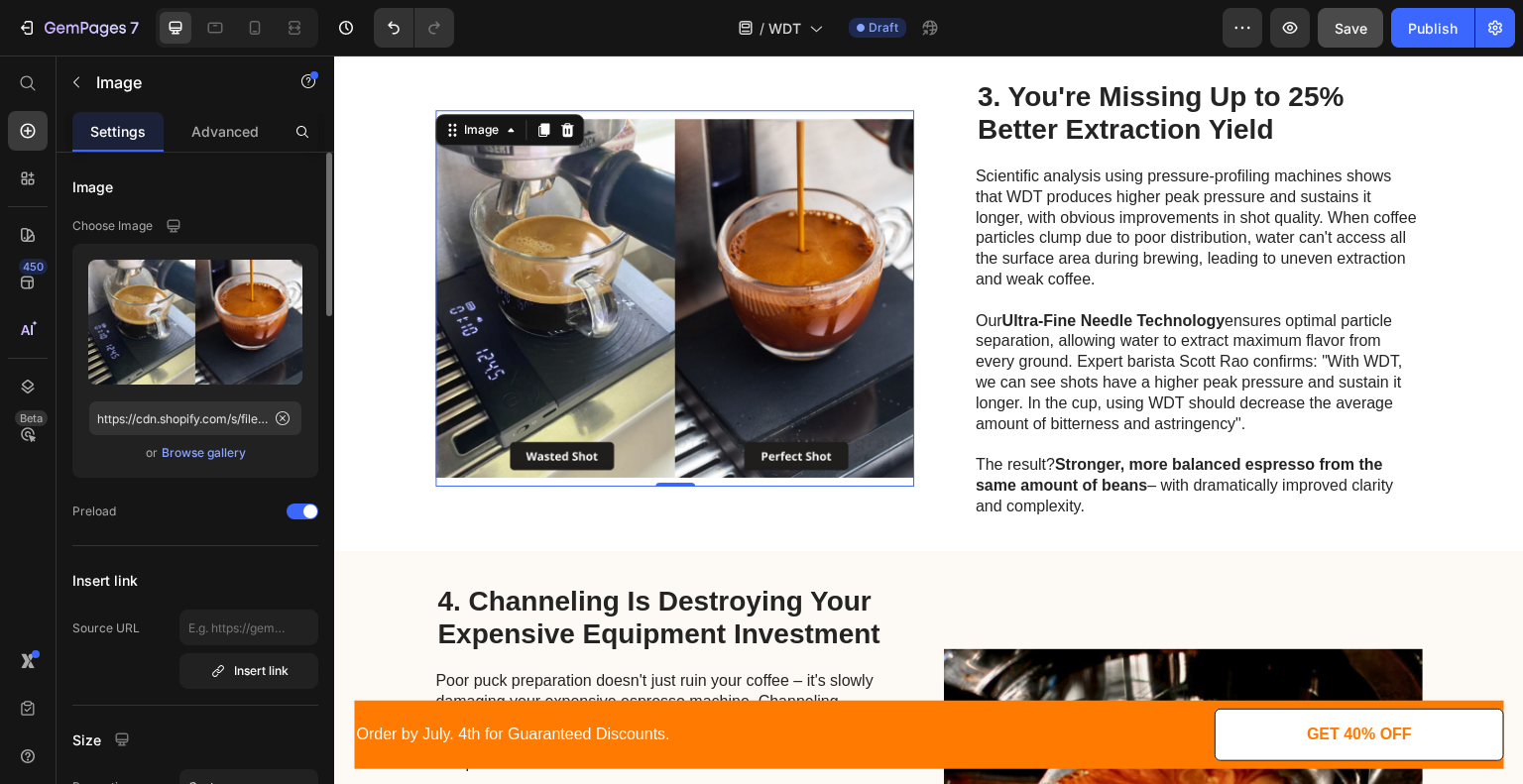 click on "Browse gallery" at bounding box center (203, 453) 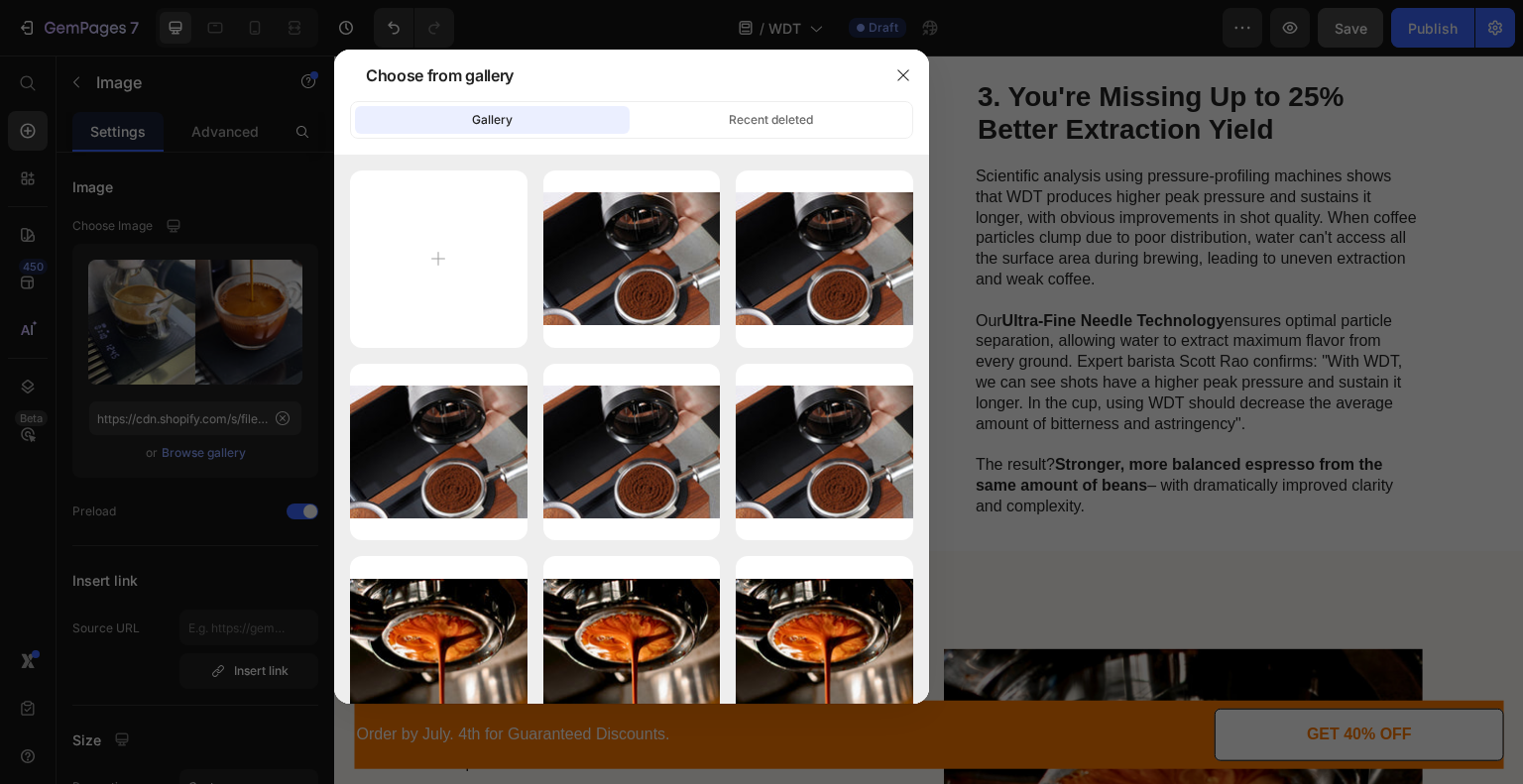 click on "Recent deleted" 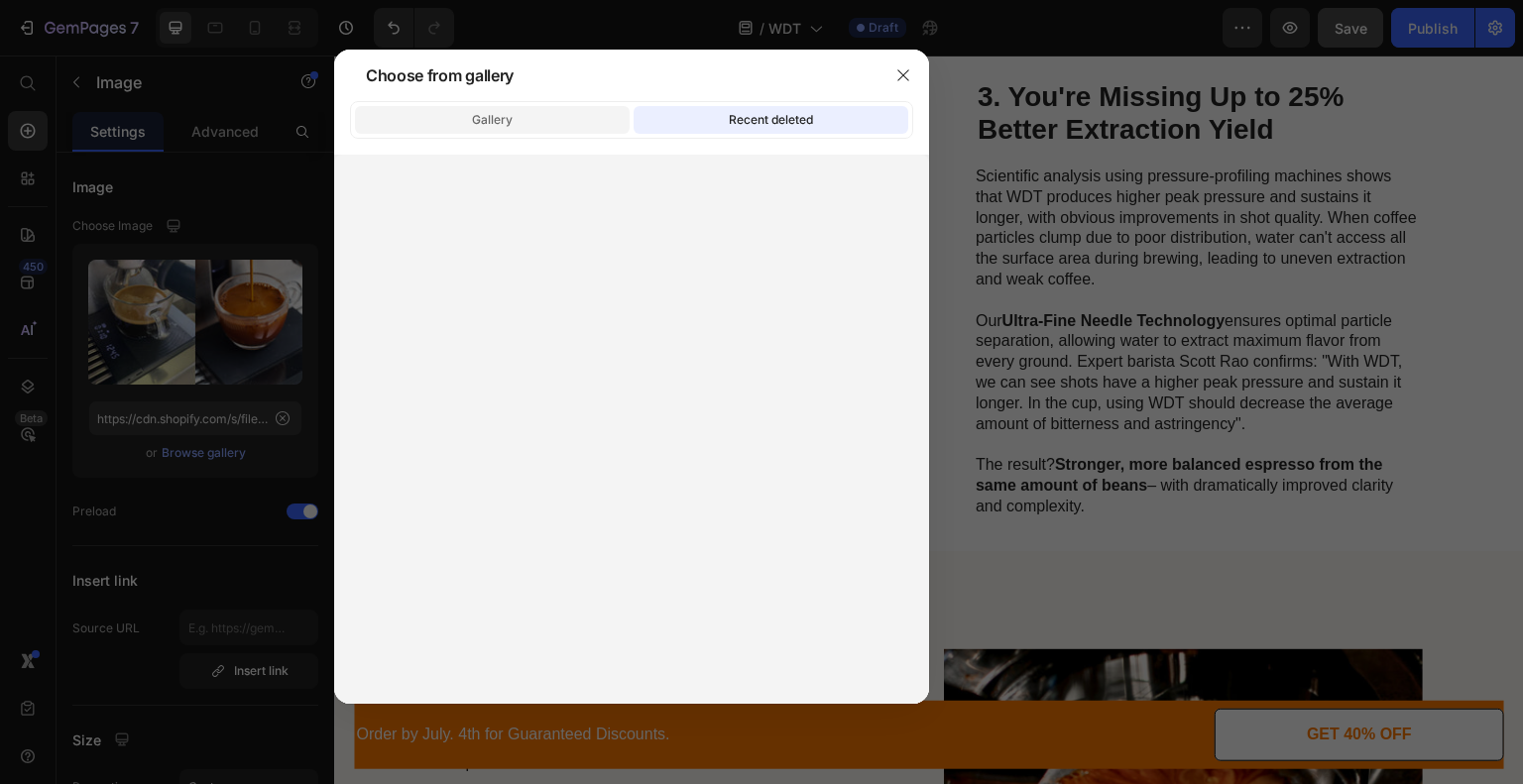 click on "Gallery" 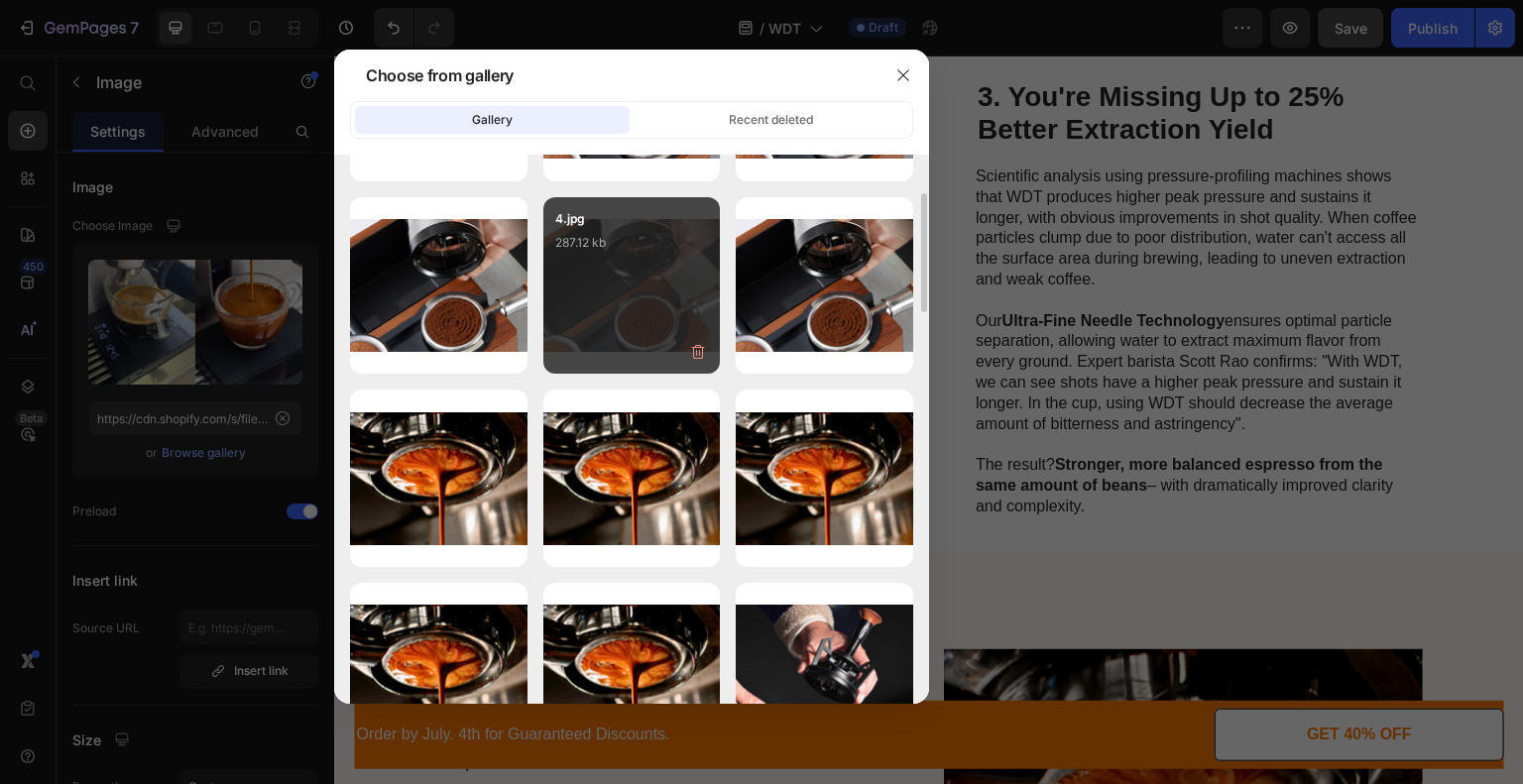 scroll, scrollTop: 168, scrollLeft: 0, axis: vertical 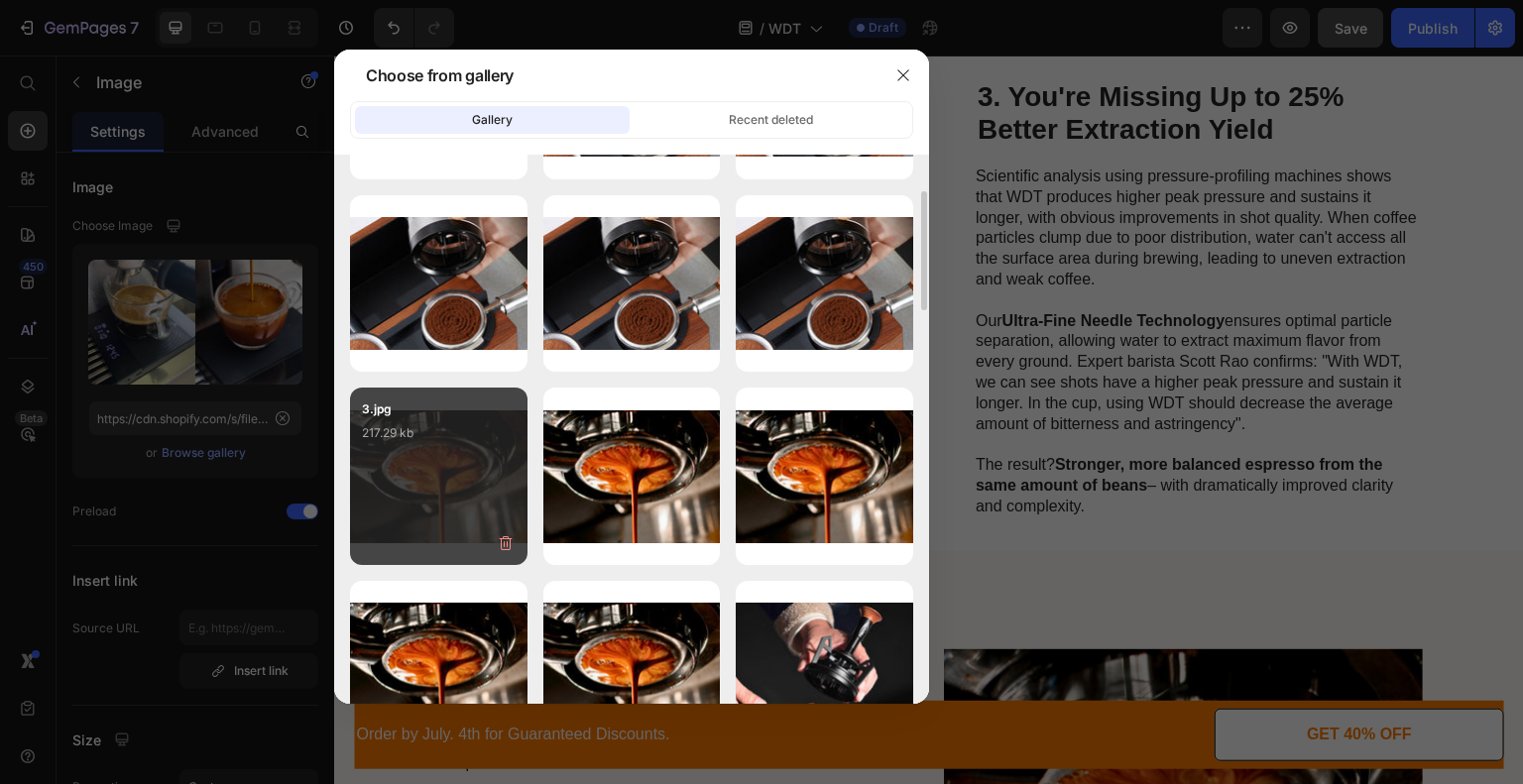 click on "3.jpg 217.29 kb" at bounding box center [438, 439] 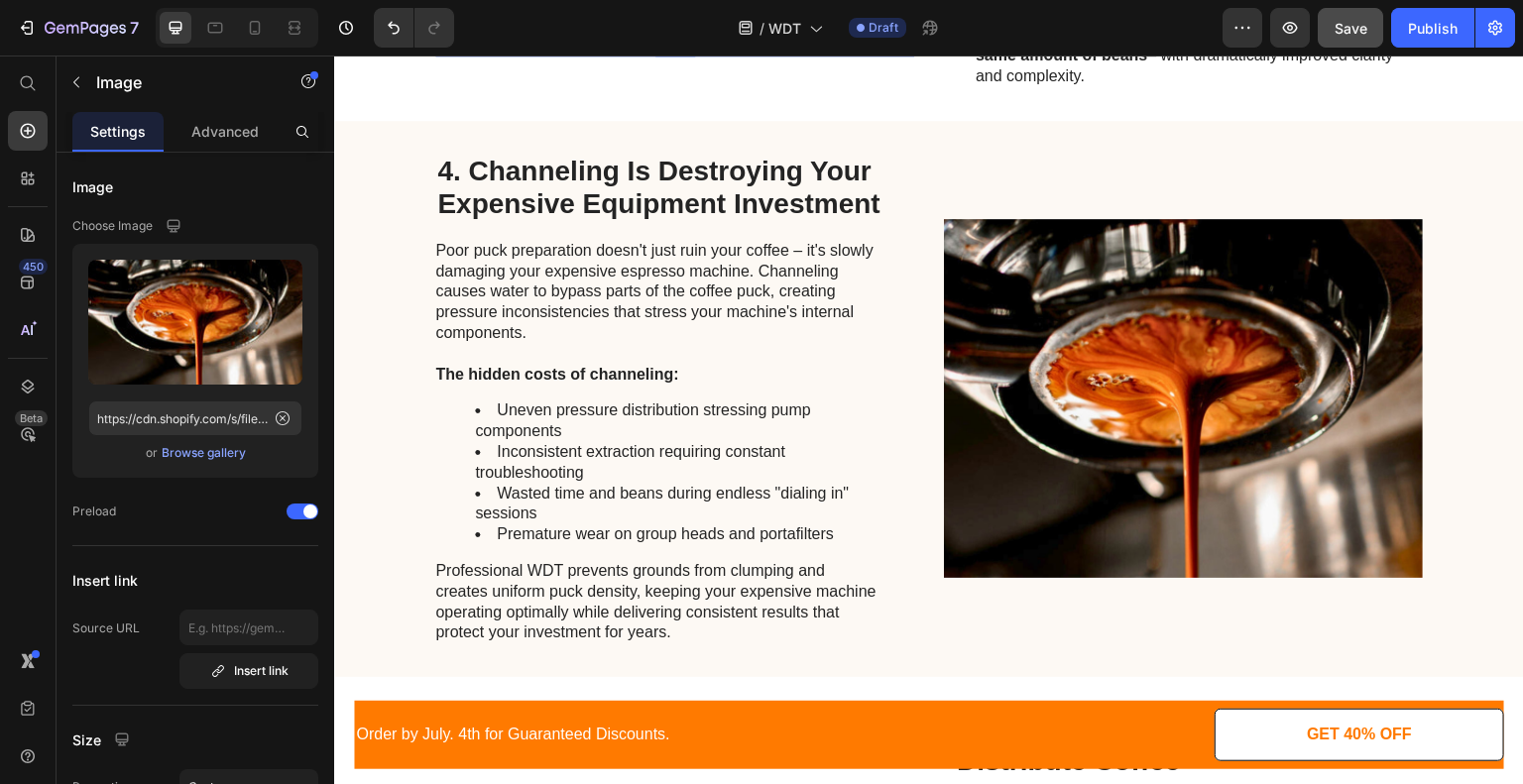 scroll, scrollTop: 2129, scrollLeft: 0, axis: vertical 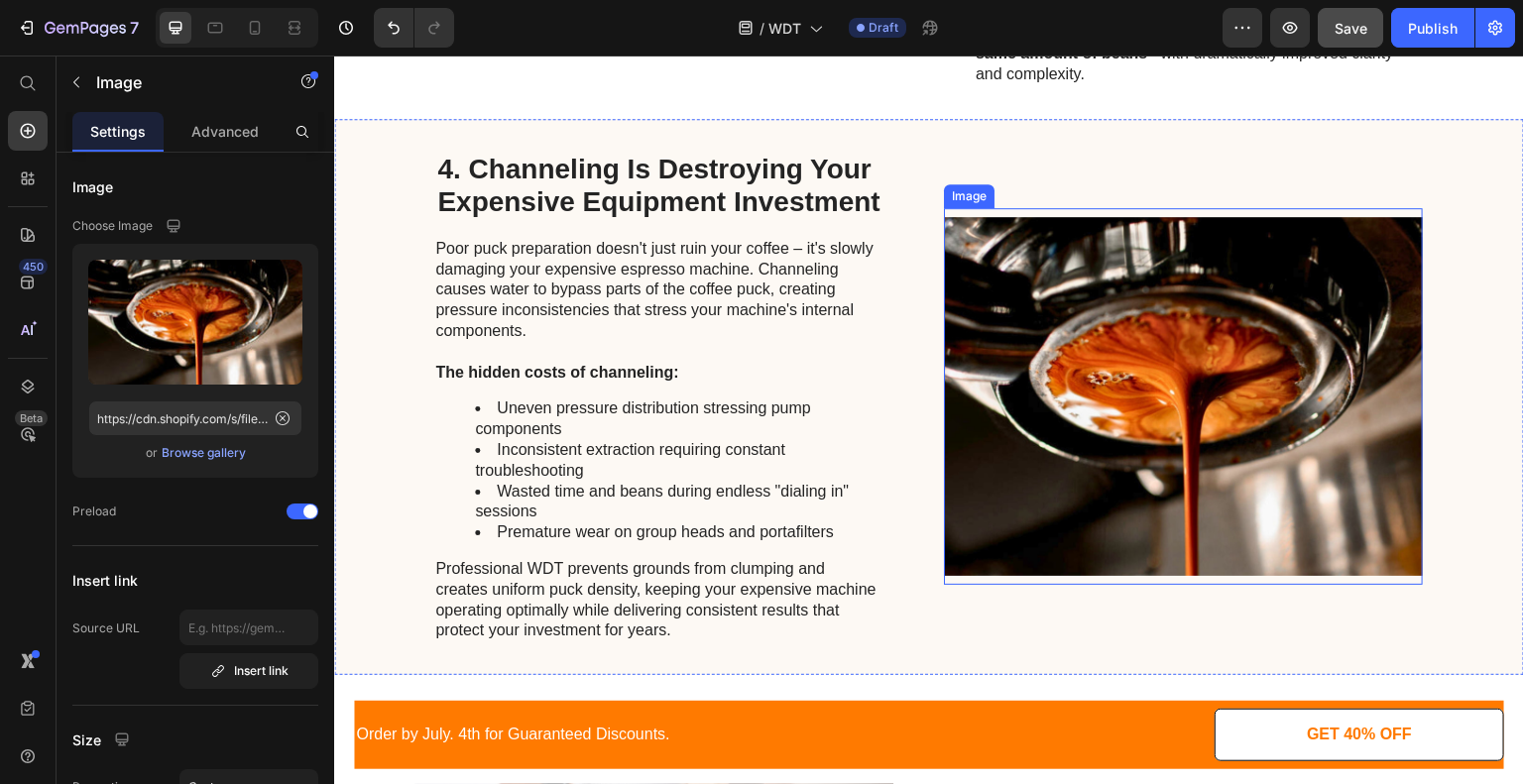 click at bounding box center [1183, 396] 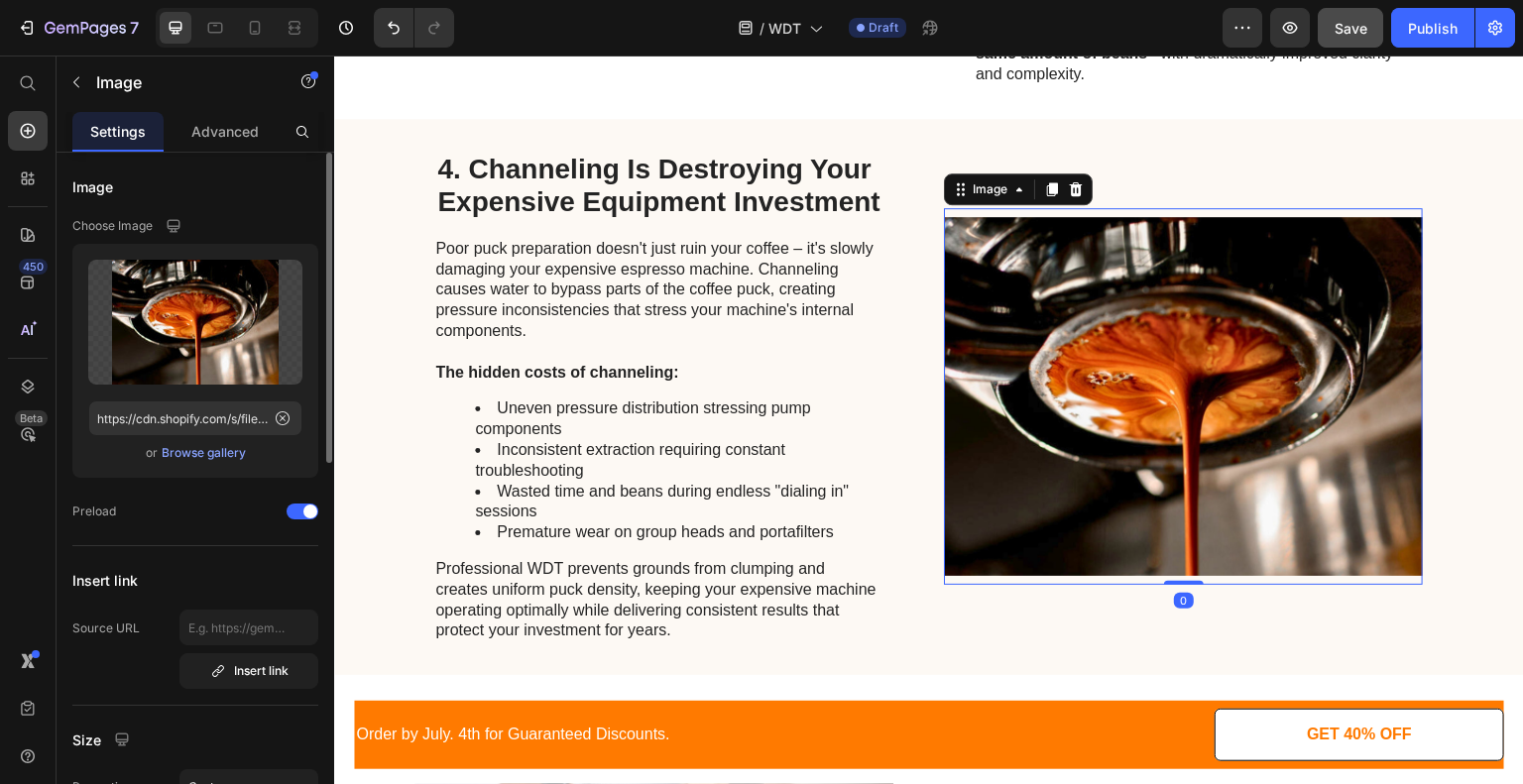 click on "Browse gallery" at bounding box center [203, 453] 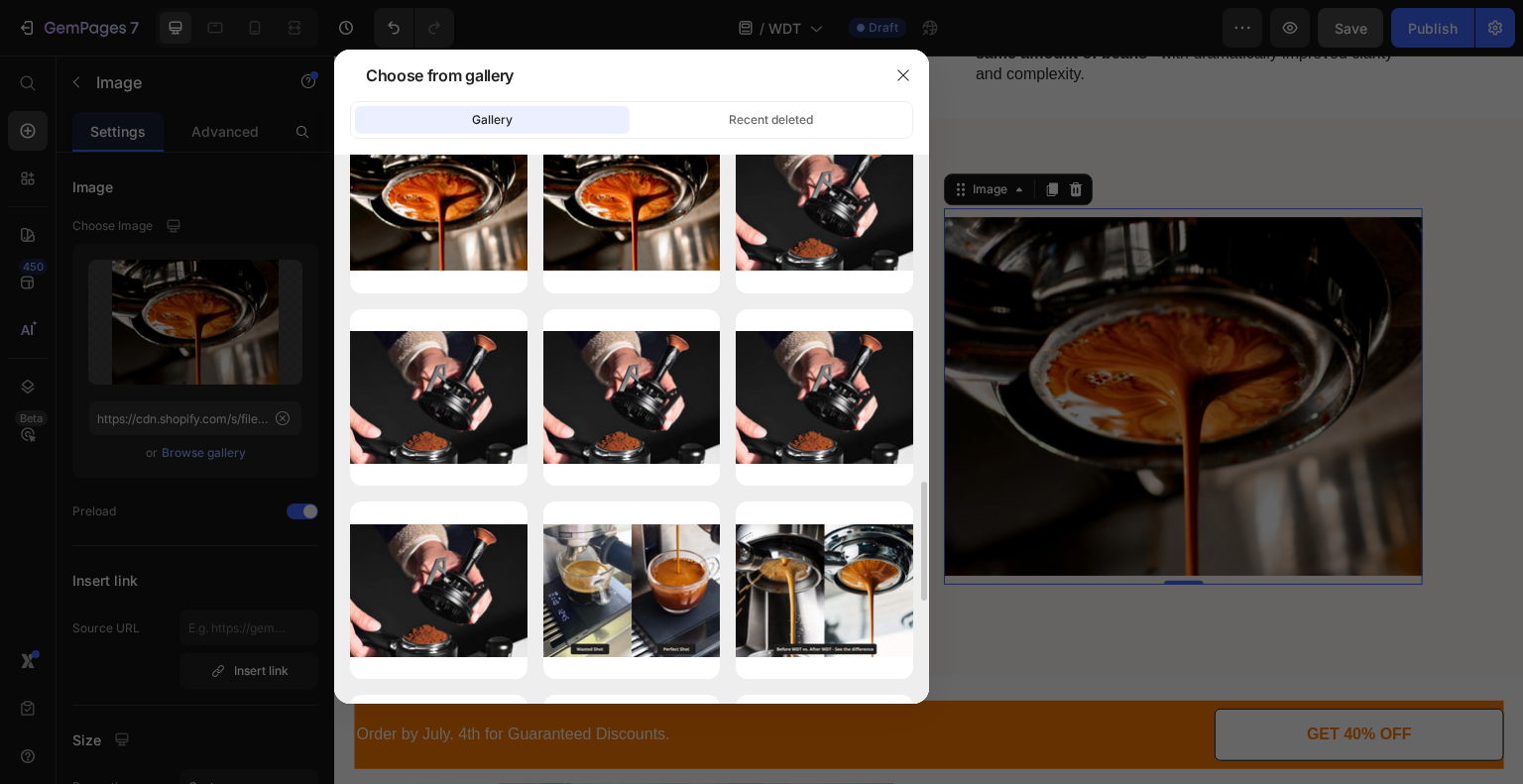scroll, scrollTop: 824, scrollLeft: 0, axis: vertical 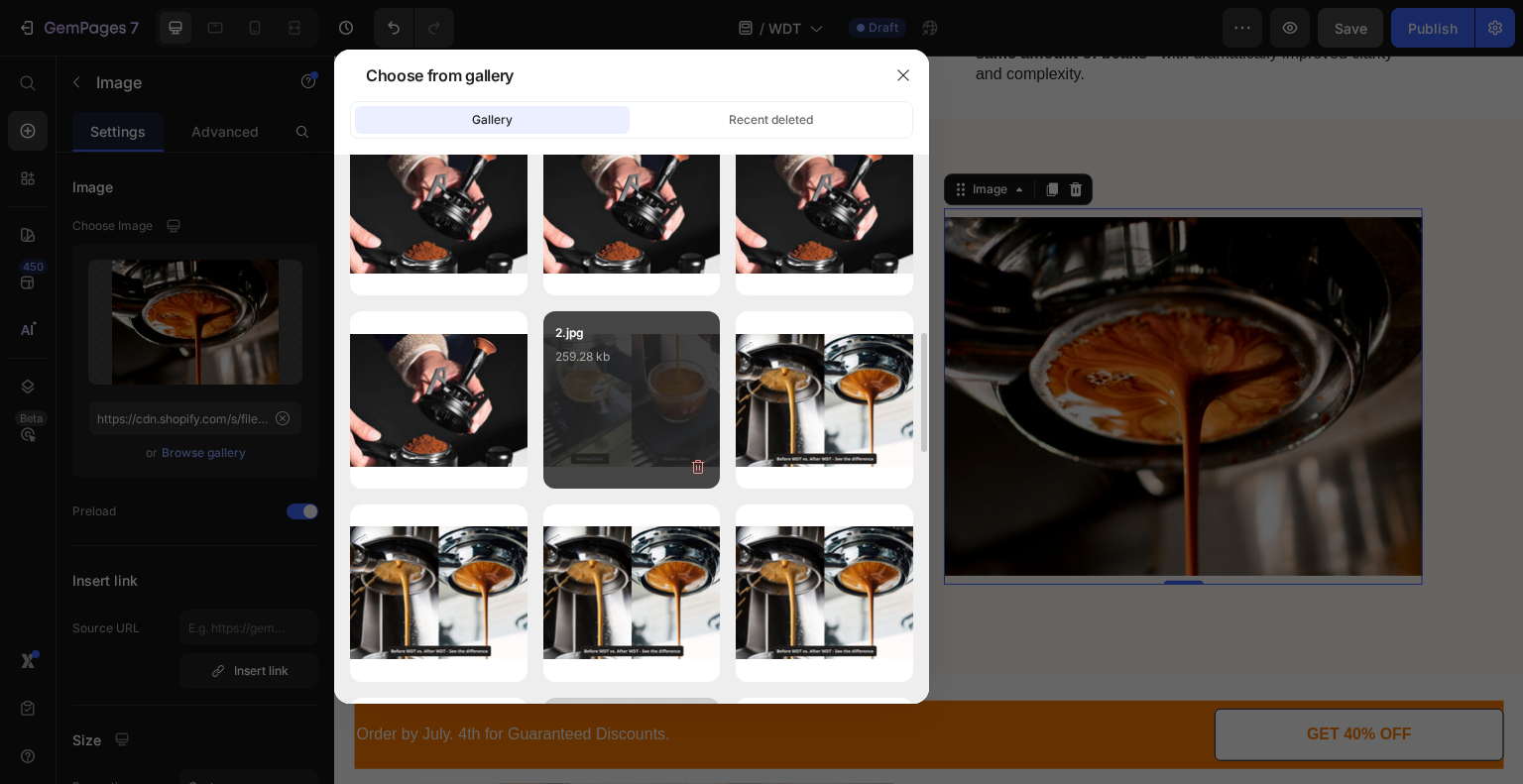 click on "2.jpg" at bounding box center [632, 333] 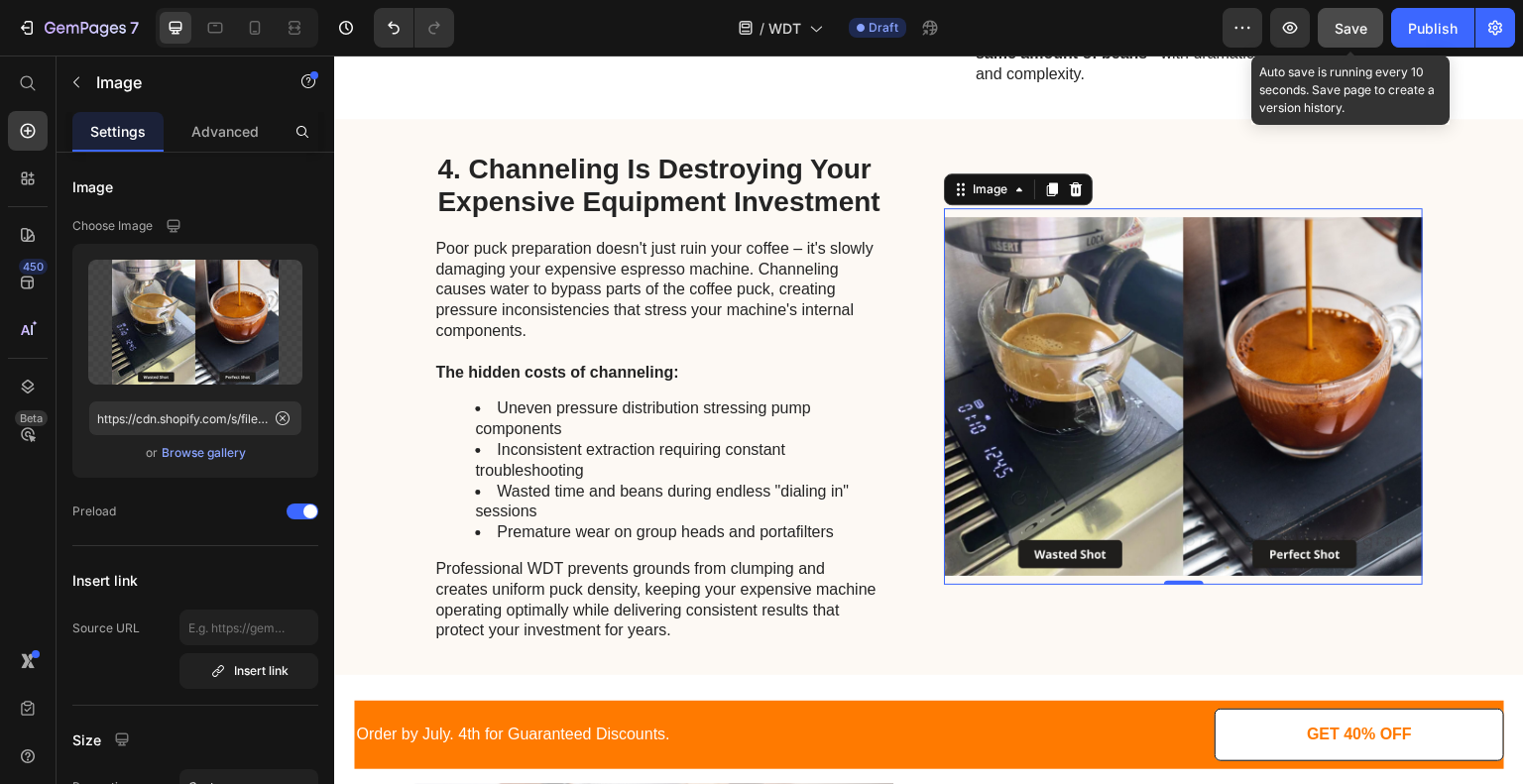 click on "Save" at bounding box center [1350, 28] 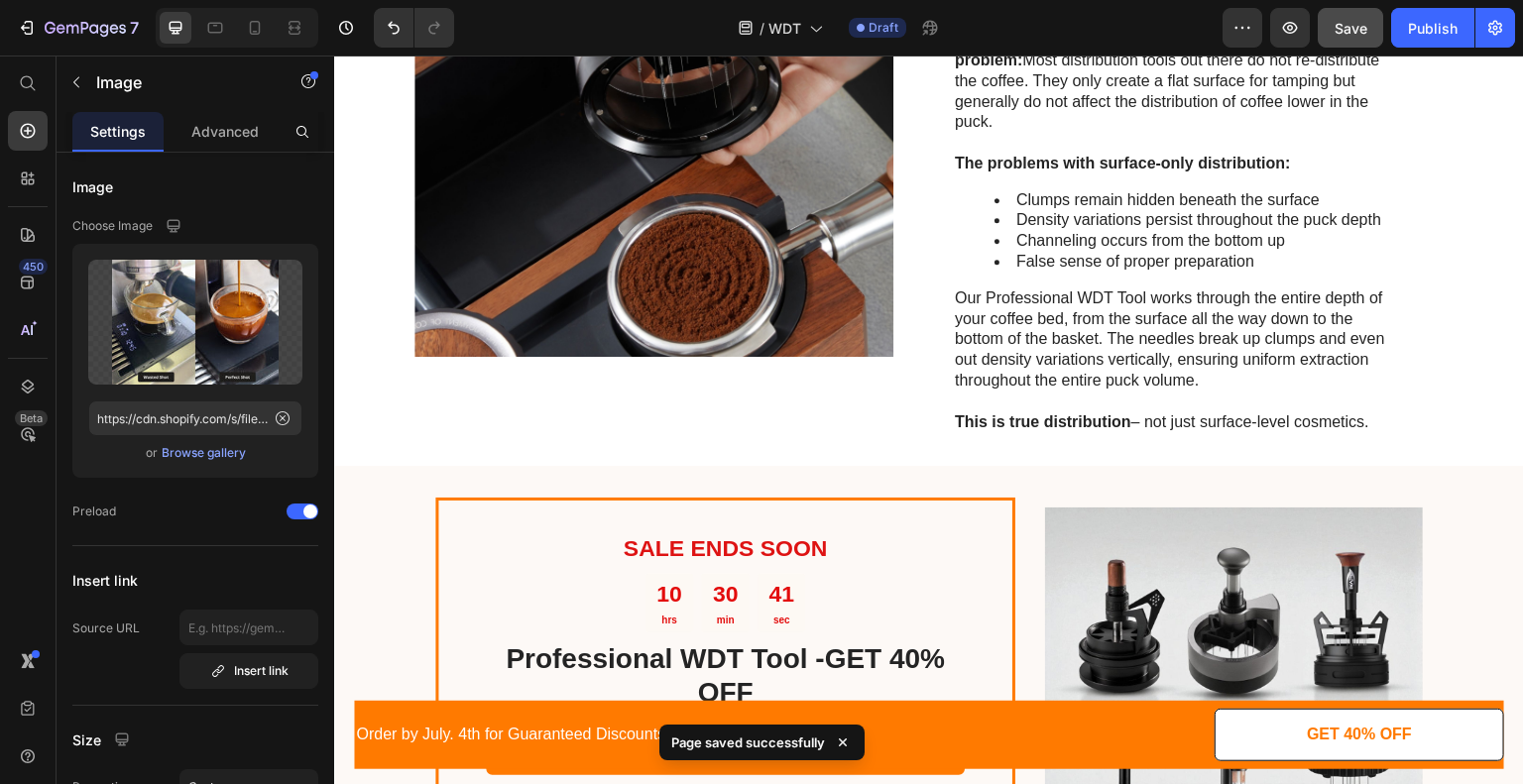 scroll, scrollTop: 2666, scrollLeft: 0, axis: vertical 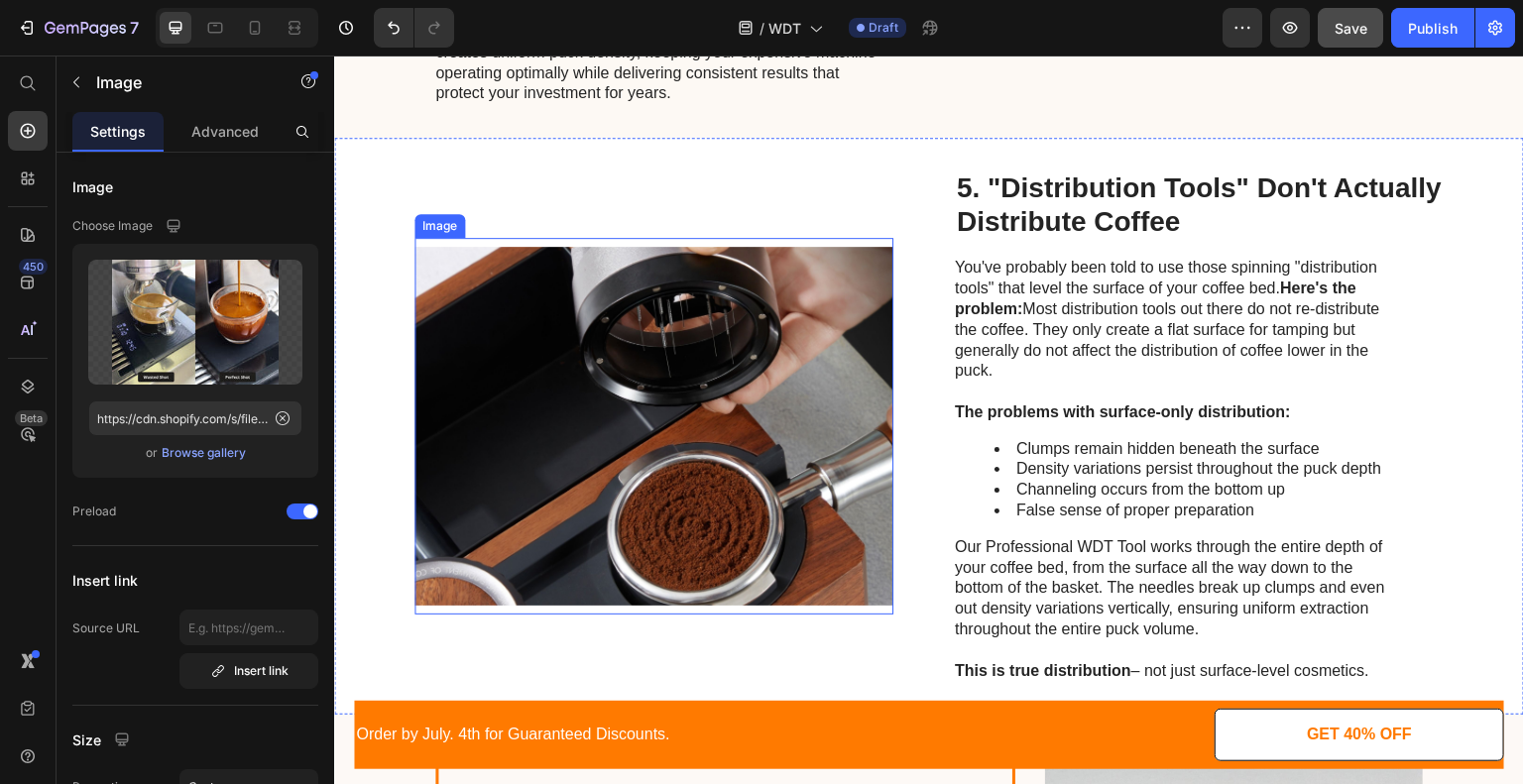 click at bounding box center (653, 426) 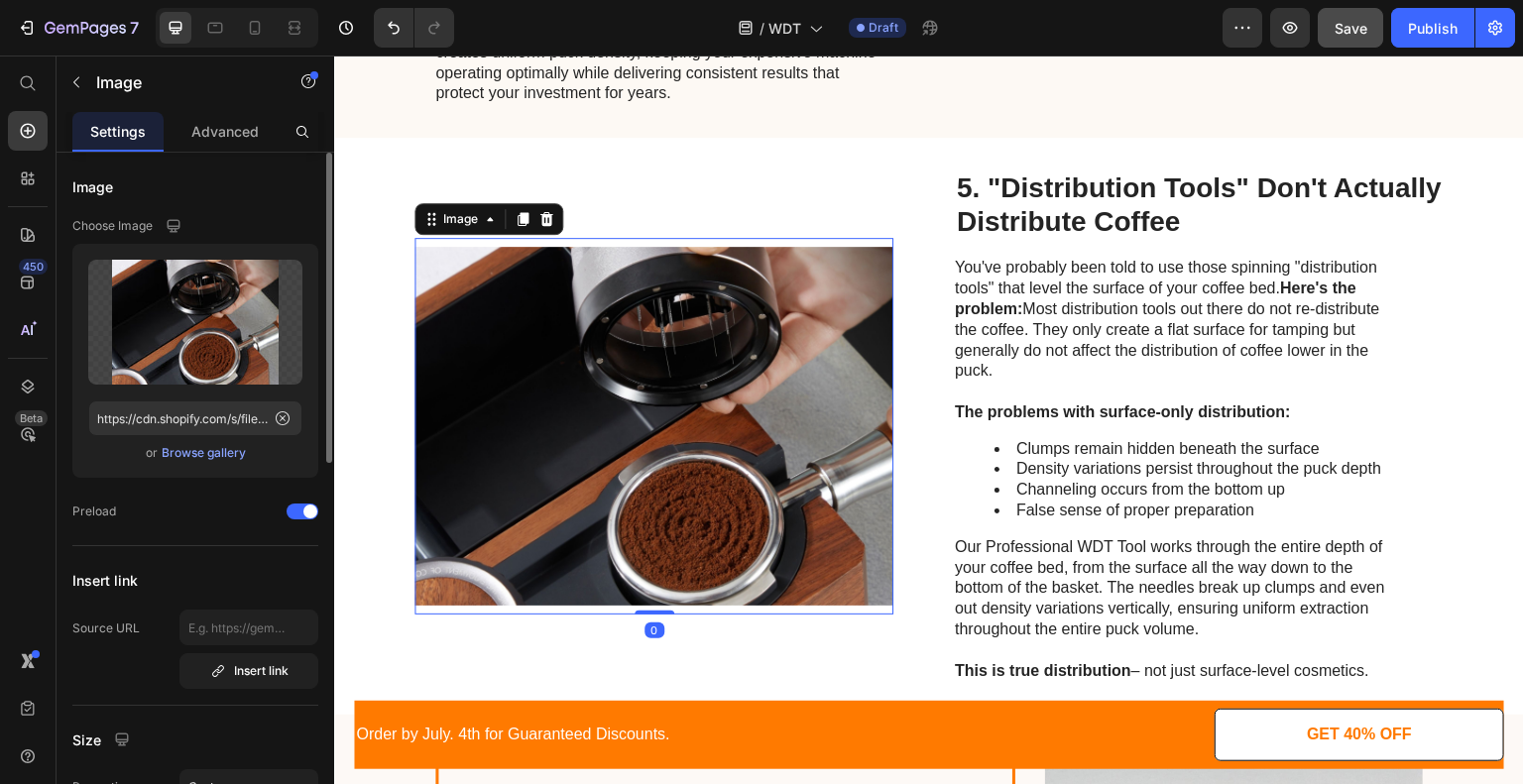 click on "Browse gallery" at bounding box center [203, 453] 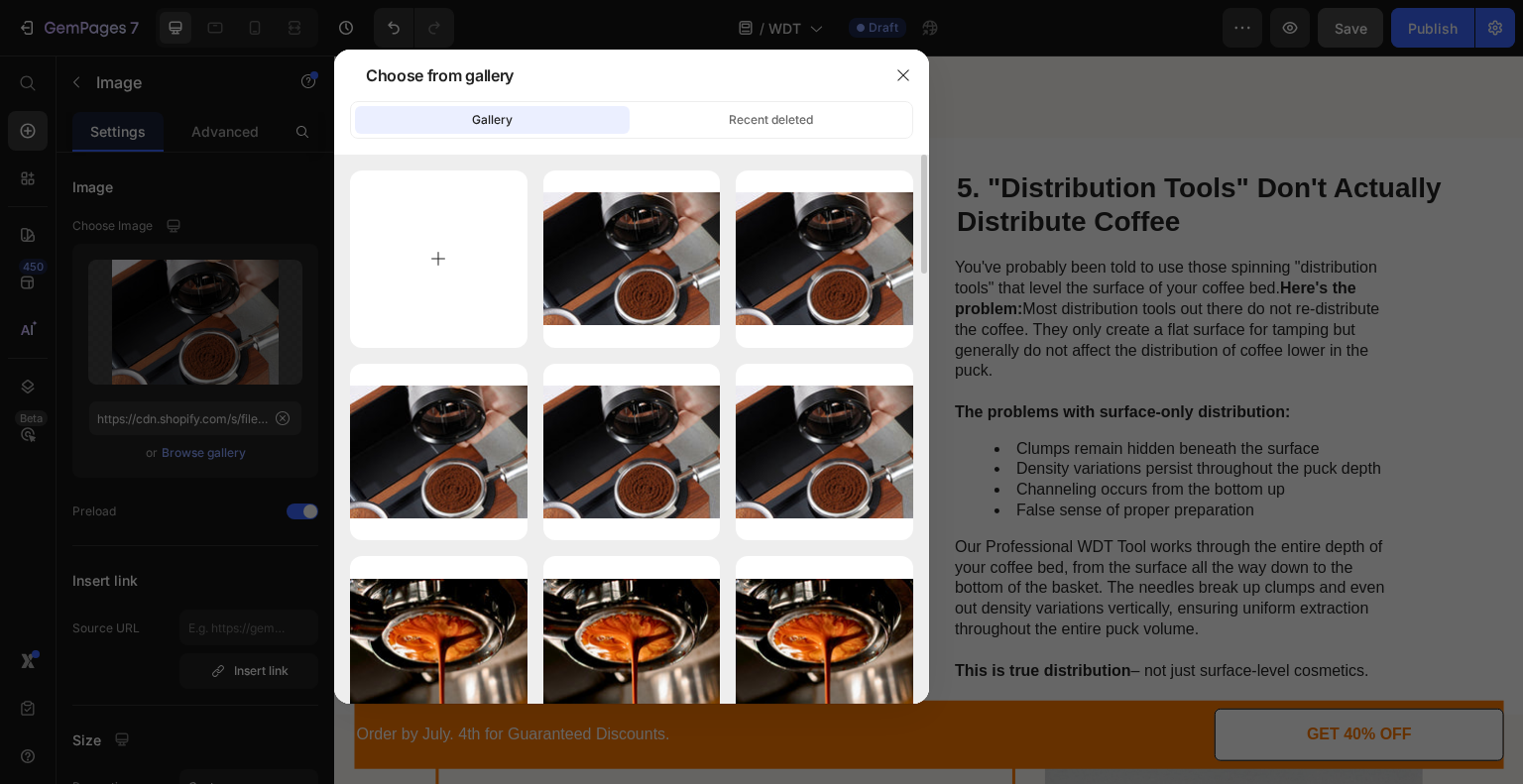 click at bounding box center [438, 259] 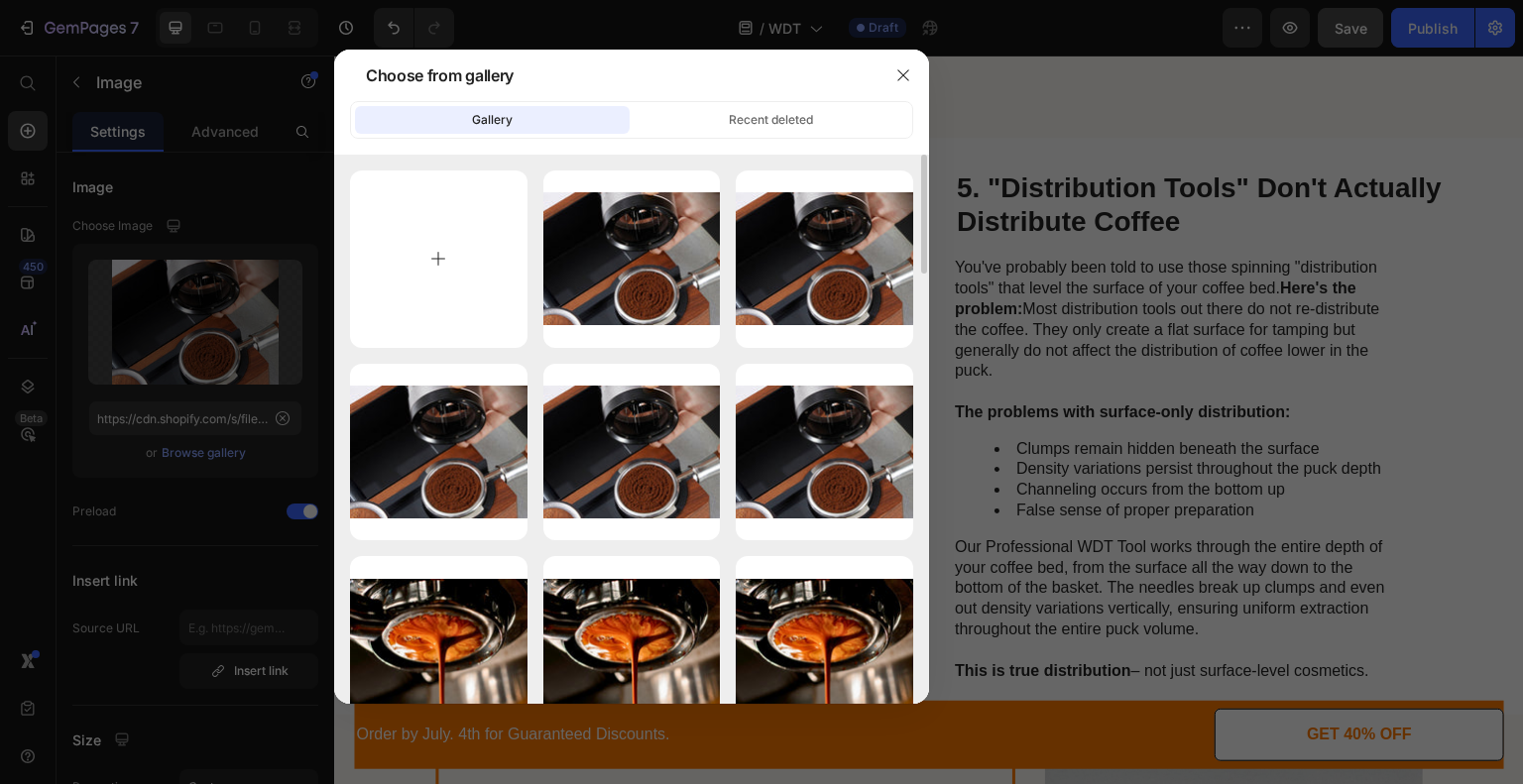 type on "C:\fakepath\4 ED.jpg" 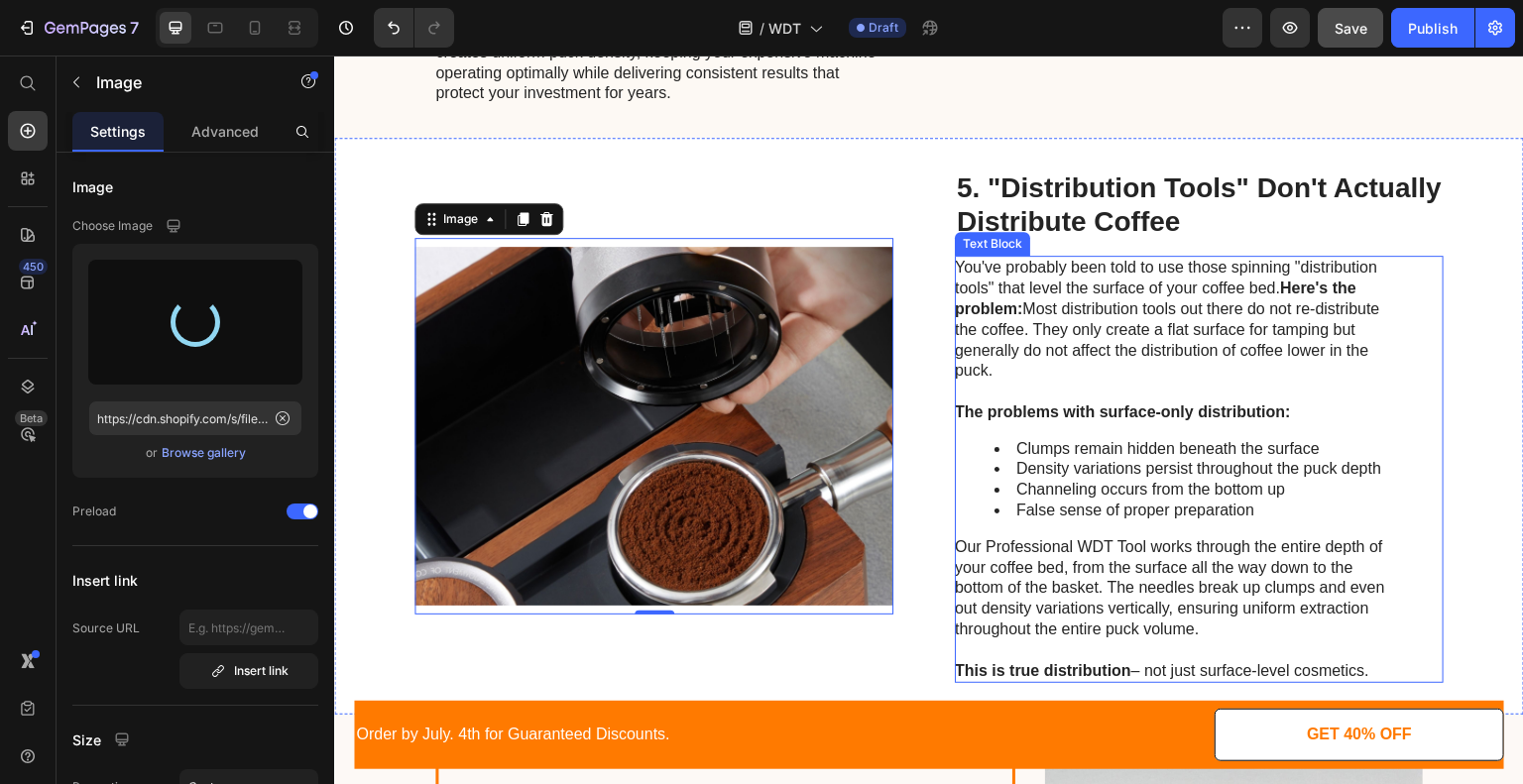 type on "https://cdn.shopify.com/s/files/1/0692/9858/5833/files/gempages_562301257516057765-58f1ee4c-058f-4cda-8816-6edf8365741a.jpg" 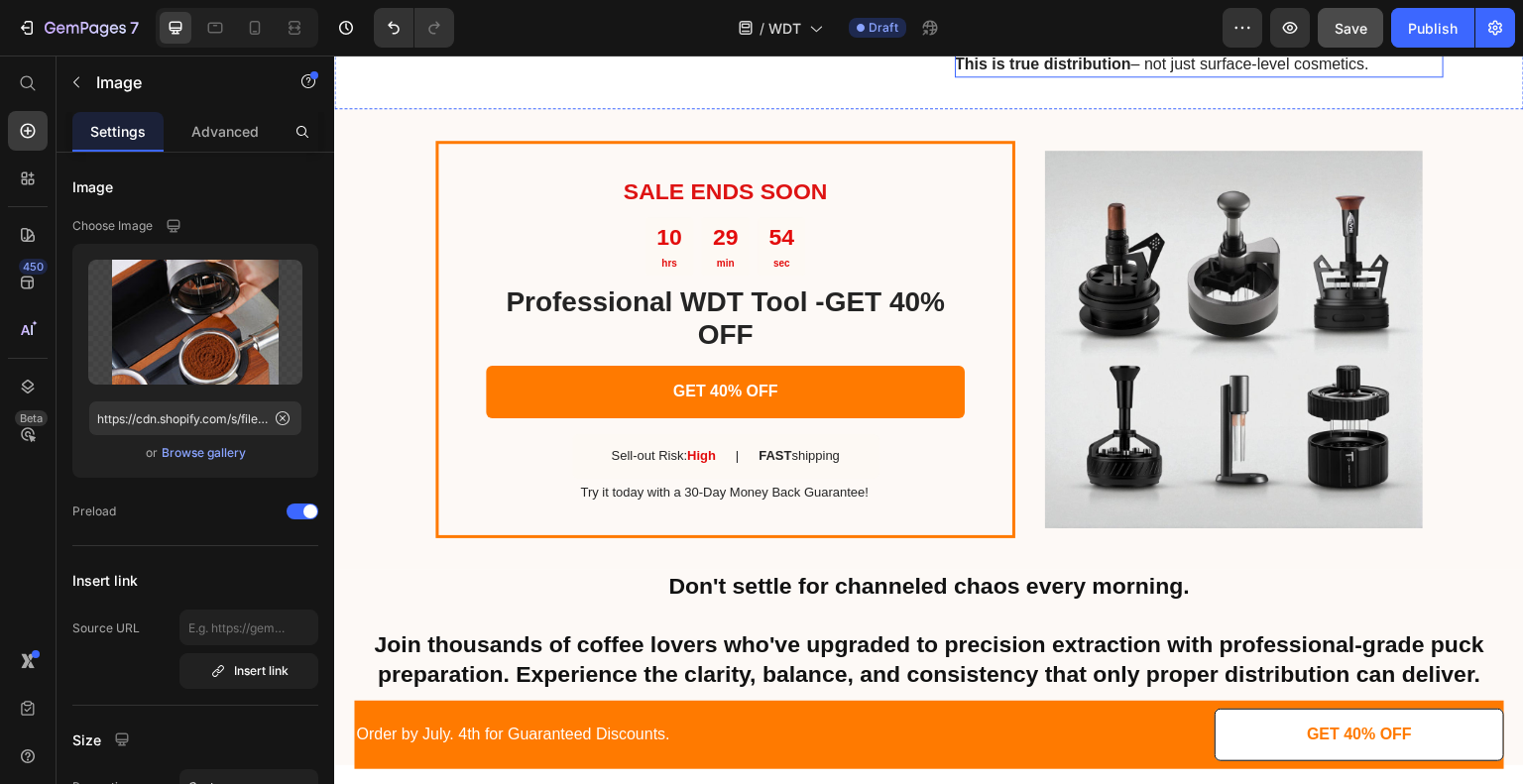 scroll, scrollTop: 3277, scrollLeft: 0, axis: vertical 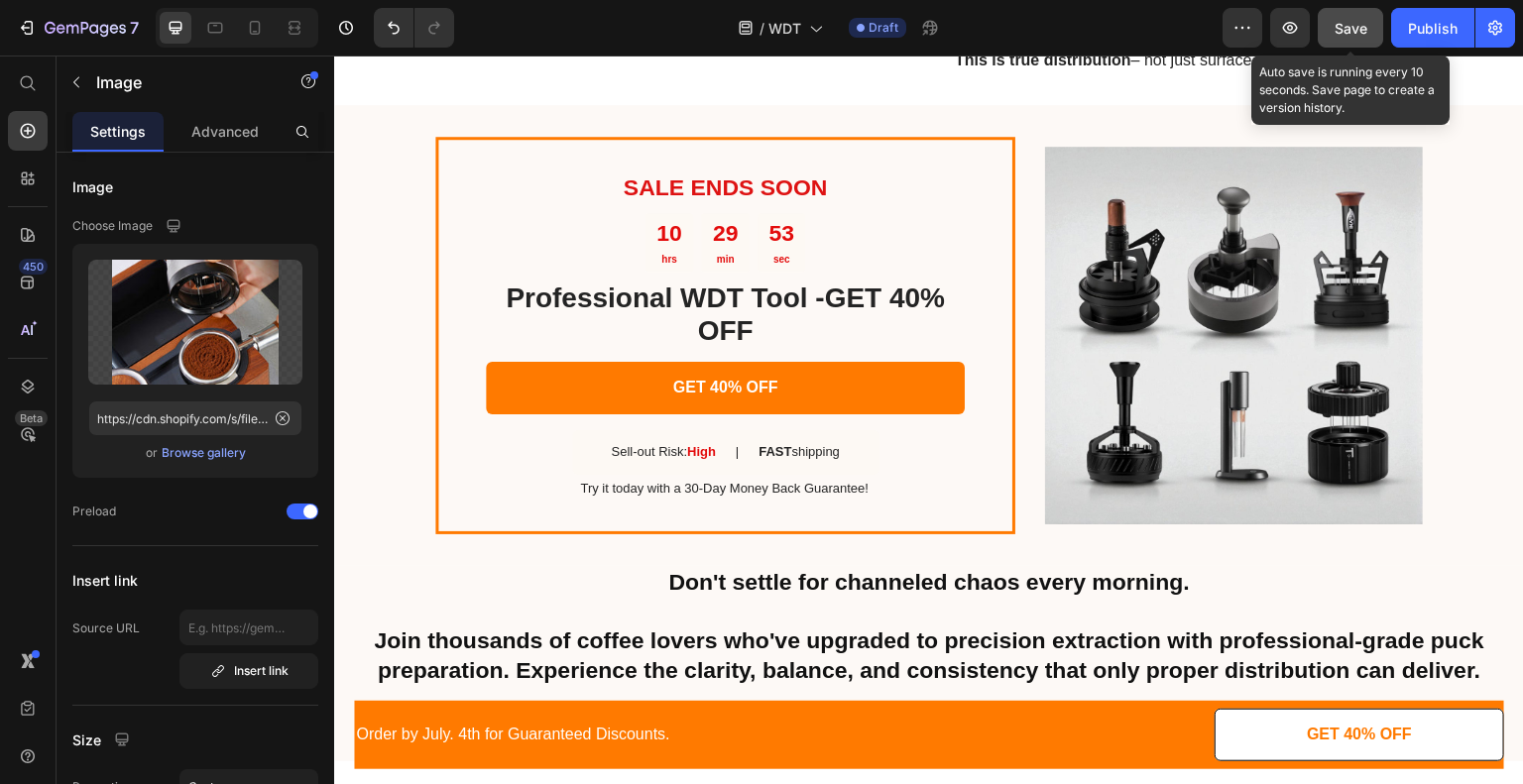 click on "Save" at bounding box center (1350, 28) 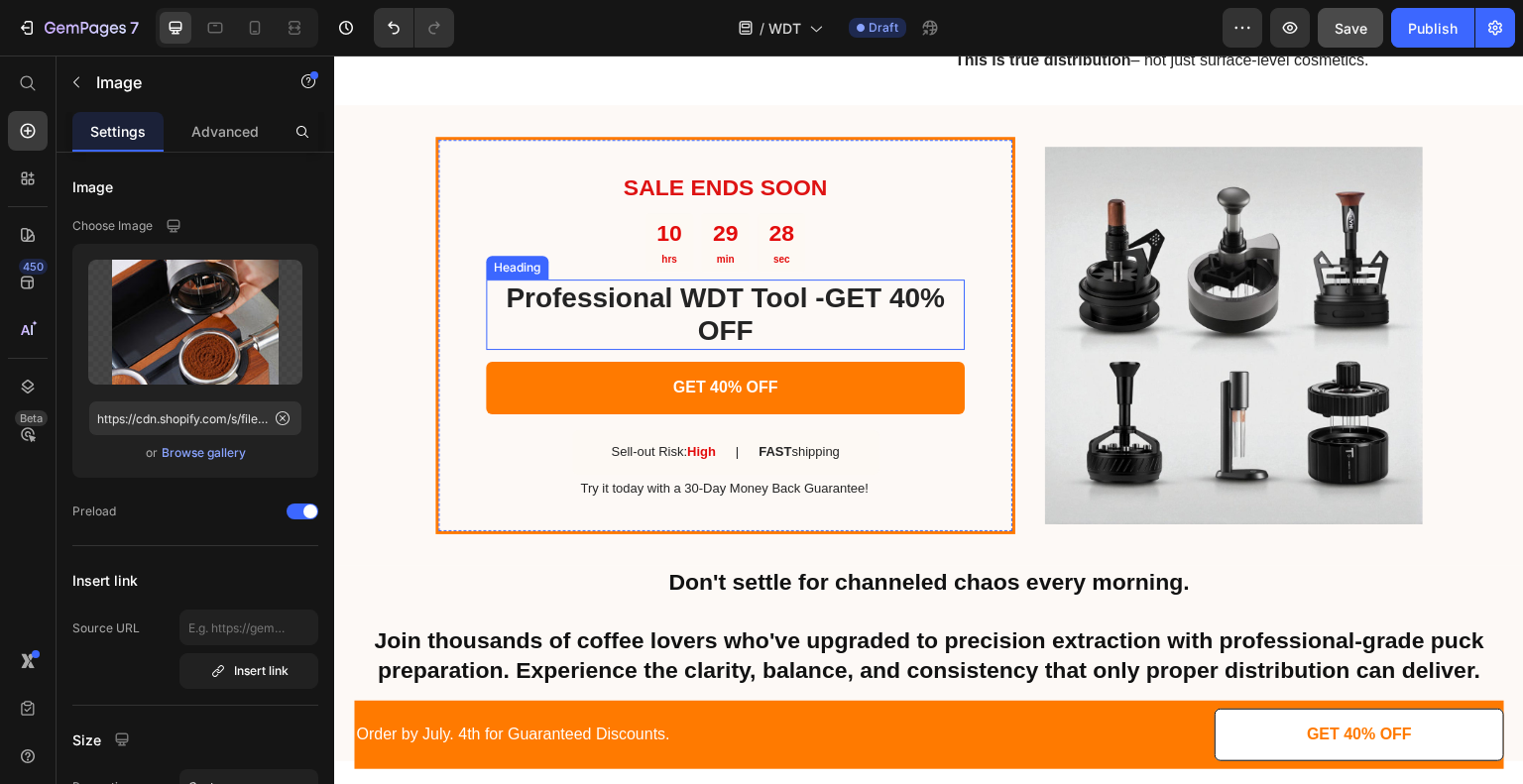 click on "Professional WDT Tool -  GET 40% OFF" at bounding box center [725, 314] 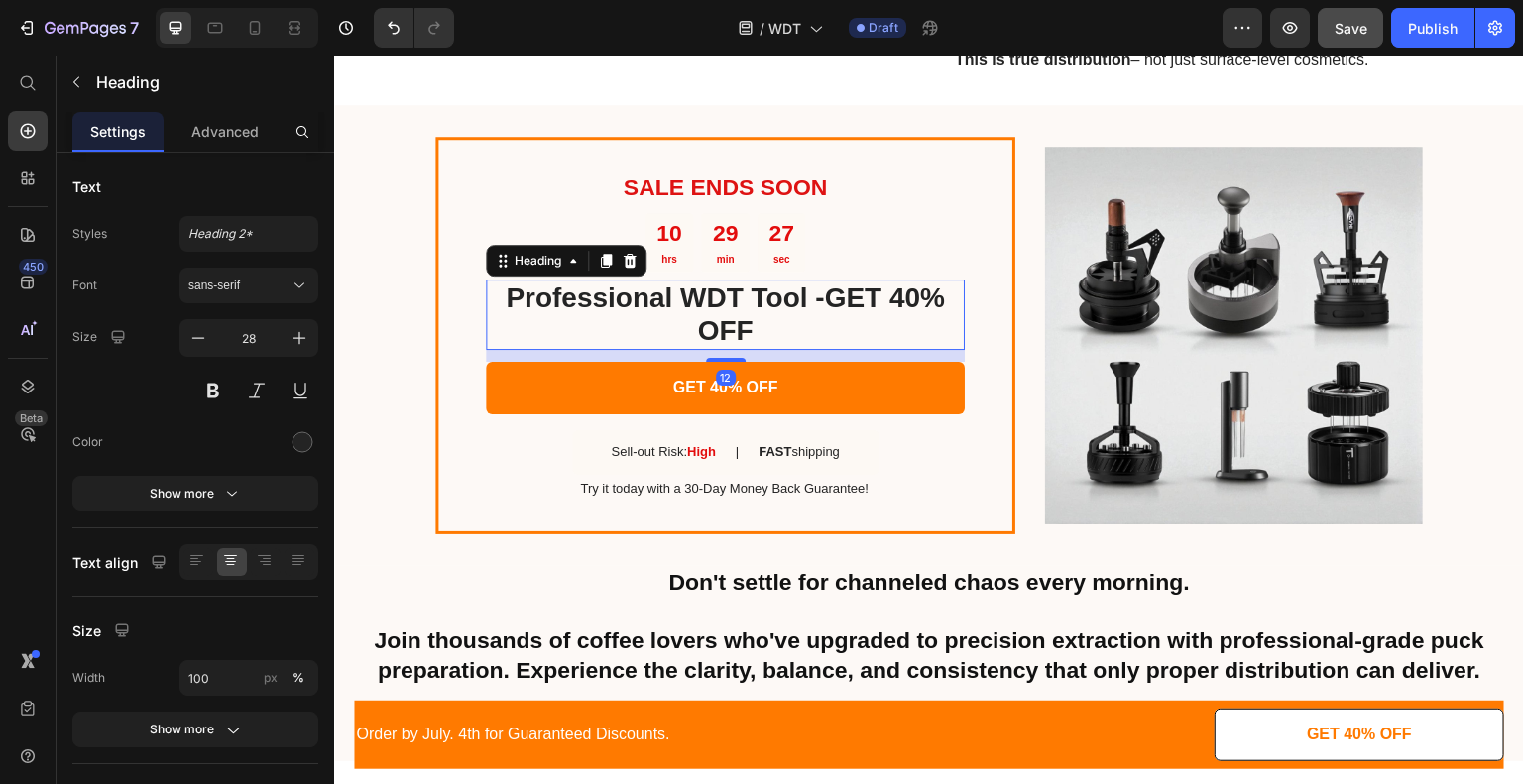 click on "Professional WDT Tool -  GET 40% OFF" at bounding box center (725, 314) 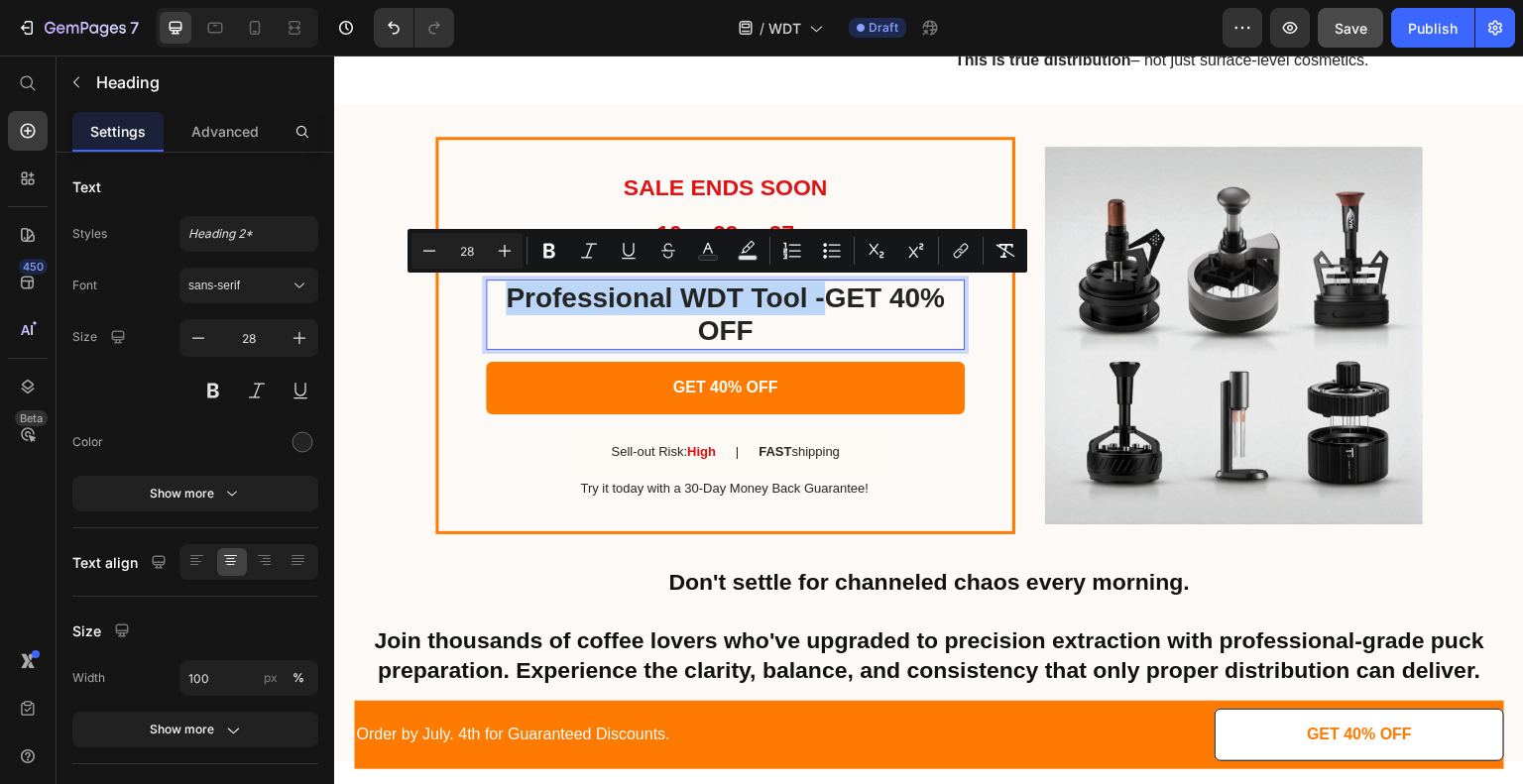 scroll, scrollTop: 3284, scrollLeft: 0, axis: vertical 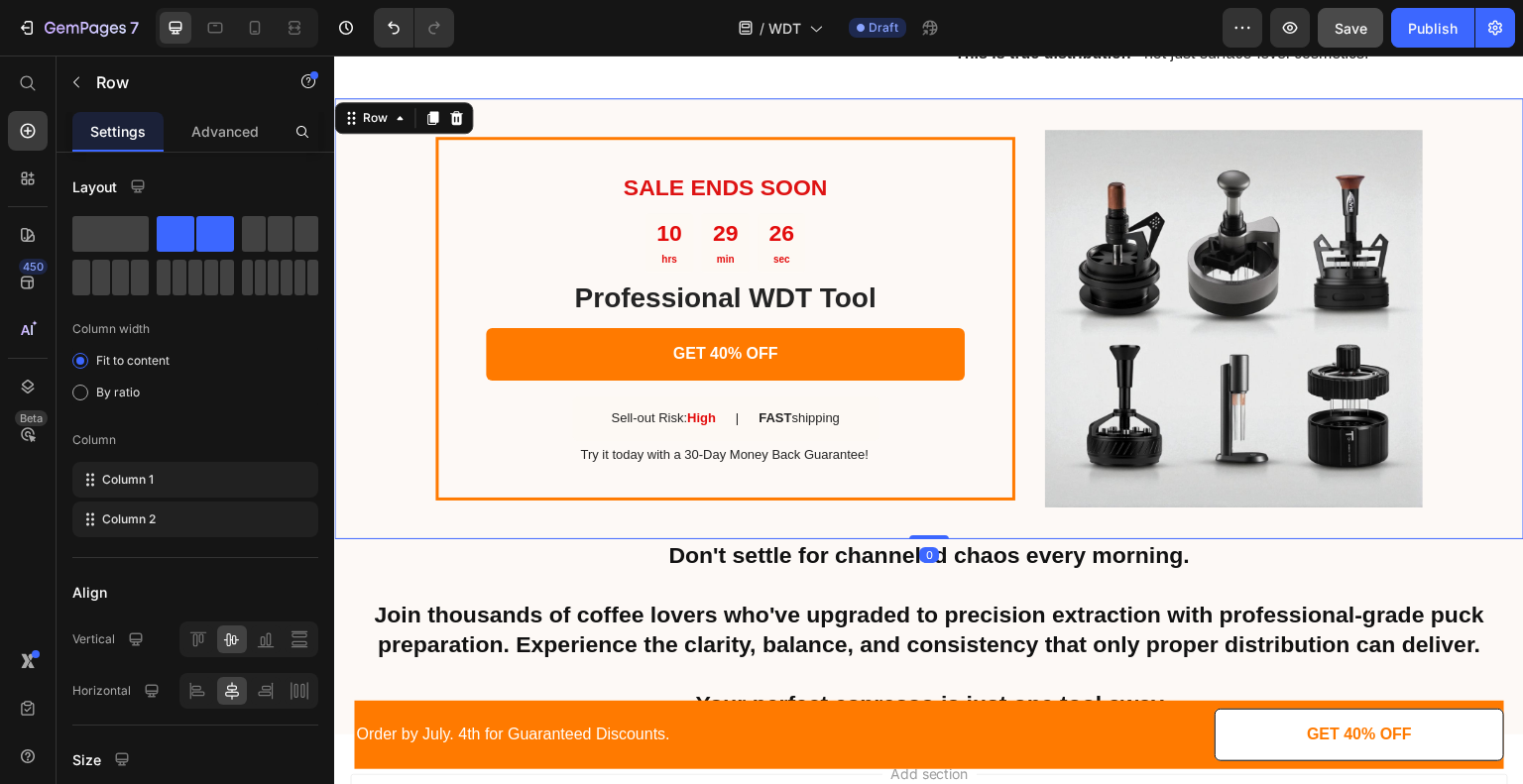 click on "SALE ENDS SOON Text Block 10 hrs 29 min 26 sec Countdown Timer Professional WDT Tool Heading GET 40% OFF Button Sell-out Risk:  High Text Block | Text Block FAST  shipping Text Block Row Try it today with a 30-Day Money Back Guarantee! Text Block Row Image Row   0" at bounding box center [929, 318] 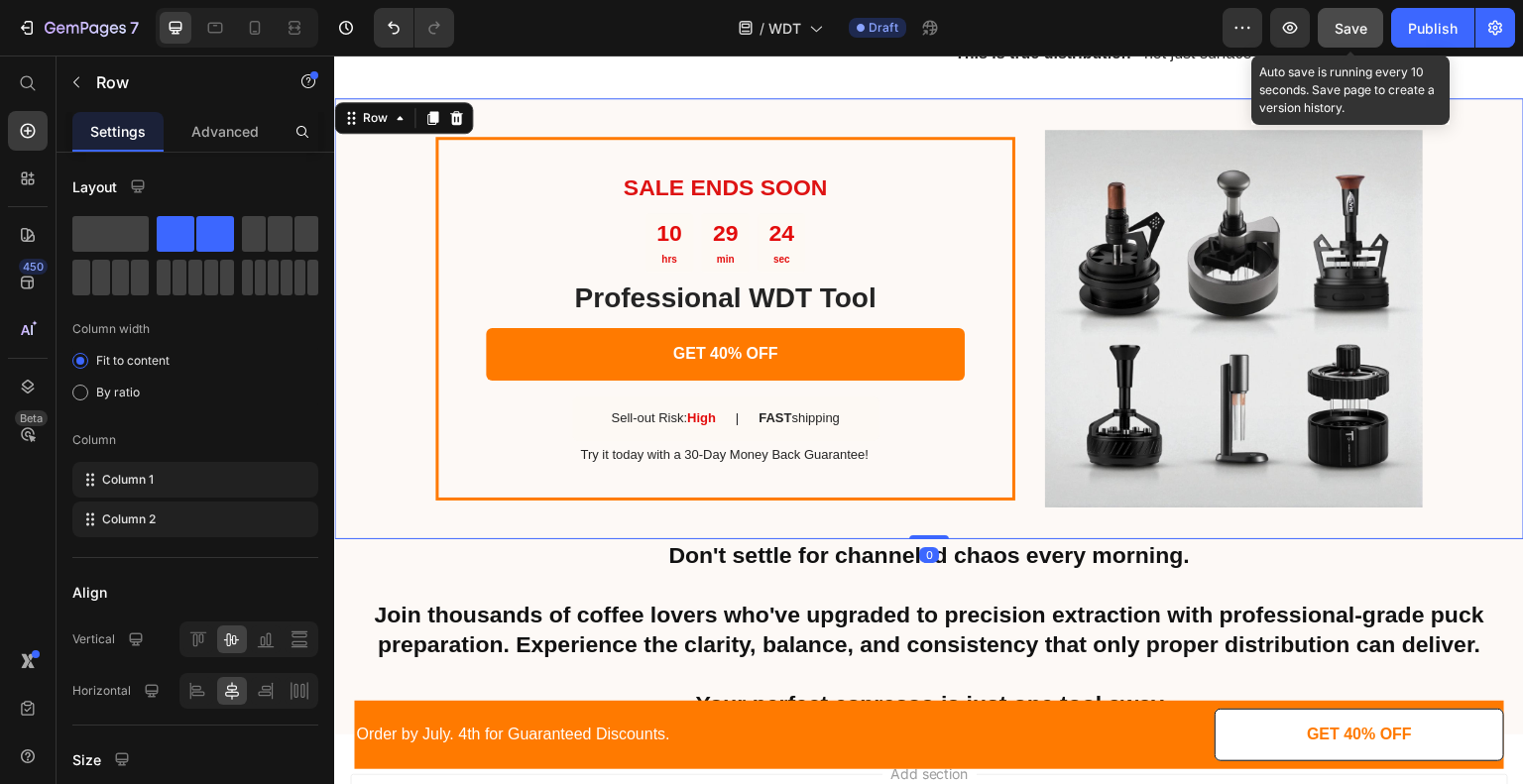 click on "Save" at bounding box center (1350, 28) 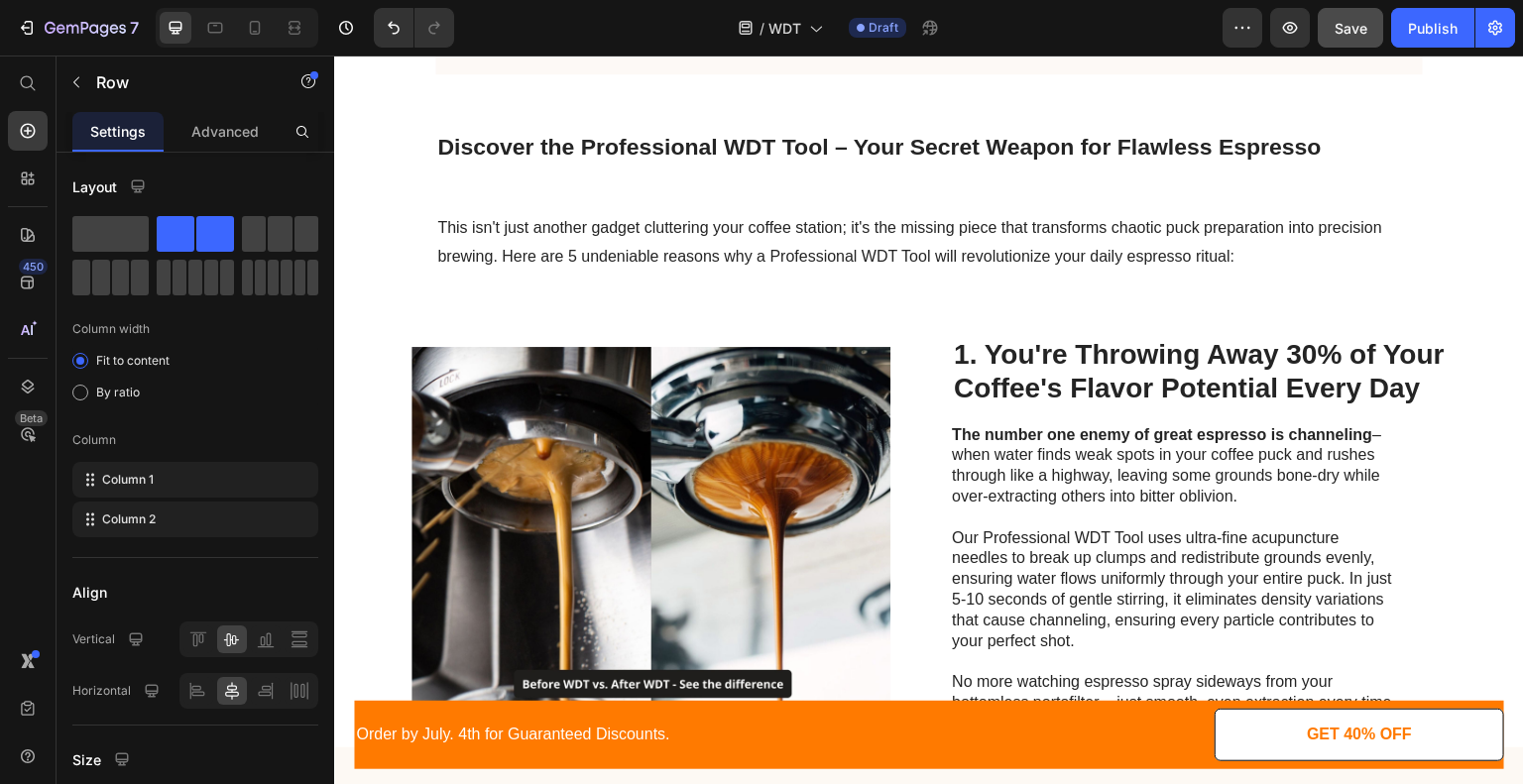 scroll, scrollTop: 0, scrollLeft: 0, axis: both 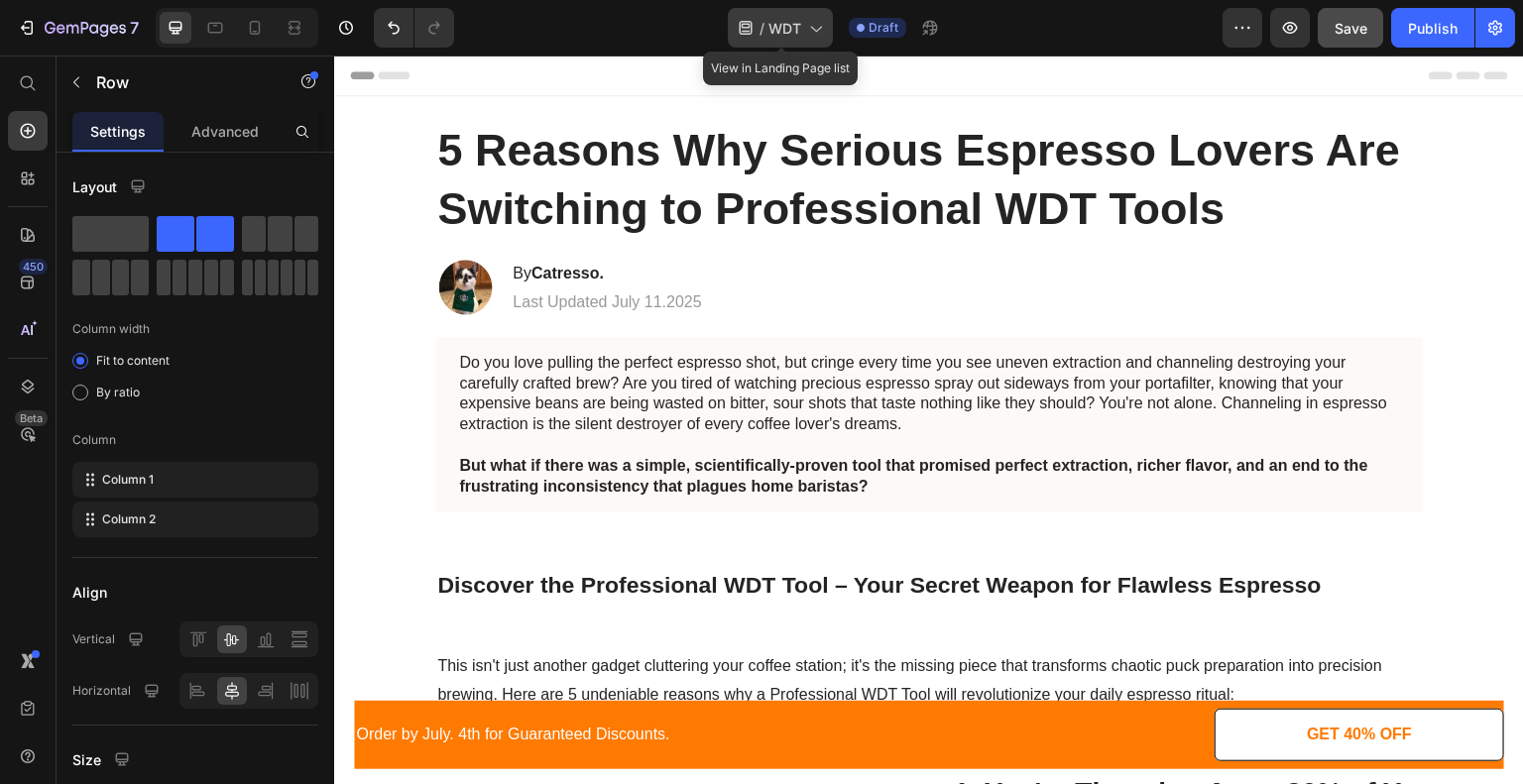 click on "/  WDT" 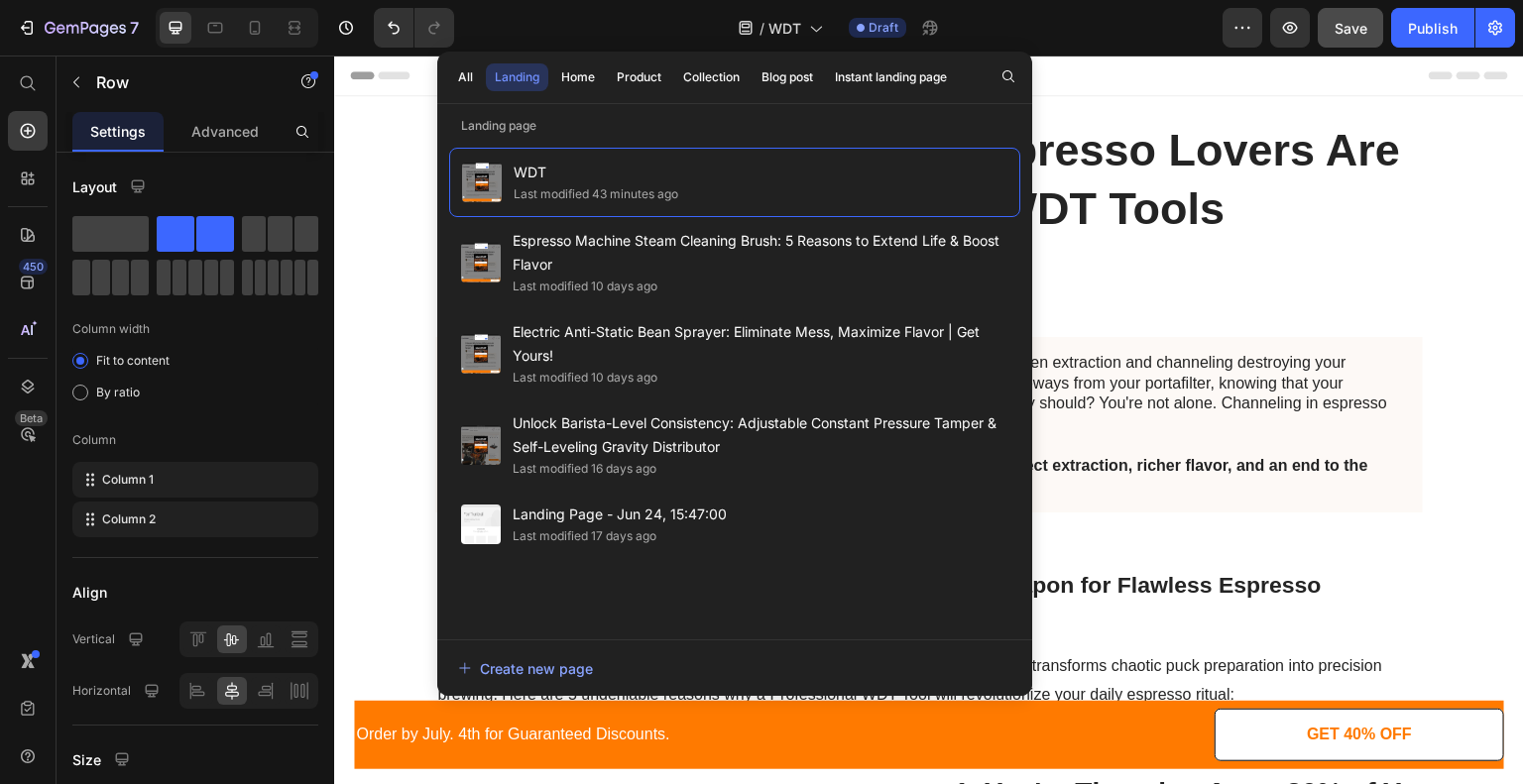 click on "Preview  Save   Publish" at bounding box center (1368, 28) 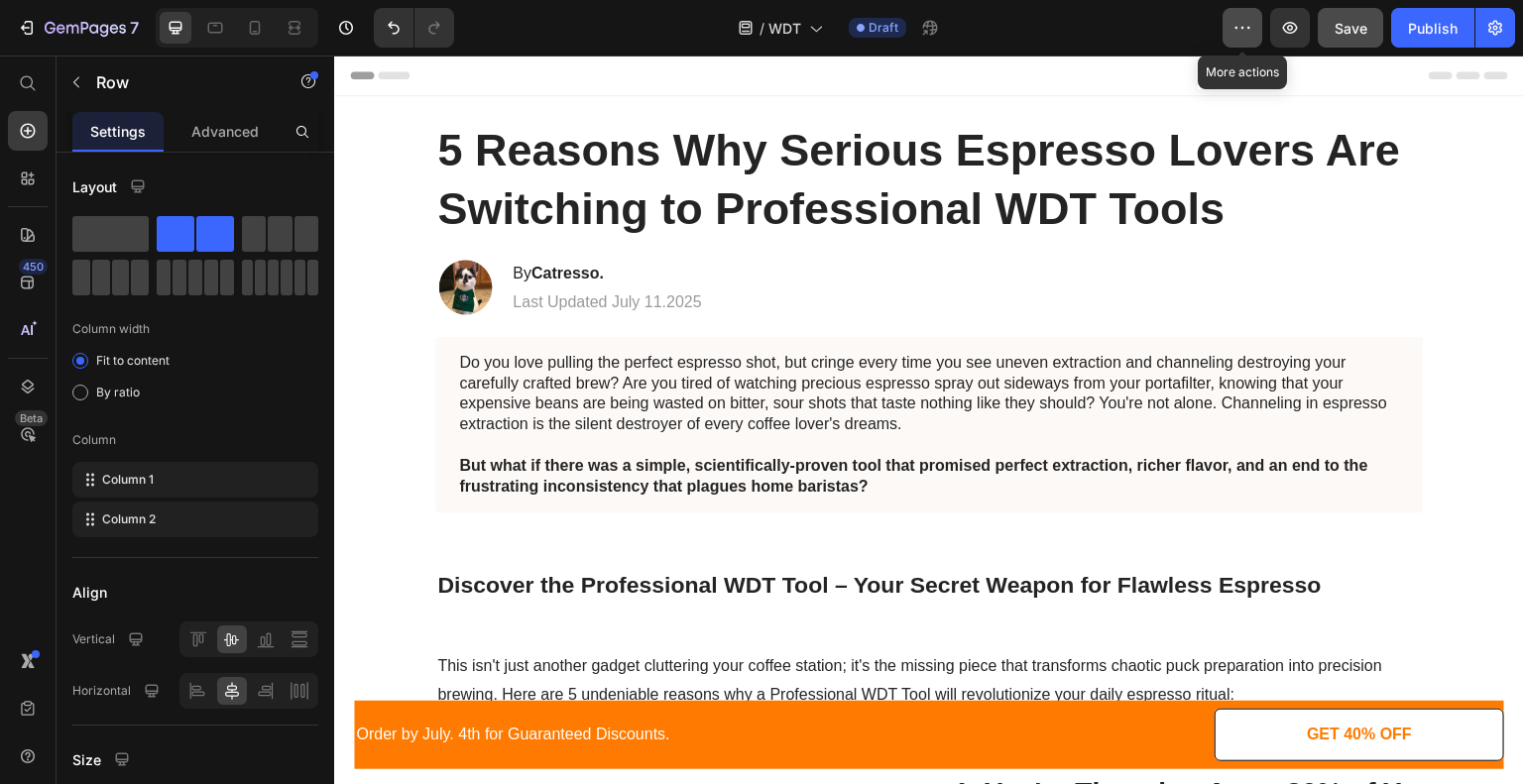 click 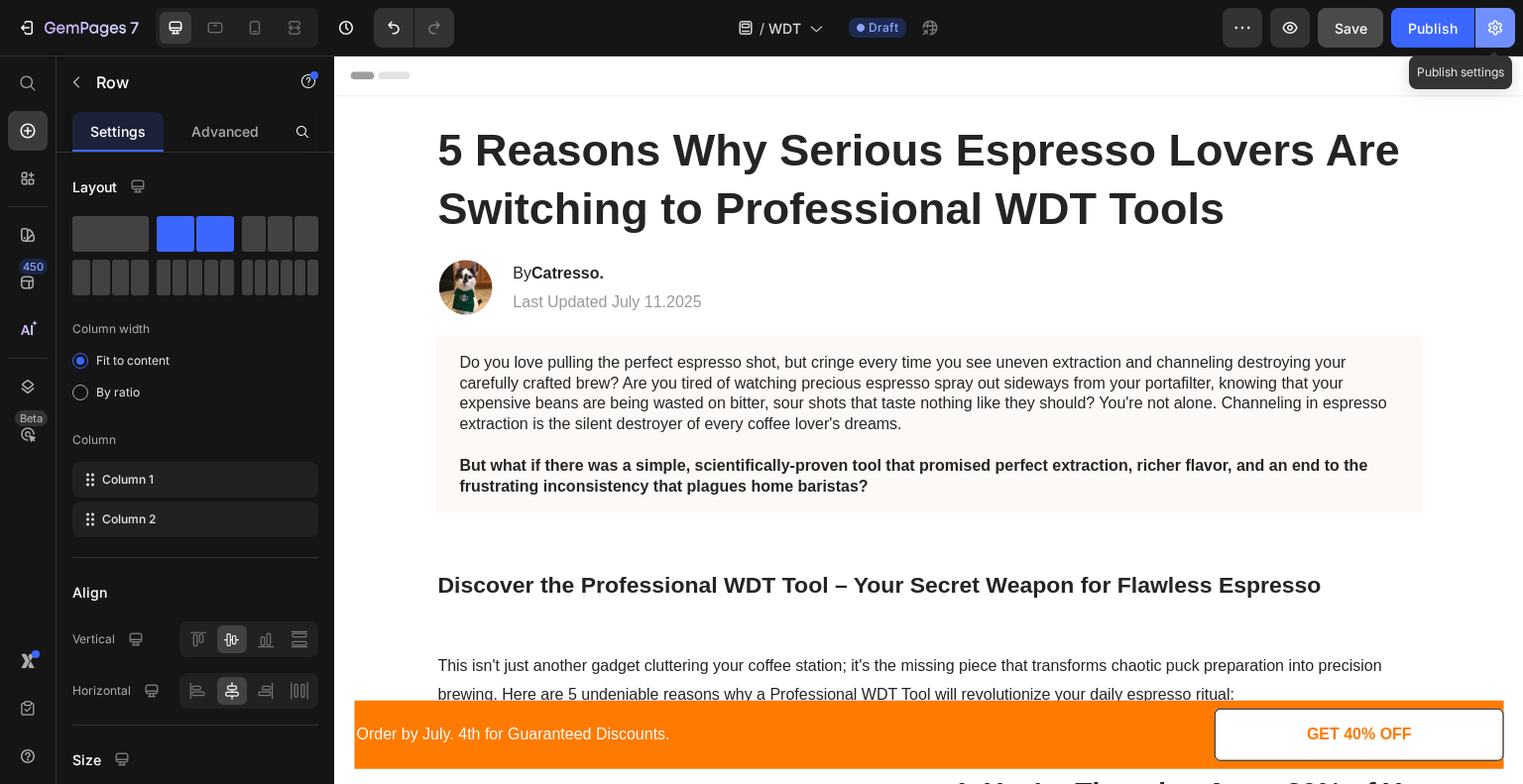 click 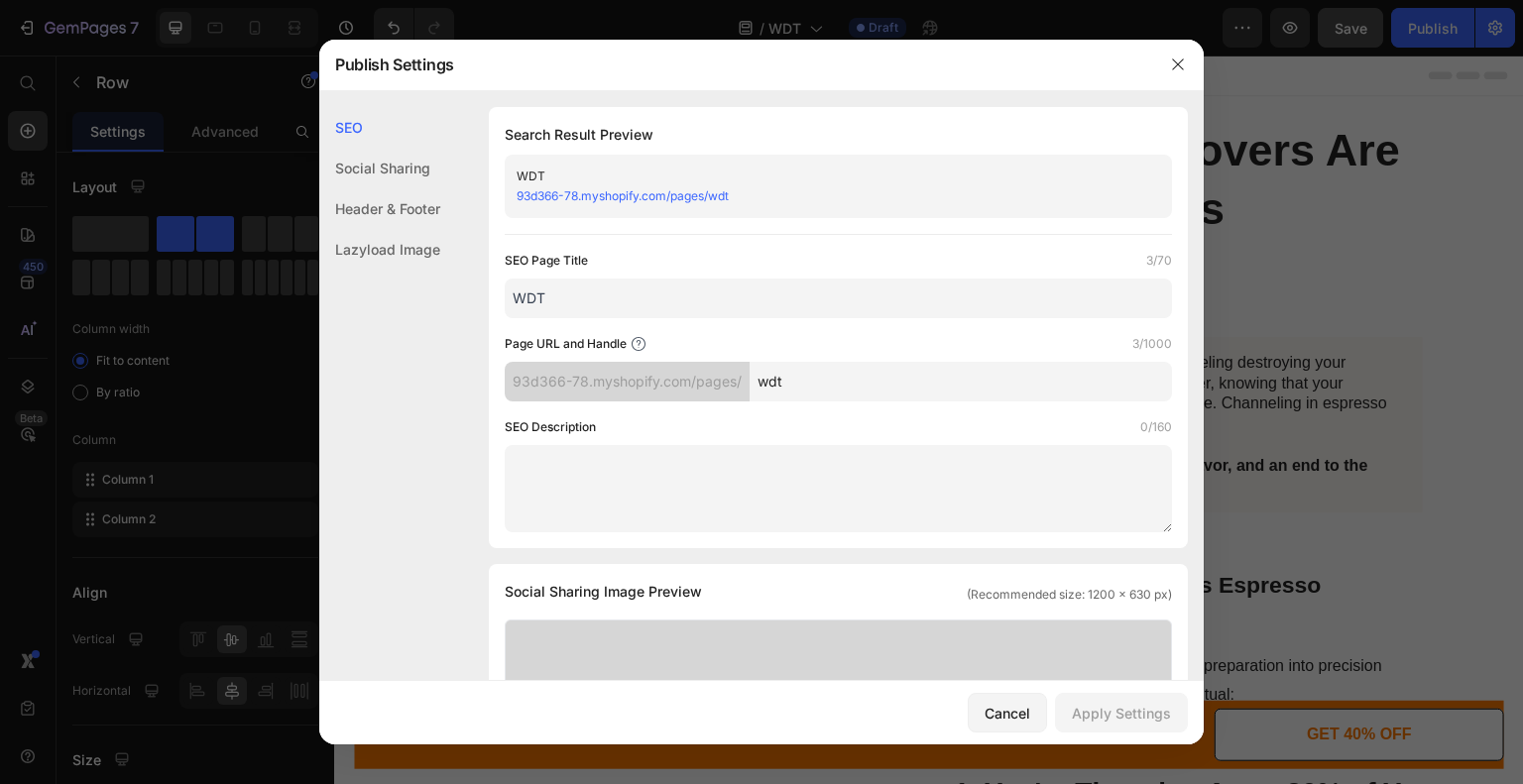 click on "wdt" at bounding box center [961, 382] 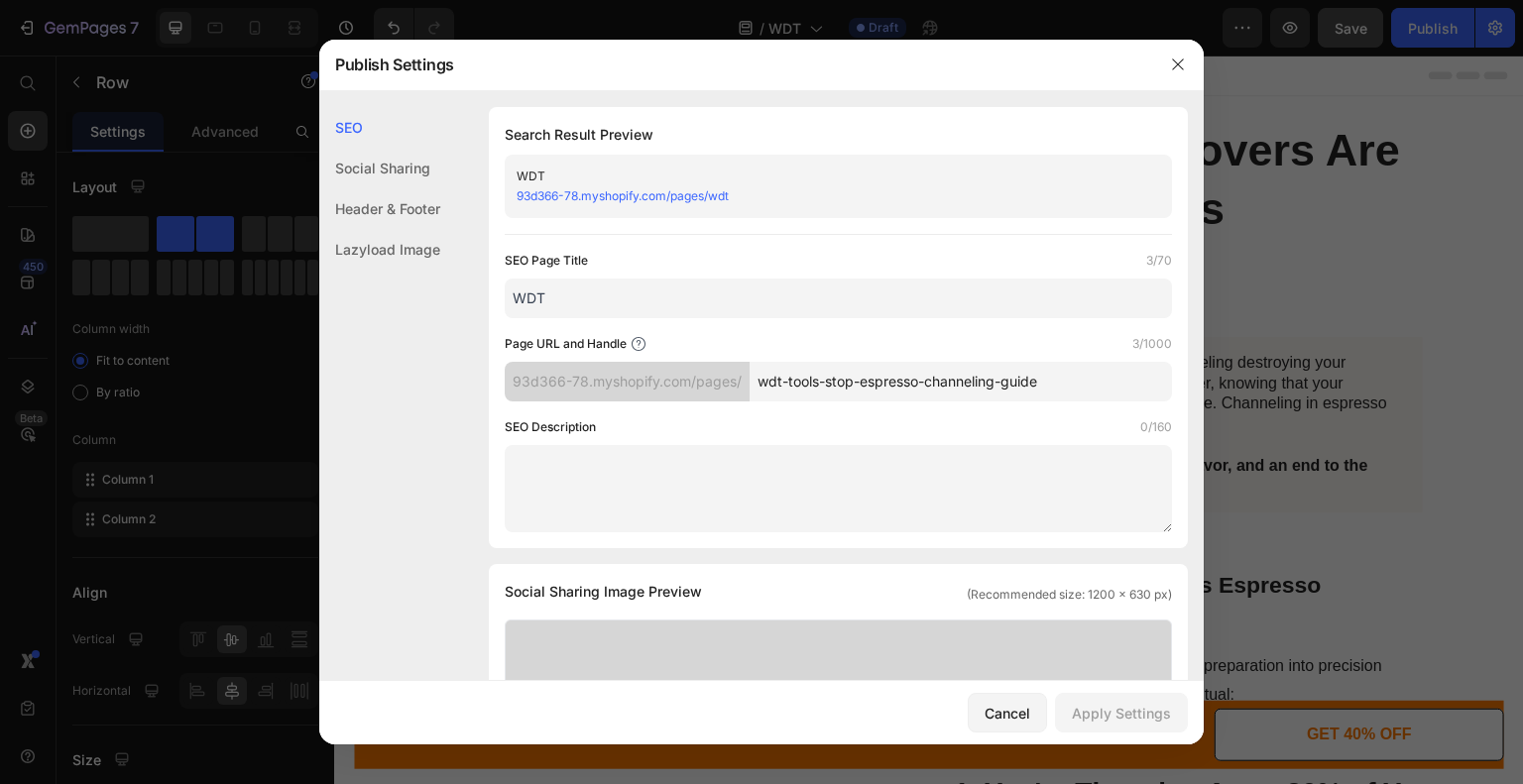 type on "wdt-tools-stop-espresso-channeling-guide" 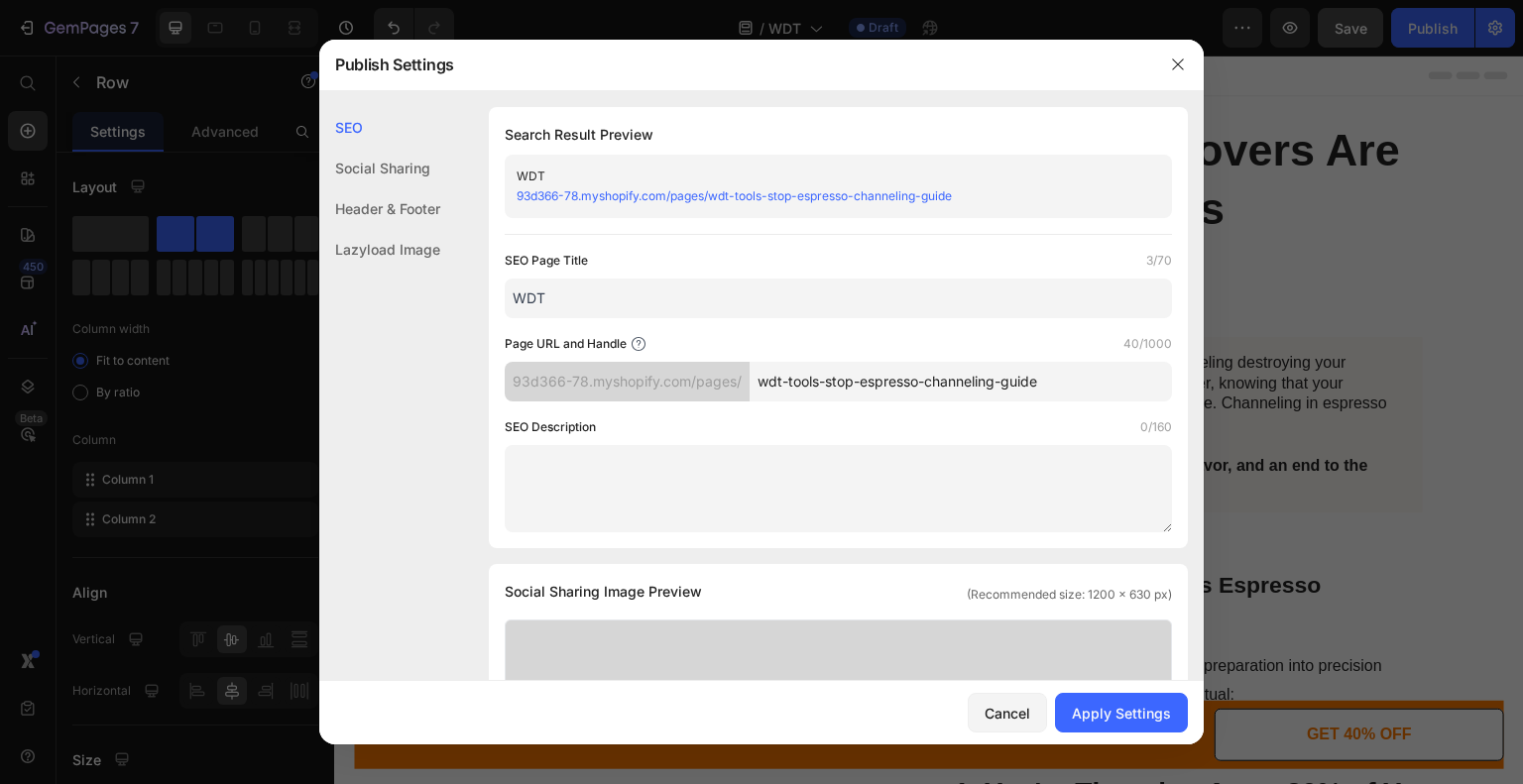 click on "SEO Description  0/160" at bounding box center (838, 427) 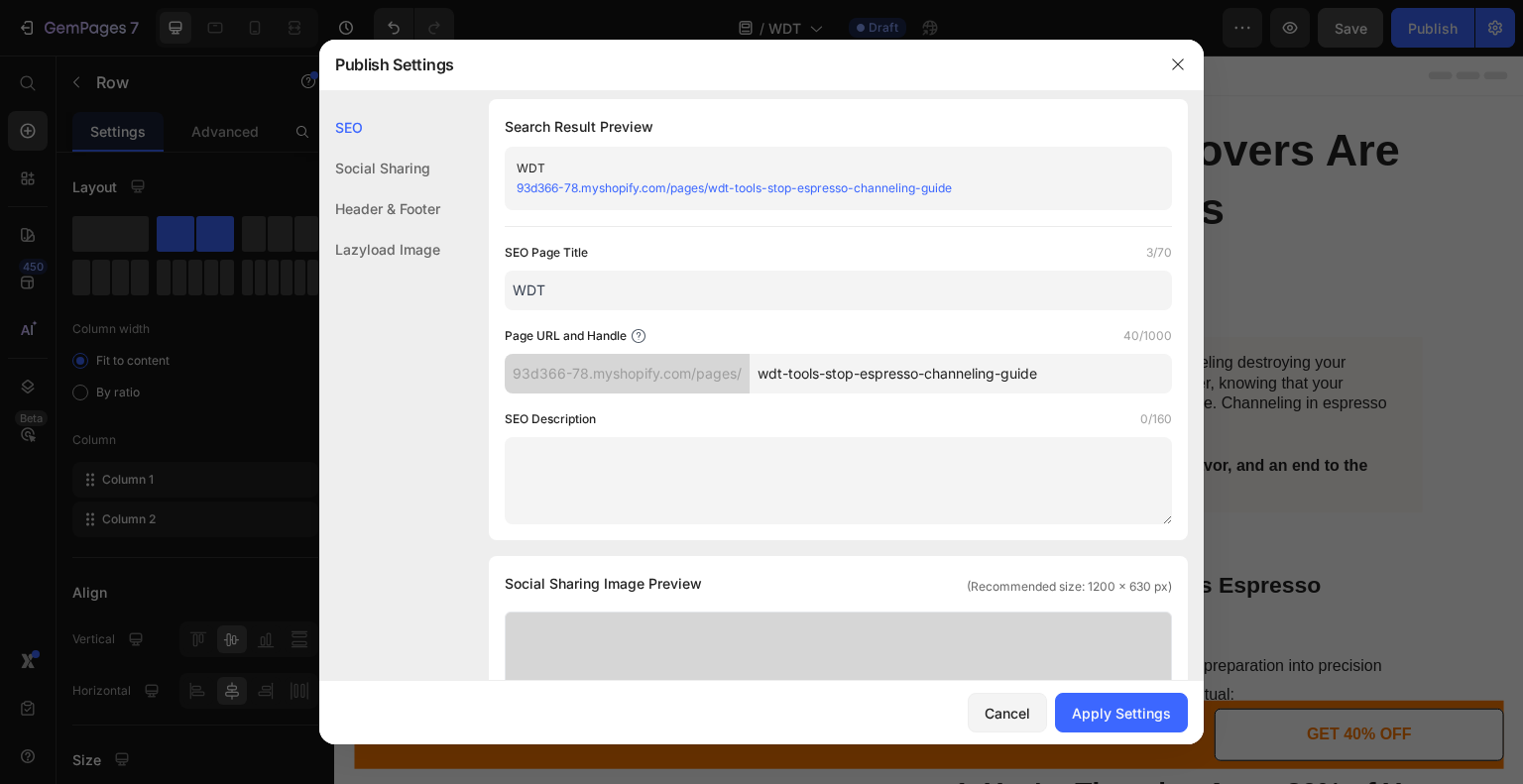 scroll, scrollTop: 0, scrollLeft: 0, axis: both 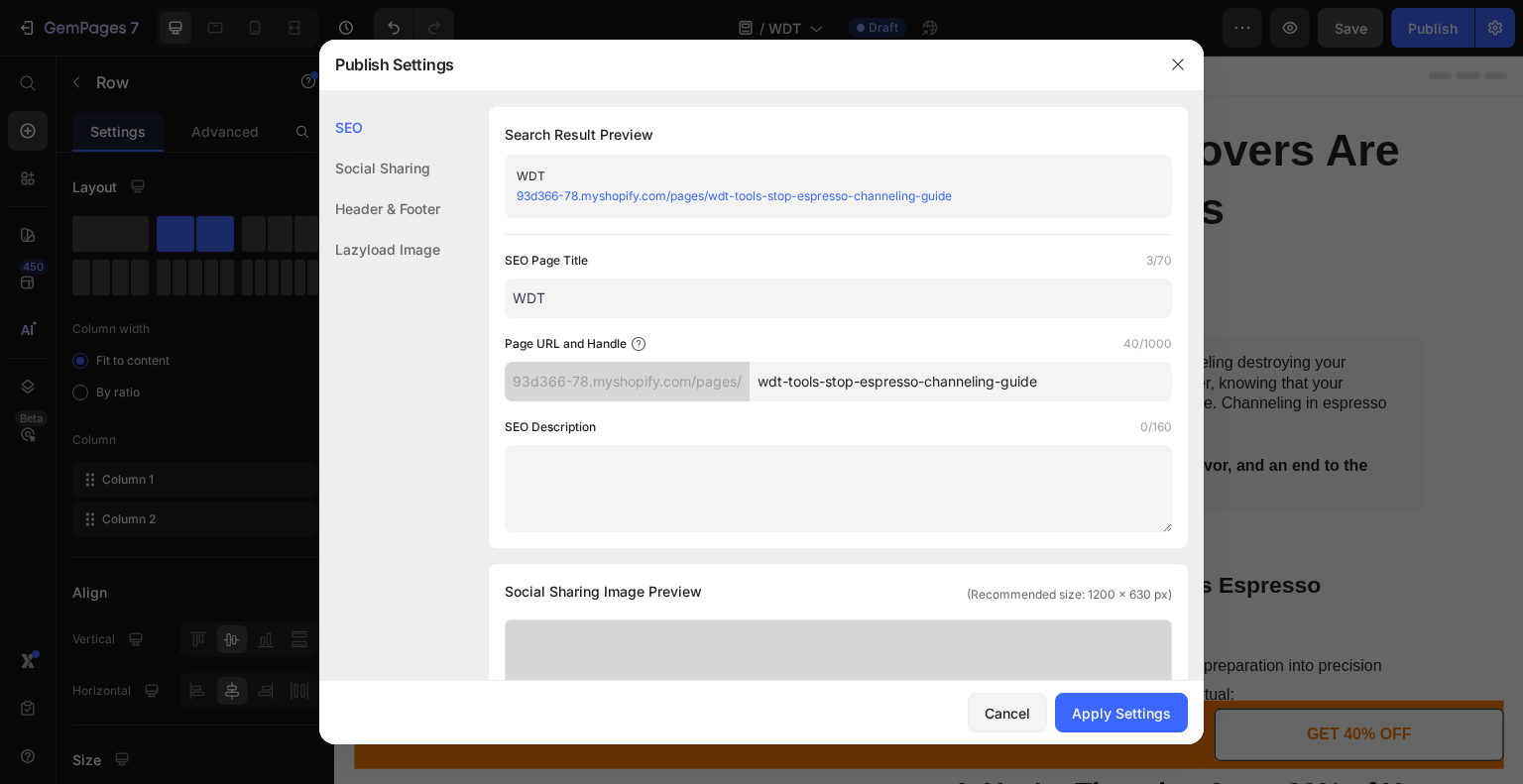 click on "WDT" at bounding box center (838, 298) 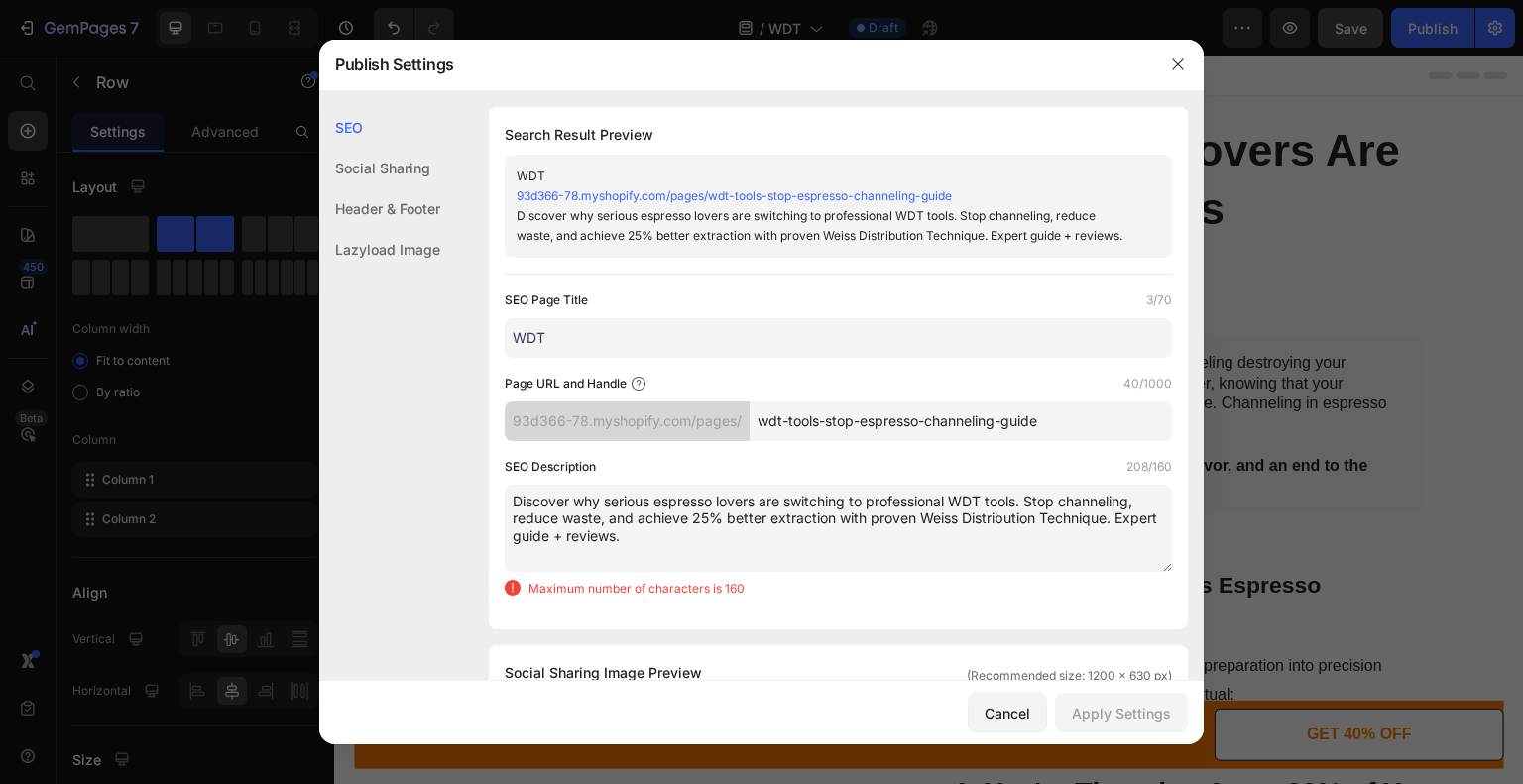 type on "Discover why serious espresso lovers are switching to professional WDT tools. Stop channeling, reduce waste, and achieve 25% better extraction with proven Weiss Distribution Technique. Expert guide + reviews." 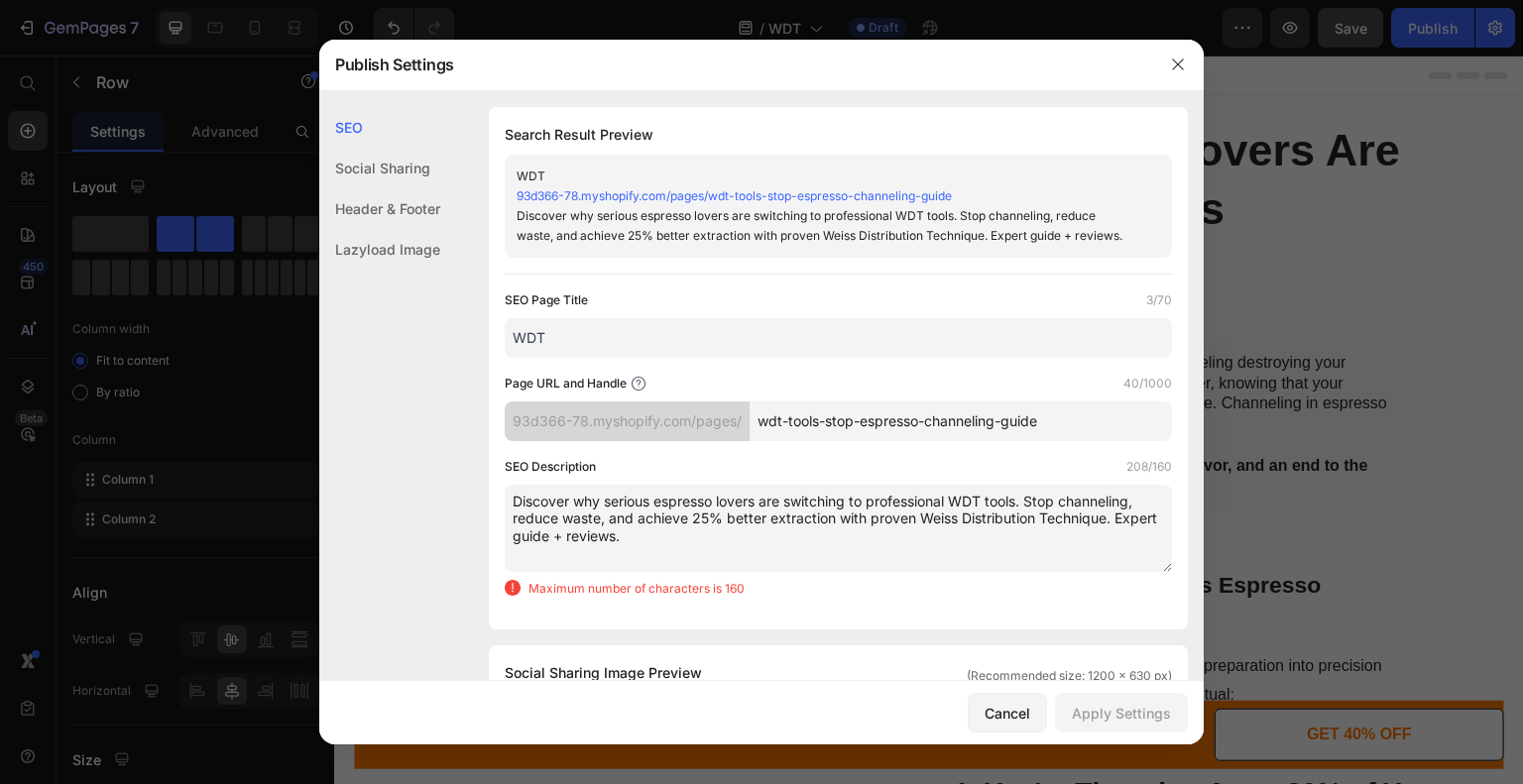 click on "Discover why serious espresso lovers are switching to professional WDT tools. Stop channeling, reduce waste, and achieve 25% better extraction with proven Weiss Distribution Technique. Expert guide + reviews." at bounding box center [838, 528] 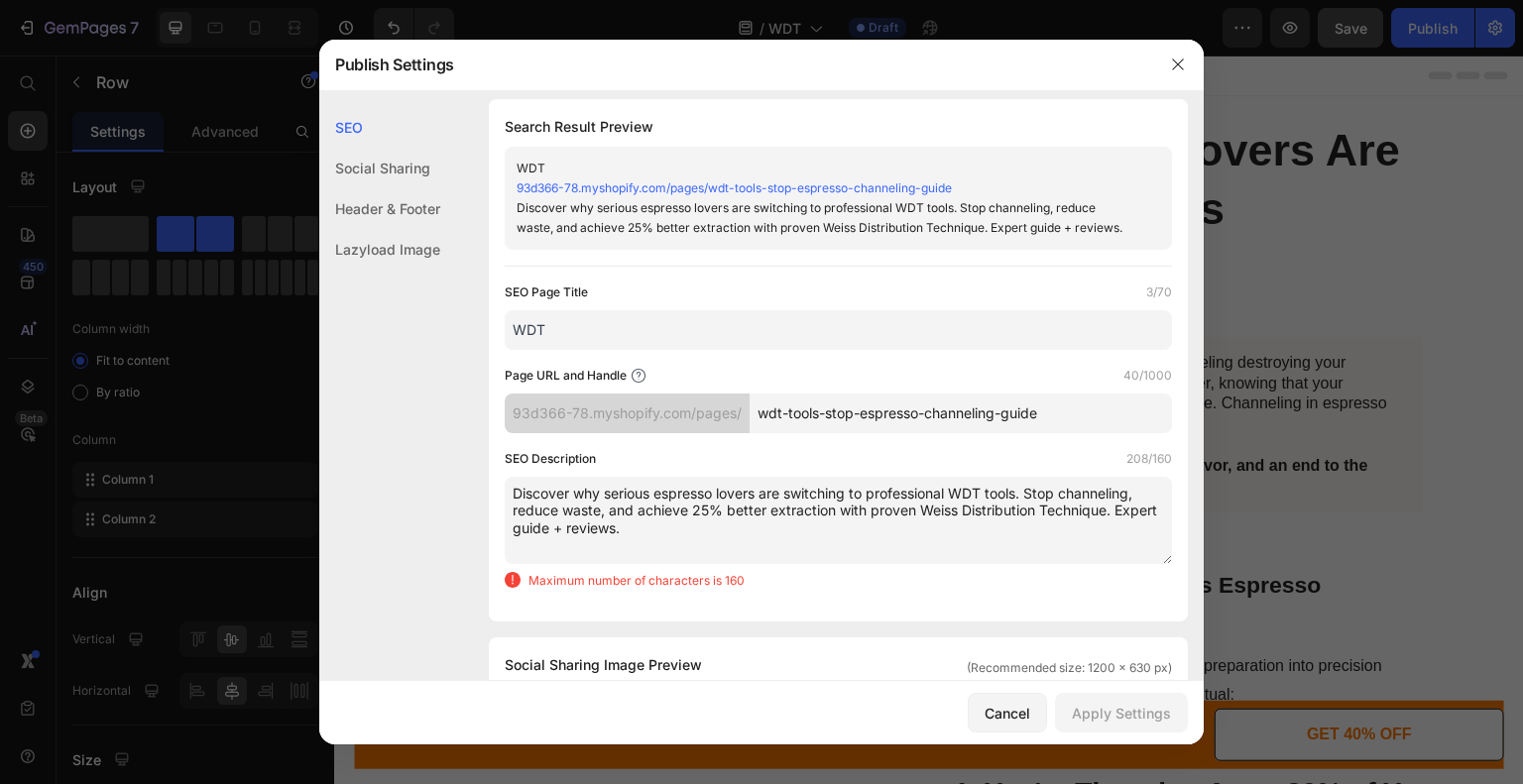 scroll, scrollTop: 0, scrollLeft: 0, axis: both 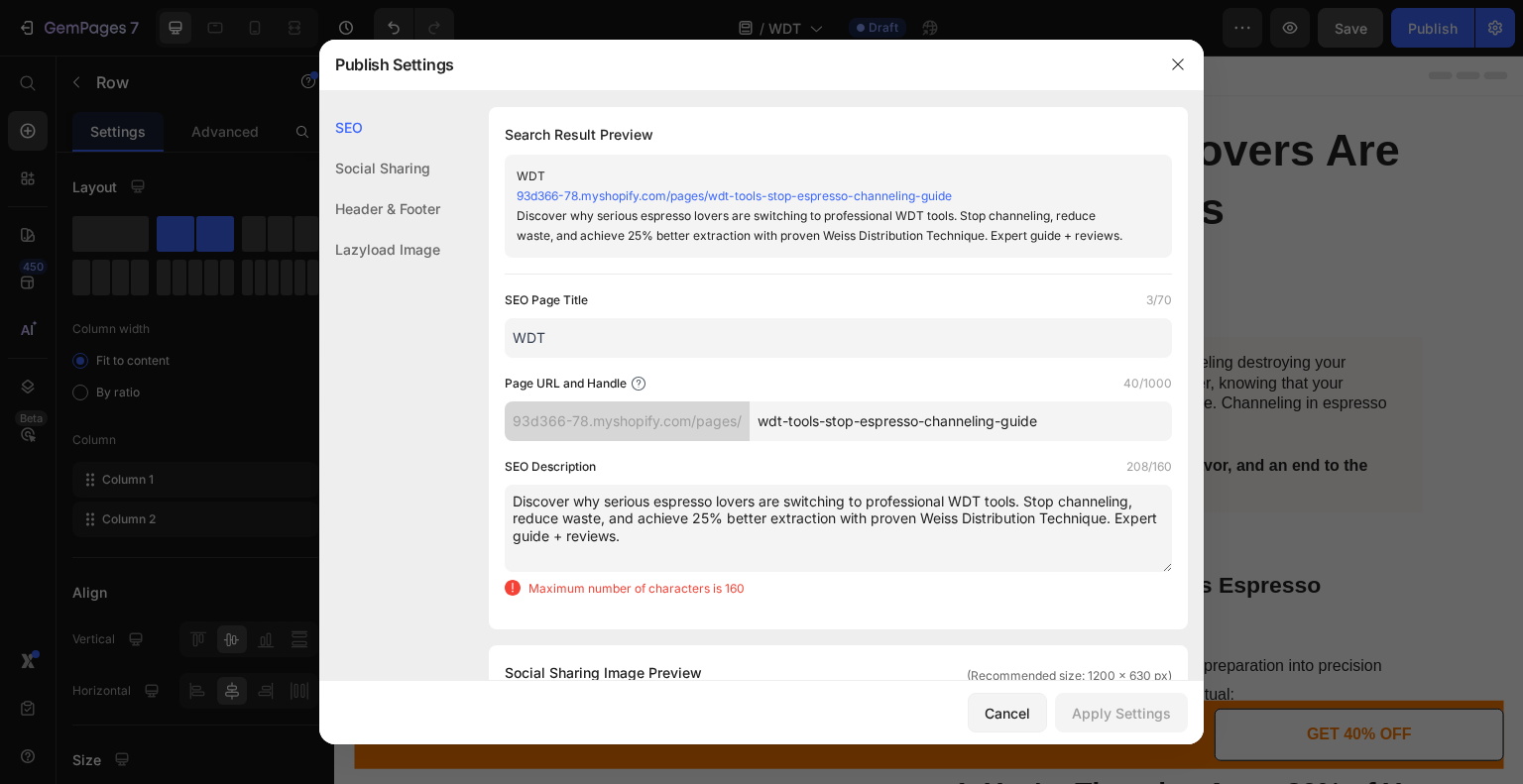 click on "WDT" at bounding box center (838, 338) 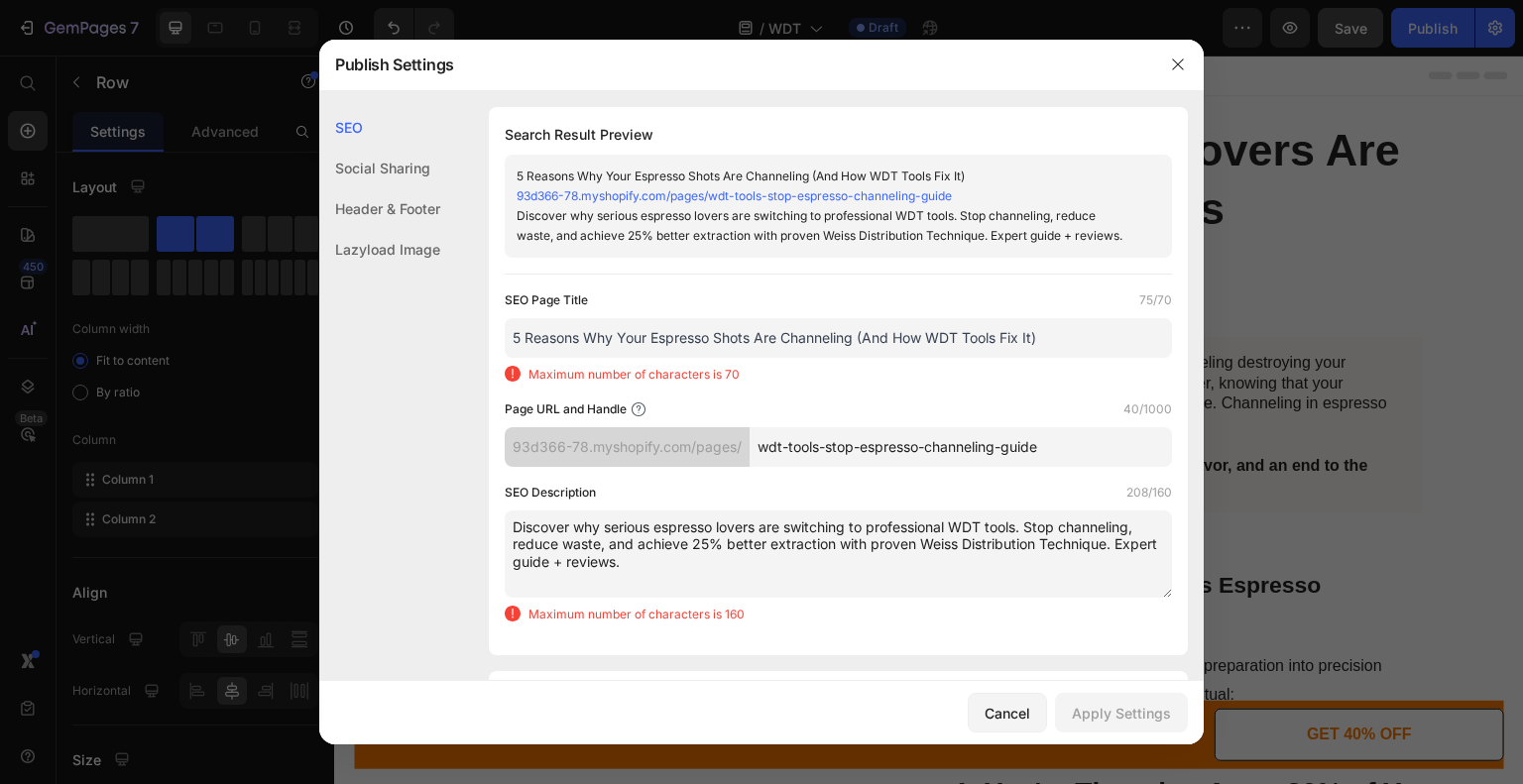 click on "Search Result Preview 5 Reasons Why Your Espresso Shots Are Channeling (And How WDT Tools Fix It) 93d366-78.myshopify.com/pages/wdt-tools-stop-espresso-channeling-guide Discover why serious espresso lovers are switching to professional WDT tools. Stop channeling, reduce waste, and achieve 25% better extraction with proven Weiss Distribution Technique. Expert guide + reviews. SEO Page Title  75/70  5 Reasons Why Your Espresso Shots Are Channeling (And How WDT Tools Fix It) Maximum number of characters is 70  Page URL and Handle  40/1000  93d366-78.myshopify.com/pages/ wdt-tools-stop-espresso-channeling-guide  SEO Description  208/160  Discover why serious espresso lovers are switching to professional WDT tools. Stop channeling, reduce waste, and achieve 25% better extraction with proven Weiss Distribution Technique. Expert guide + reviews. Maximum number of characters is 160" at bounding box center (838, 381) 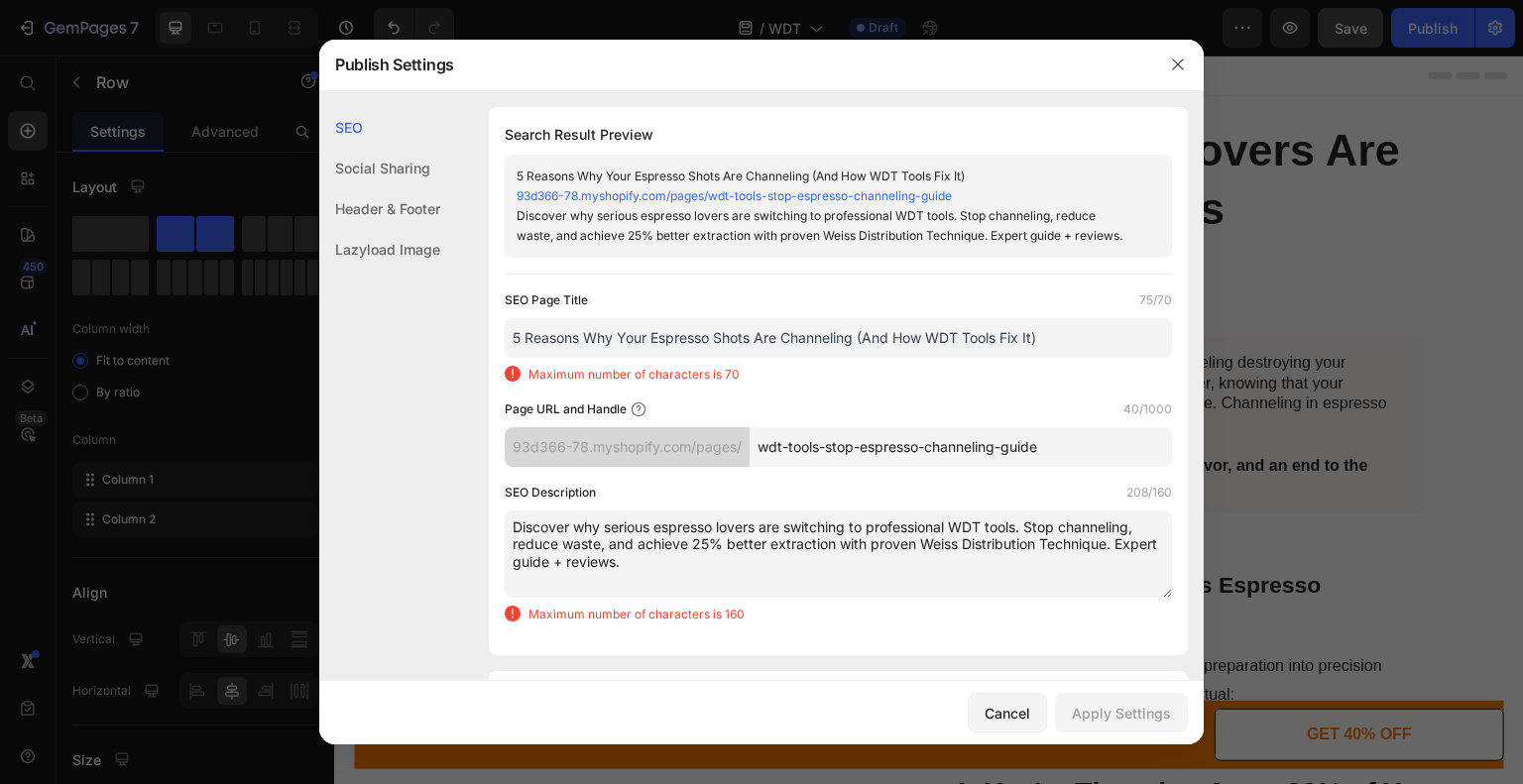 drag, startPoint x: 863, startPoint y: 333, endPoint x: 1053, endPoint y: 338, distance: 190.0658 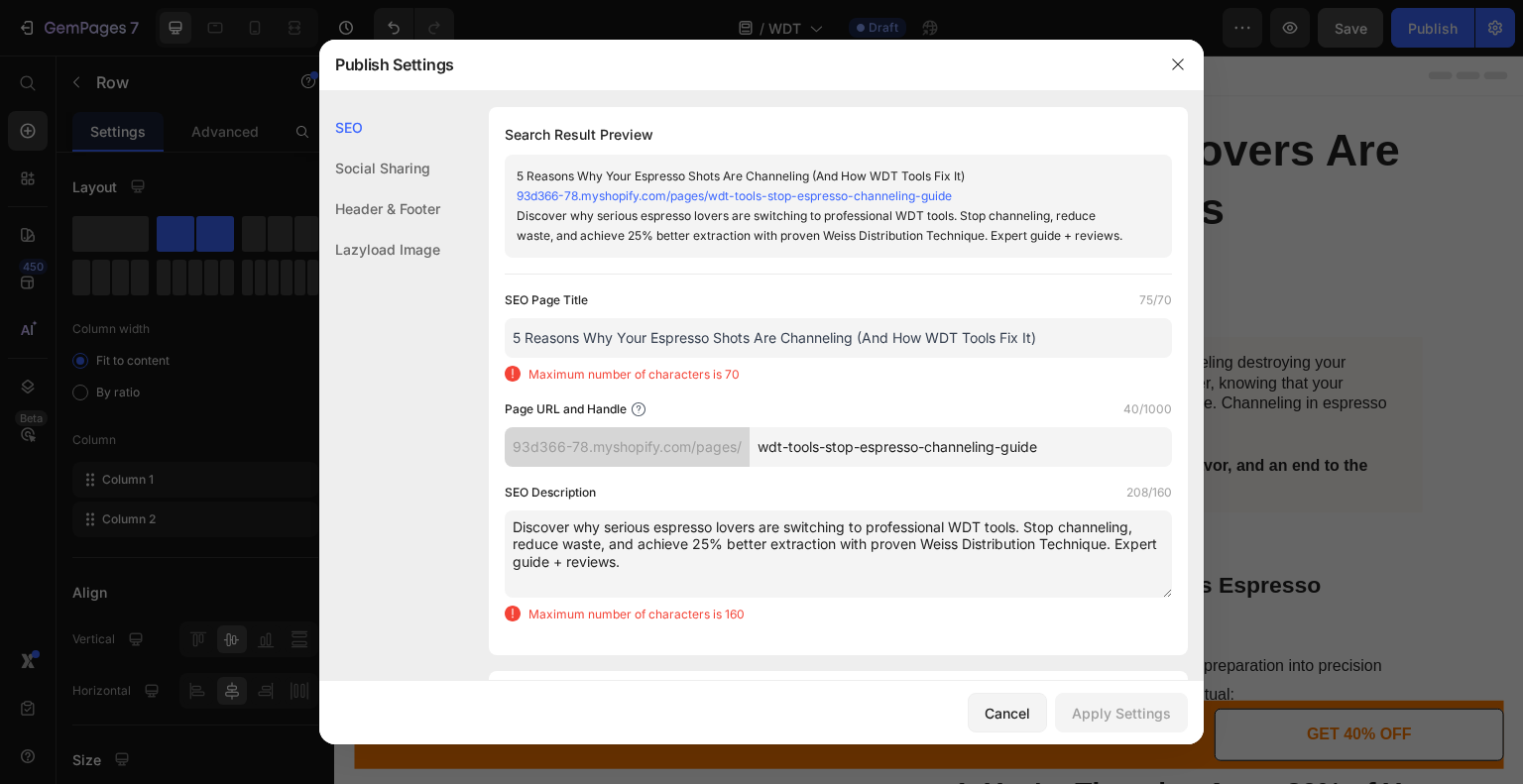 click on "5 Reasons Why Your Espresso Shots Are Channeling (And How WDT Tools Fix It)" at bounding box center [838, 338] 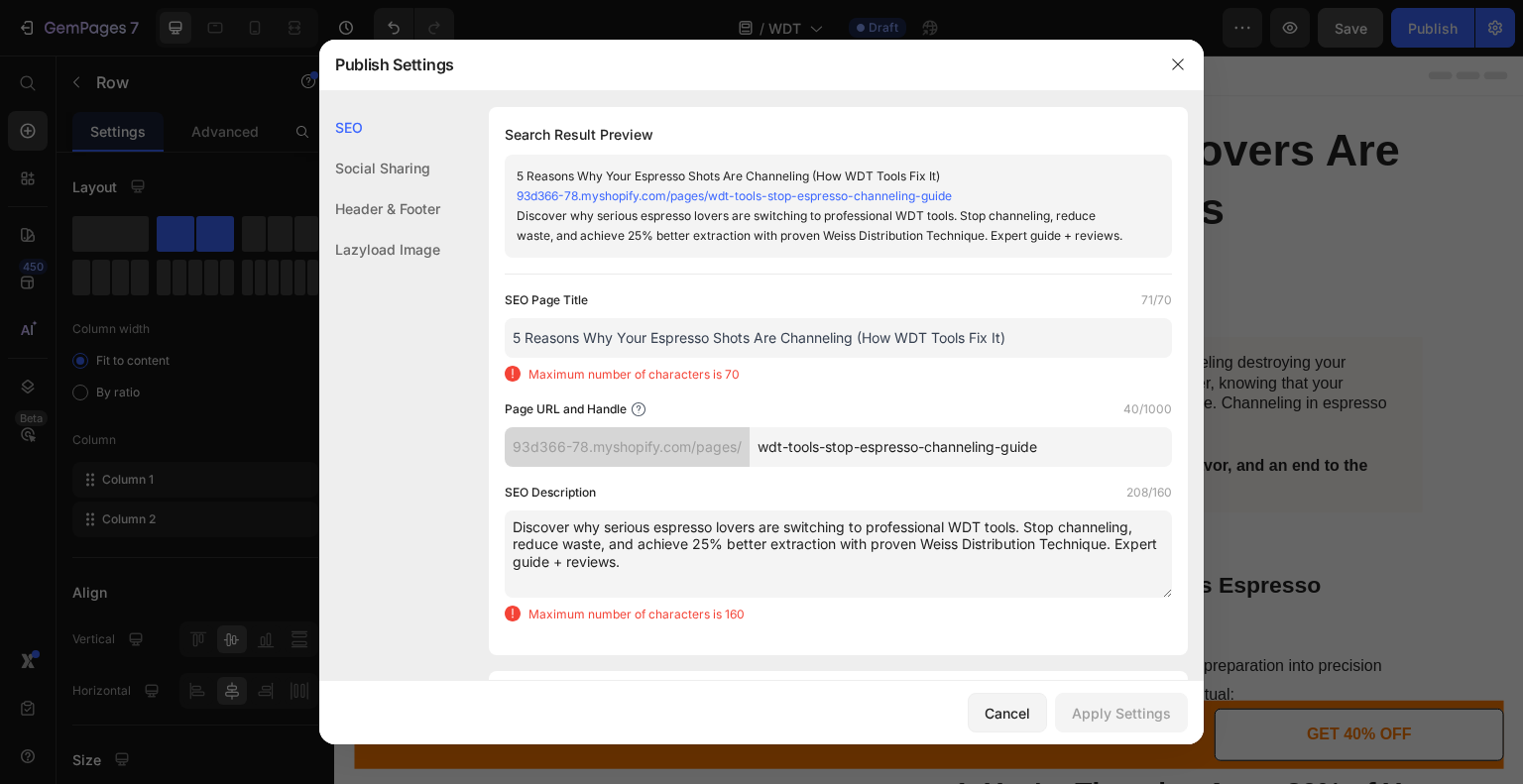 click on "5 Reasons Why Your Espresso Shots Are Channeling (How WDT Tools Fix It)" at bounding box center (838, 338) 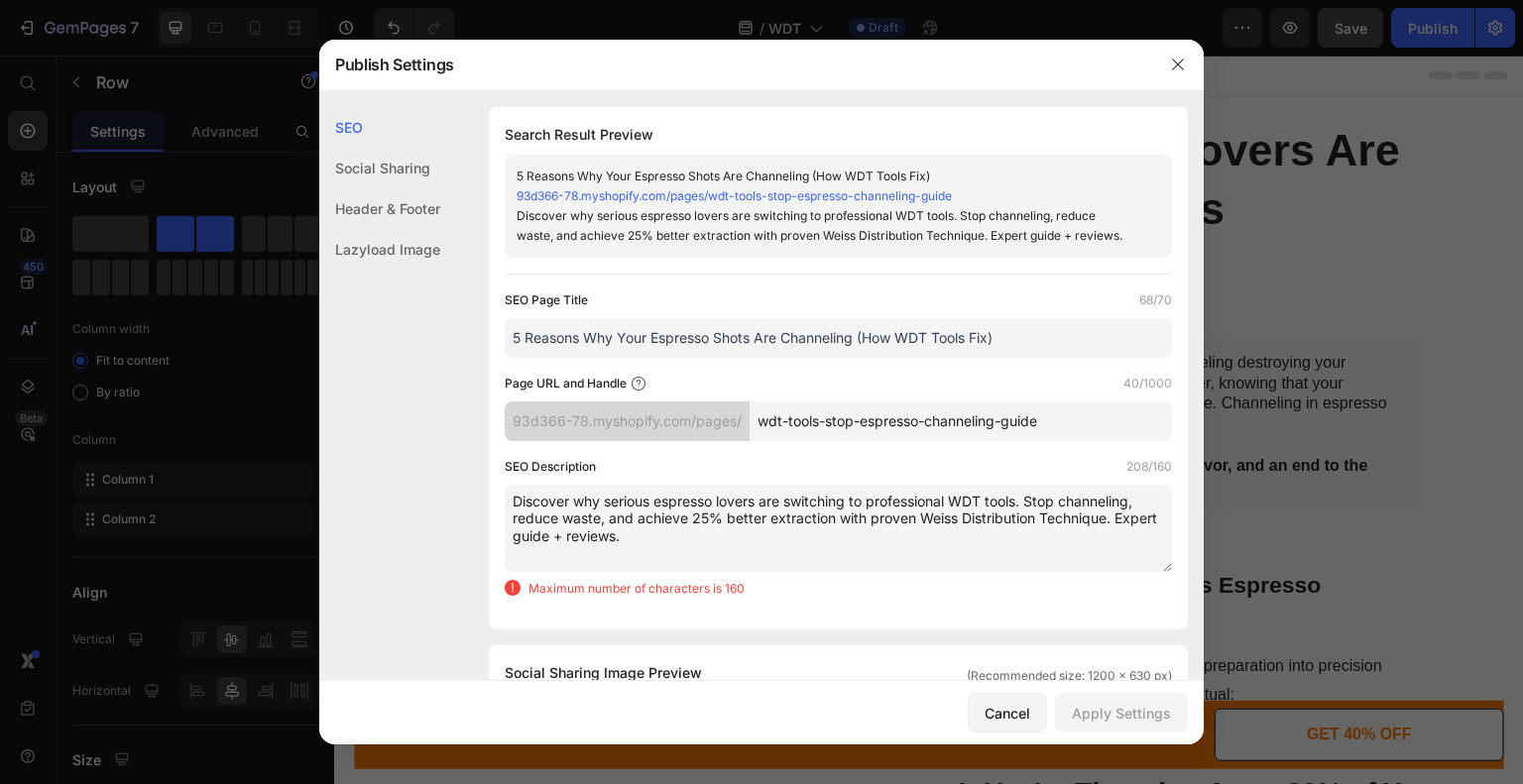 type on "5 Reasons Why Your Espresso Shots Are Channeling (How WDT Tools Fix)" 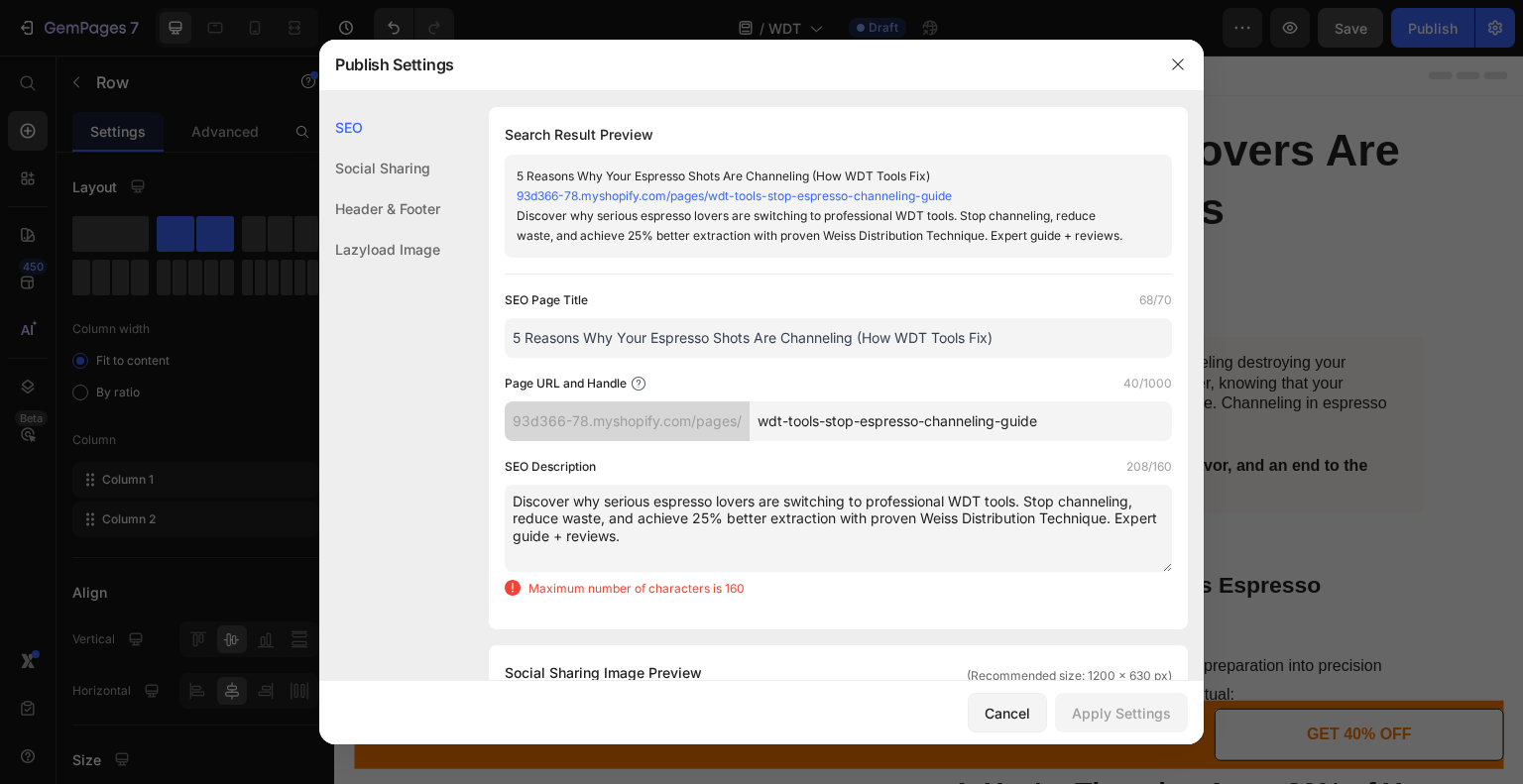 click on "Publish Settings" at bounding box center (736, 64) 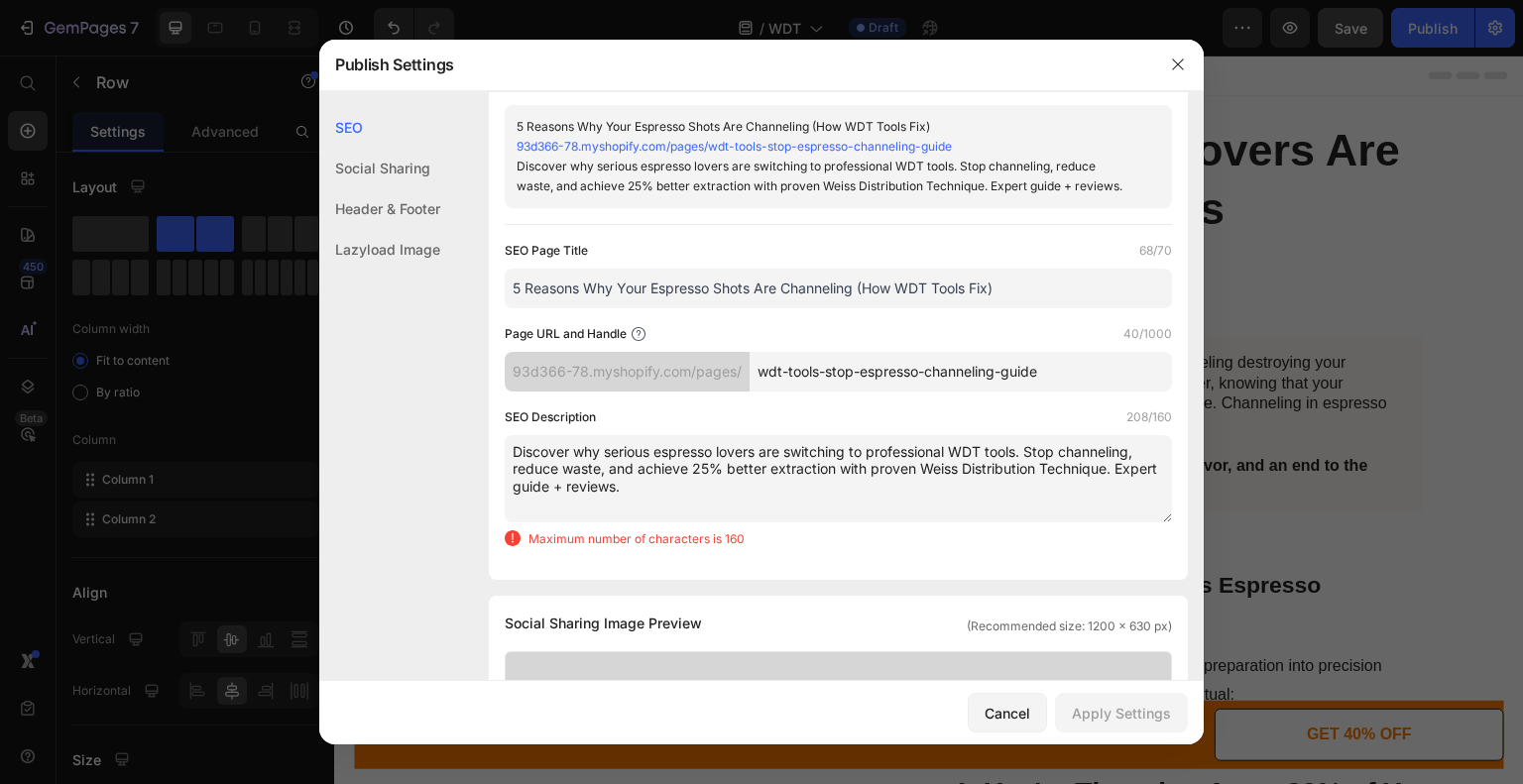 scroll, scrollTop: 55, scrollLeft: 0, axis: vertical 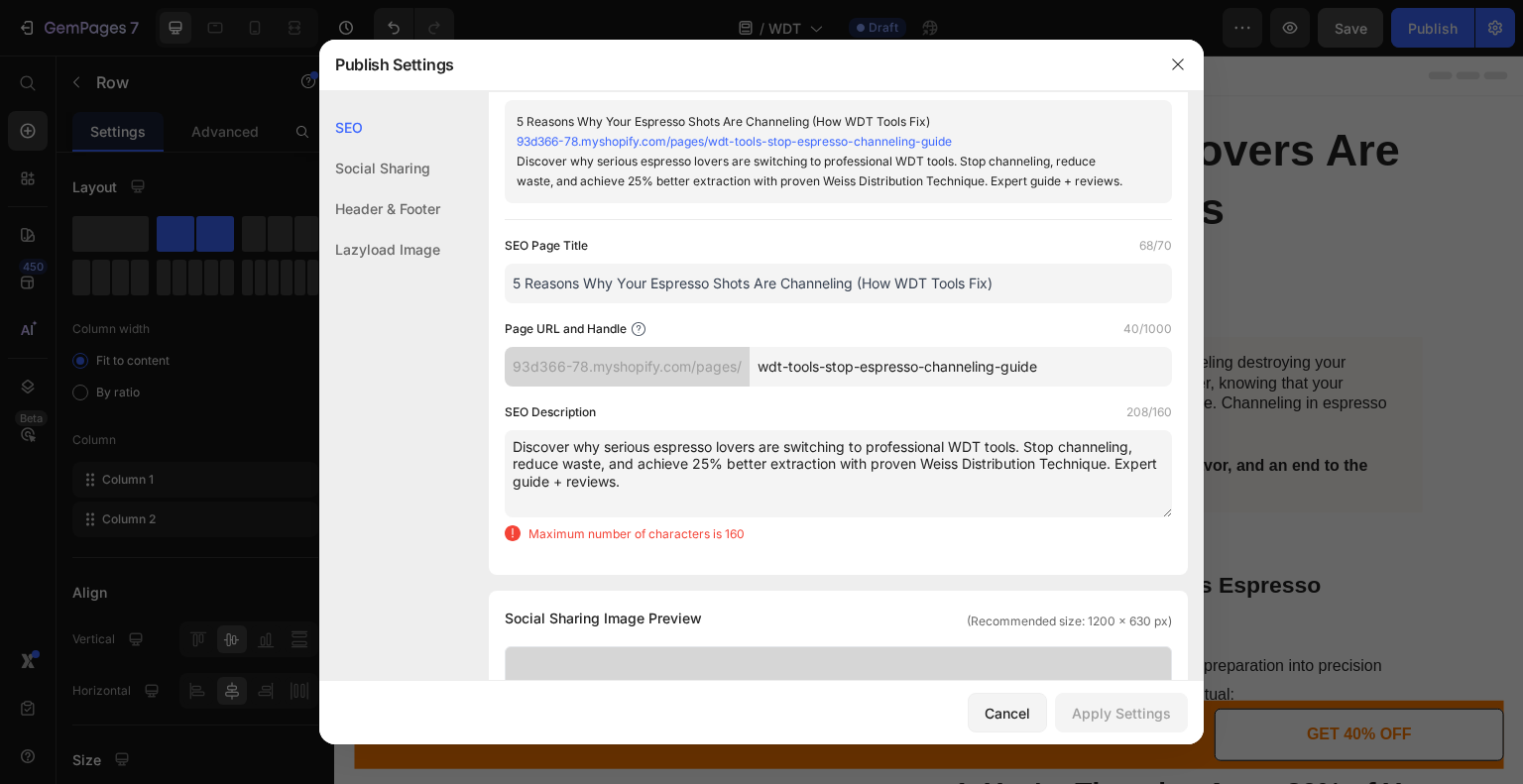 drag, startPoint x: 942, startPoint y: 476, endPoint x: 491, endPoint y: 499, distance: 451.58609 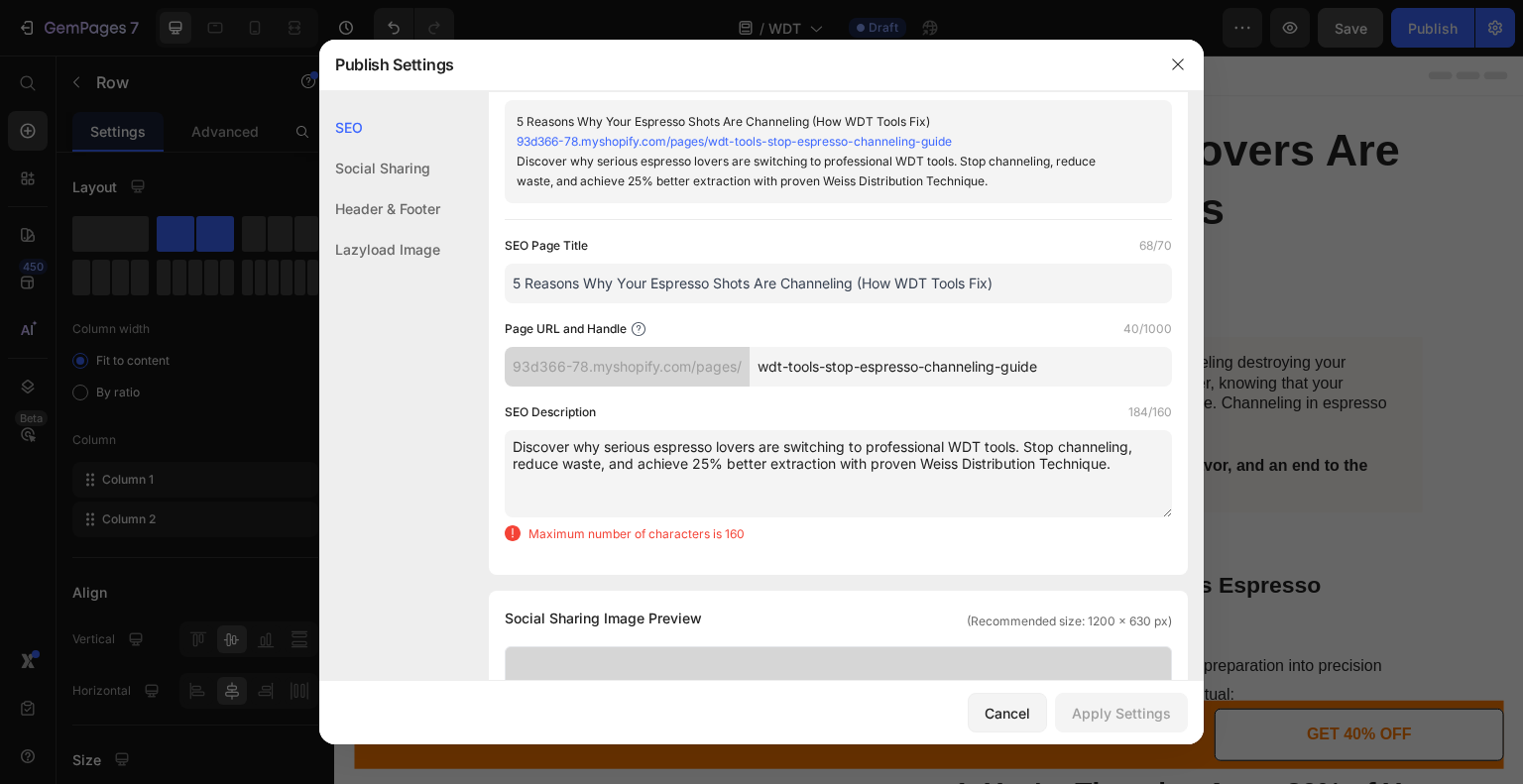 drag, startPoint x: 918, startPoint y: 459, endPoint x: 1107, endPoint y: 459, distance: 189 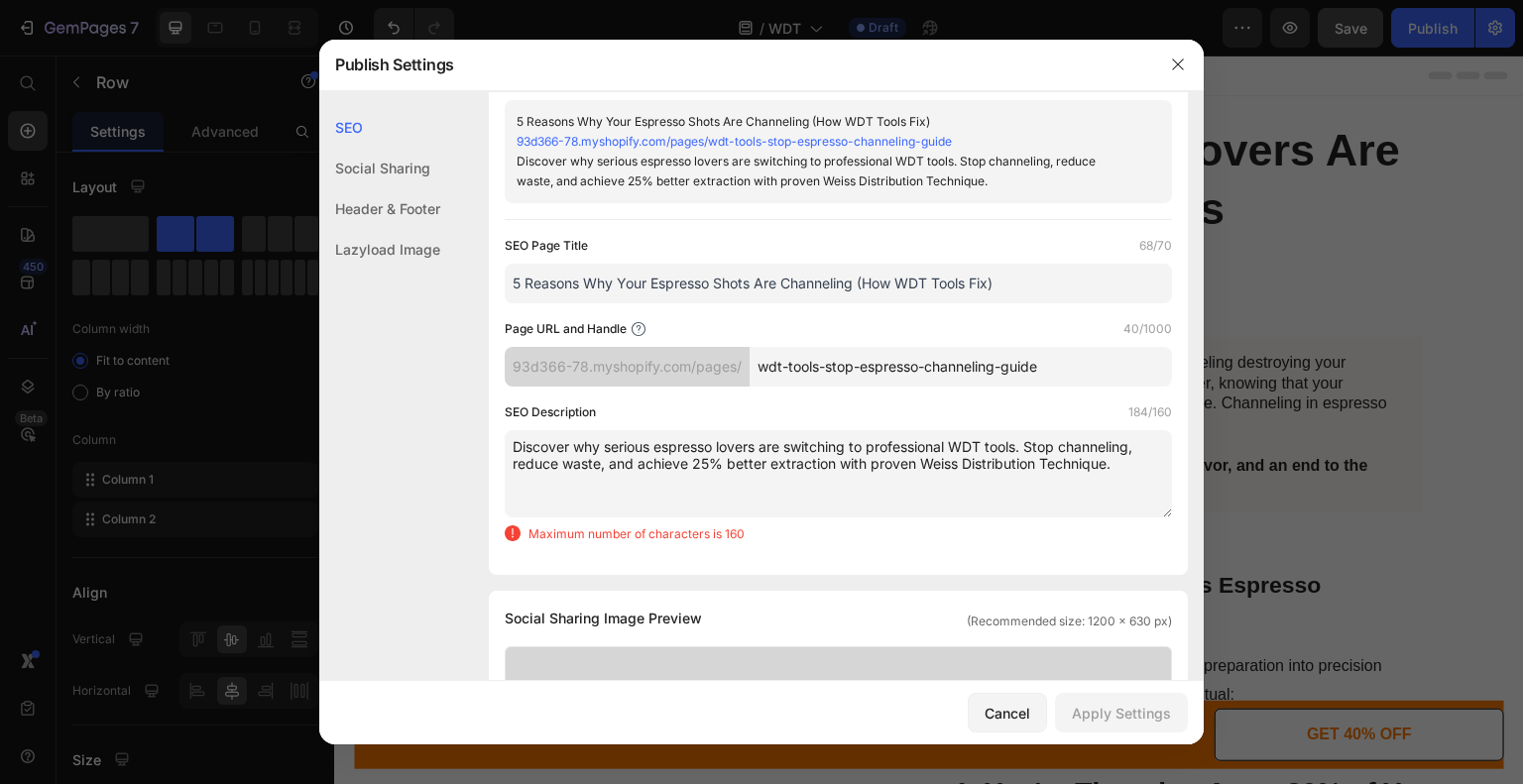 click on "Discover why serious espresso lovers are switching to professional WDT tools. Stop channeling, reduce waste, and achieve 25% better extraction with proven Weiss Distribution Technique." at bounding box center [838, 474] 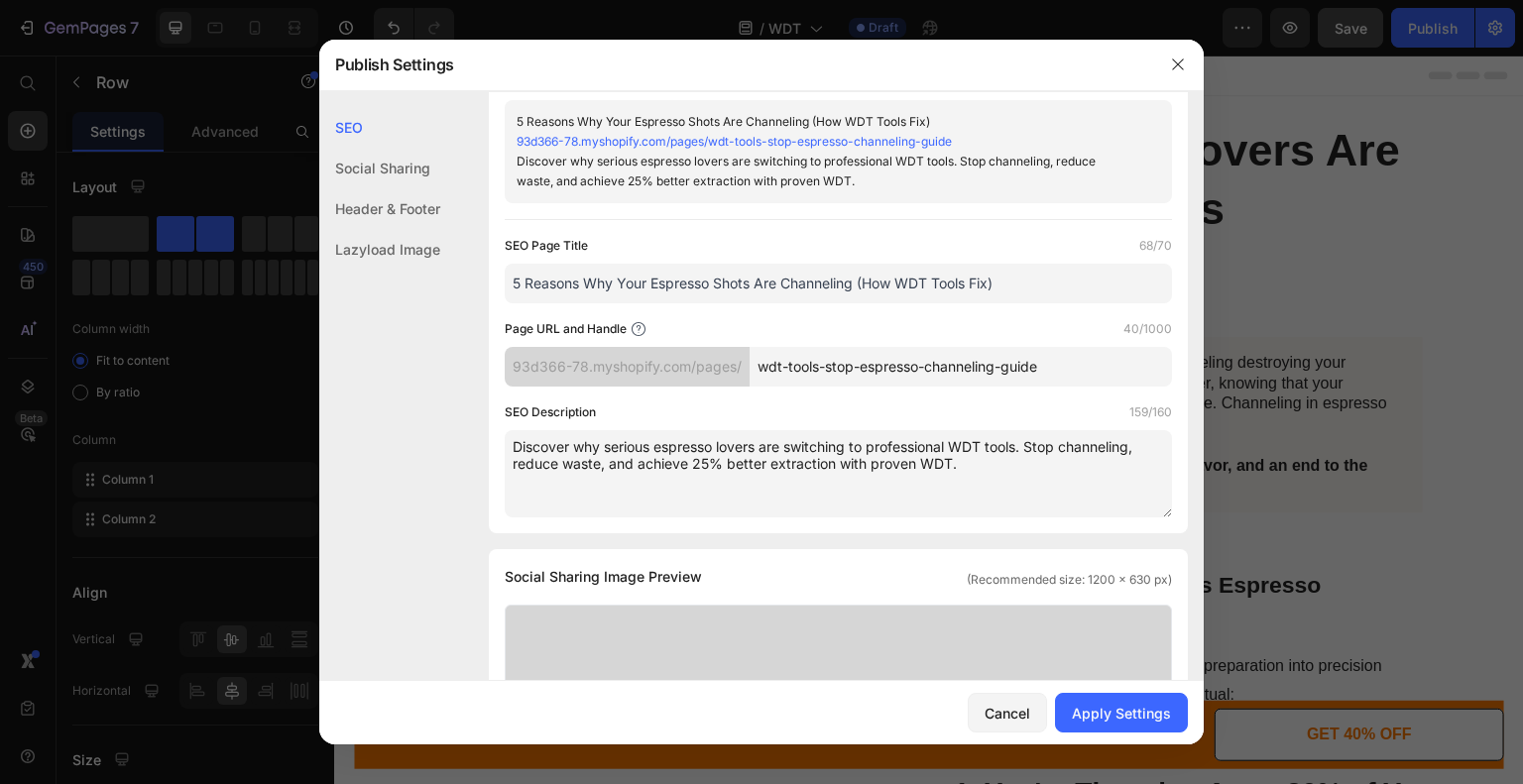 type on "Discover why serious espresso lovers are switching to professional WDT tools. Stop channeling, reduce waste, and achieve 25% better extraction with proven WDT." 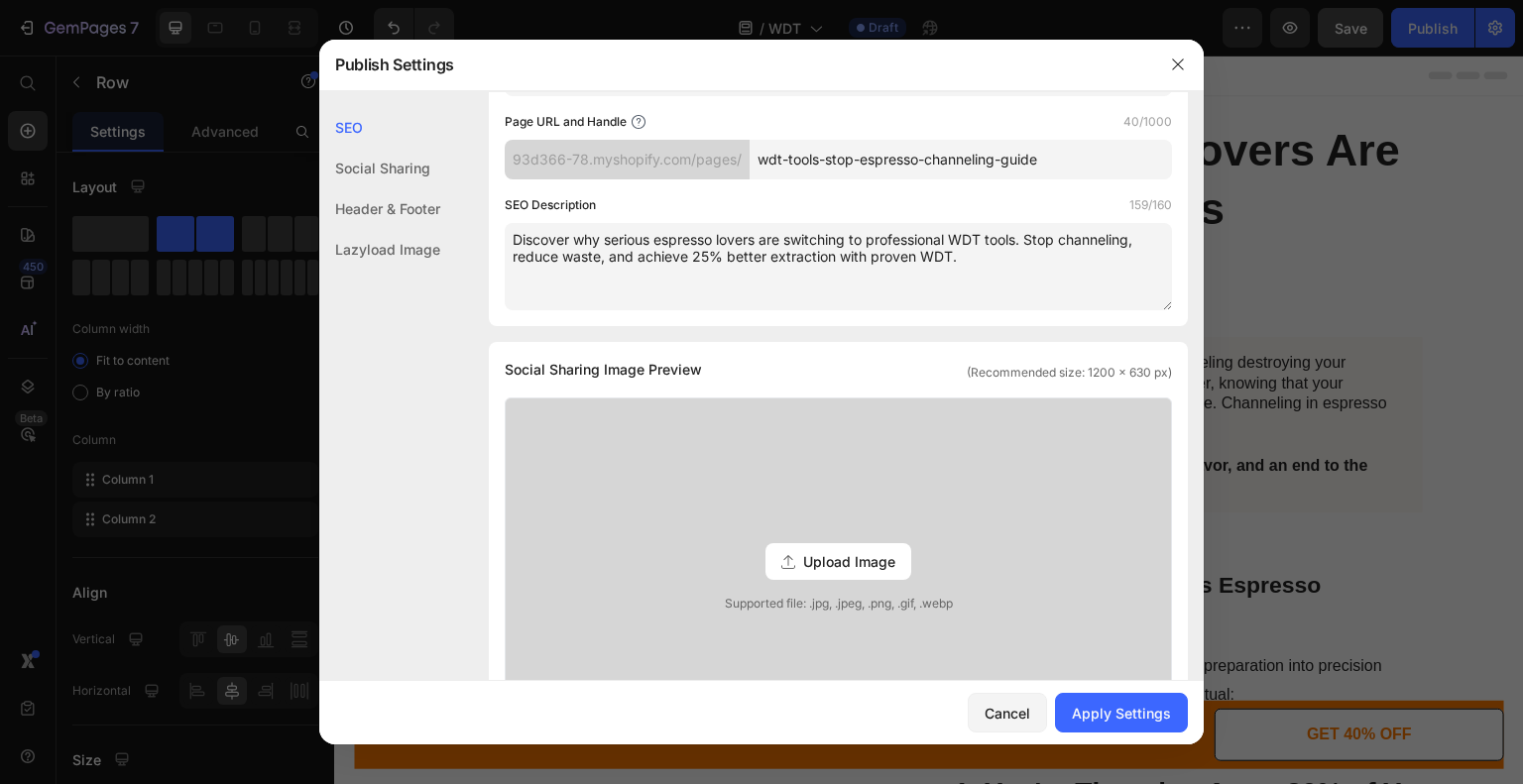 scroll, scrollTop: 265, scrollLeft: 0, axis: vertical 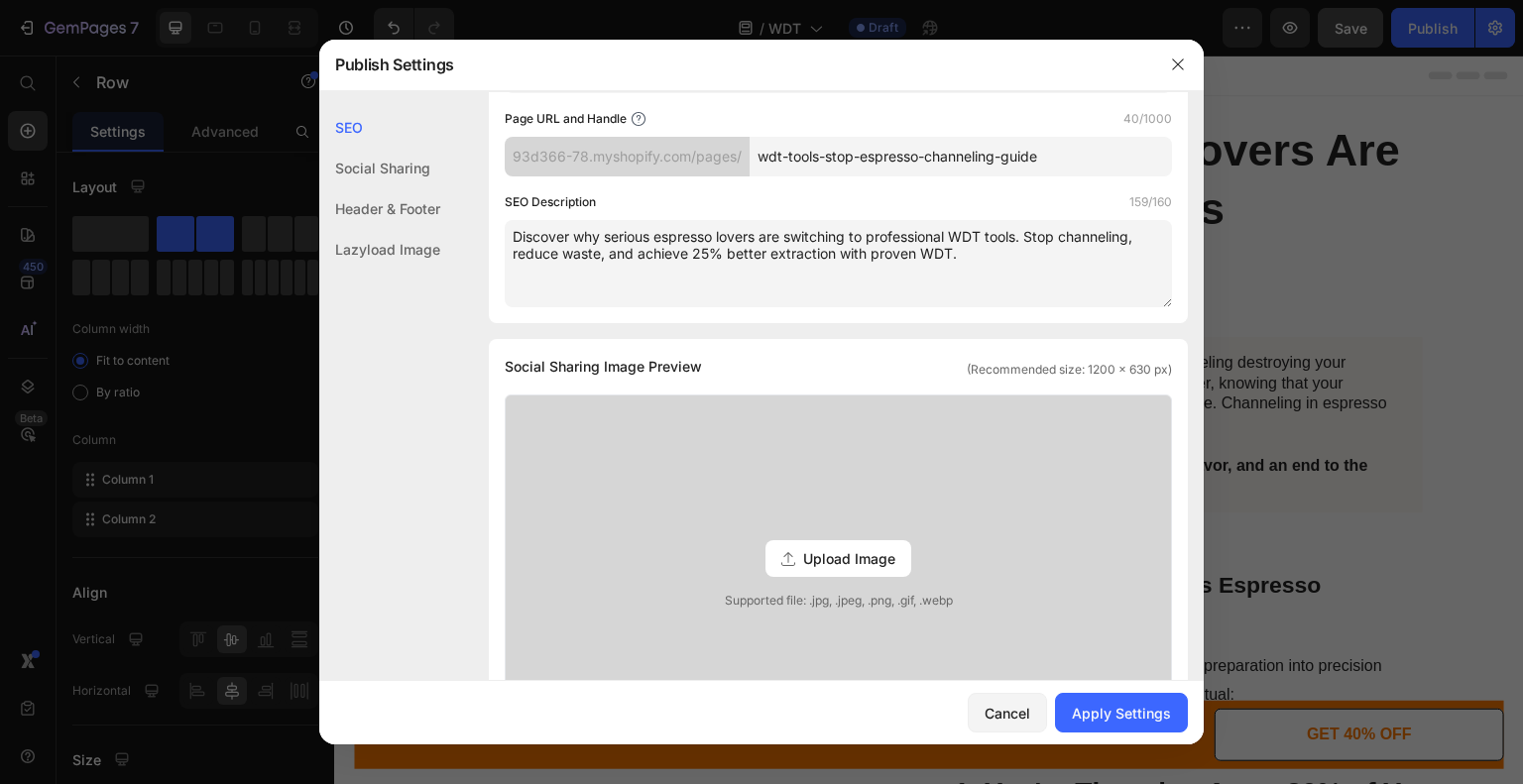 click on "Discover why serious espresso lovers are switching to professional WDT tools. Stop channeling, reduce waste, and achieve 25% better extraction with proven WDT." at bounding box center [838, 264] 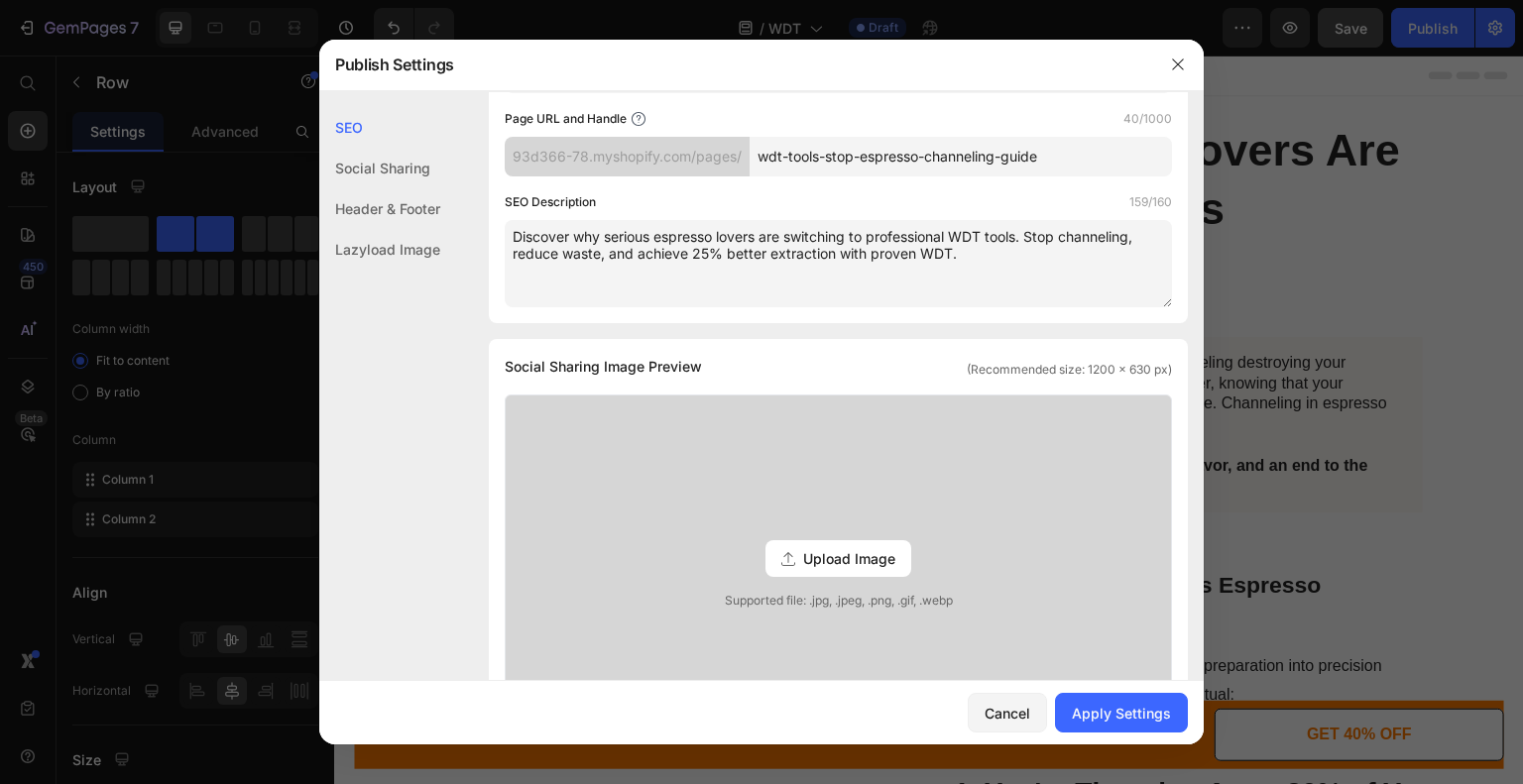 click on "Publish Settings" at bounding box center [736, 64] 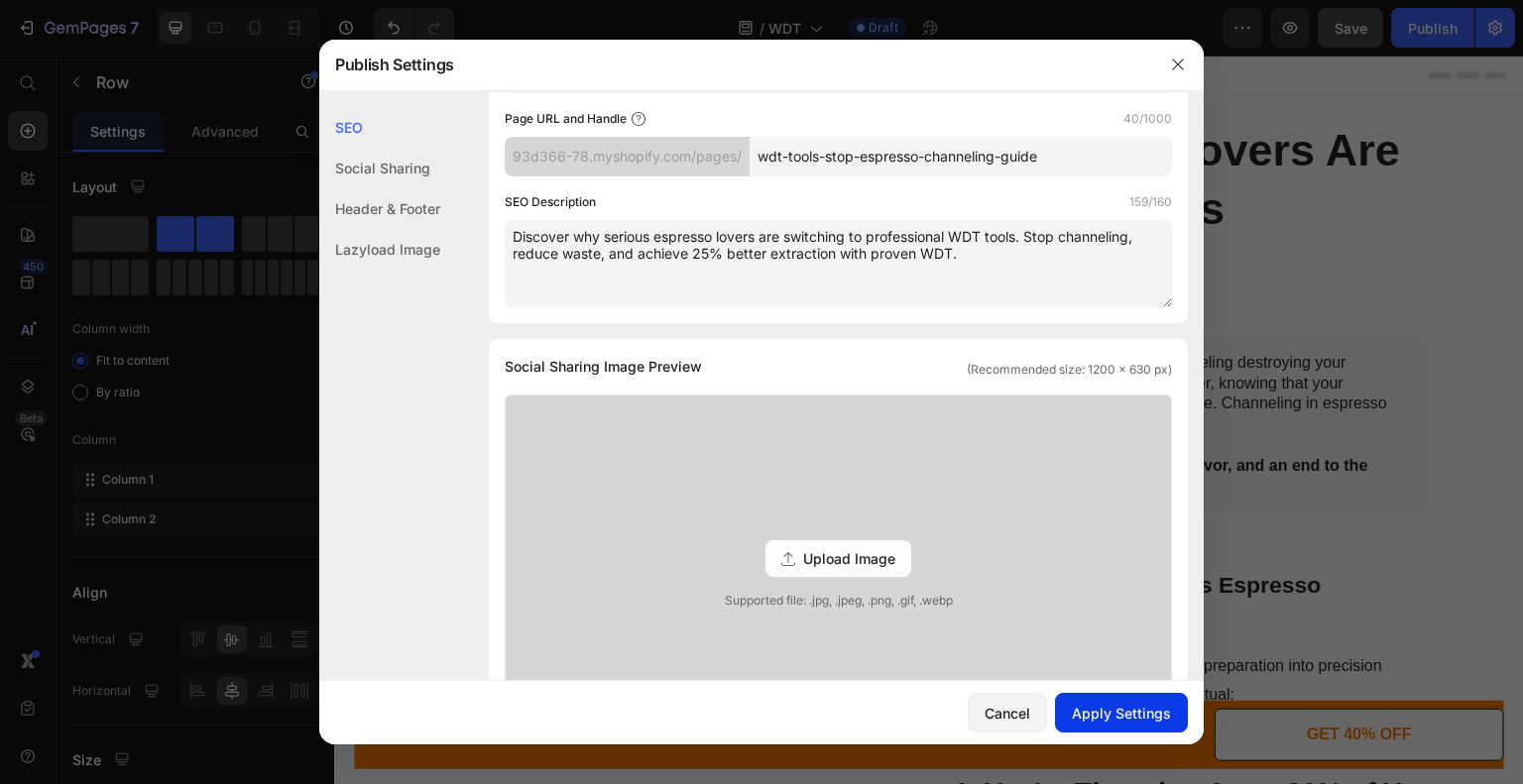 click on "Apply Settings" at bounding box center [1121, 713] 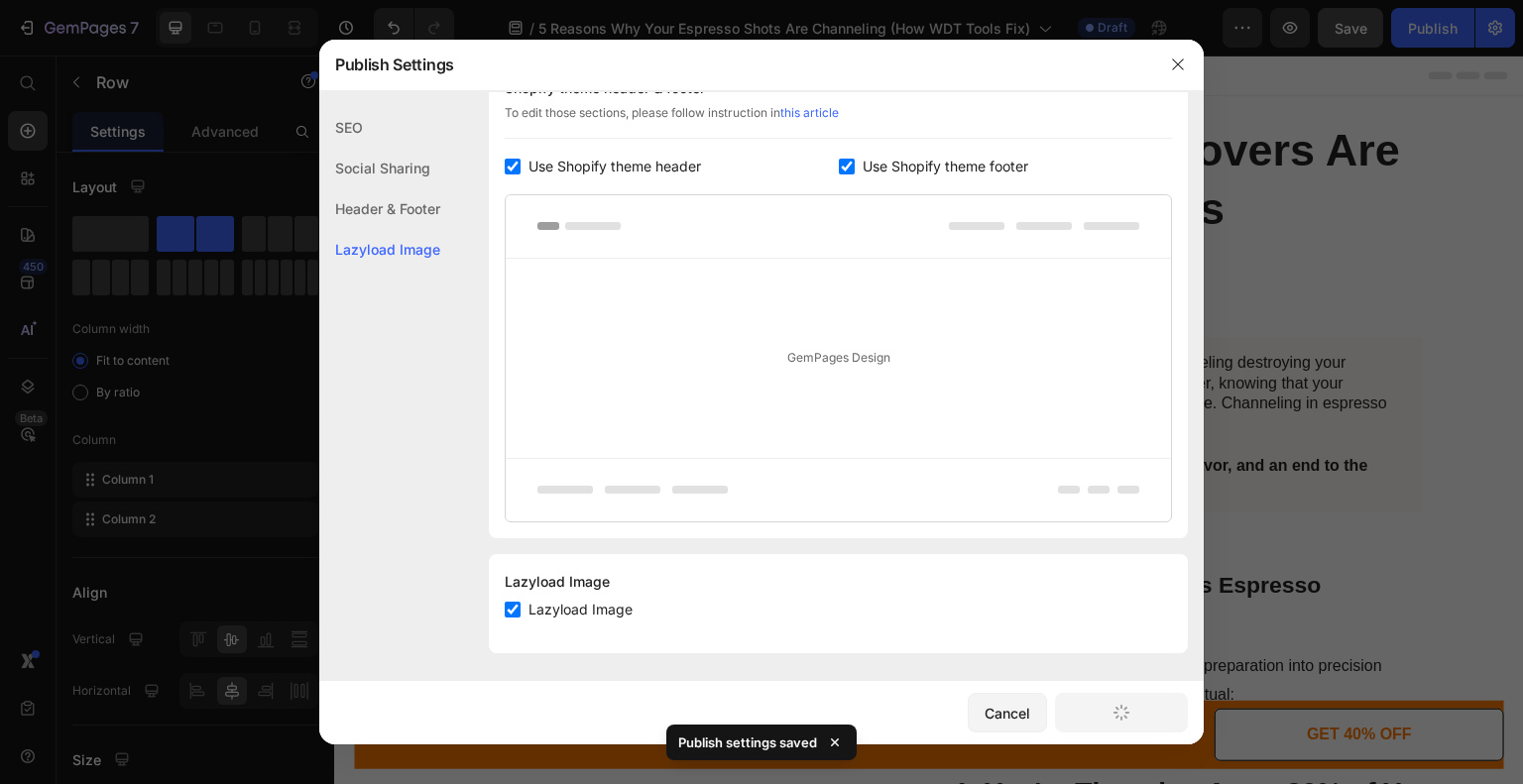 scroll, scrollTop: 1057, scrollLeft: 0, axis: vertical 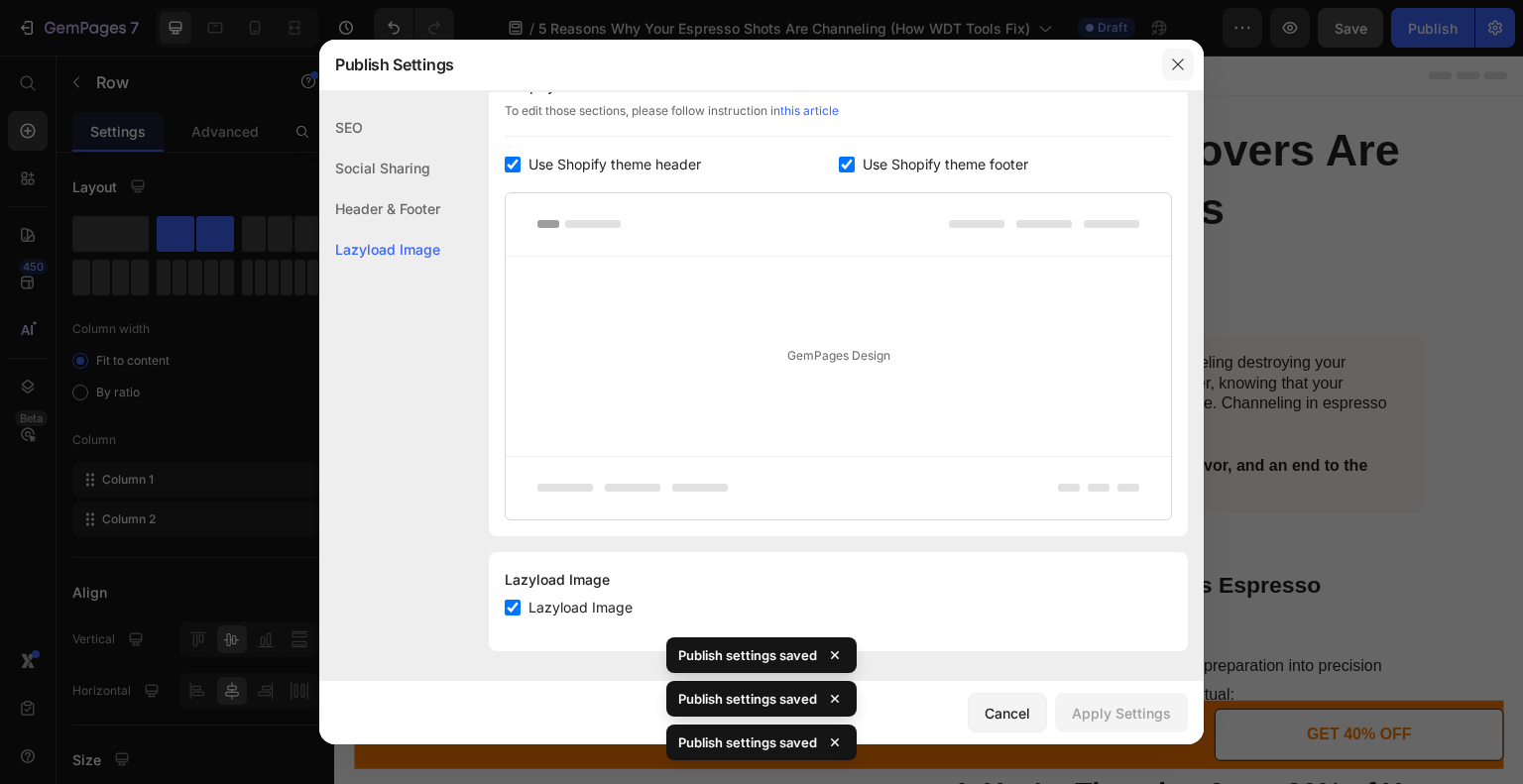 click 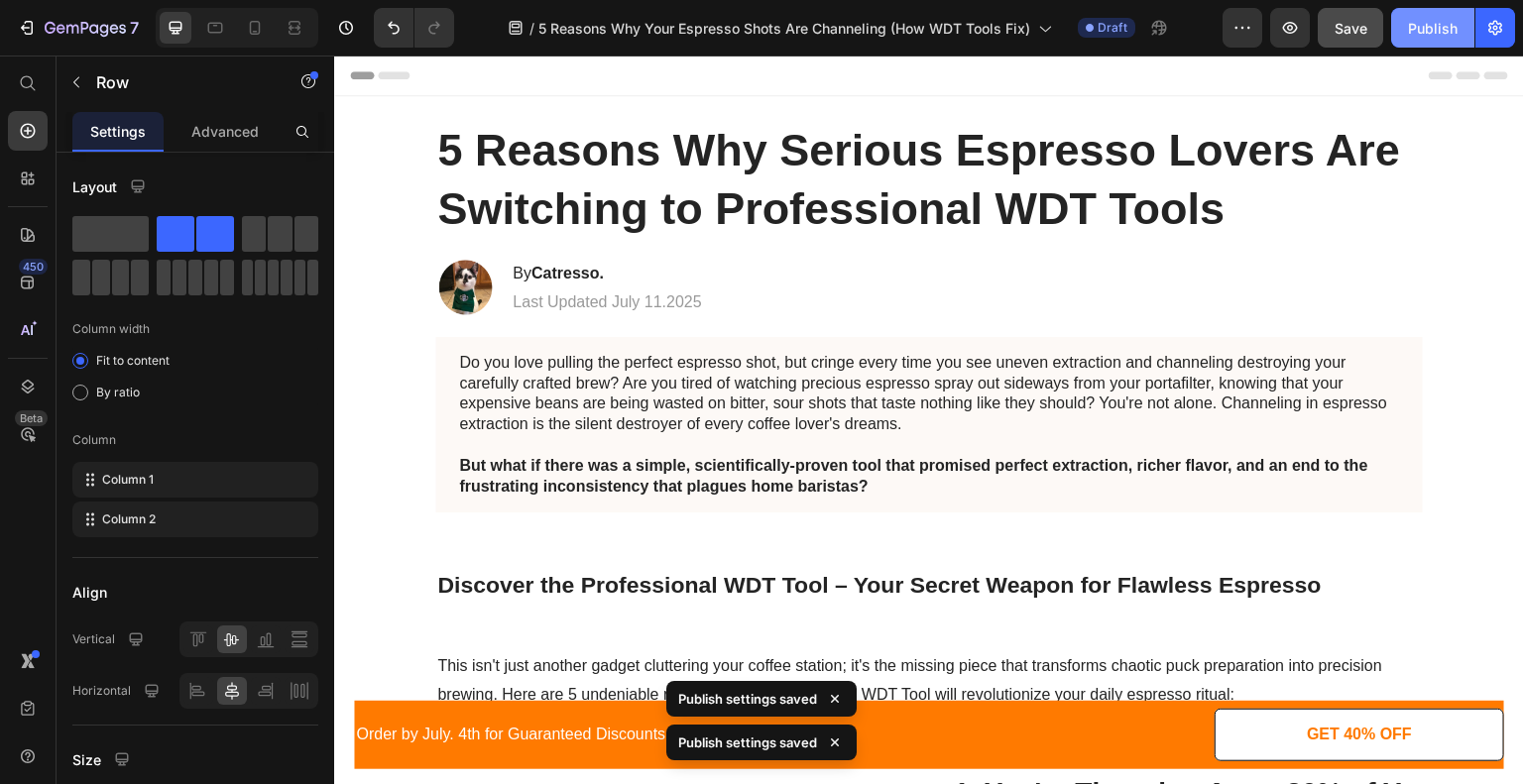 click on "Publish" at bounding box center [1433, 28] 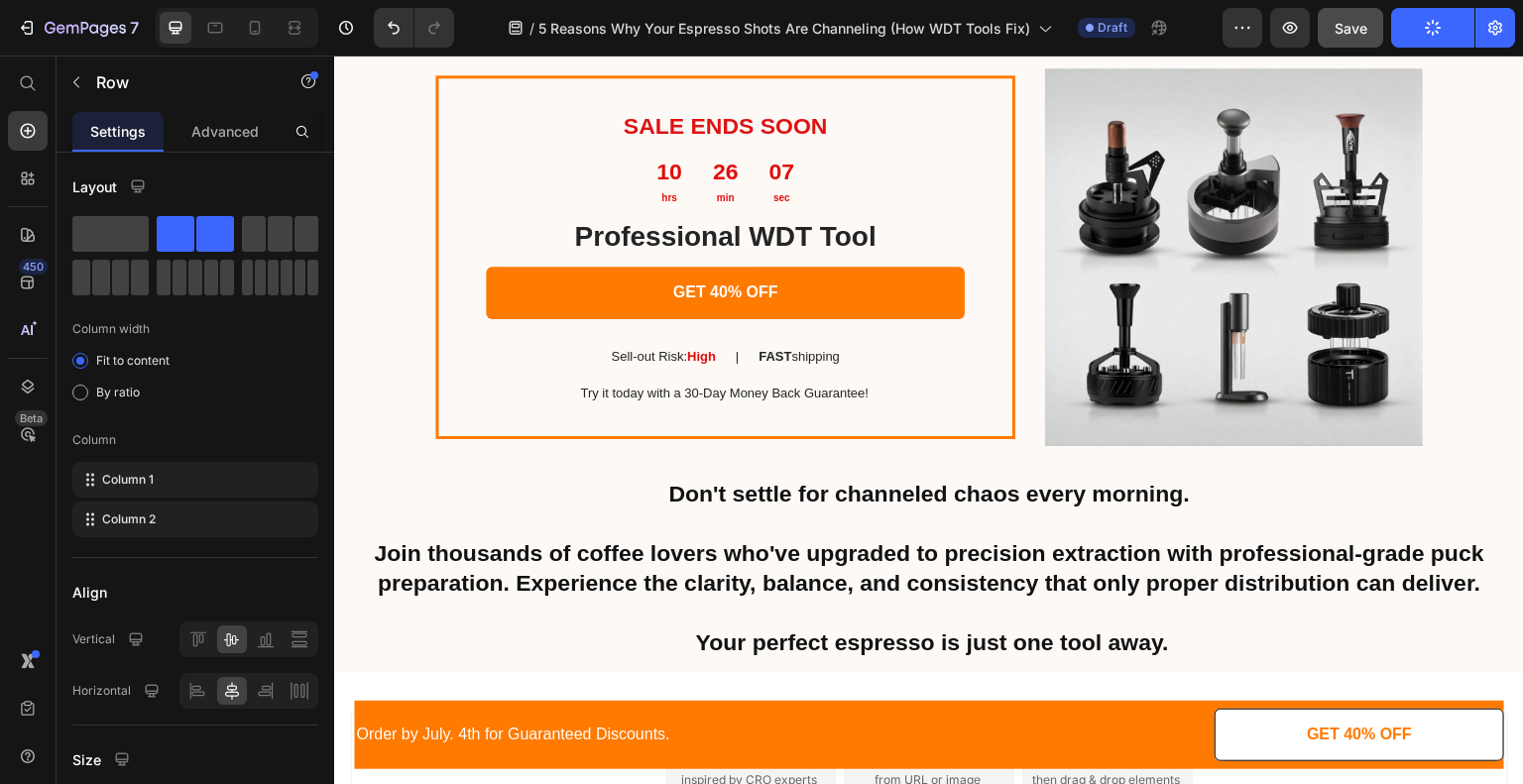 scroll, scrollTop: 3313, scrollLeft: 0, axis: vertical 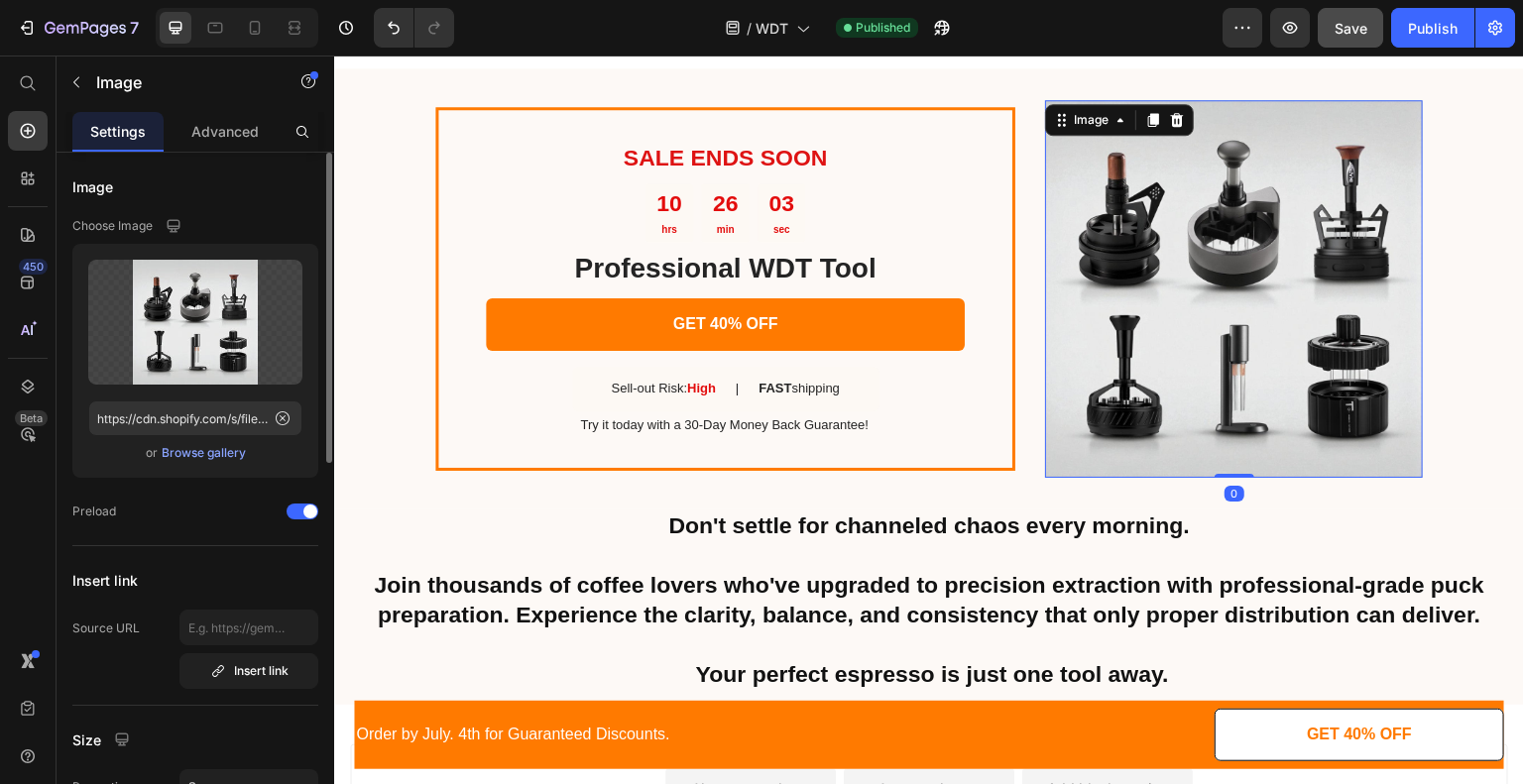 click on "Browse gallery" at bounding box center (203, 453) 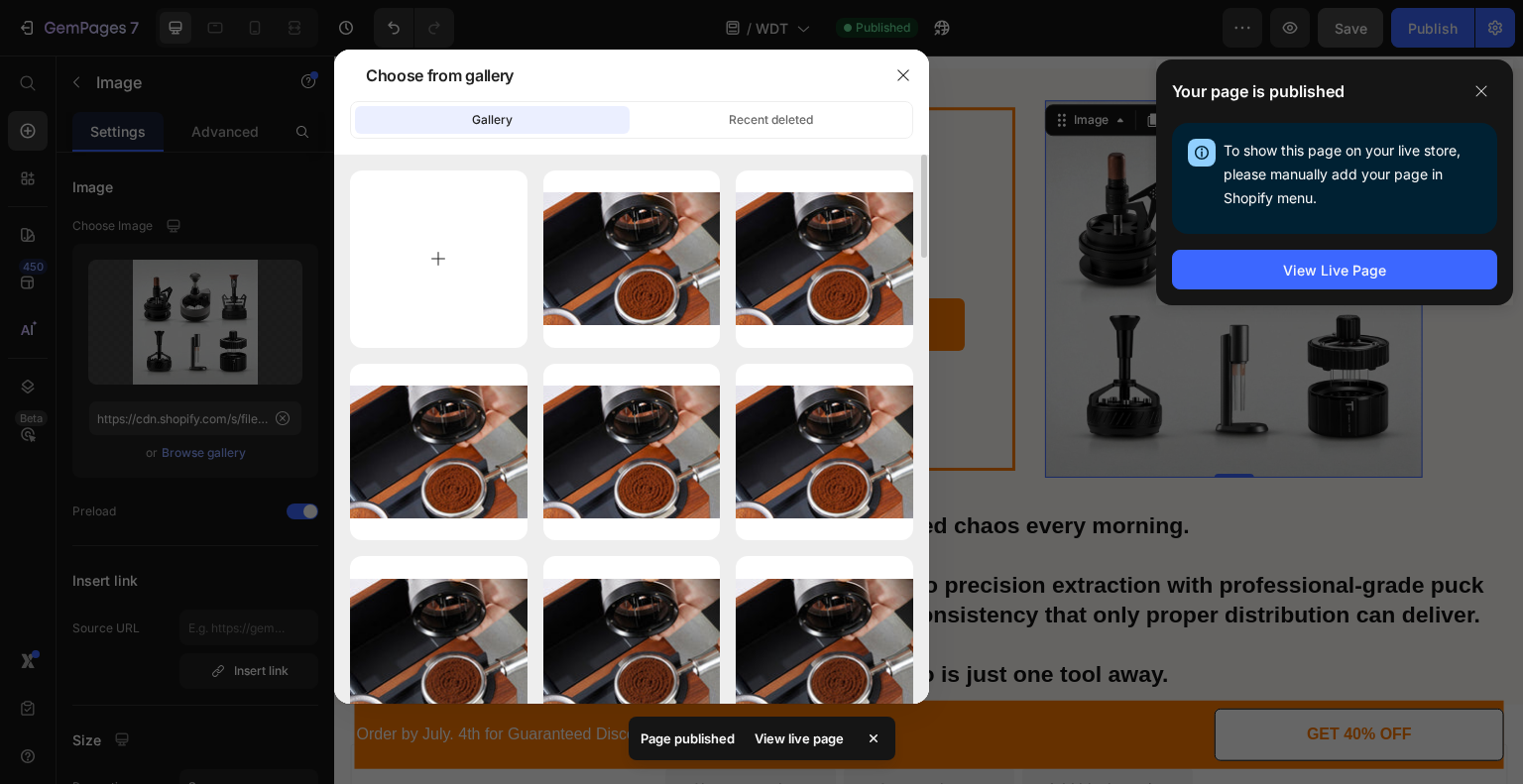 click at bounding box center [438, 259] 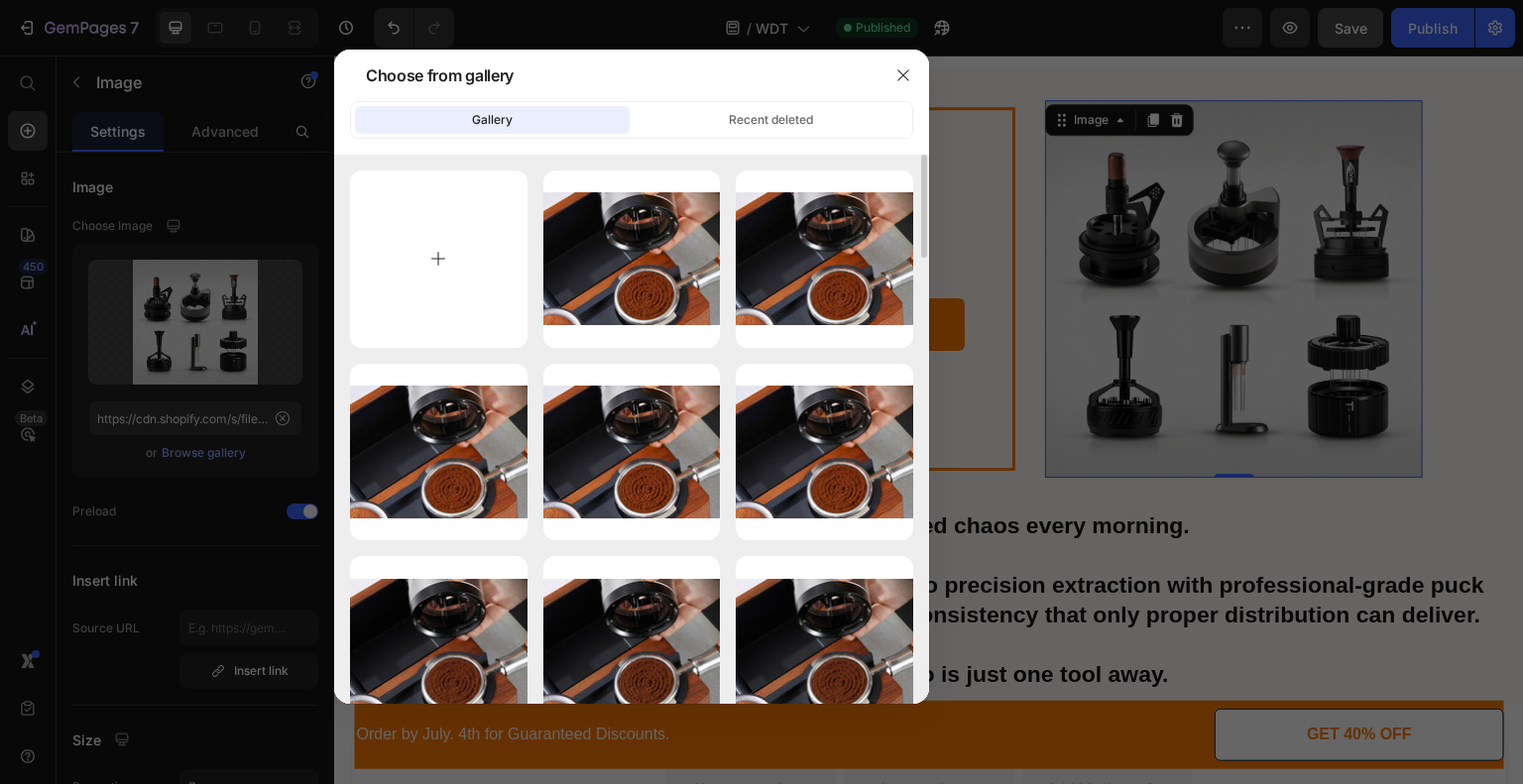 type on "C:\fakepath\Thiết kế chưa có tên (1) copyfu.png" 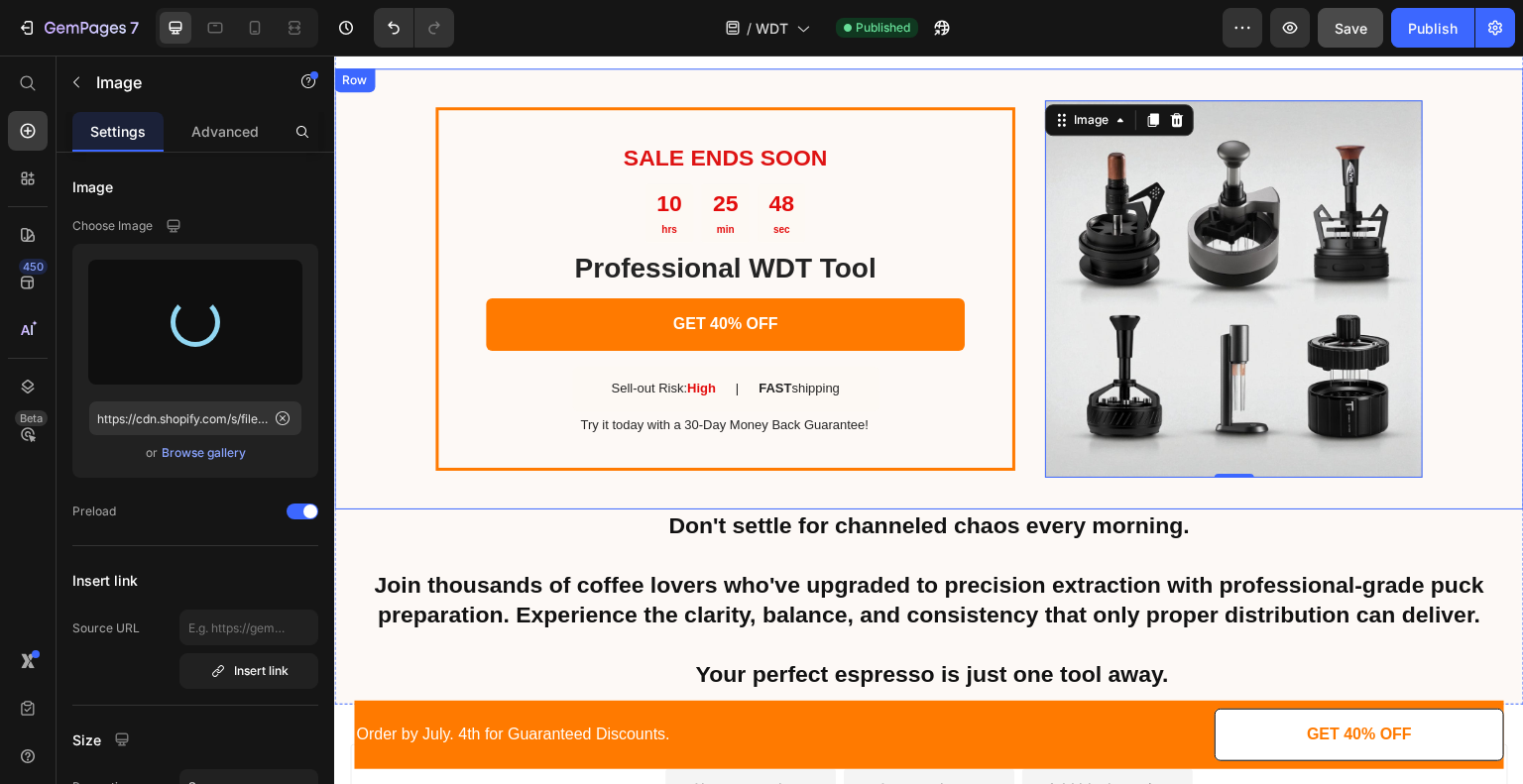 type on "https://cdn.shopify.com/s/files/1/0692/9858/5833/files/gempages_562301257516057765-3d20de4b-be50-4d9a-93f9-3fd5dfe34874.png" 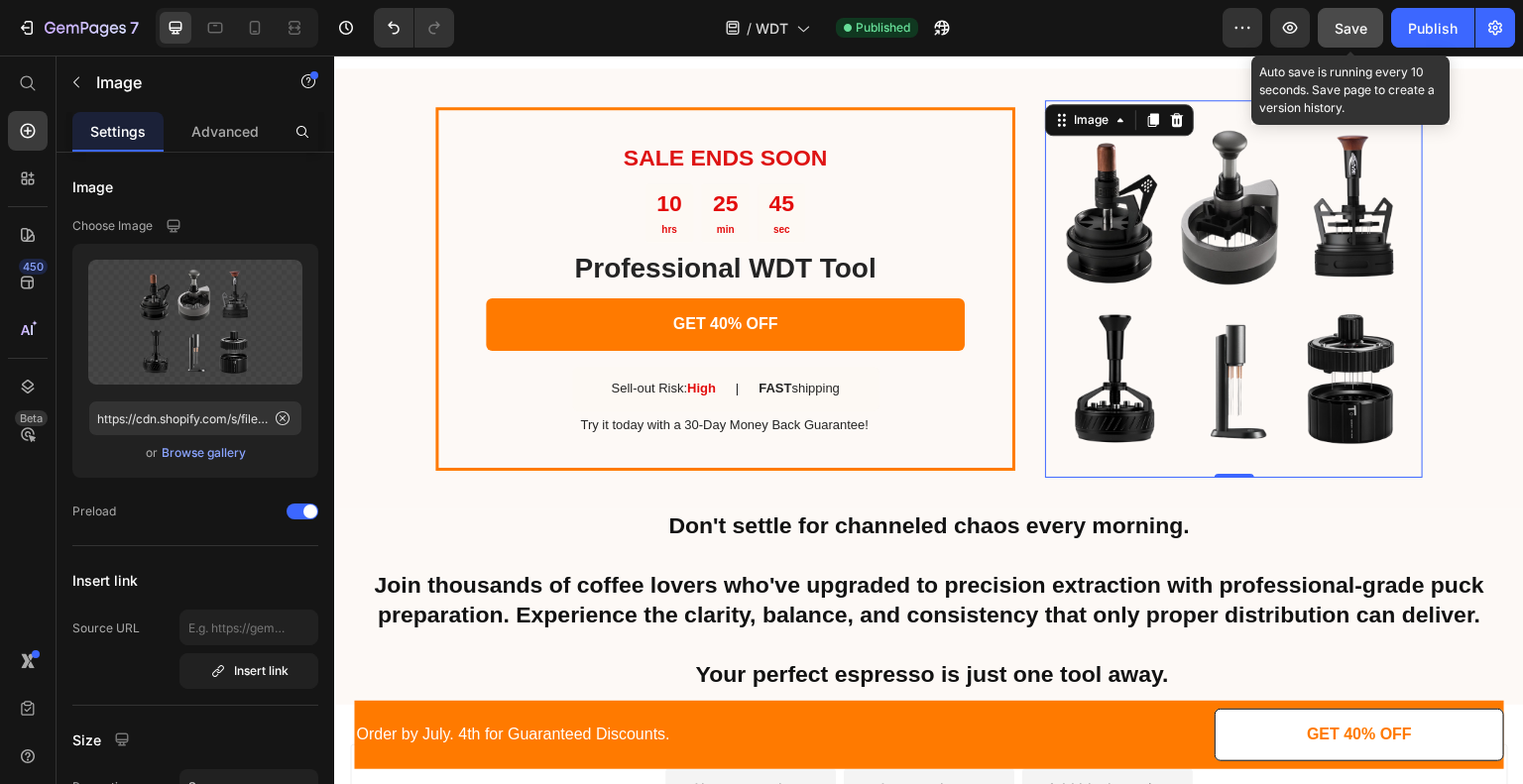 click on "Save" at bounding box center [1350, 28] 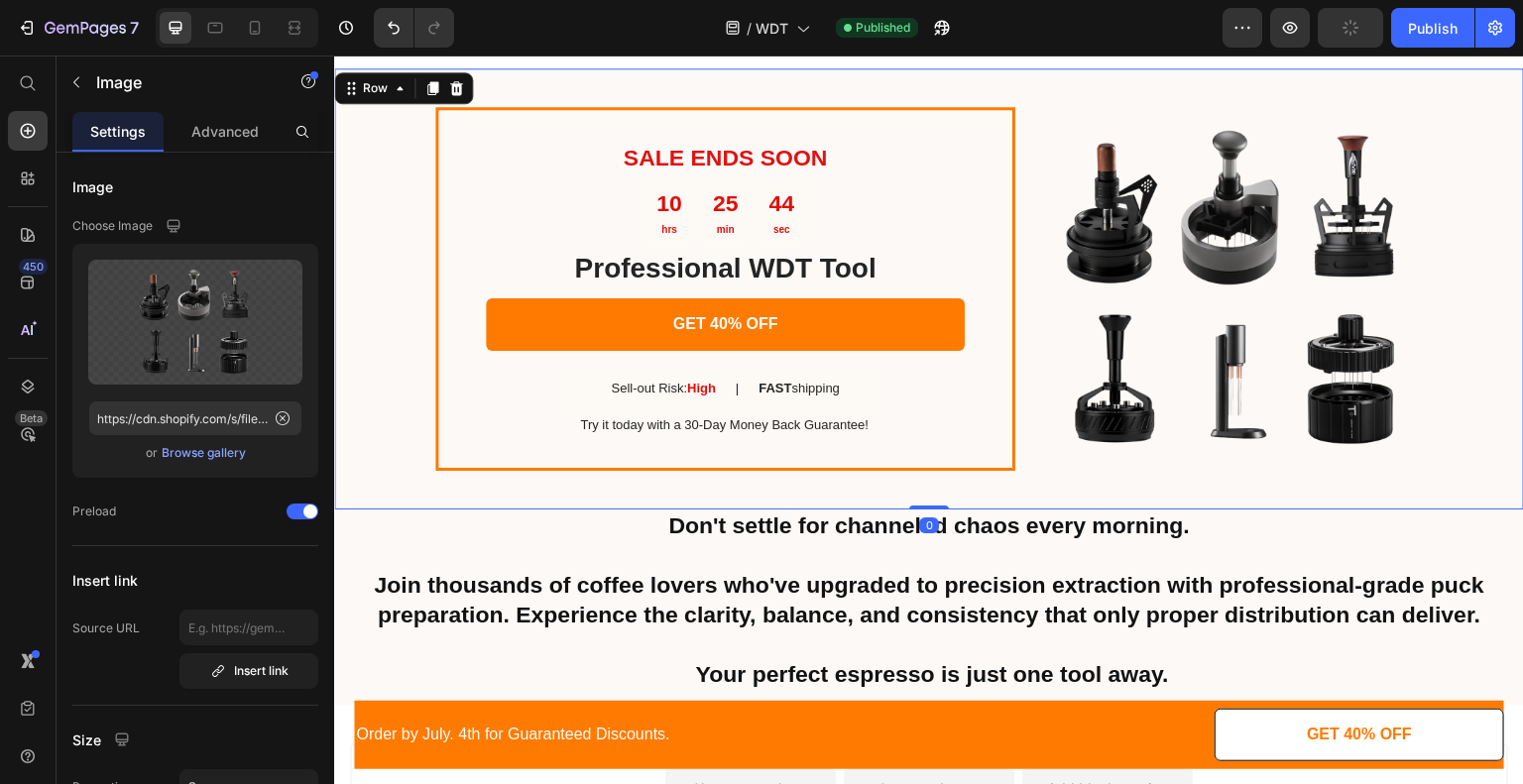 click on "SALE ENDS SOON Text Block 10 hrs 25 min 44 sec Countdown Timer Professional WDT Tool Heading GET 40% OFF Button Sell-out Risk:  High Text Block | Text Block FAST  shipping Text Block Row Try it today with a 30-Day Money Back Guarantee! Text Block Row Image Row   0" at bounding box center [929, 288] 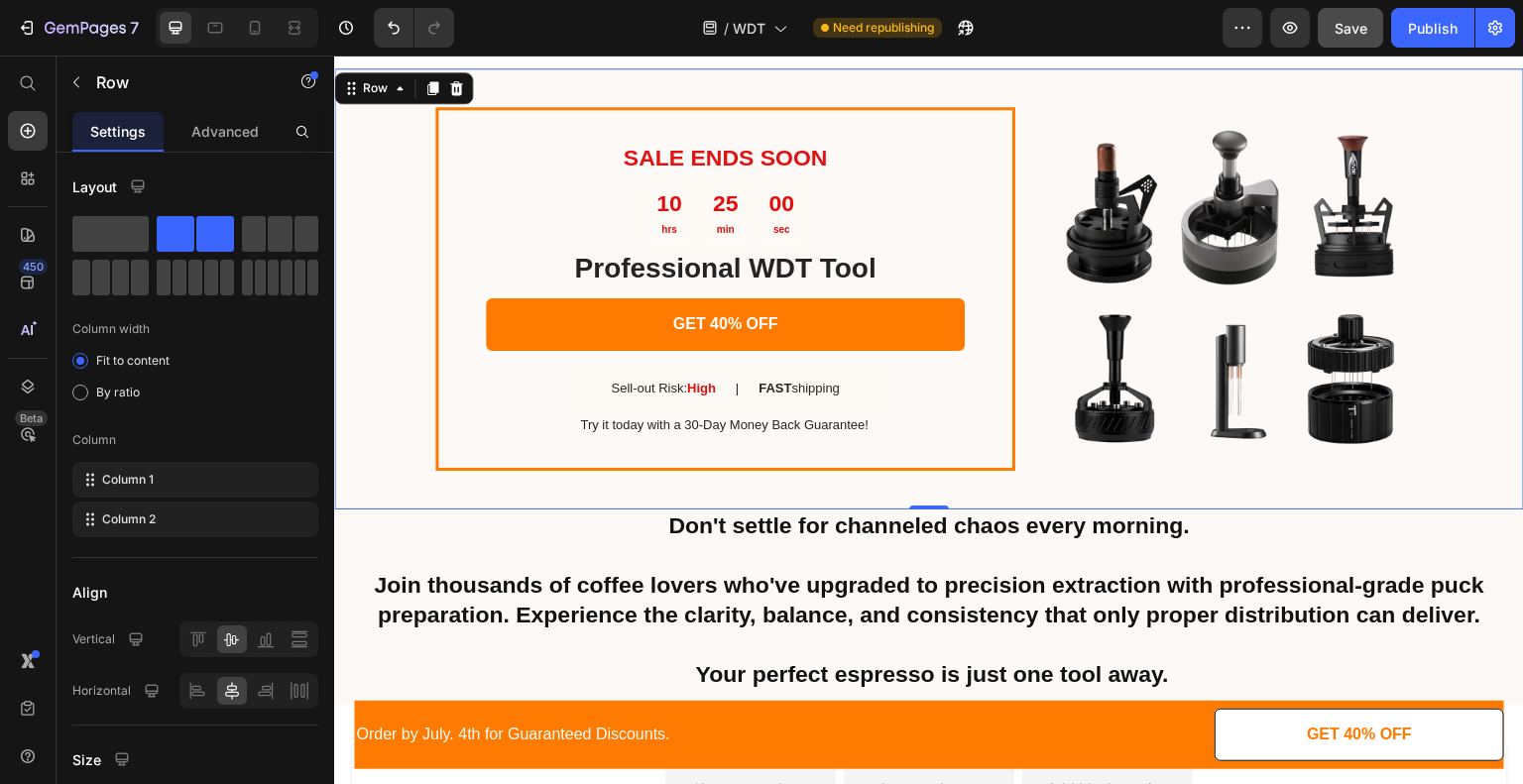 click on "Save" 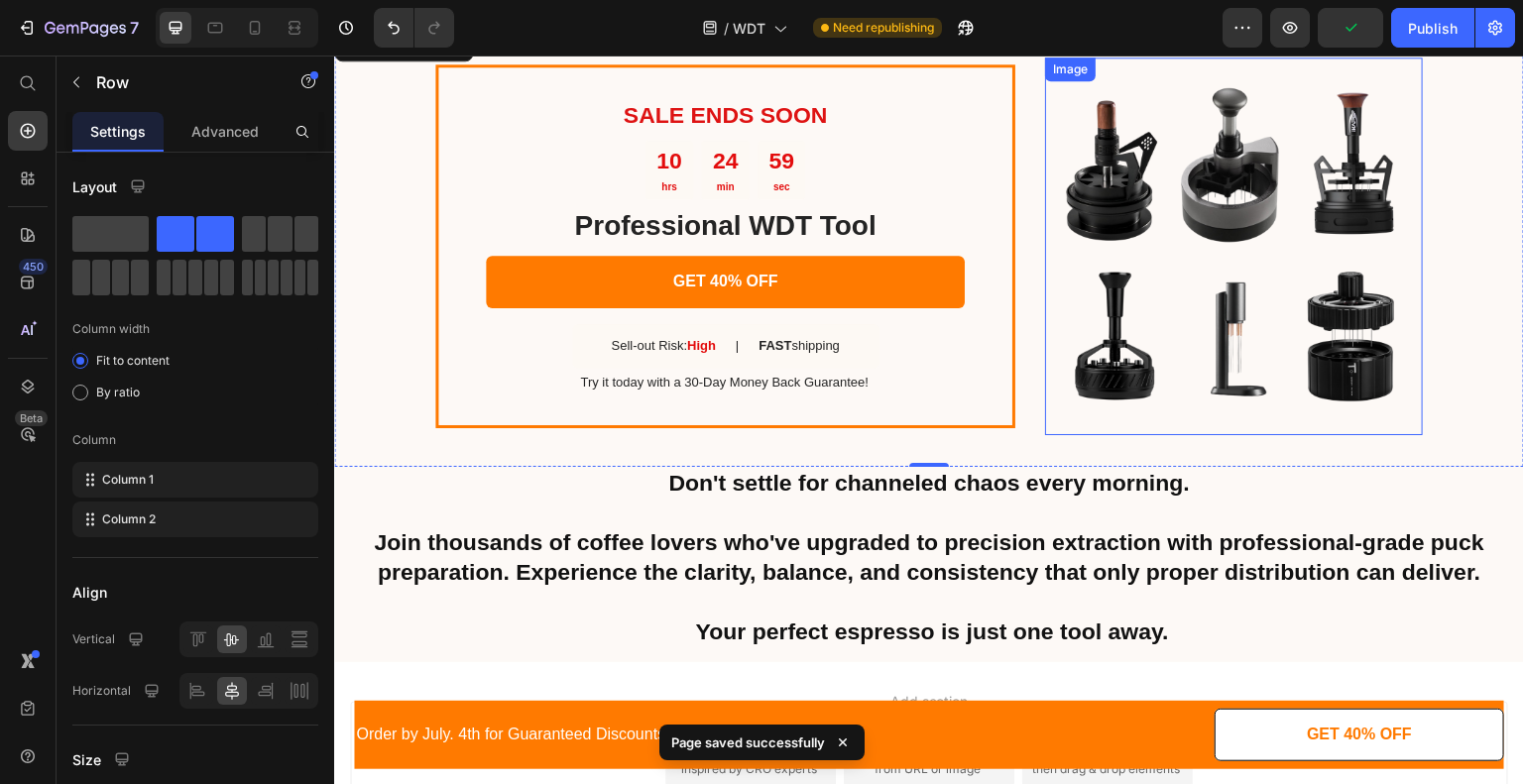 scroll, scrollTop: 3358, scrollLeft: 0, axis: vertical 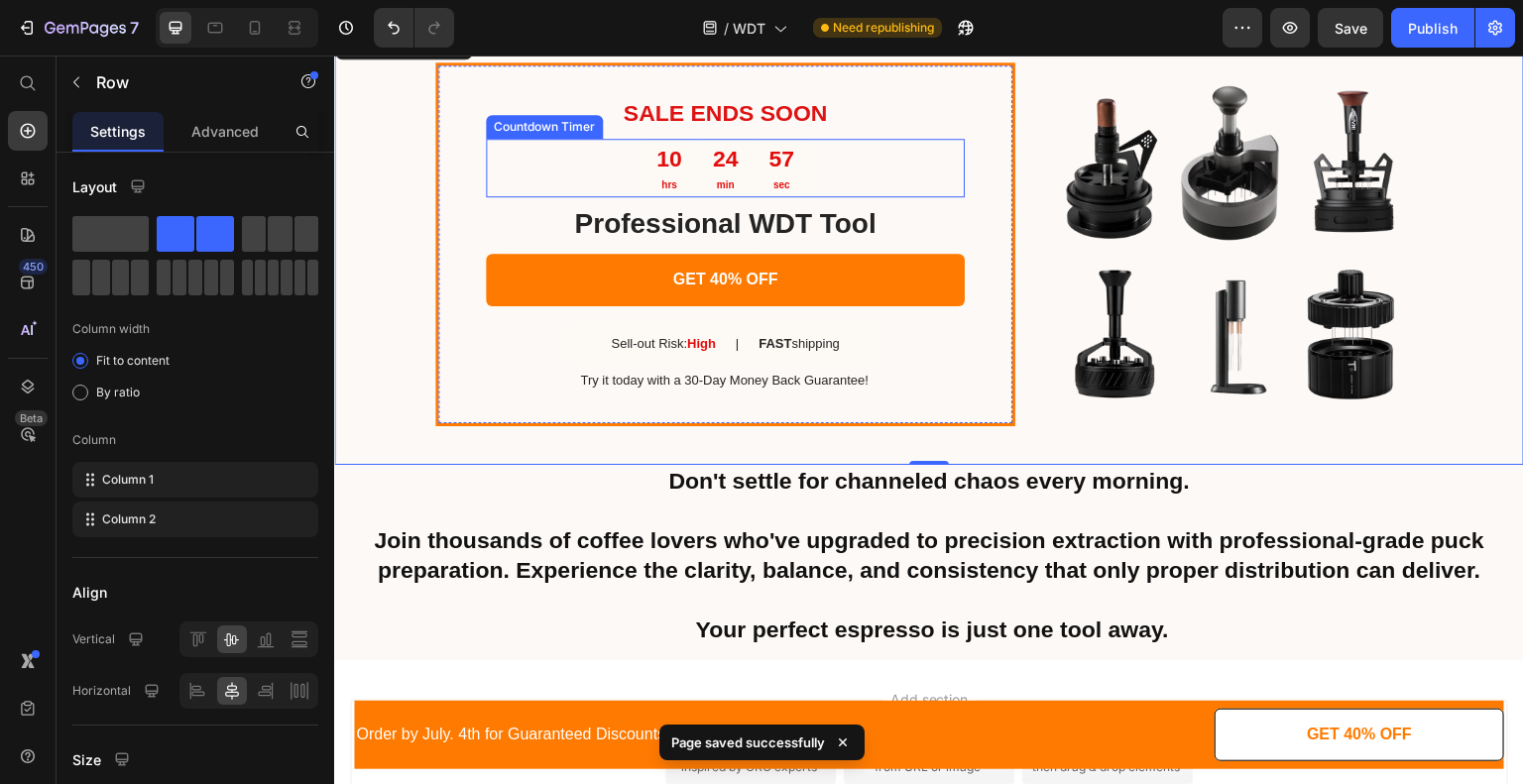 click on "24" at bounding box center (726, 160) 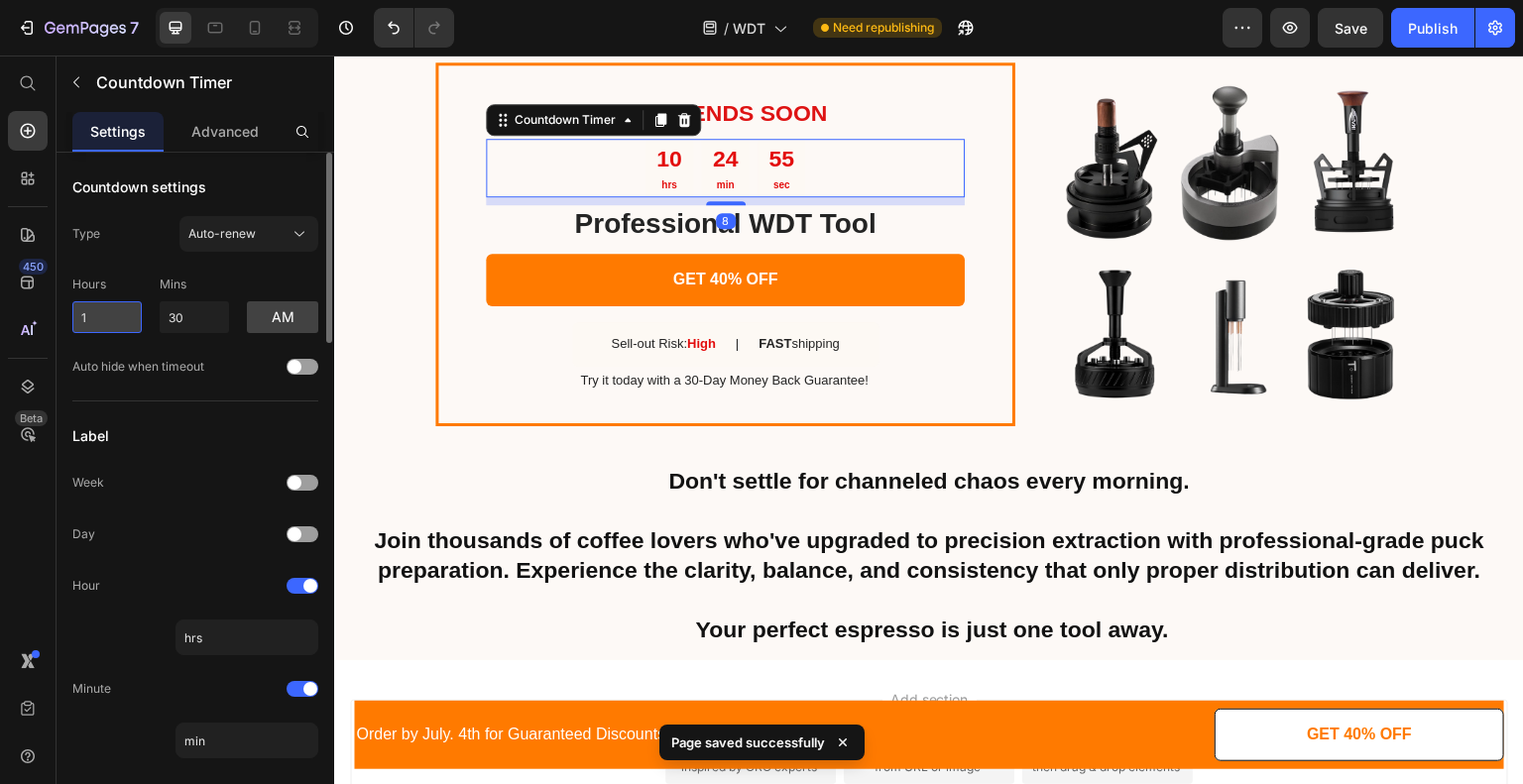 click on "1" at bounding box center (107, 317) 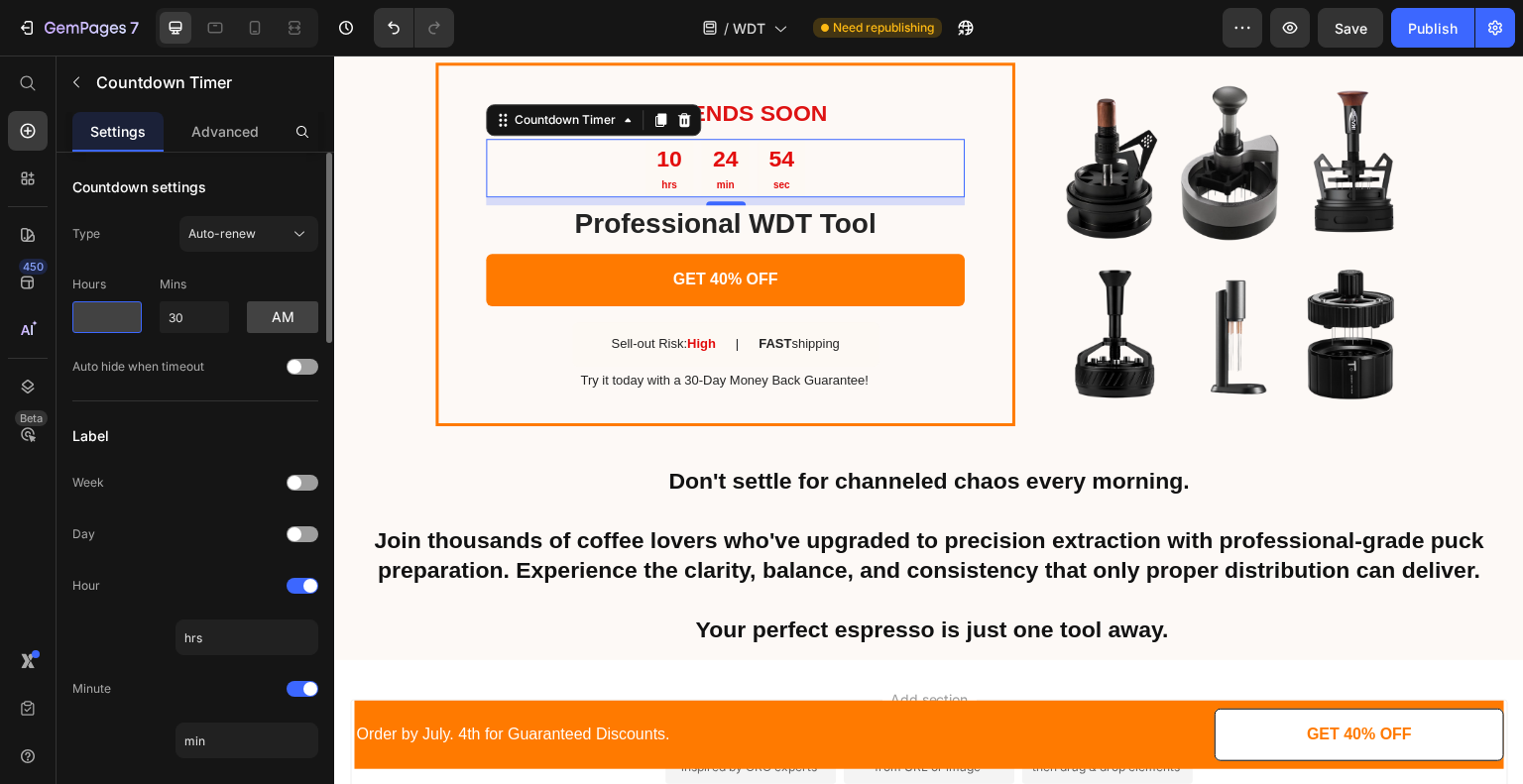 type on "2" 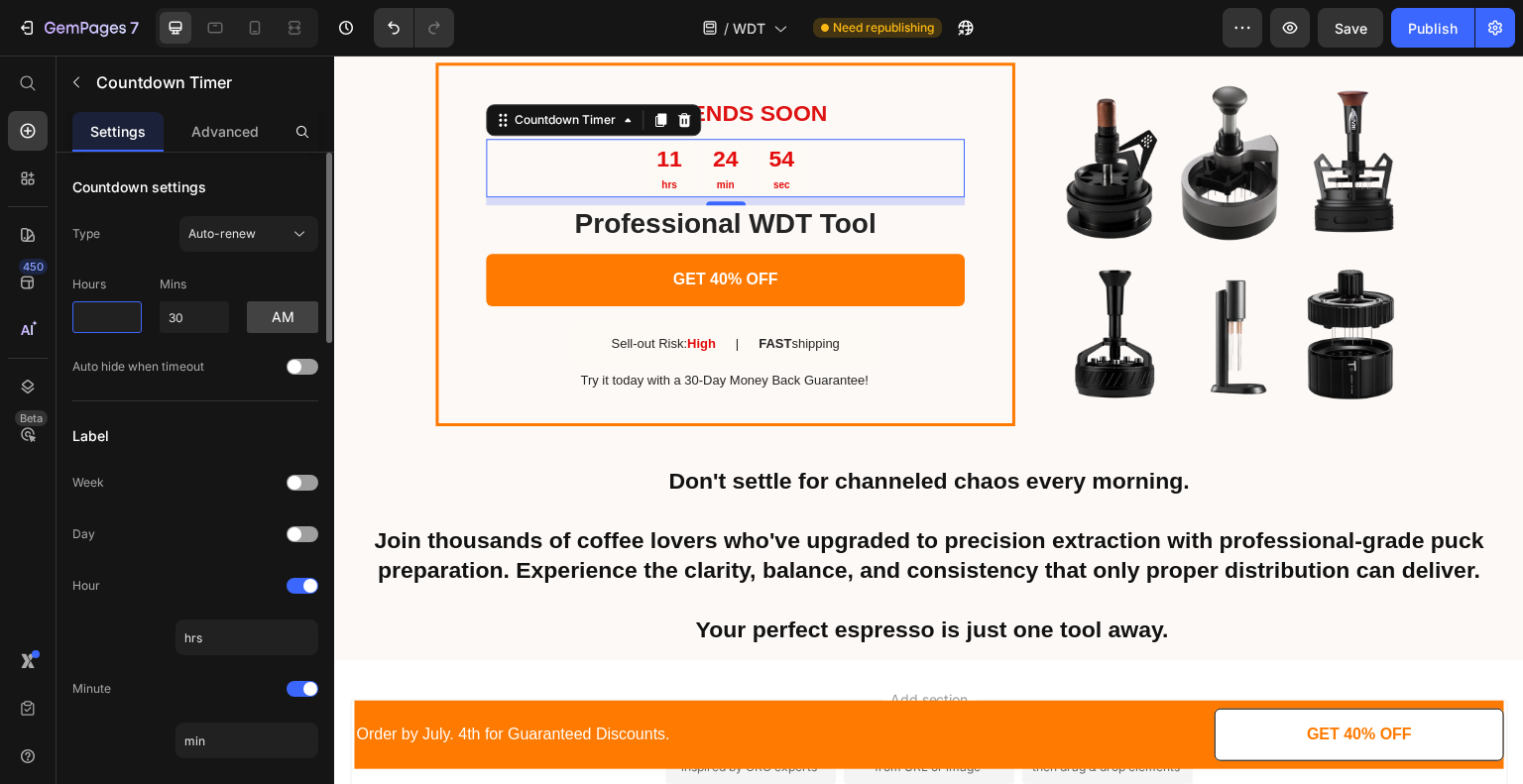 type 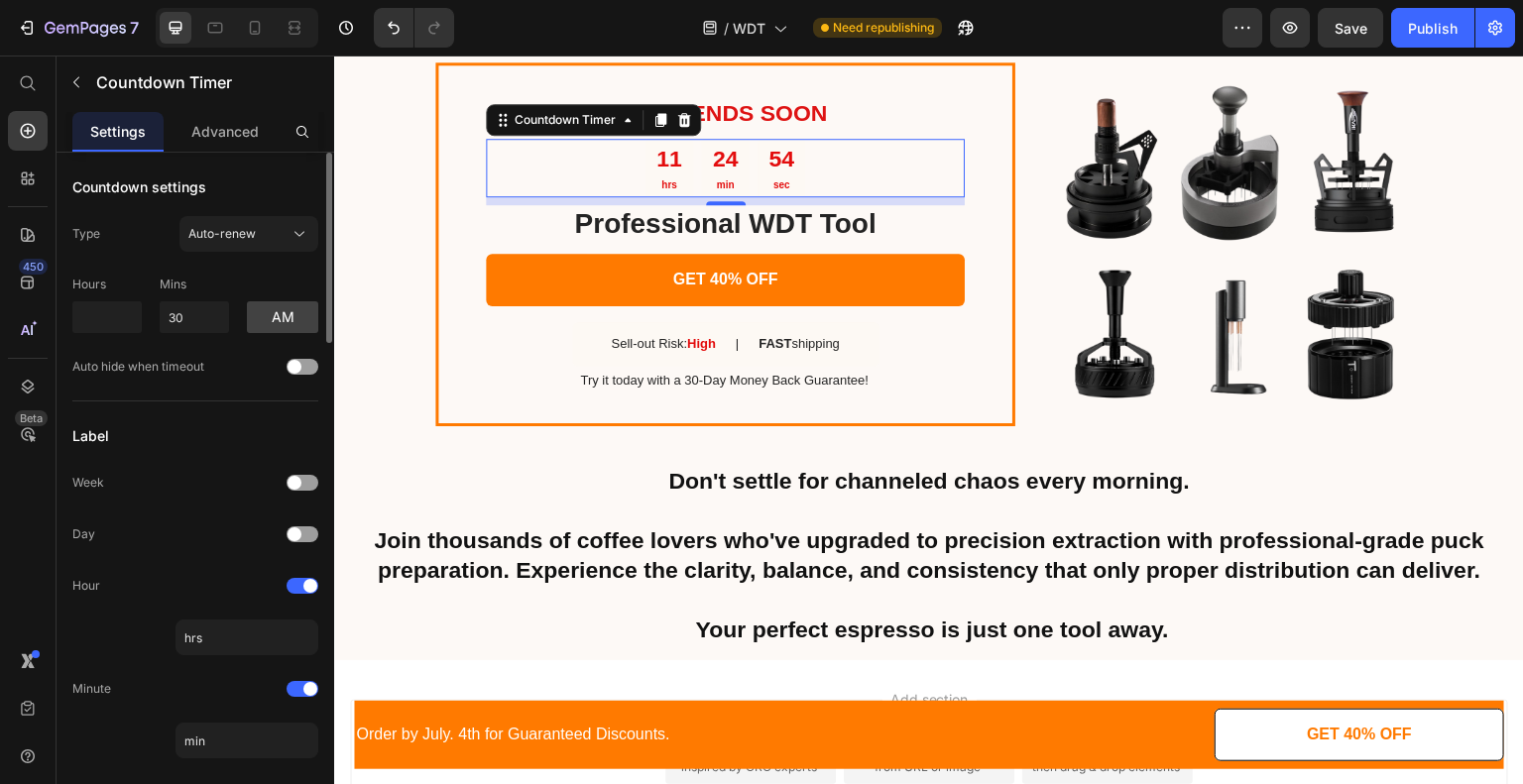 click on "Hours Mins 30 am" at bounding box center (195, 300) 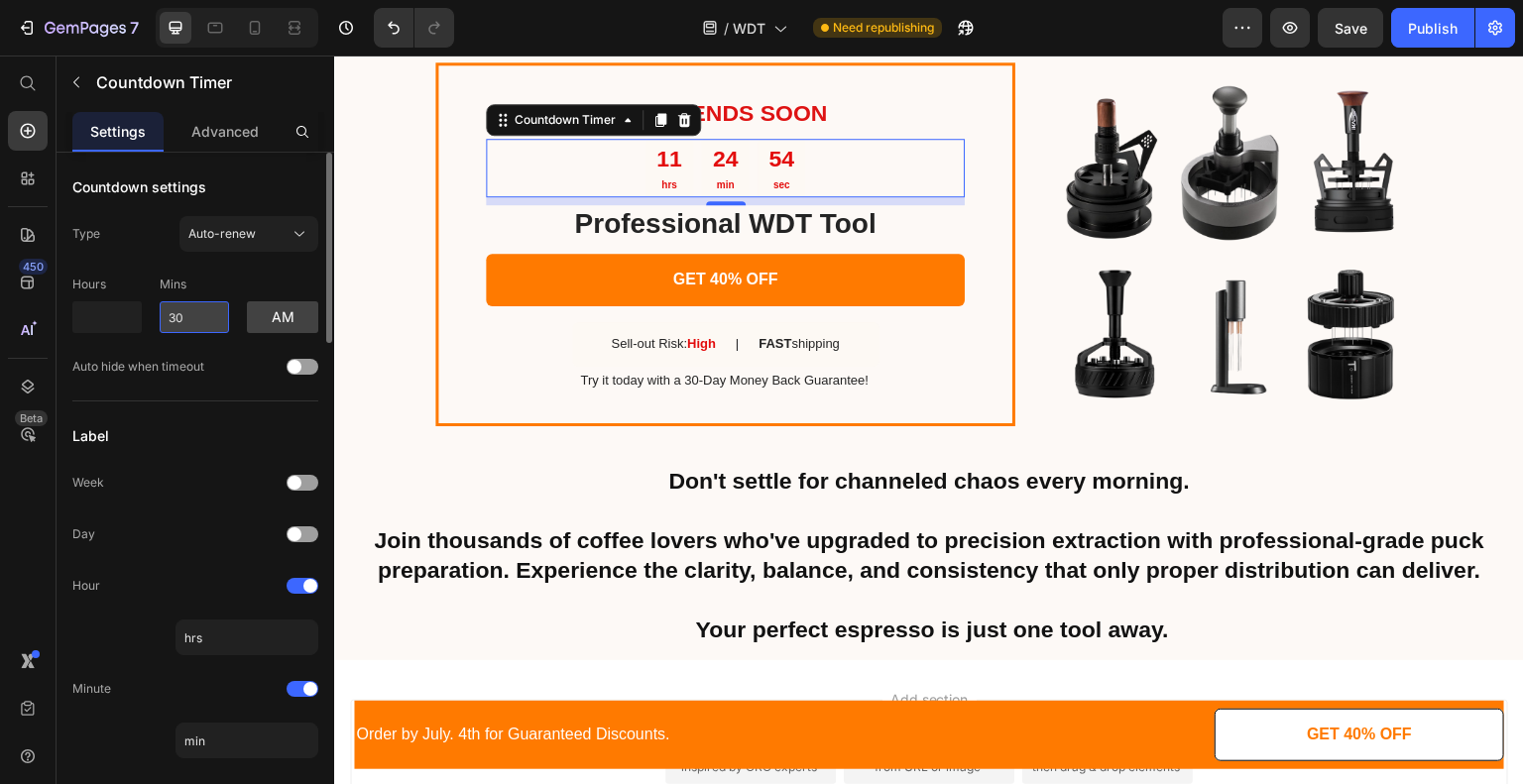 click on "30" at bounding box center [194, 317] 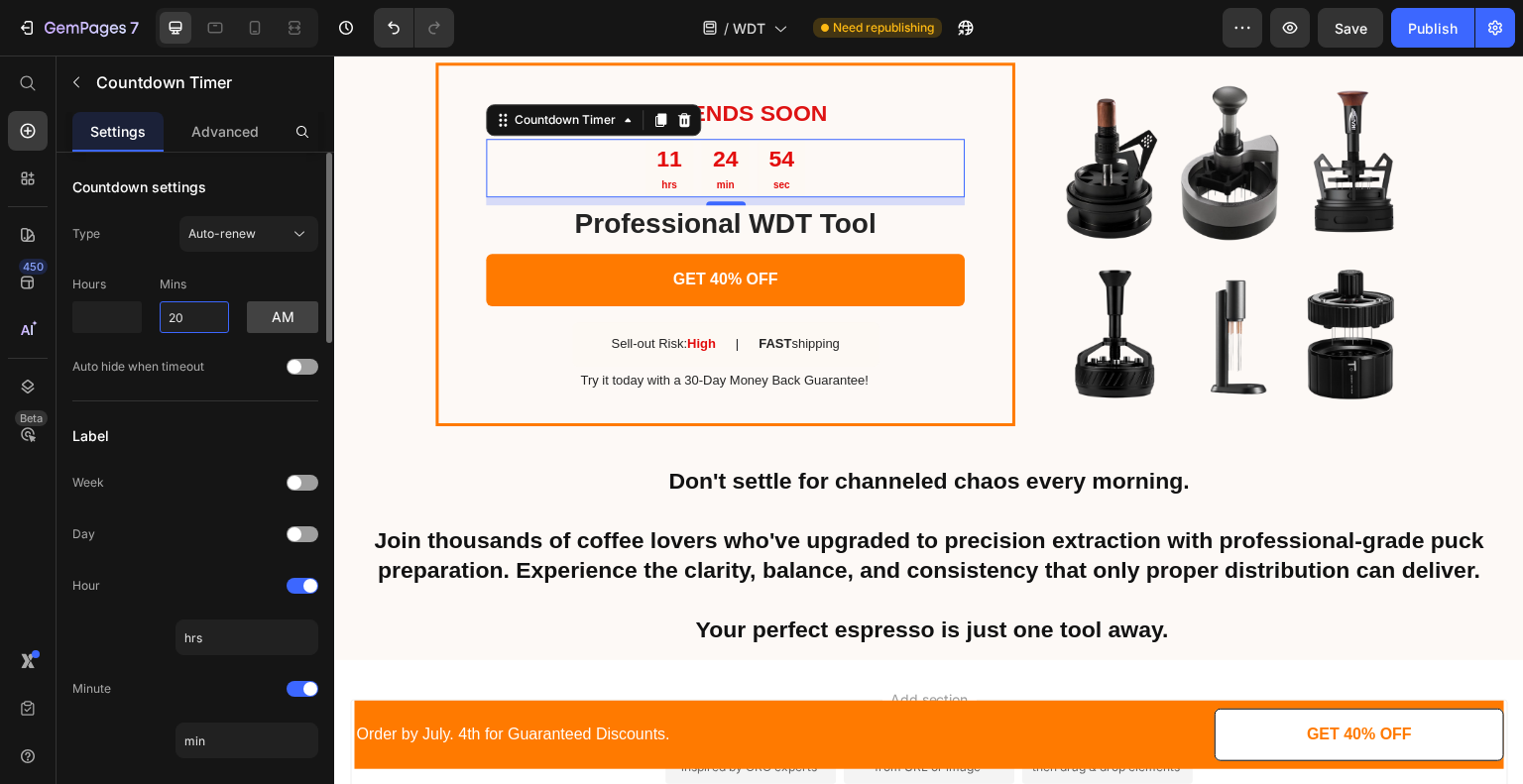 type on "20" 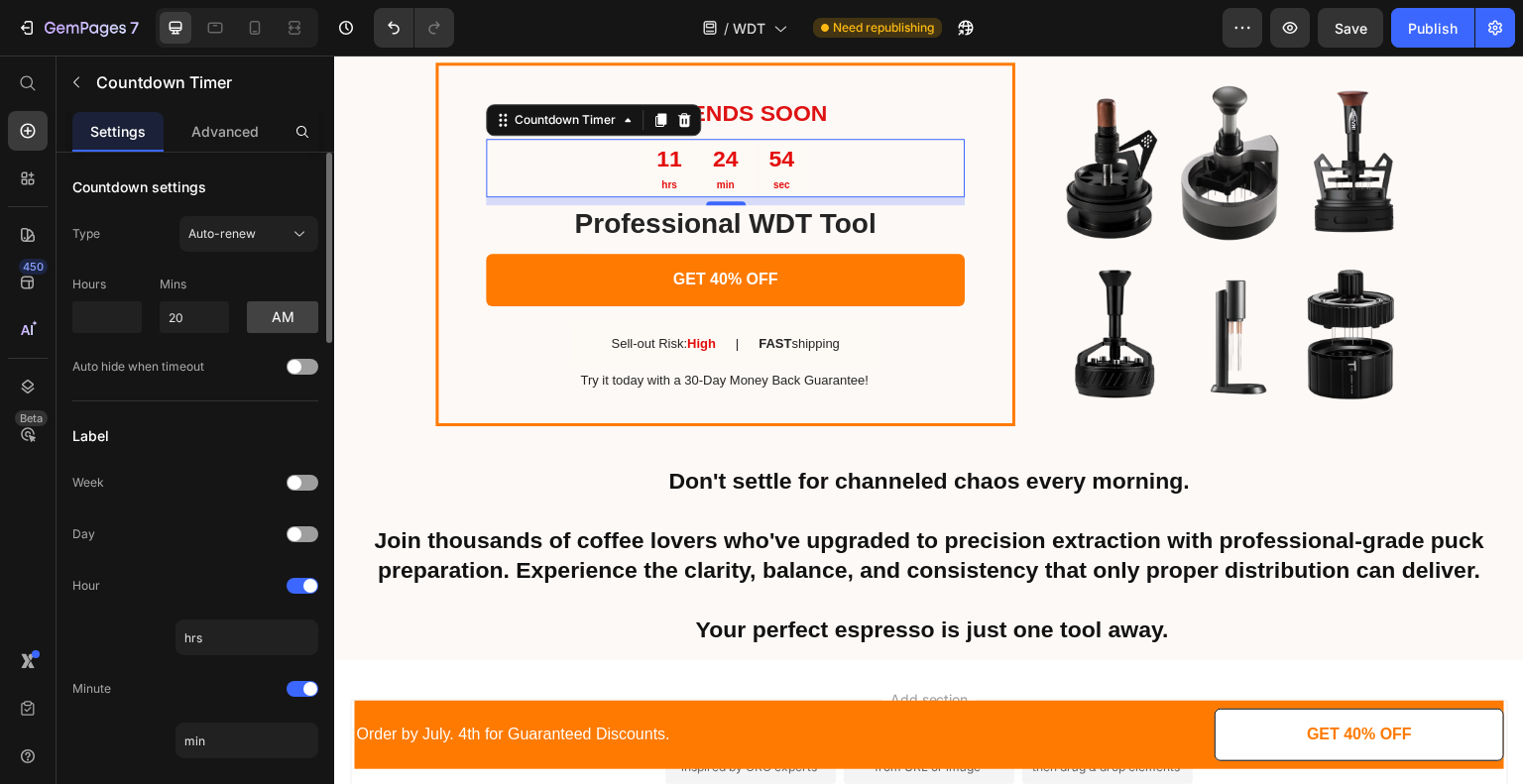 click on "Countdown settings Type Auto-renew Hours Mins 20 am Auto hide when timeout" 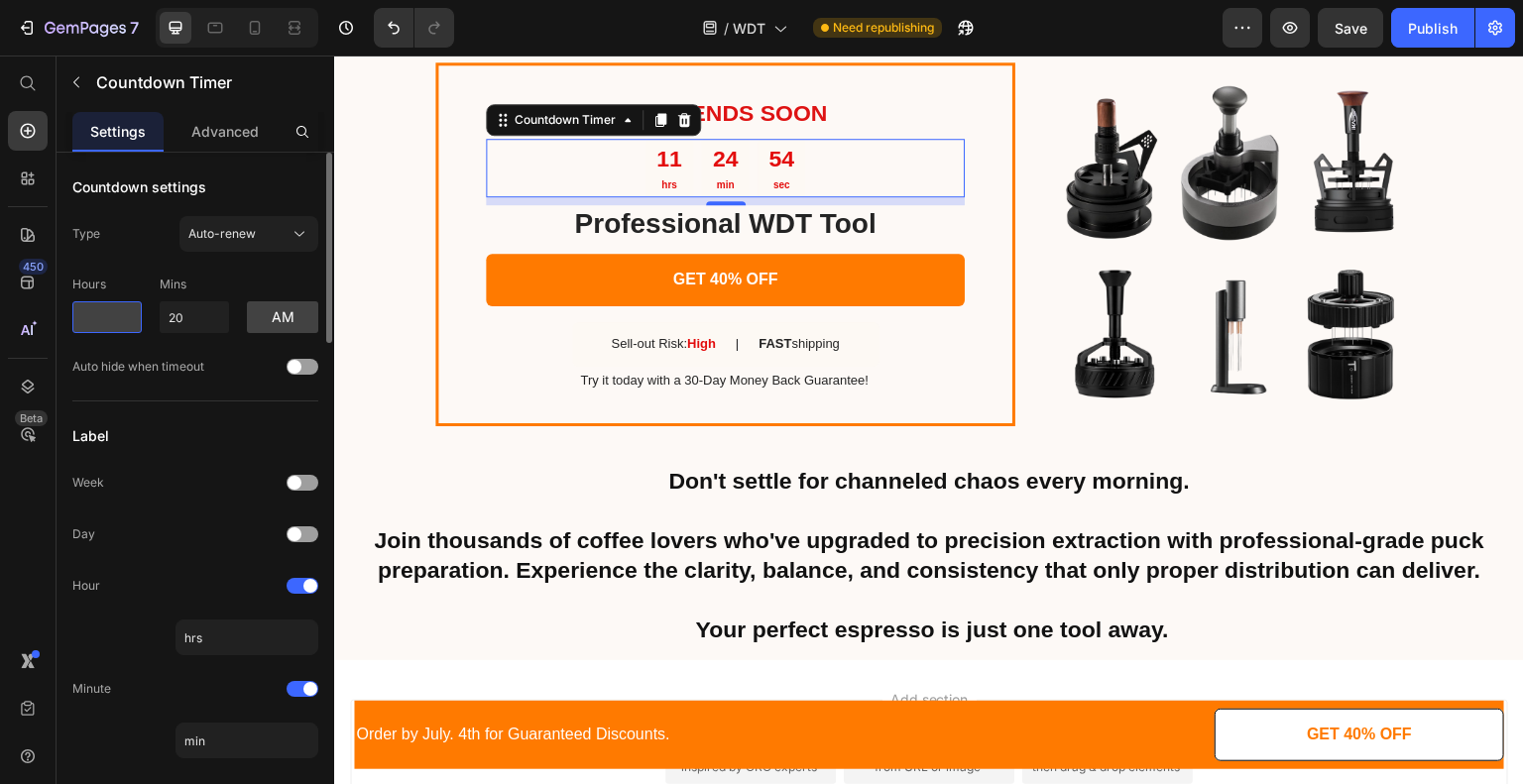 click at bounding box center [107, 317] 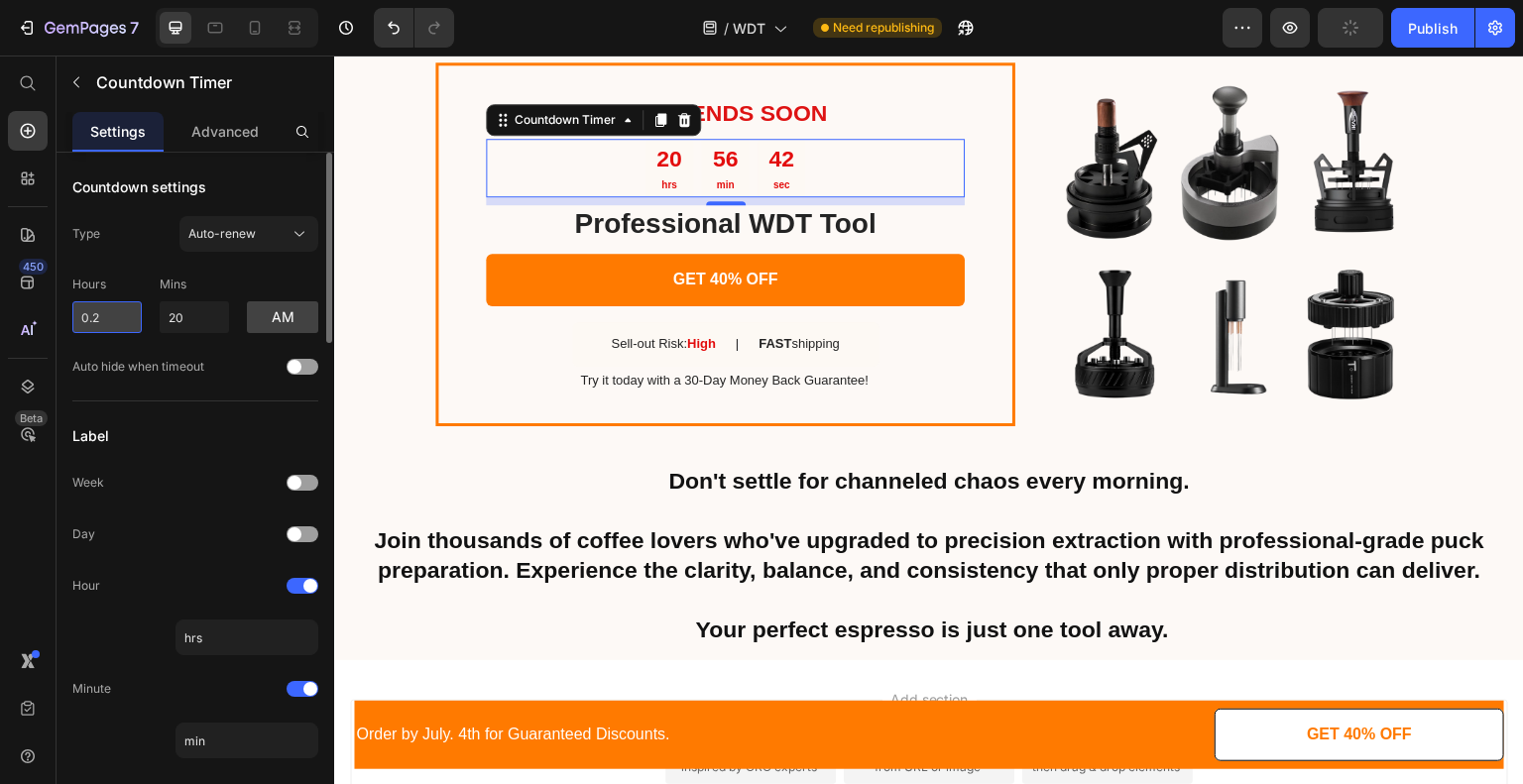 type on "0" 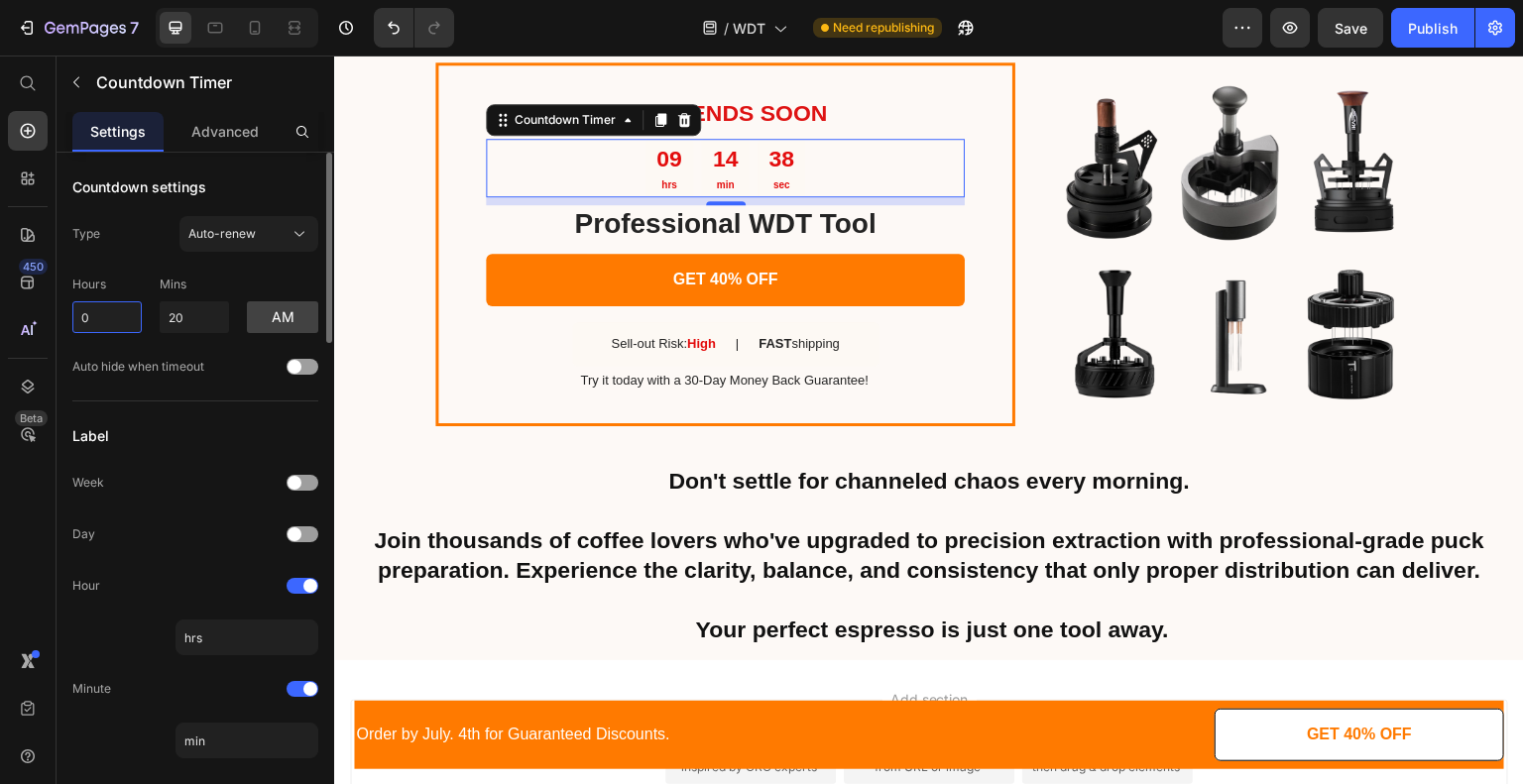 type on "0" 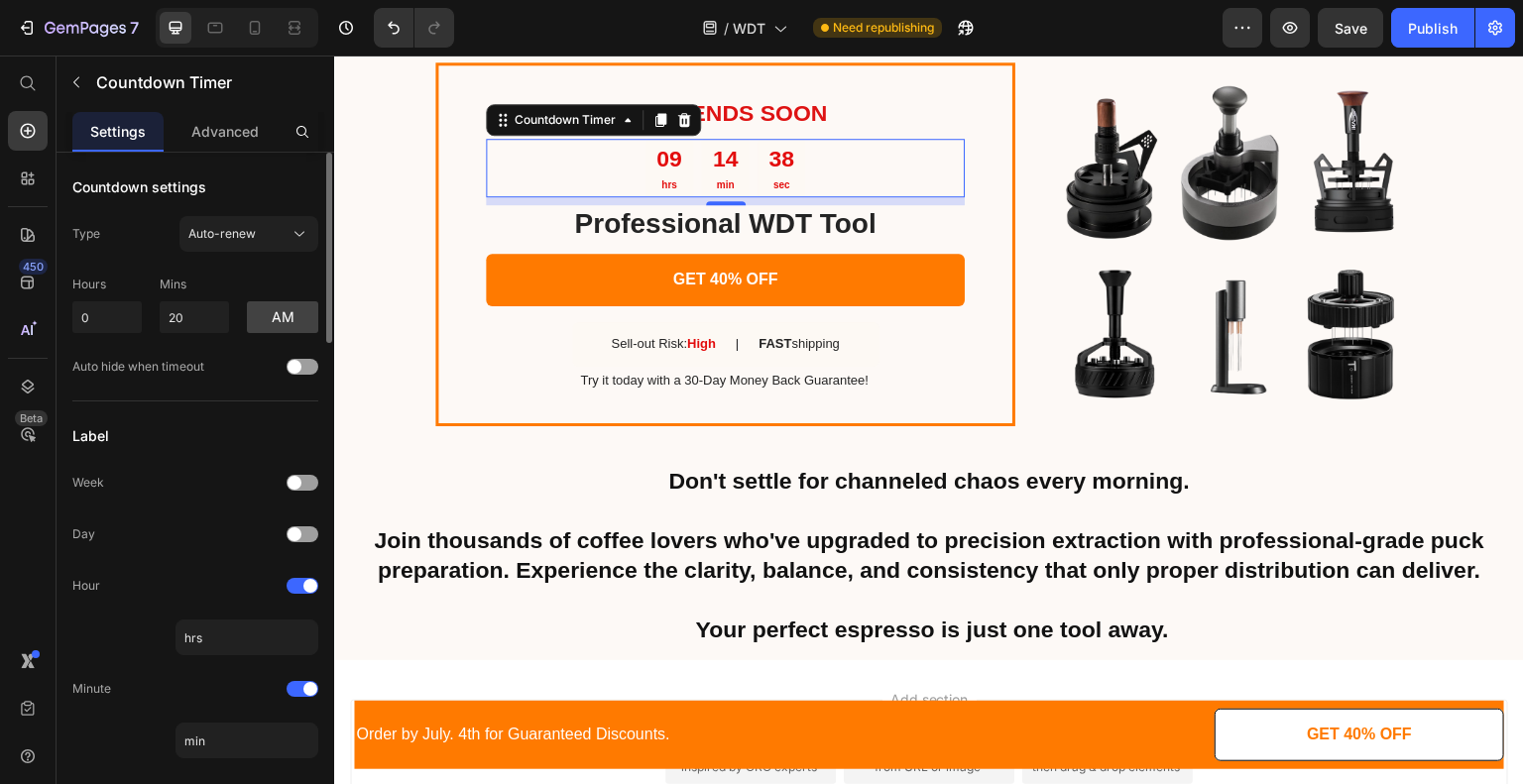click on "Hours 0 Mins 20 am" at bounding box center [195, 300] 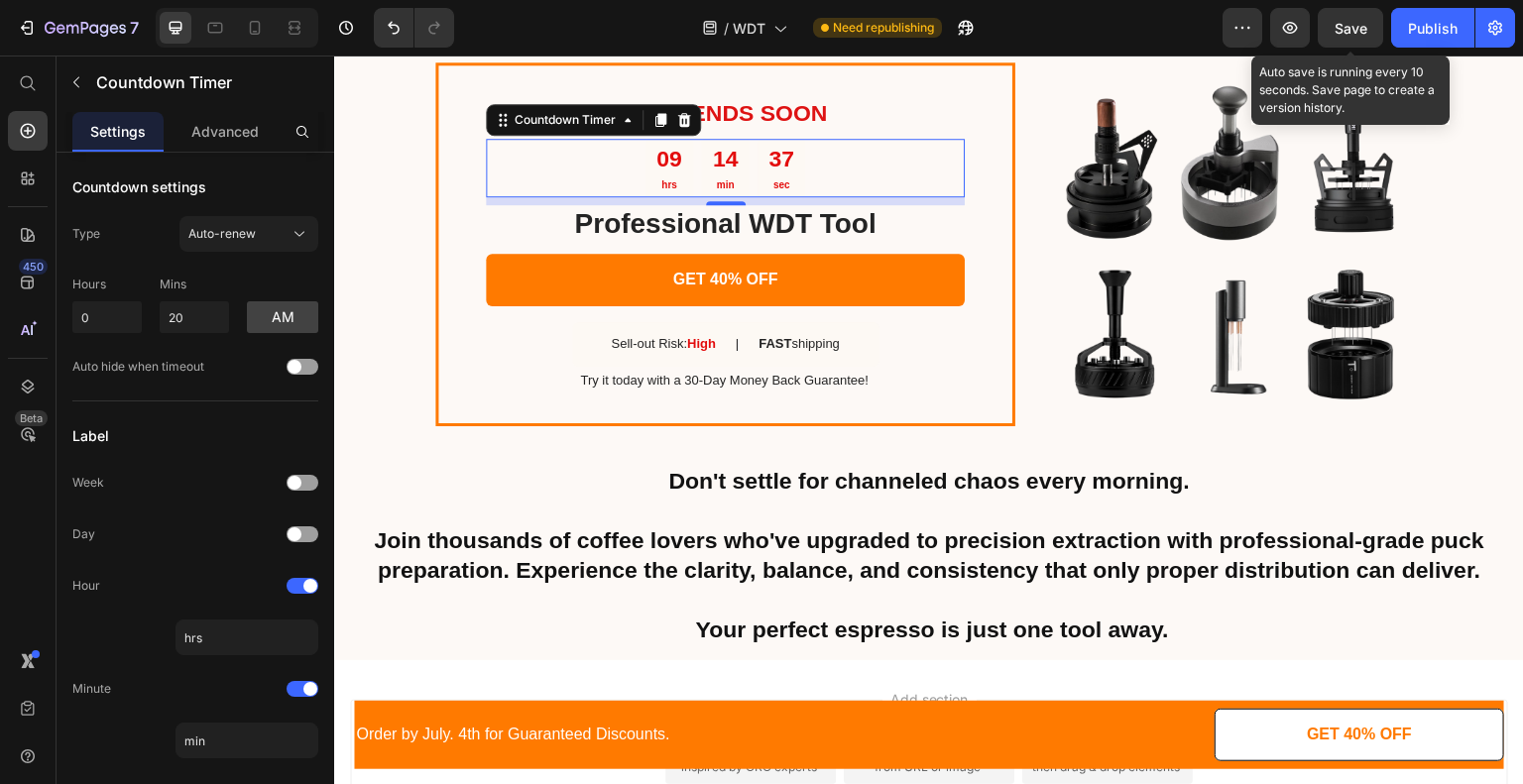 click on "Save" at bounding box center [1350, 28] 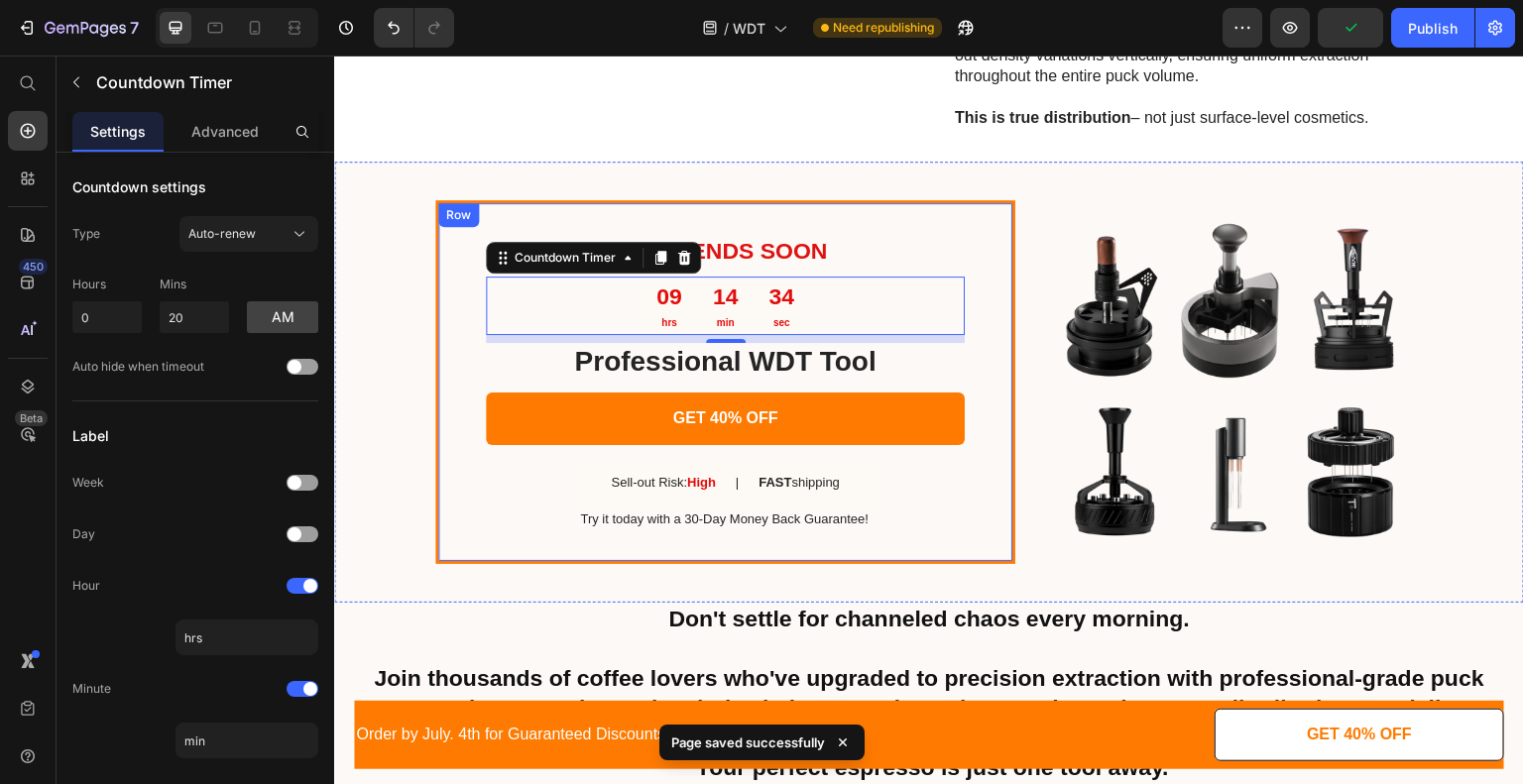 scroll, scrollTop: 2755, scrollLeft: 0, axis: vertical 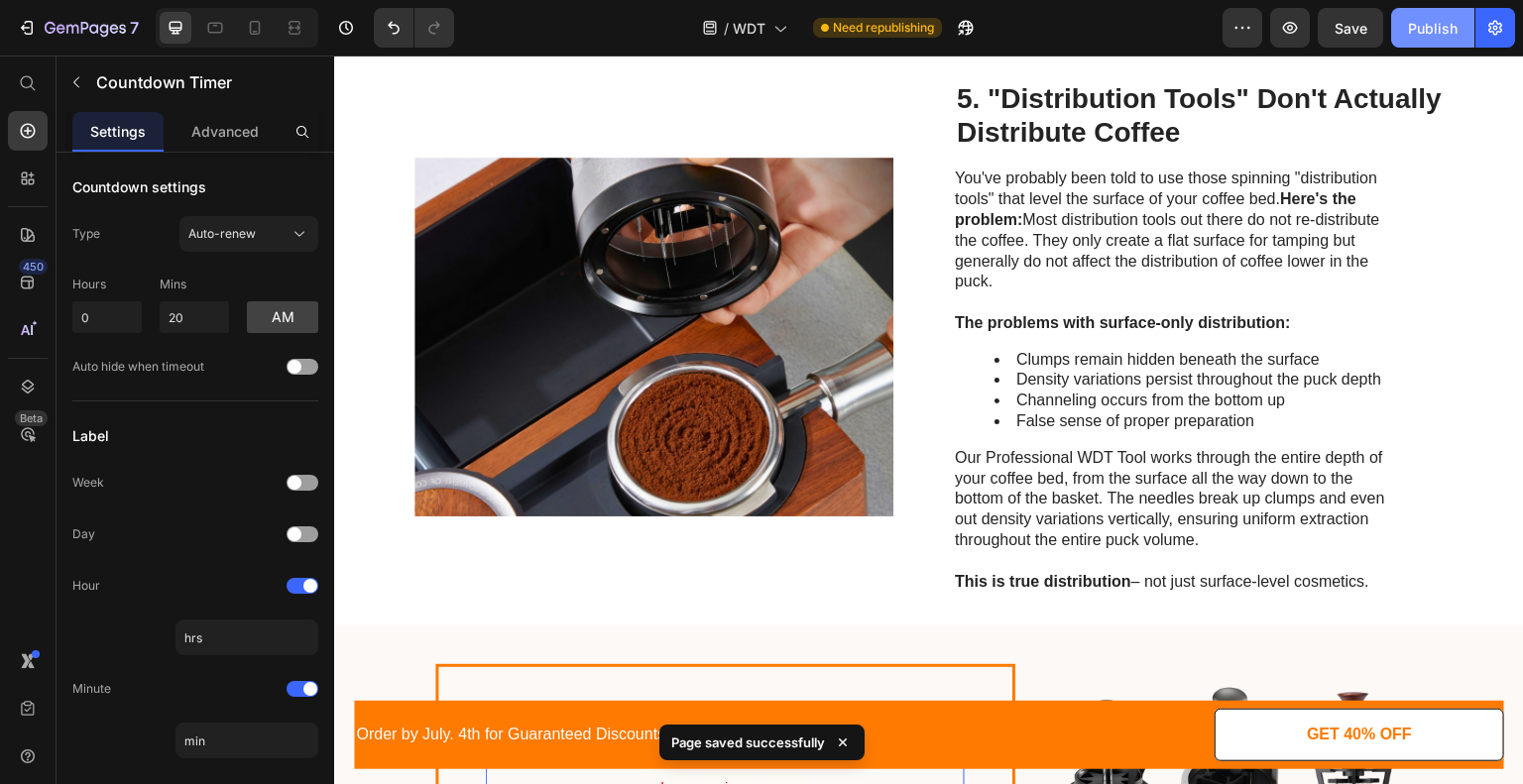 click on "Publish" at bounding box center (1433, 28) 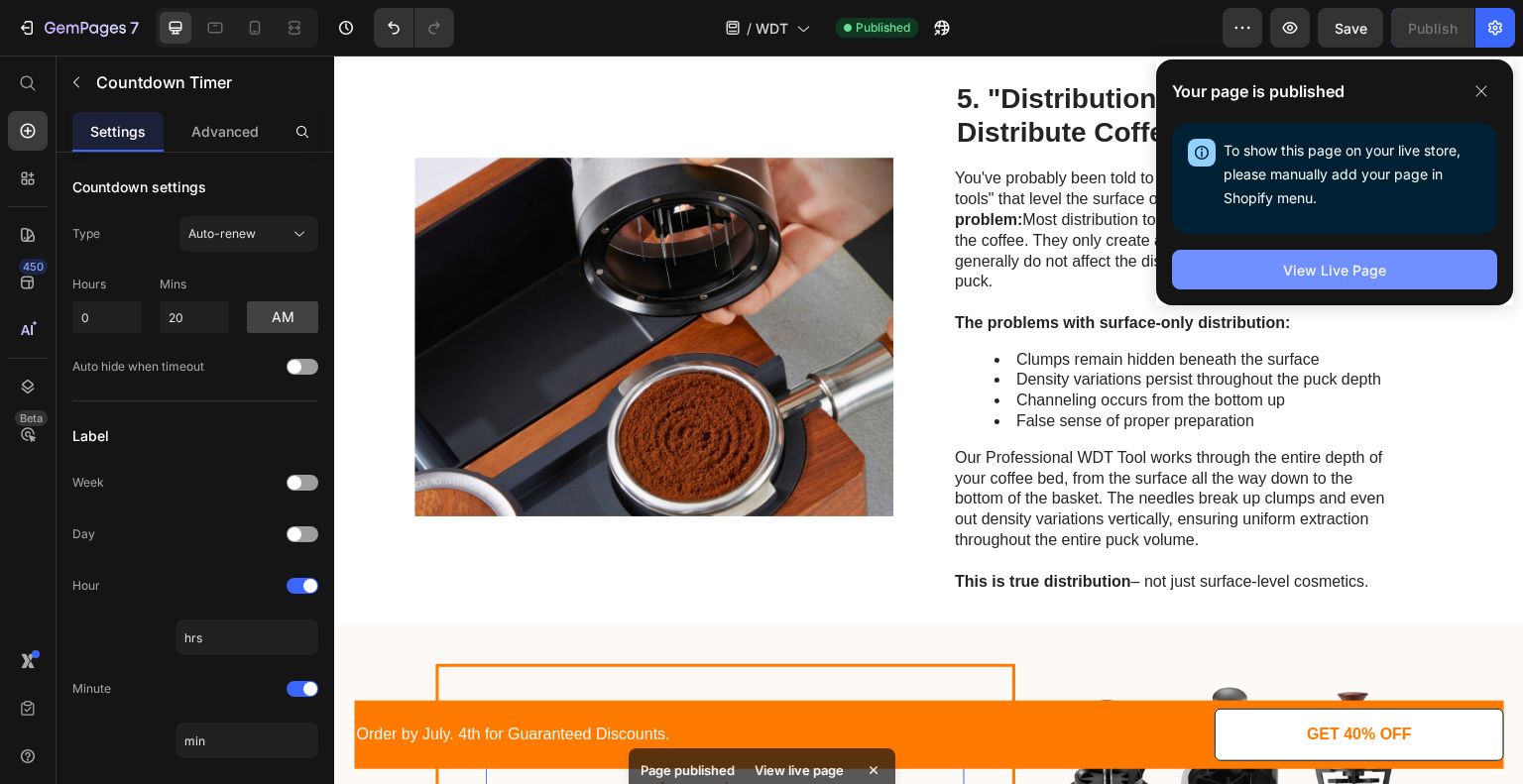click on "View Live Page" at bounding box center (1335, 270) 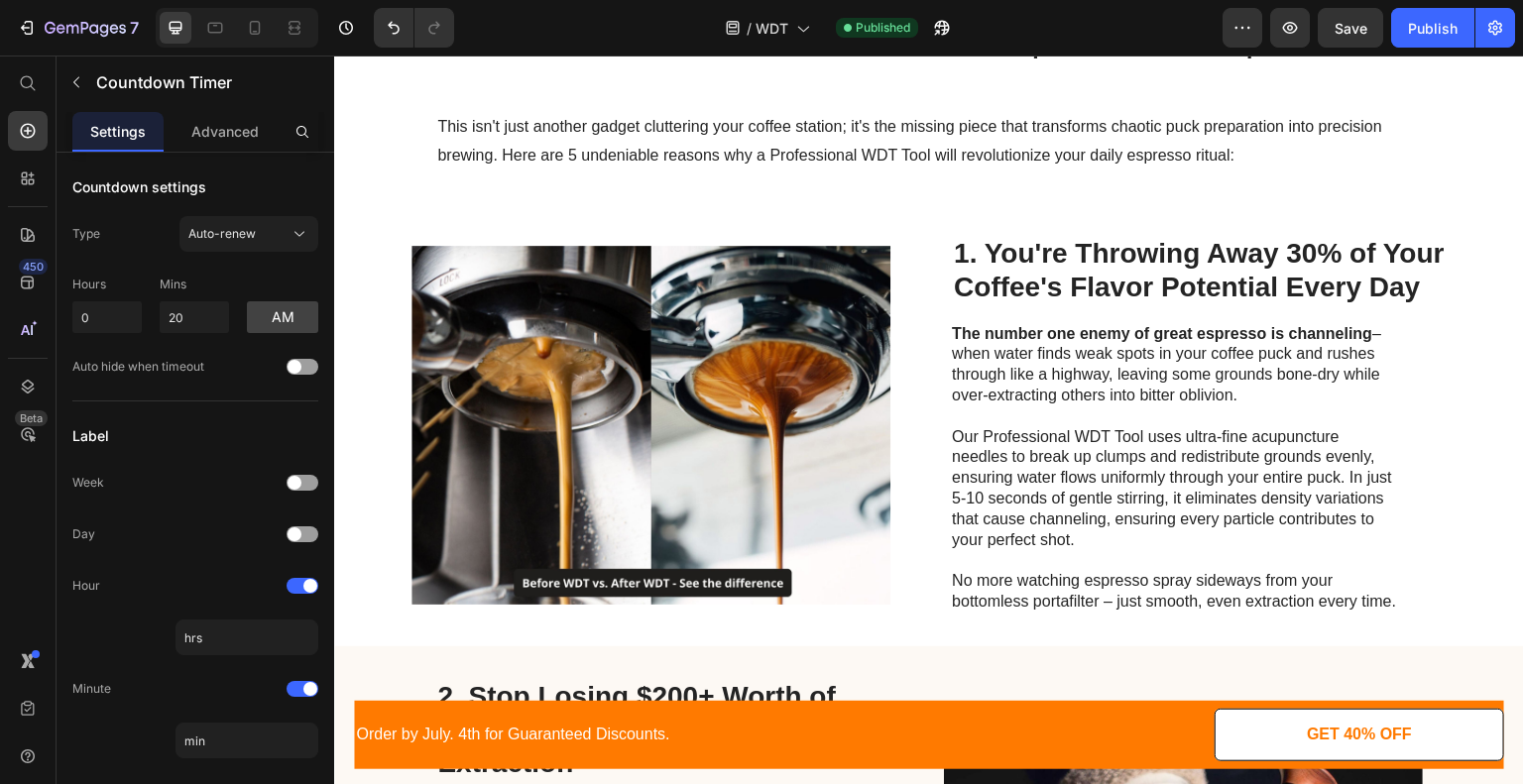 scroll, scrollTop: 377, scrollLeft: 0, axis: vertical 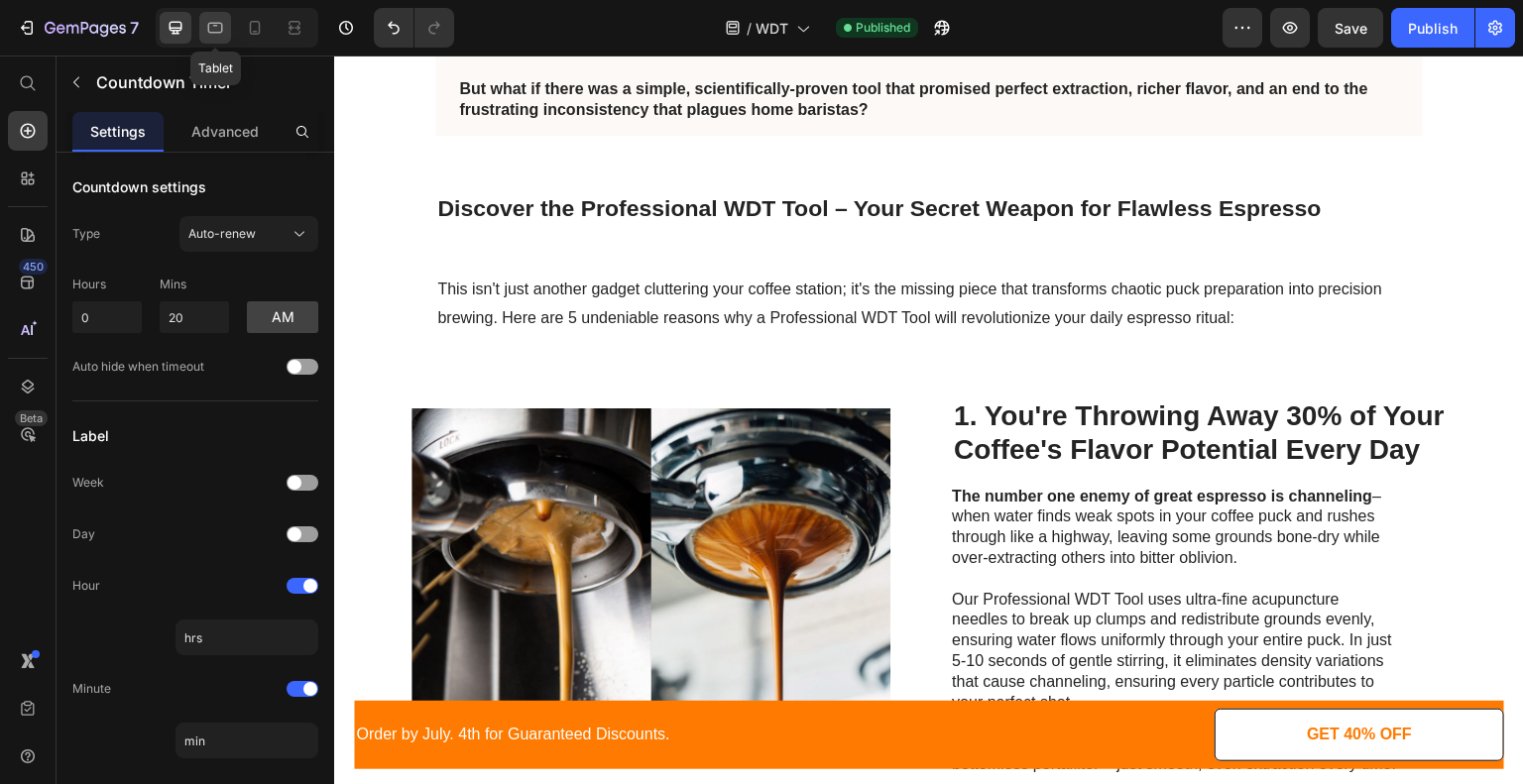 click 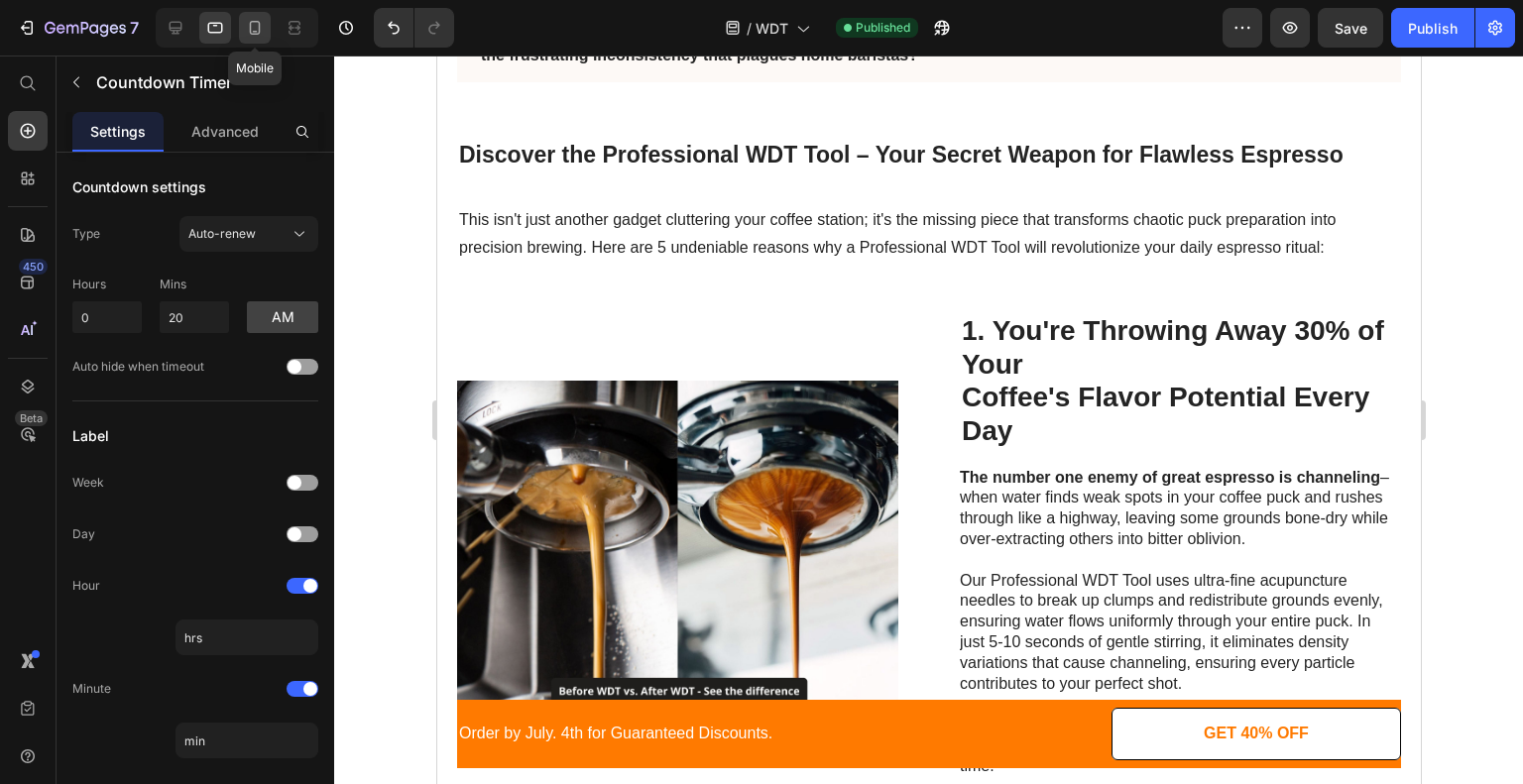 click 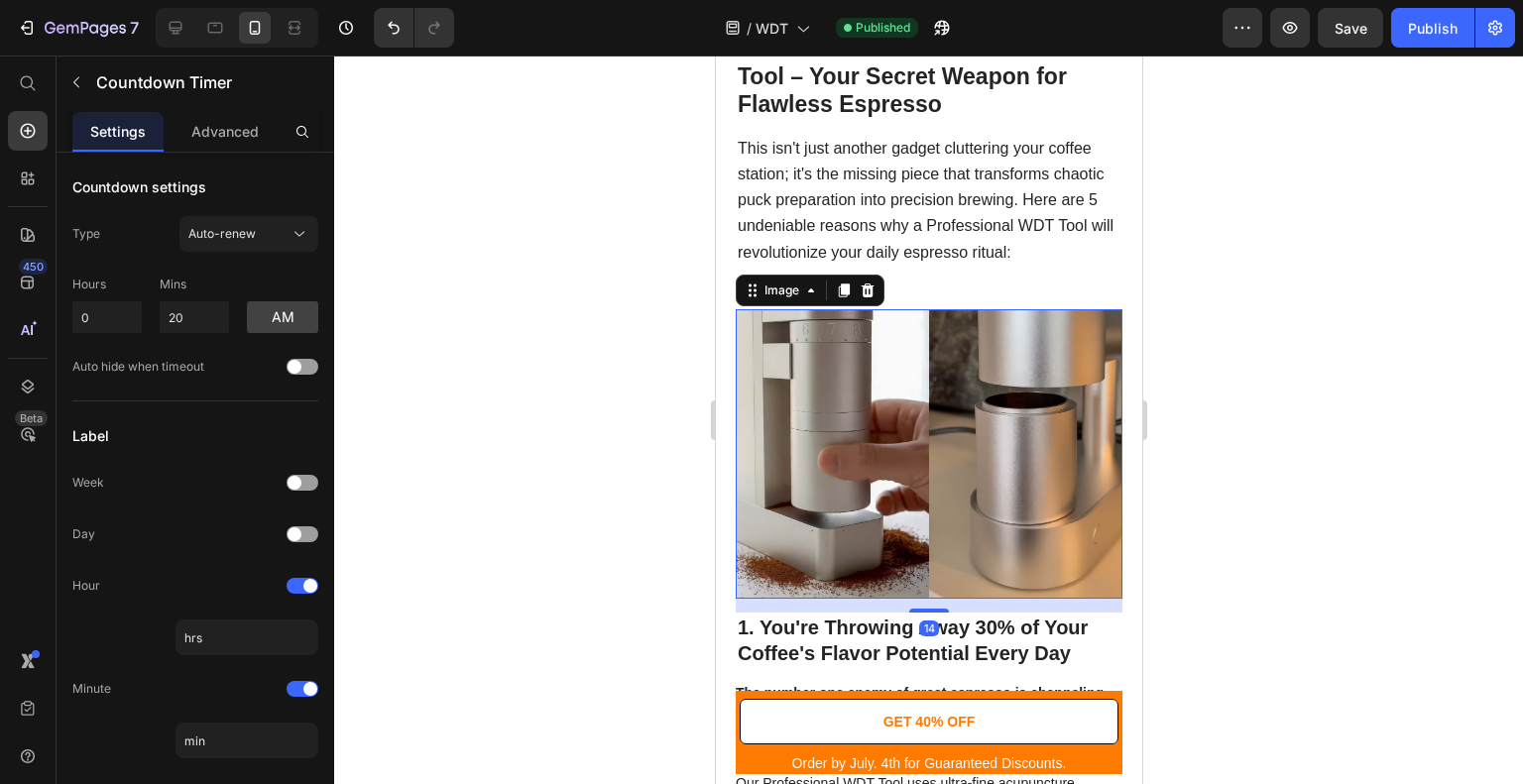 click at bounding box center (928, 454) 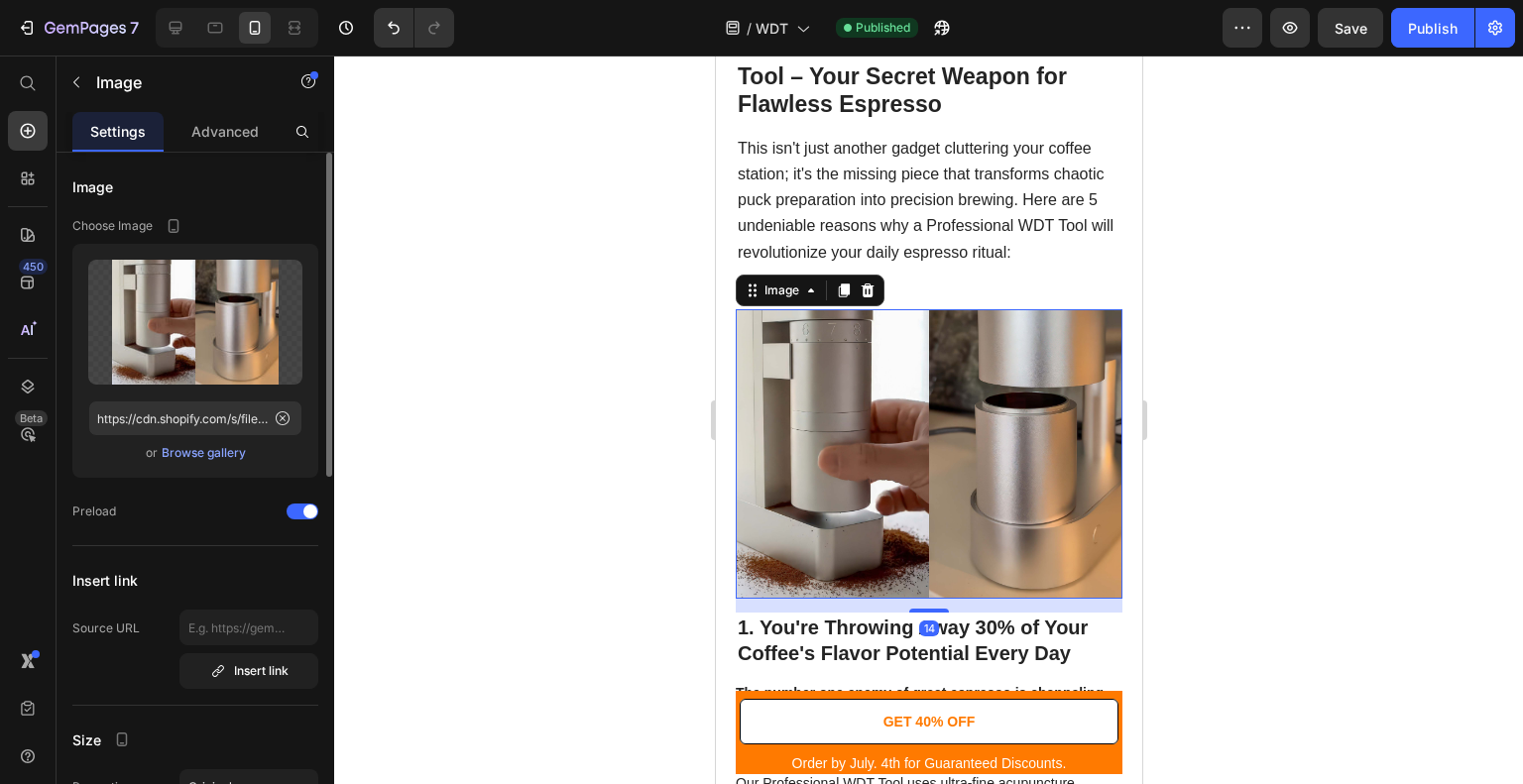 click on "Browse gallery" at bounding box center [203, 453] 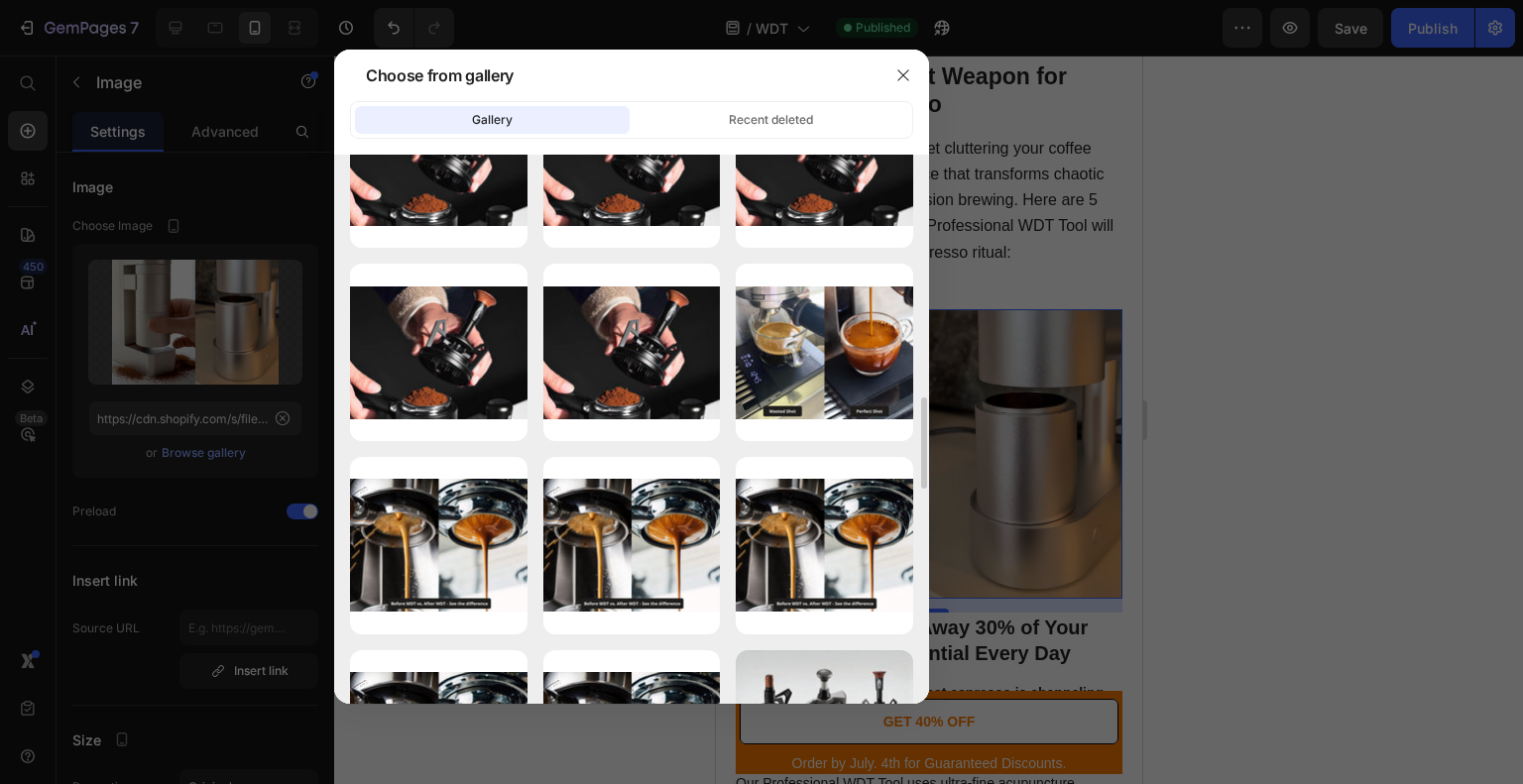 scroll, scrollTop: 1451, scrollLeft: 0, axis: vertical 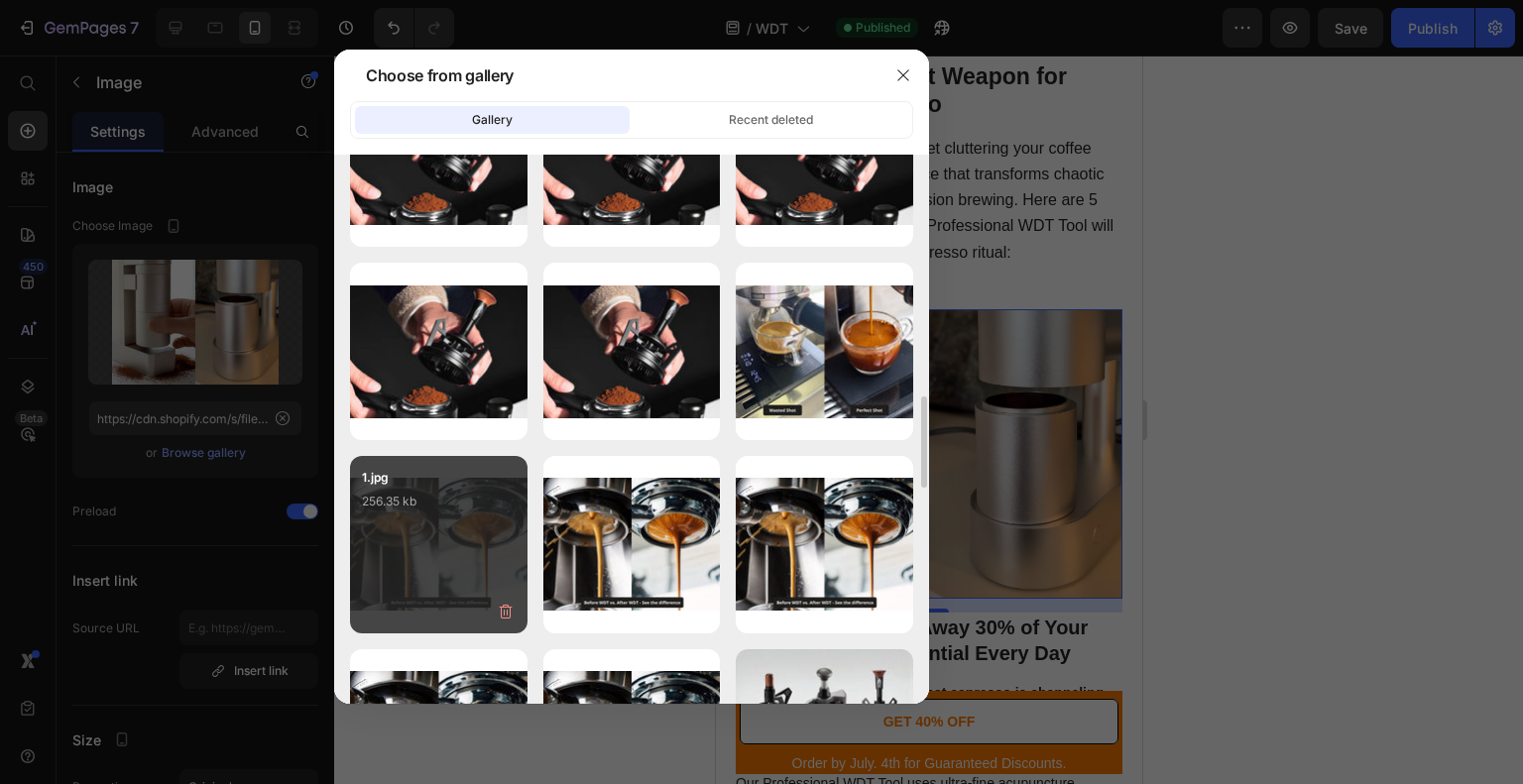 click on "1.jpg 256.35 kb" at bounding box center [438, 507] 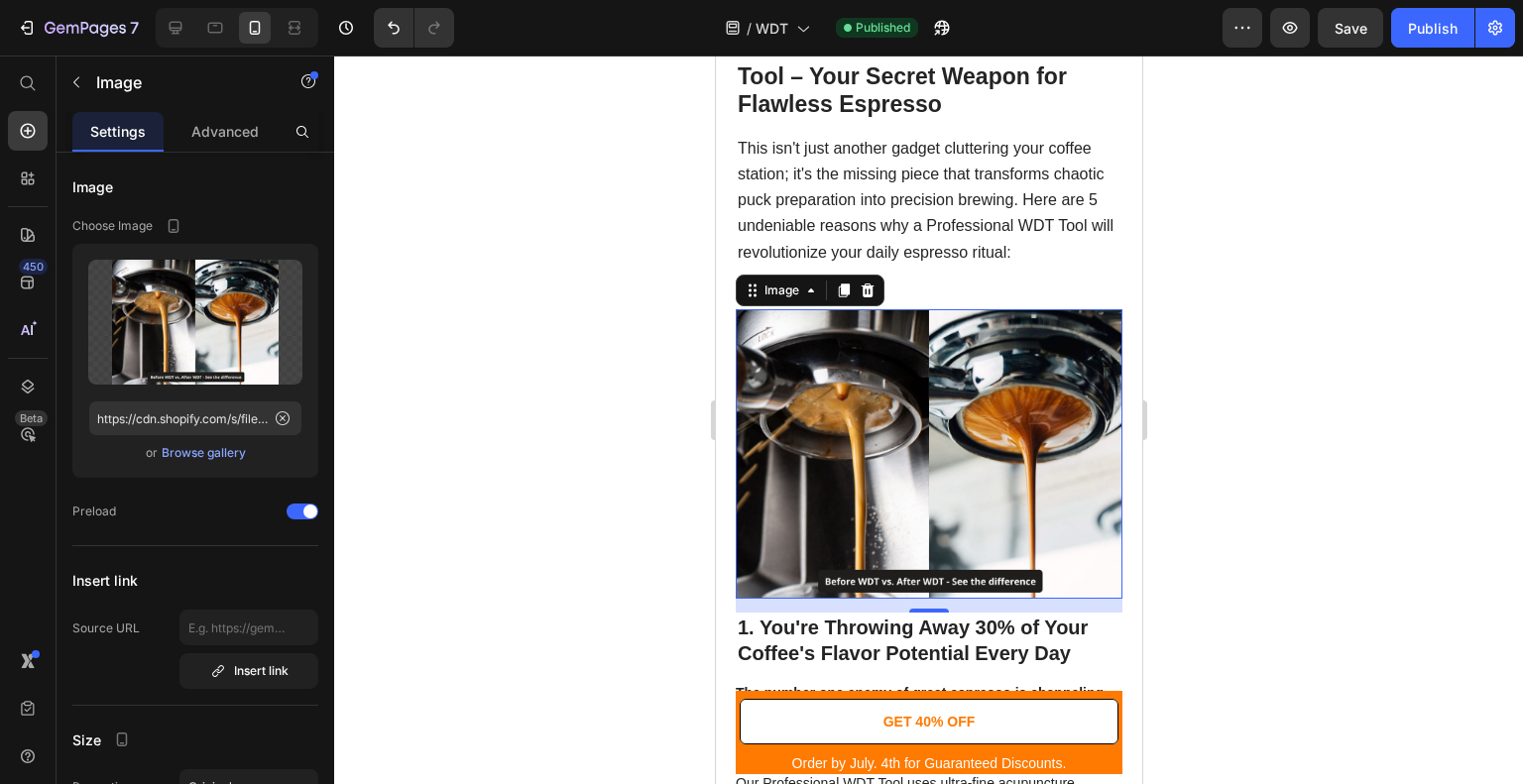 click 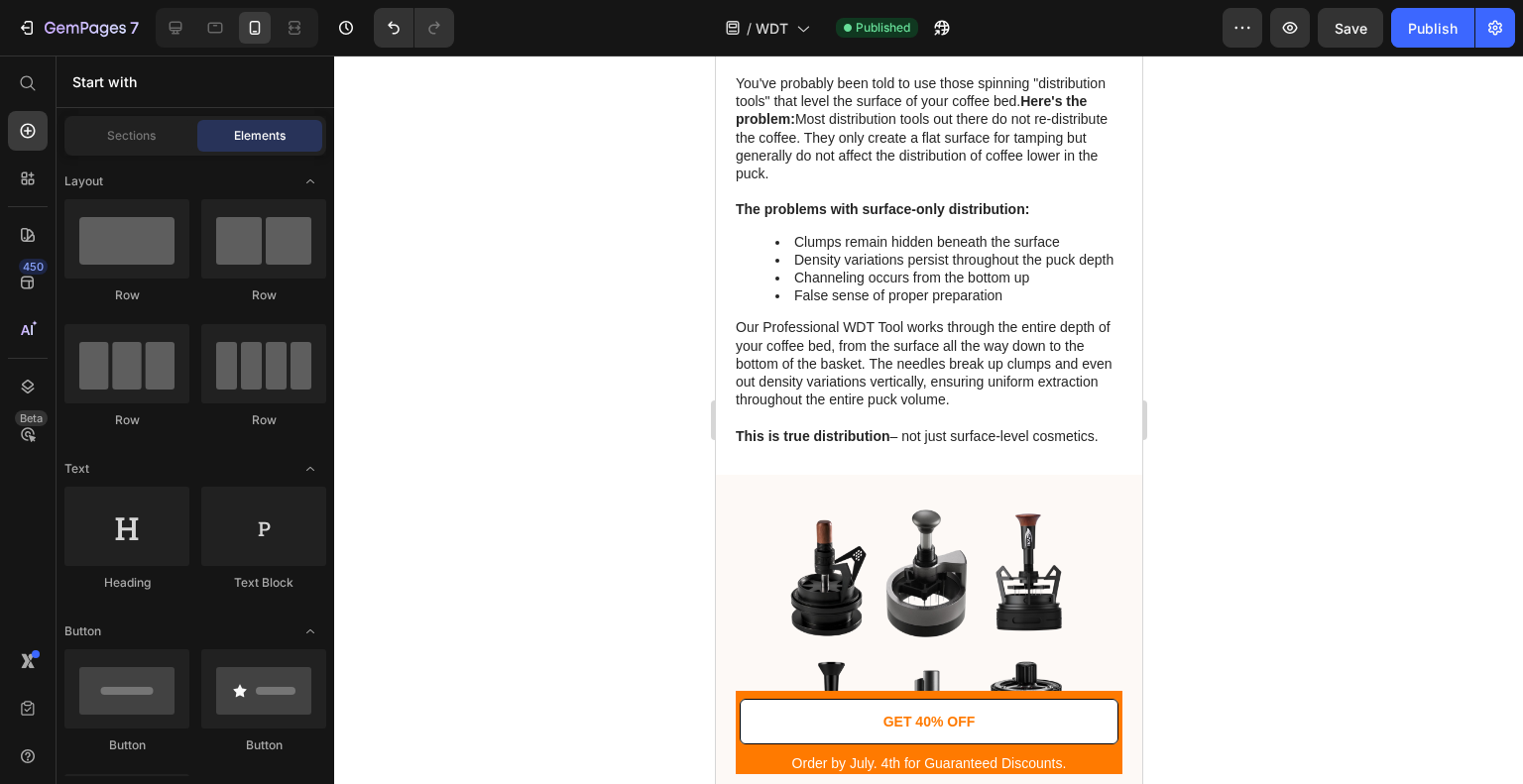 scroll, scrollTop: 4256, scrollLeft: 0, axis: vertical 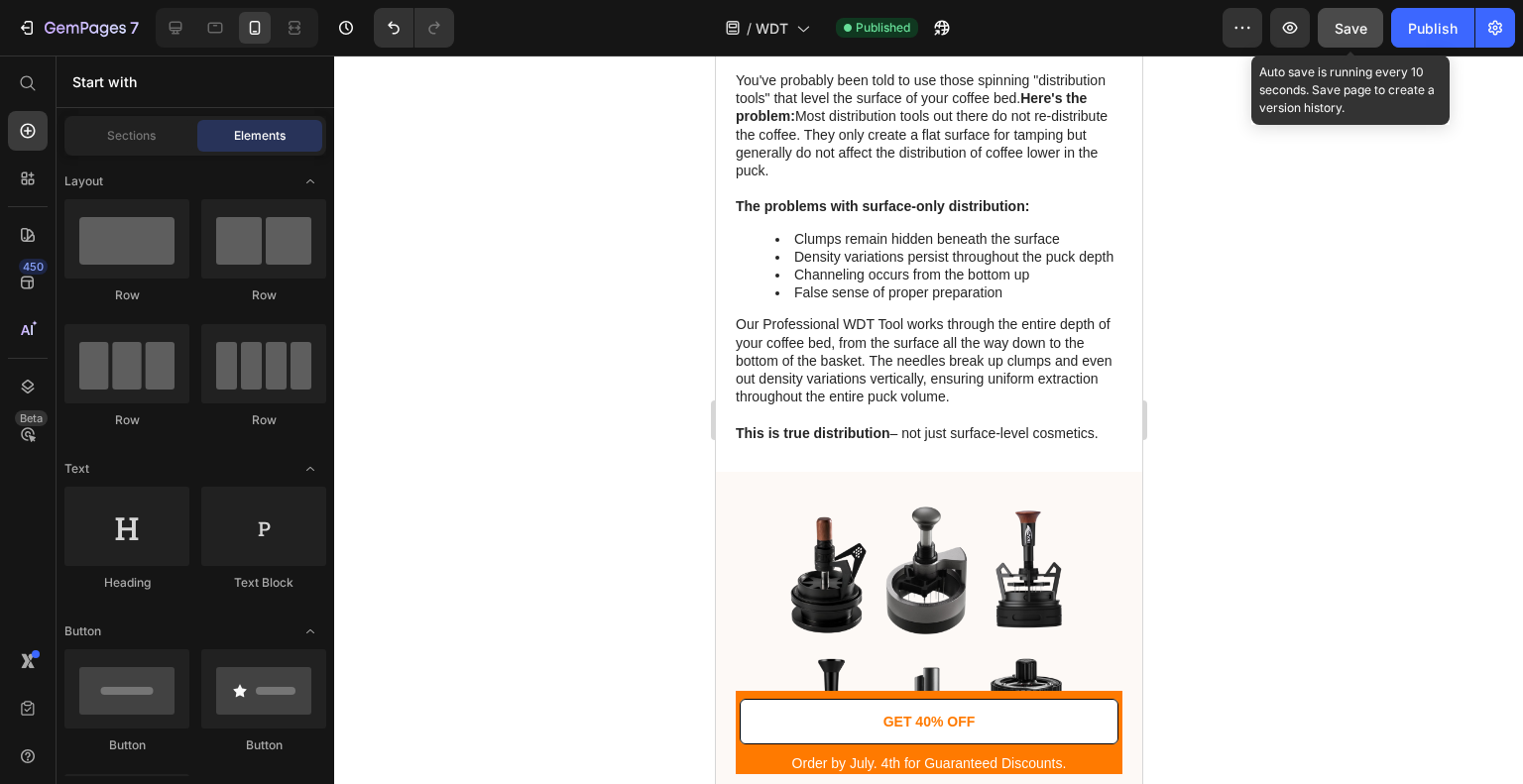 click on "Save" 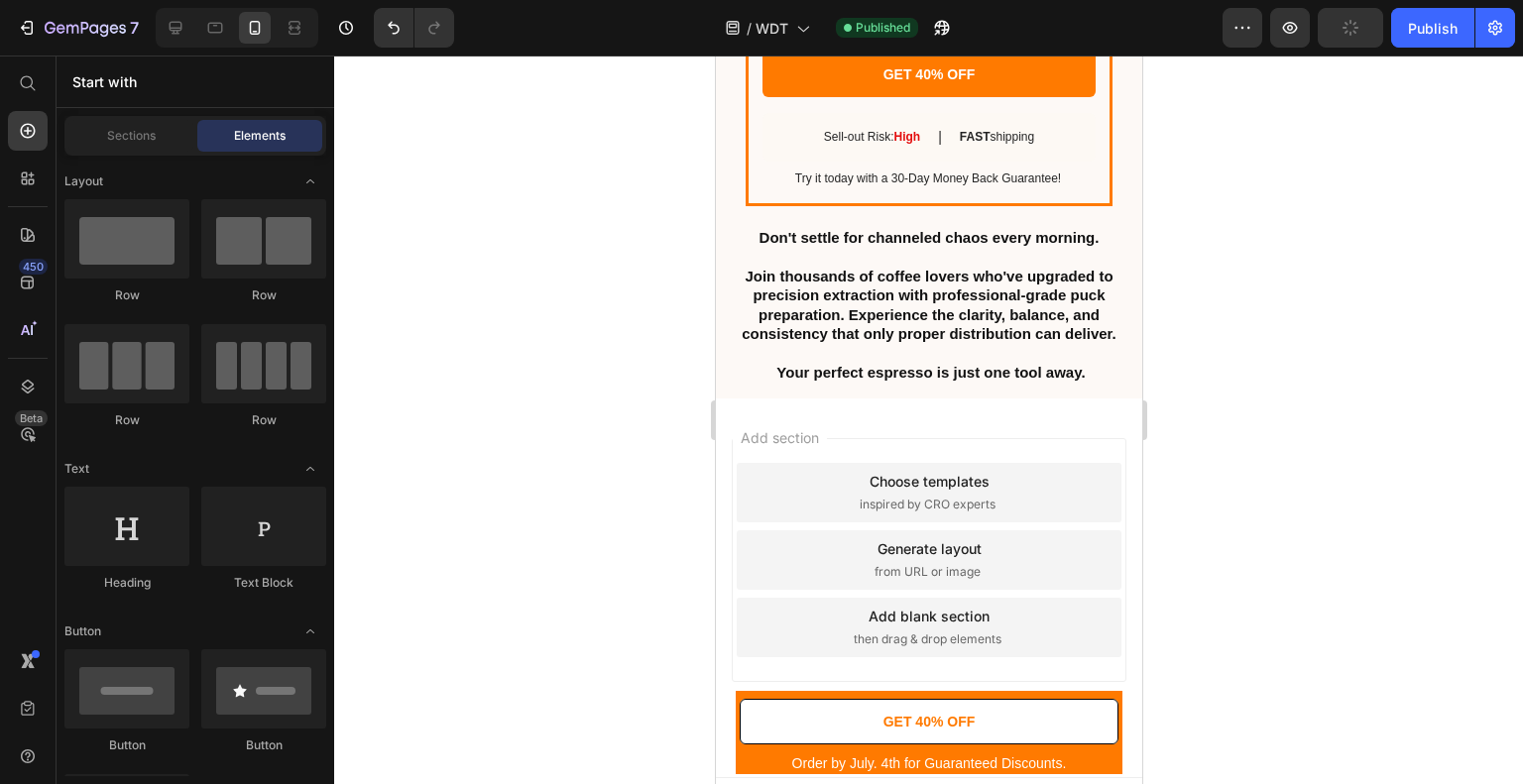 scroll, scrollTop: 5159, scrollLeft: 0, axis: vertical 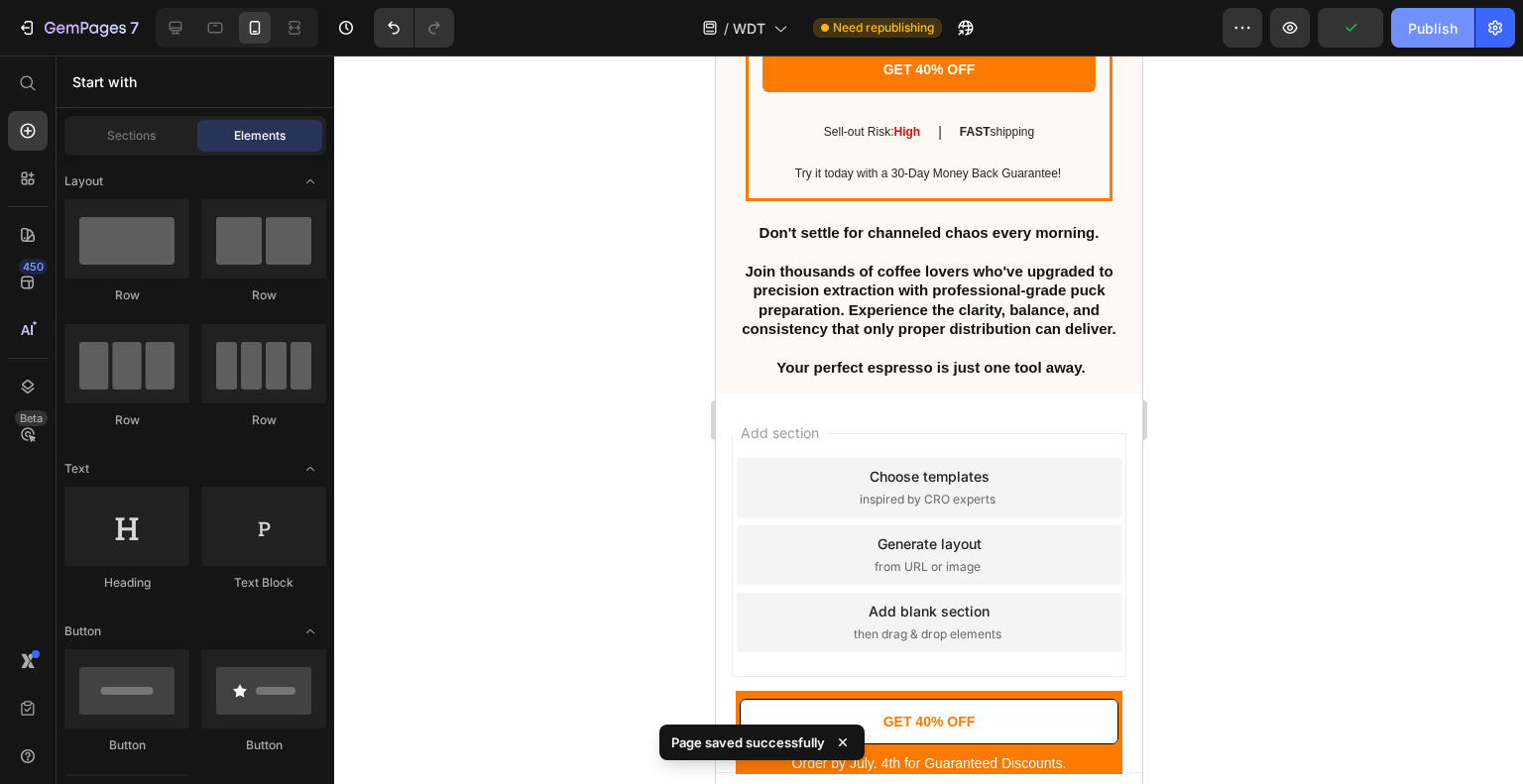 click on "Publish" at bounding box center (1433, 28) 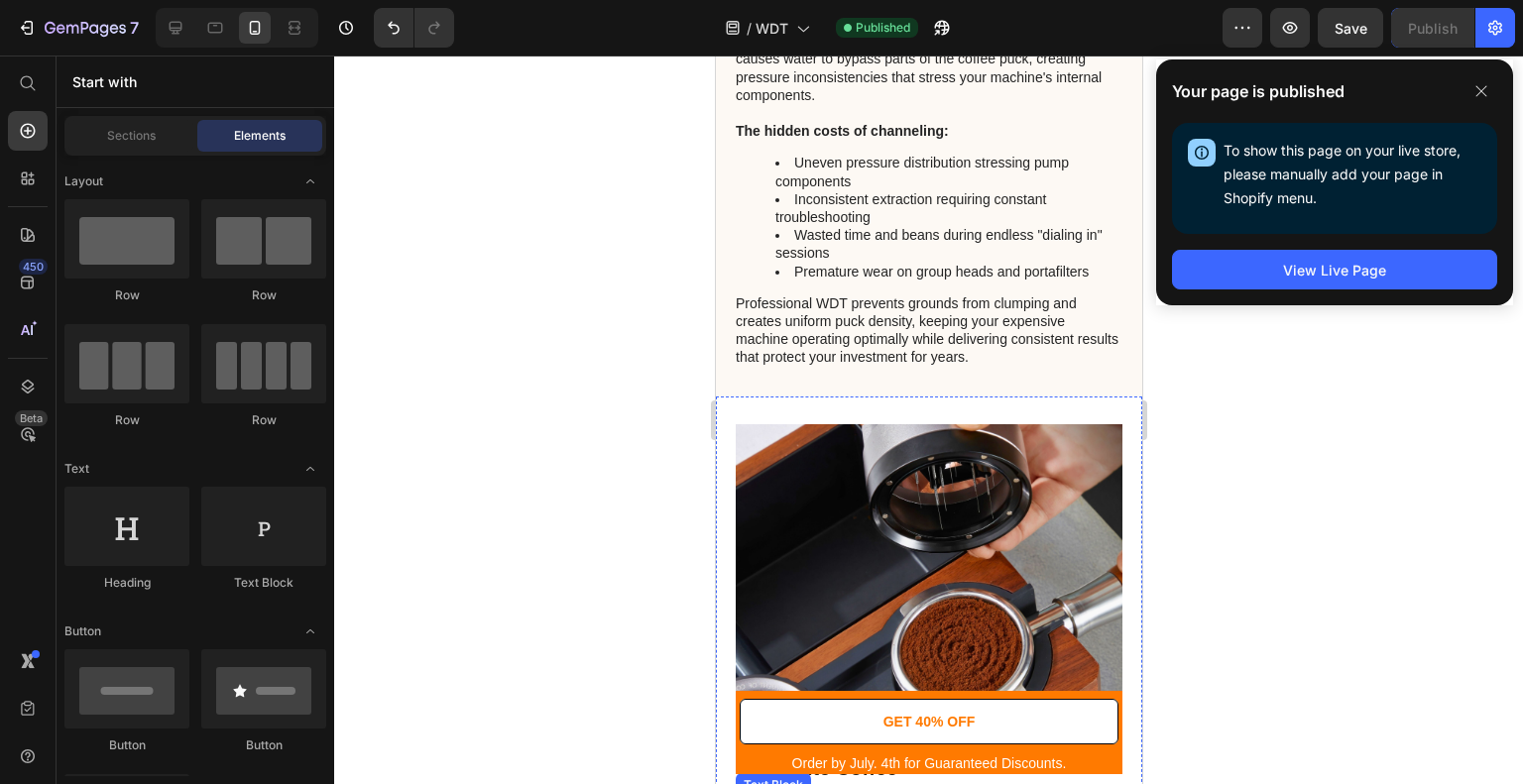 scroll, scrollTop: 3528, scrollLeft: 0, axis: vertical 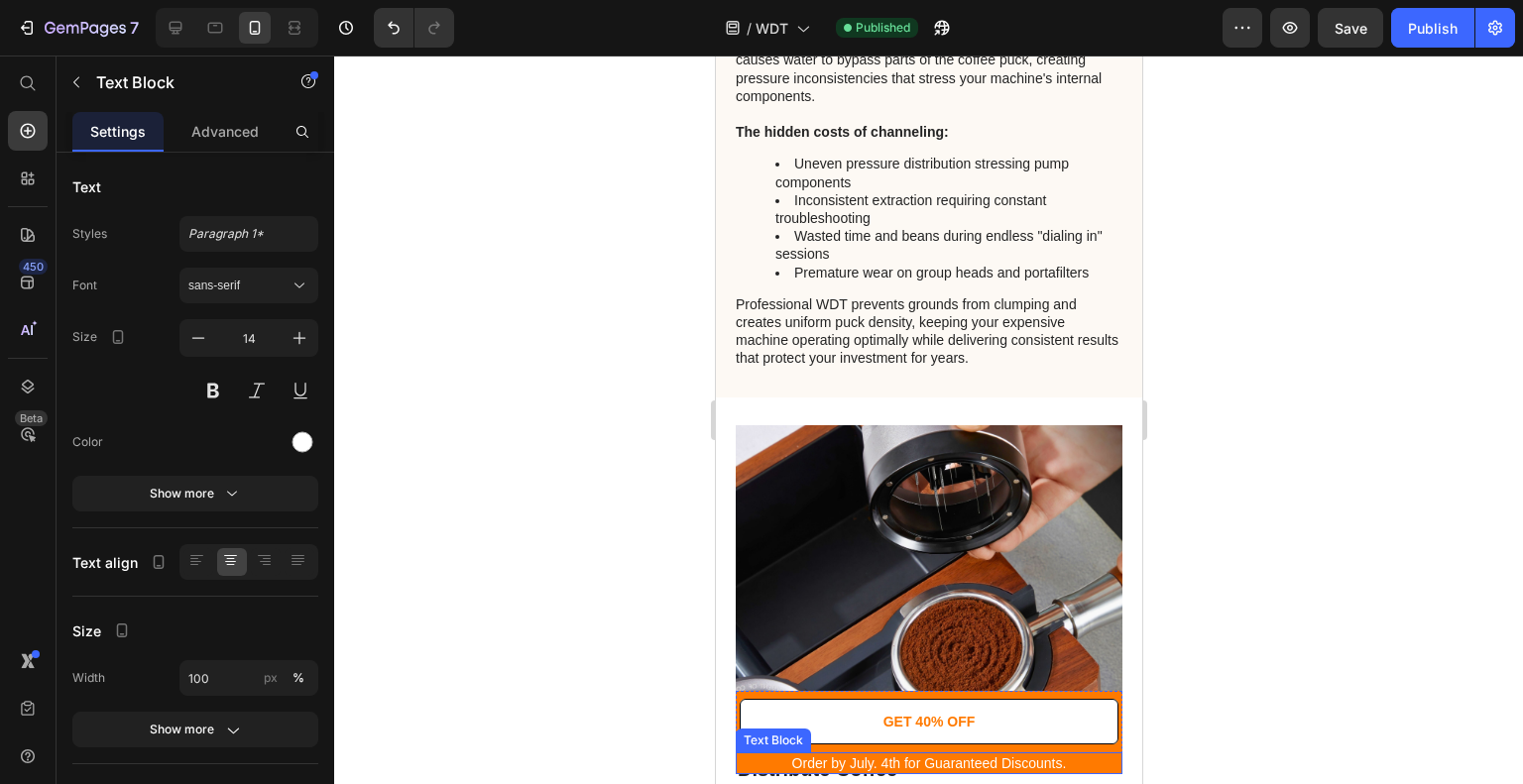 click on "Order by July. 4th for Guaranteed Discounts." at bounding box center (928, 763) 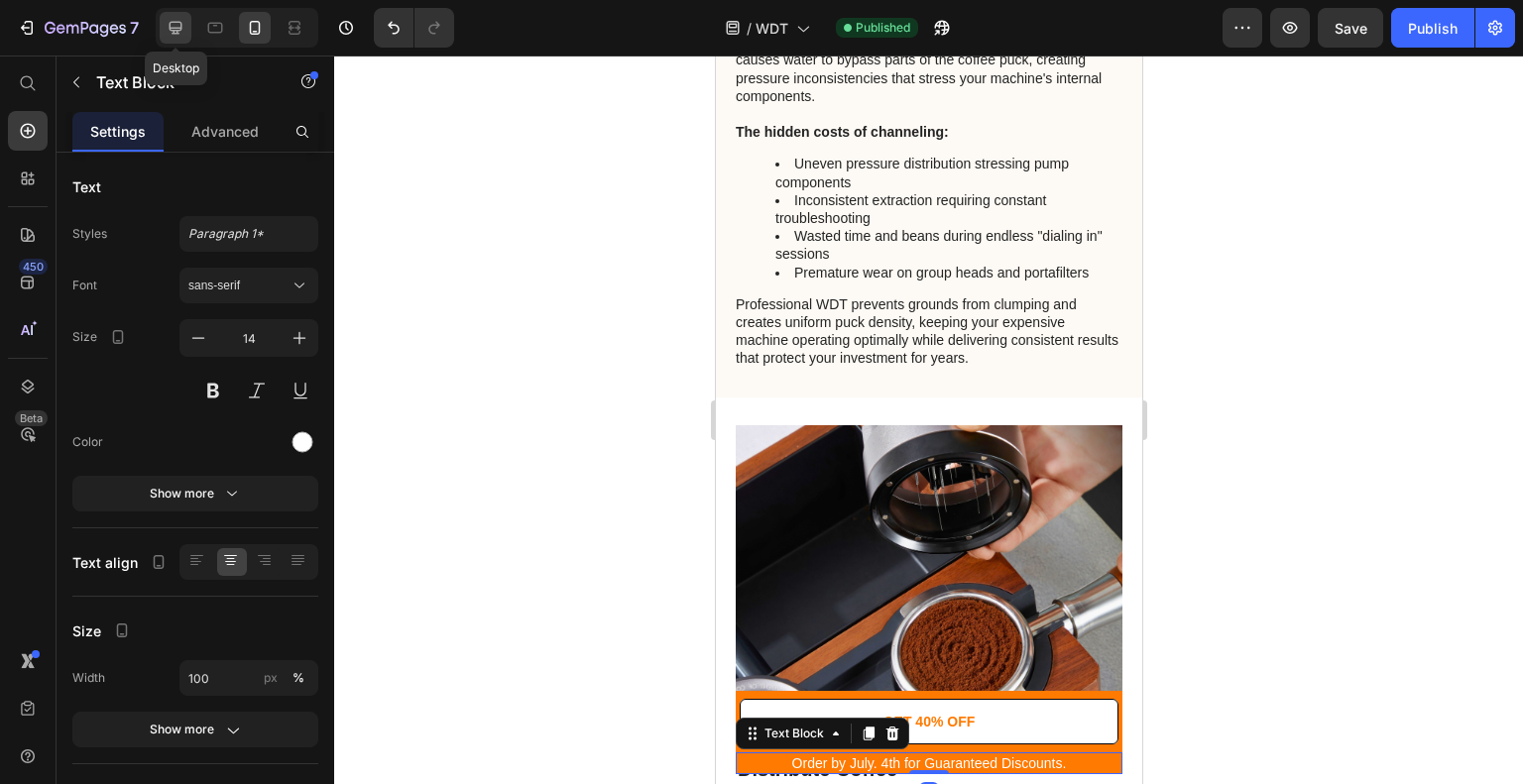 click 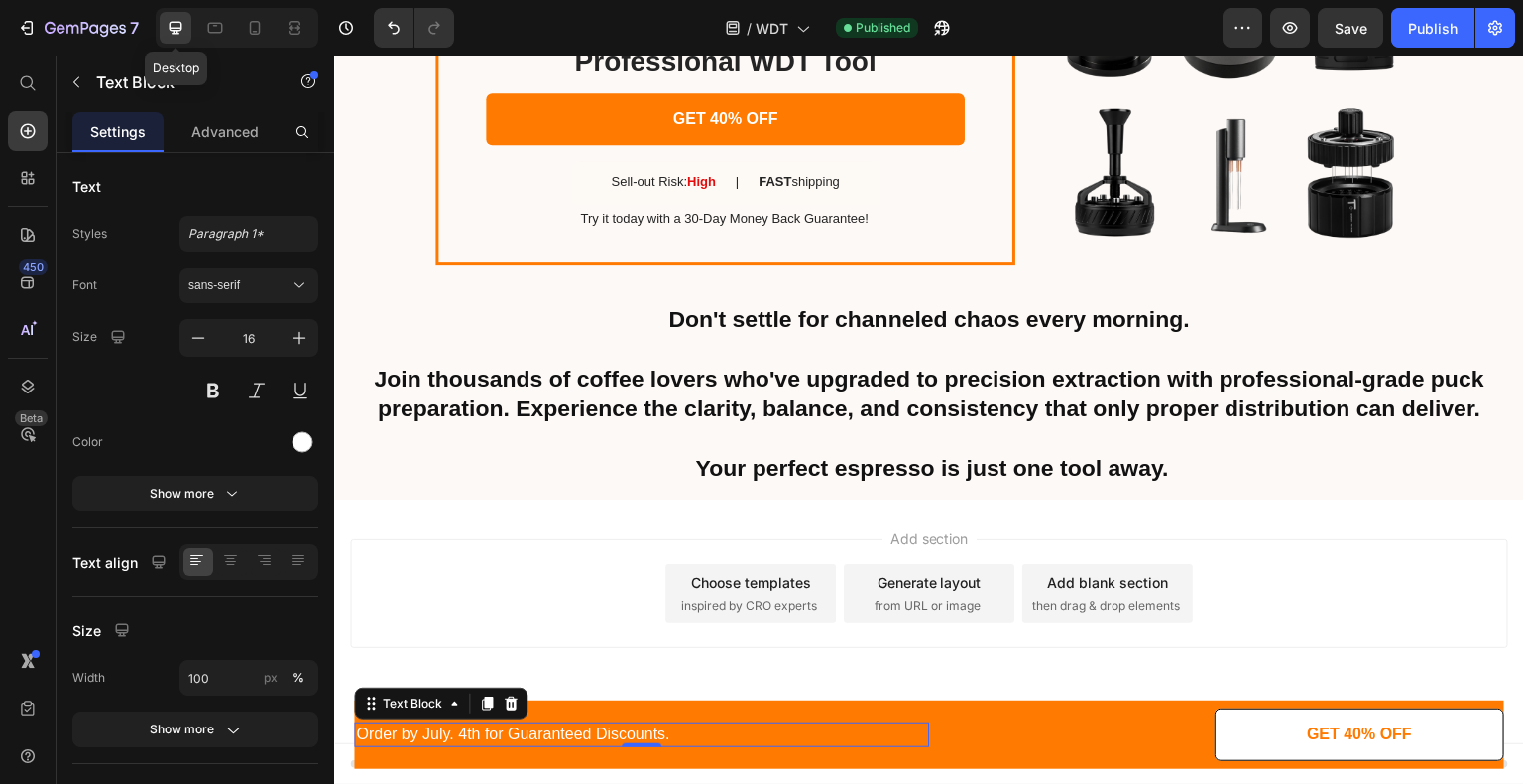 scroll, scrollTop: 3585, scrollLeft: 0, axis: vertical 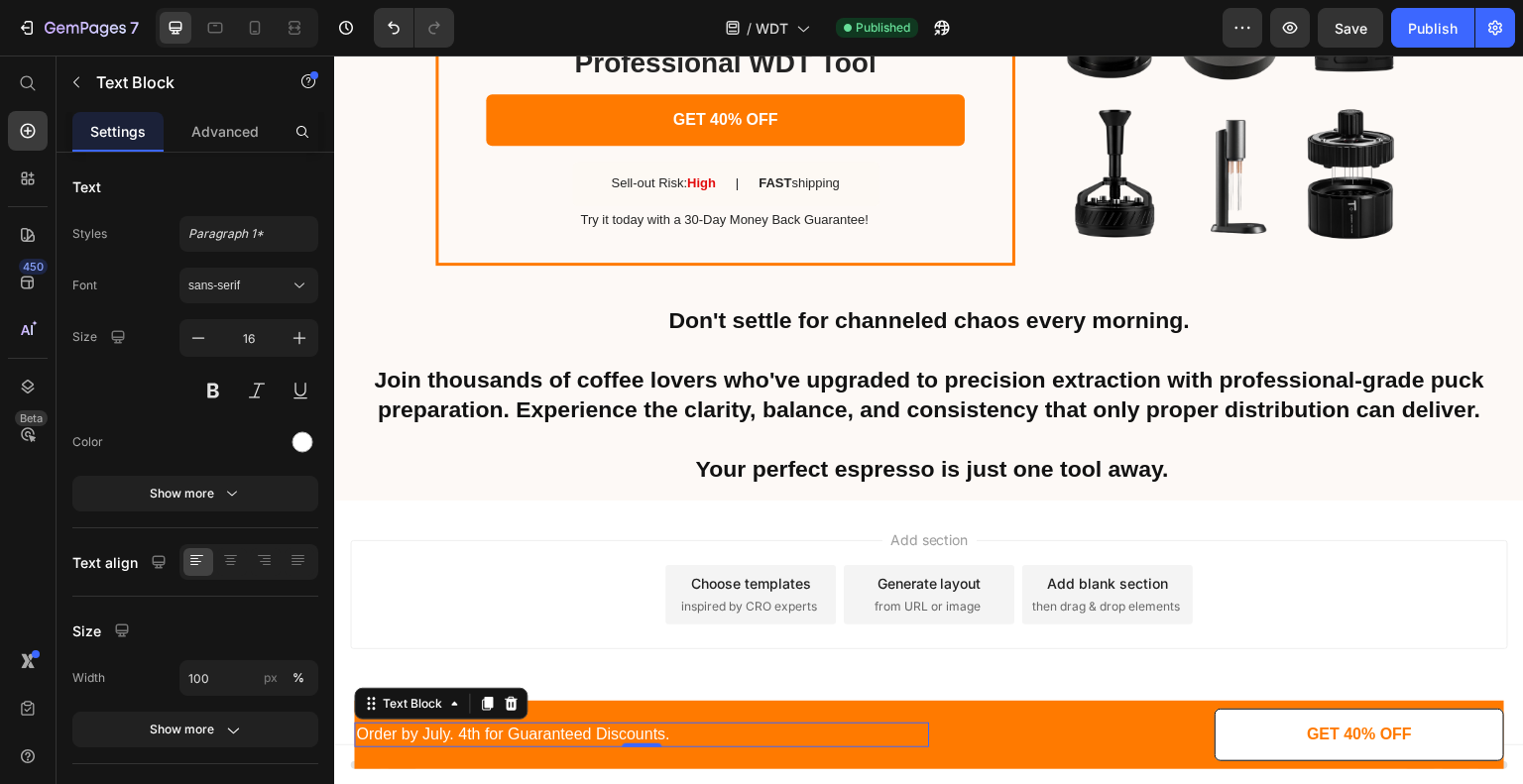click on "Order by July. 4th for Guaranteed Discounts." at bounding box center (642, 734) 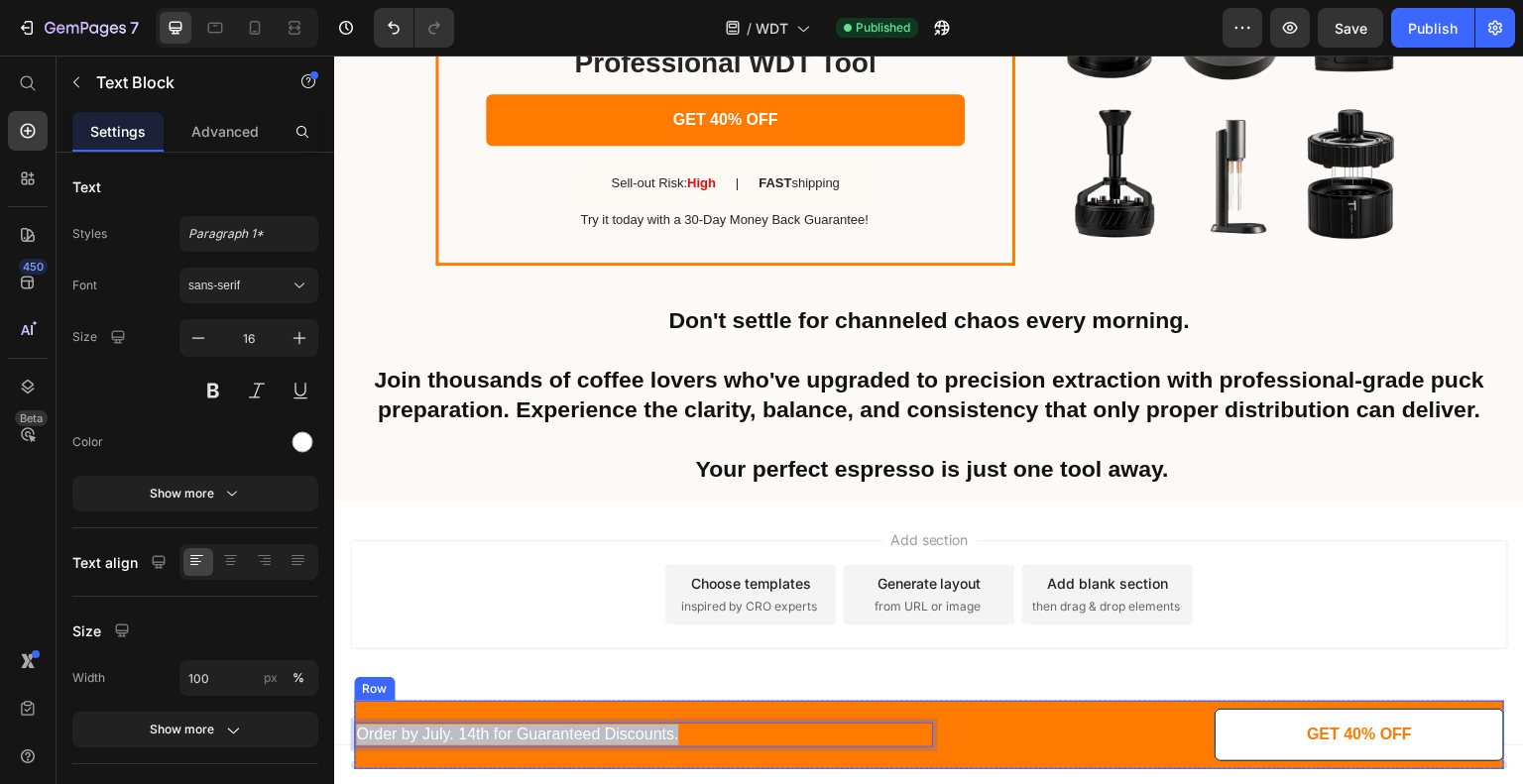 copy on "Order by July. 14th for Guaranteed Discounts." 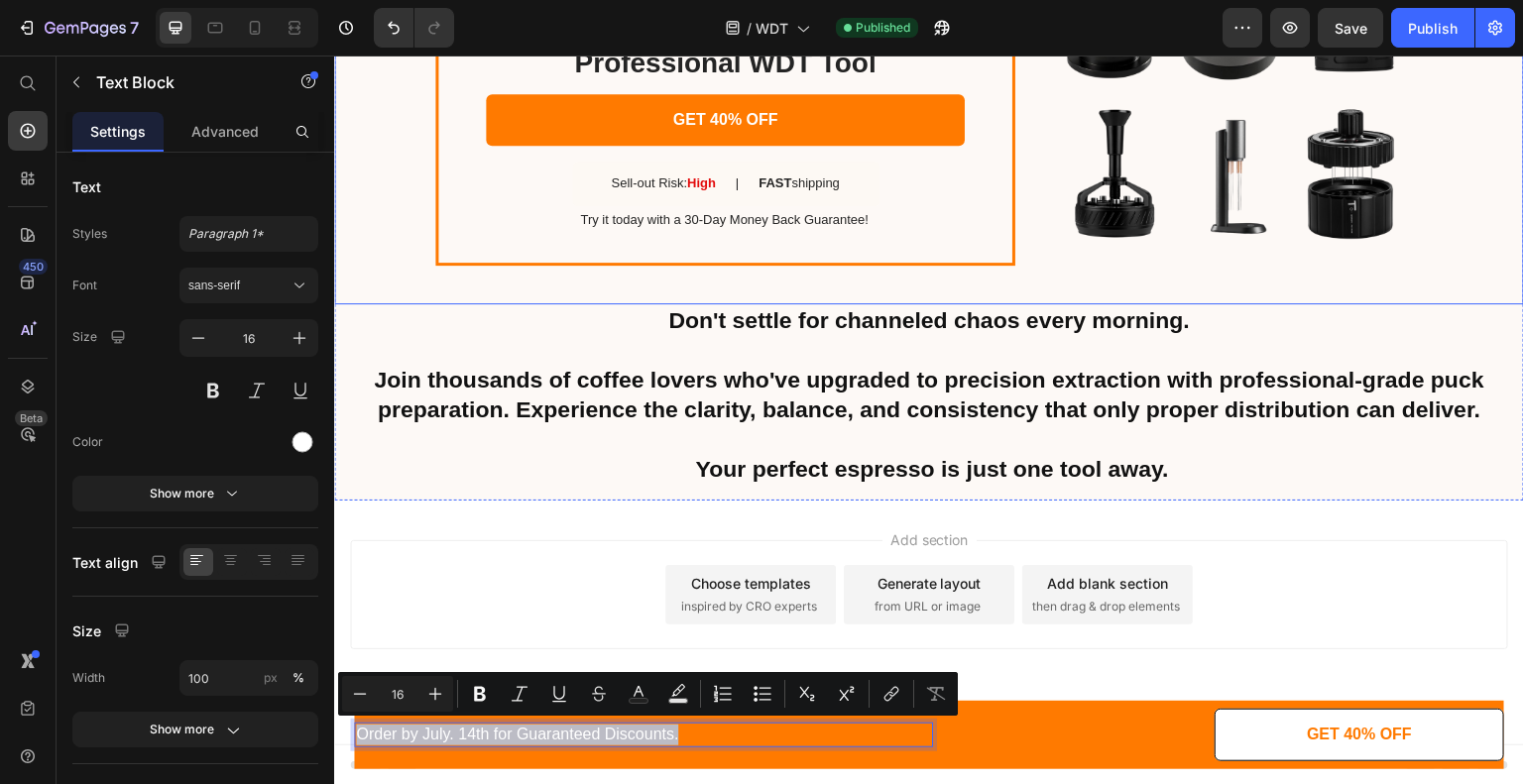 click on "SALE ENDS SOON Text Block 09 hrs 08 min 43 sec Countdown Timer Professional WDT Tool Heading GET 40% OFF Button Sell-out Risk:  High Text Block | Text Block FAST  shipping Text Block Row Try it today with a 30-Day Money Back Guarantee! Text Block Row Image Row" at bounding box center [929, 83] 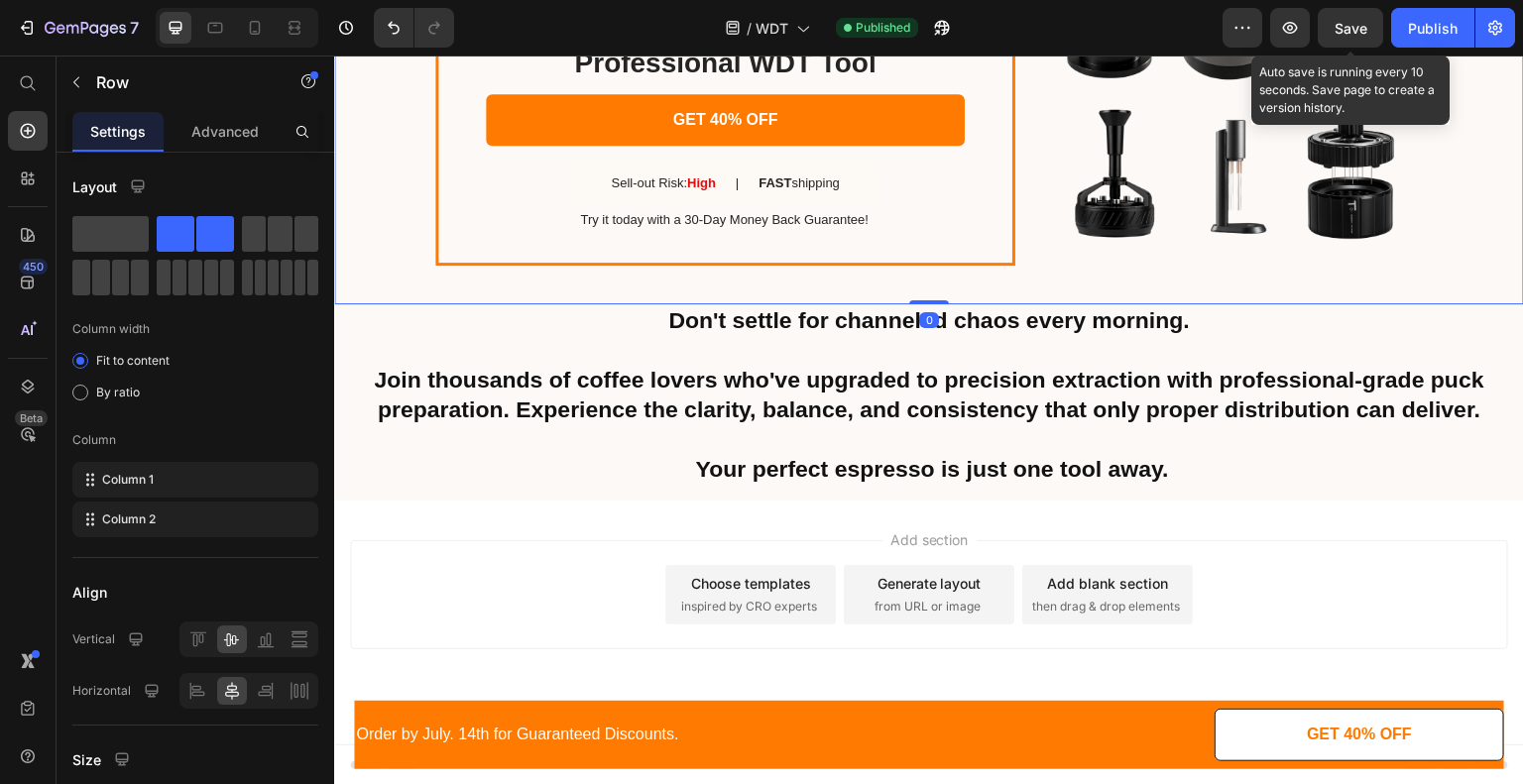click on "Save" at bounding box center [1350, 28] 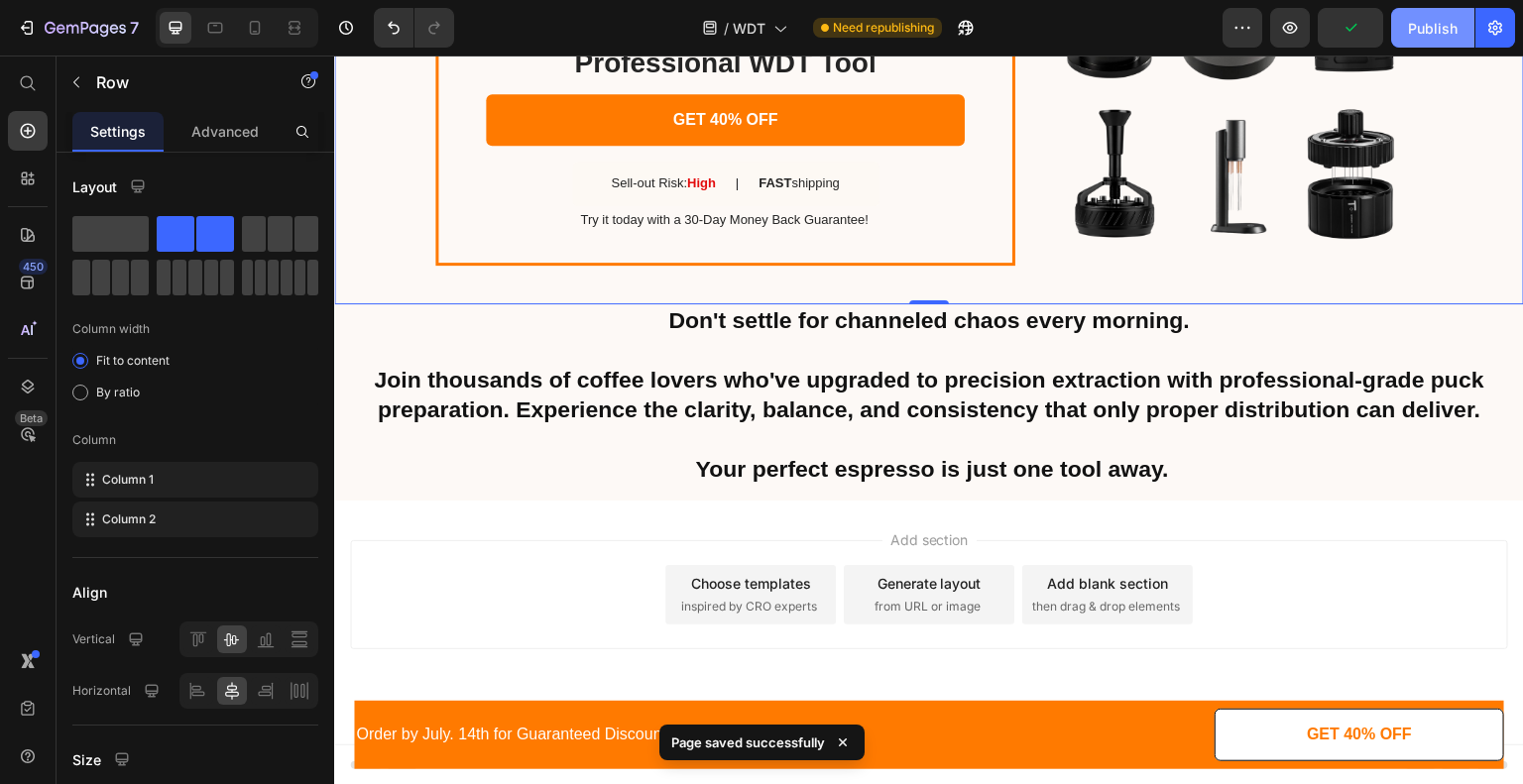 click on "Publish" at bounding box center [1433, 28] 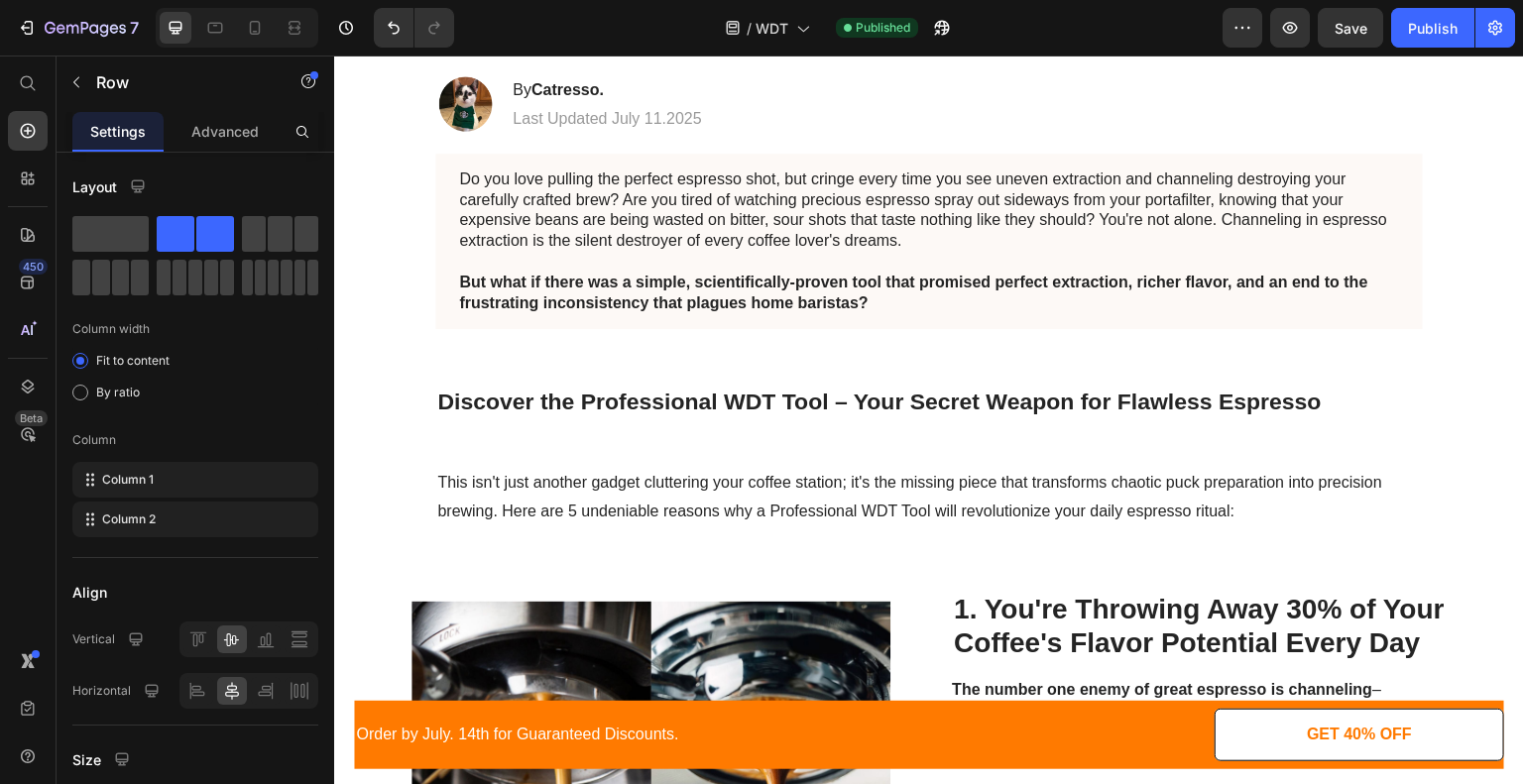scroll, scrollTop: 0, scrollLeft: 0, axis: both 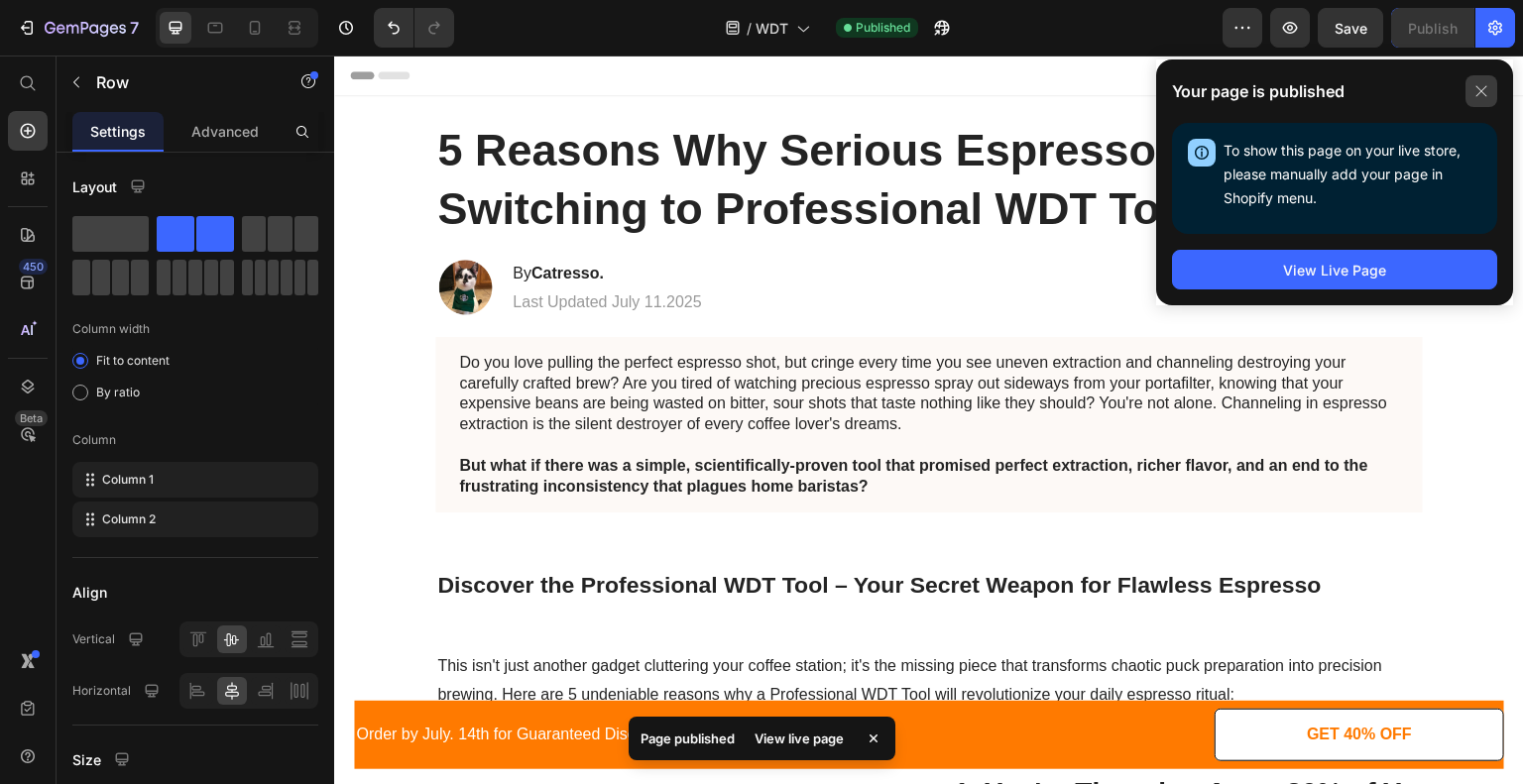 click 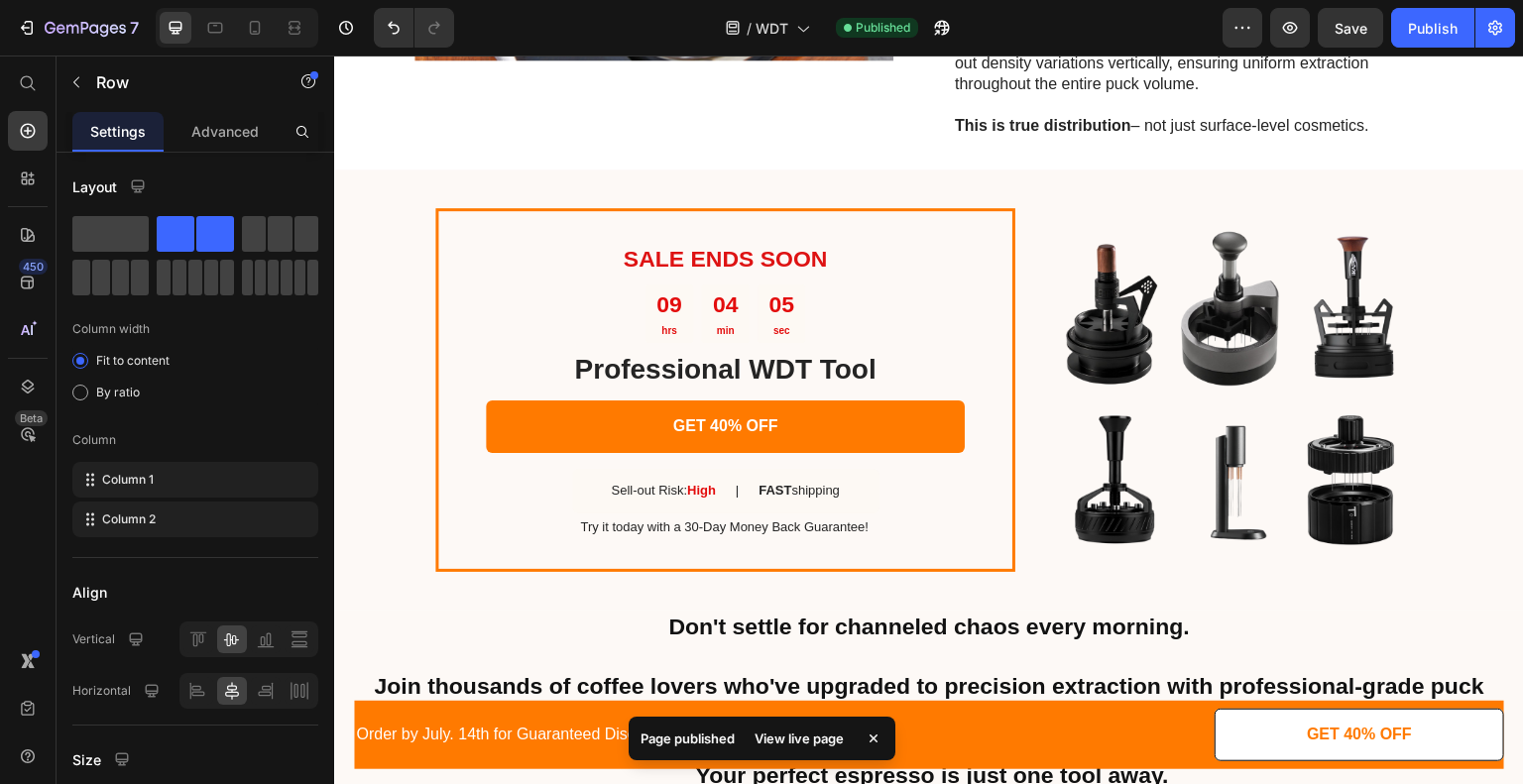 scroll, scrollTop: 3519, scrollLeft: 0, axis: vertical 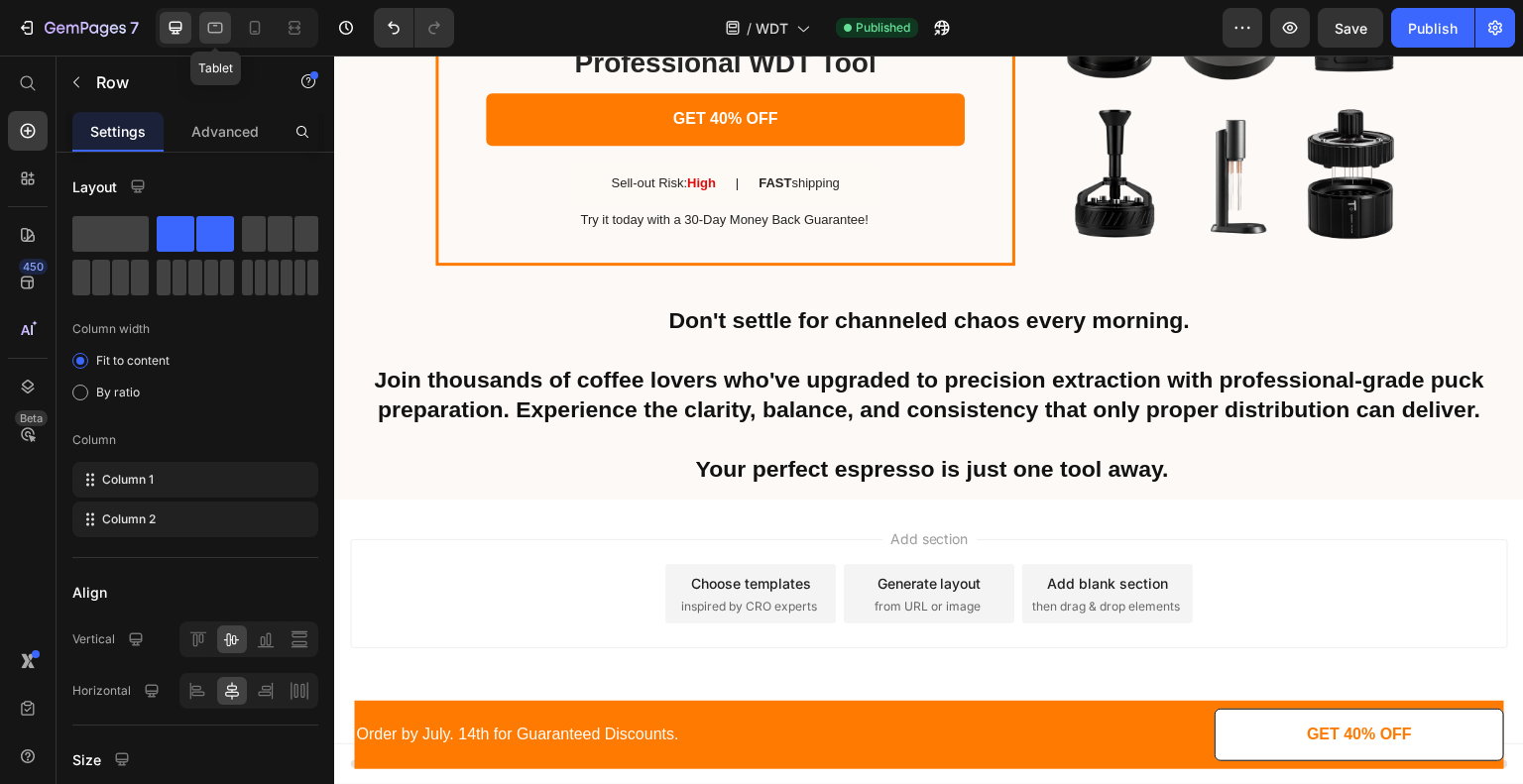 click 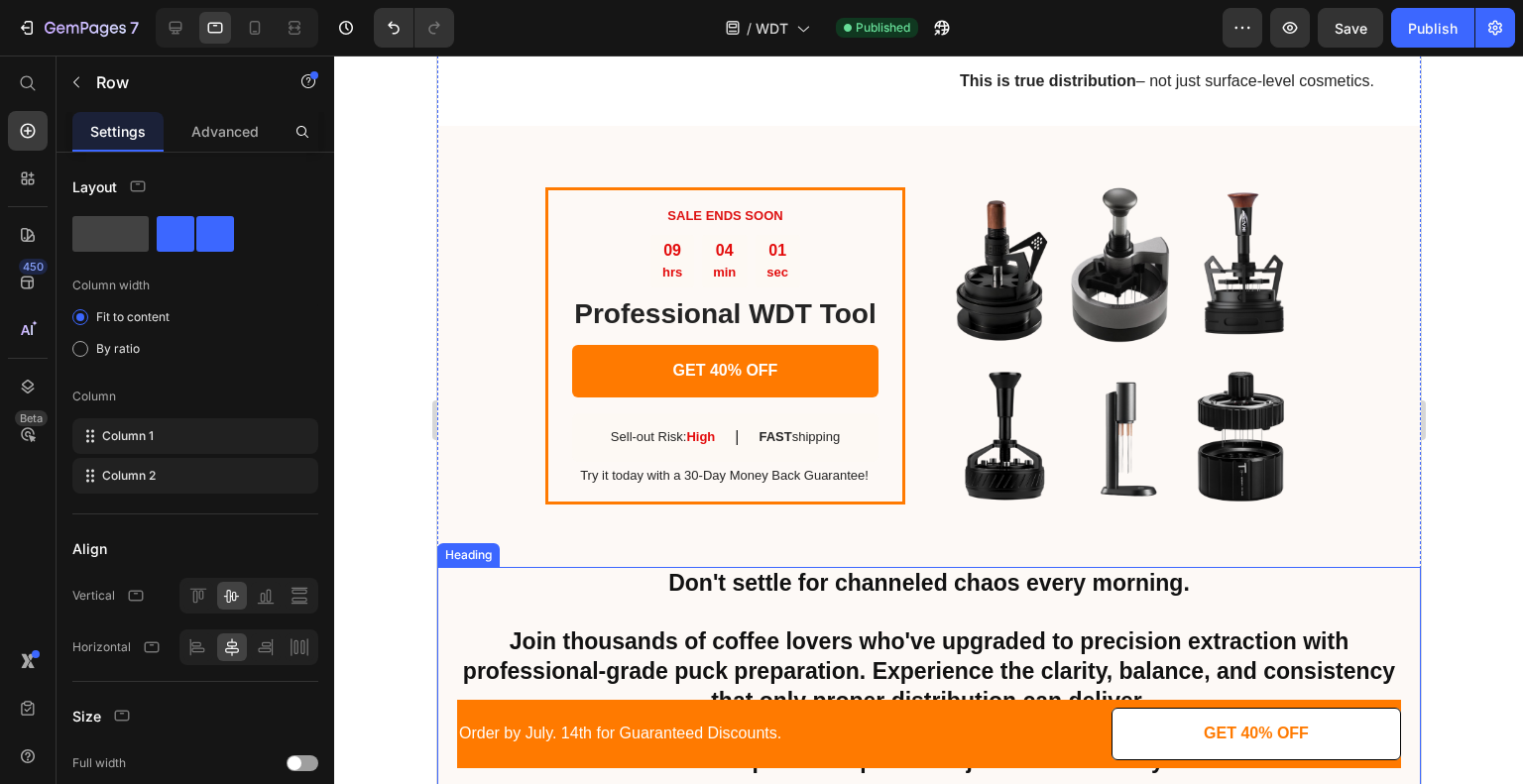 scroll, scrollTop: 3582, scrollLeft: 0, axis: vertical 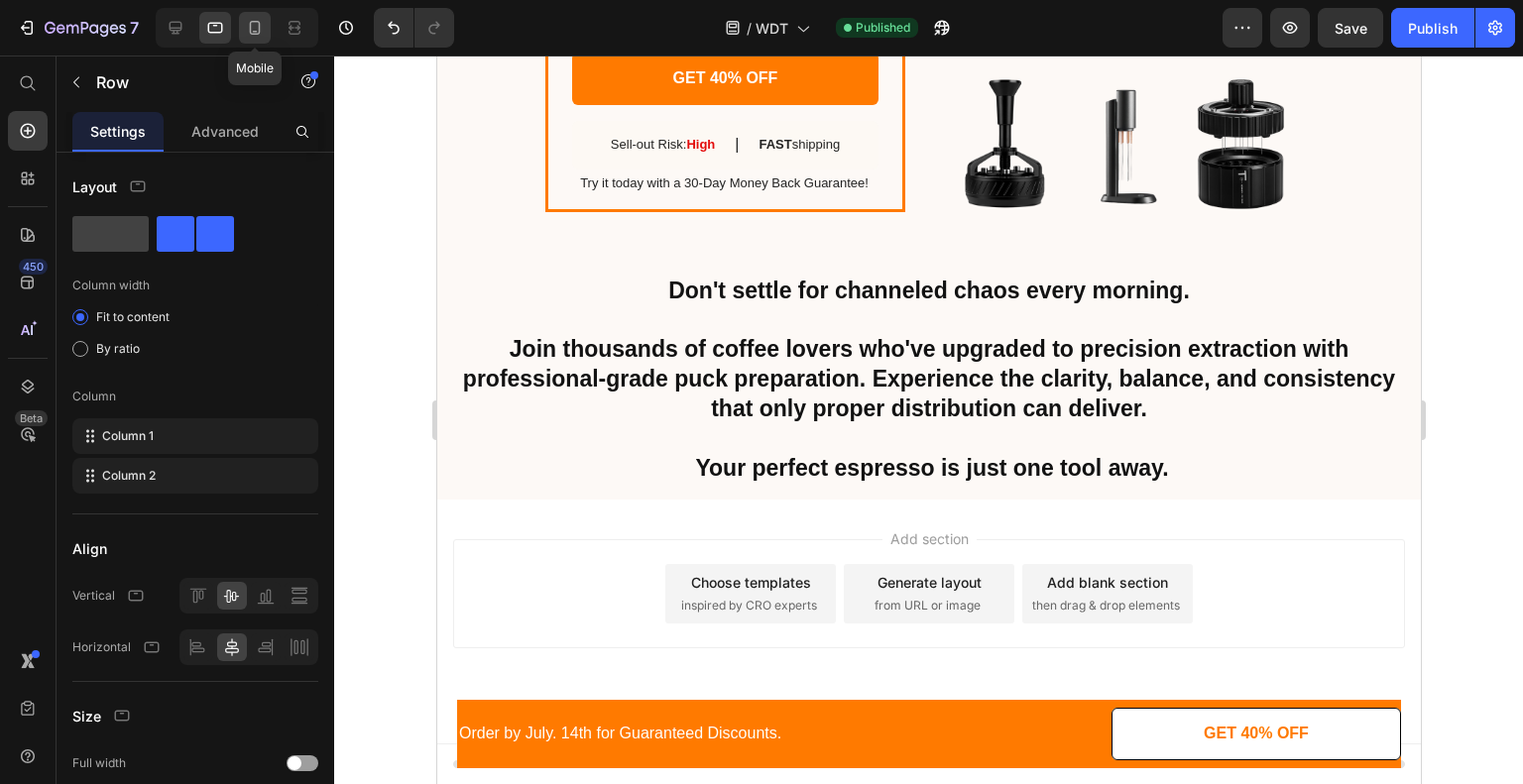 click 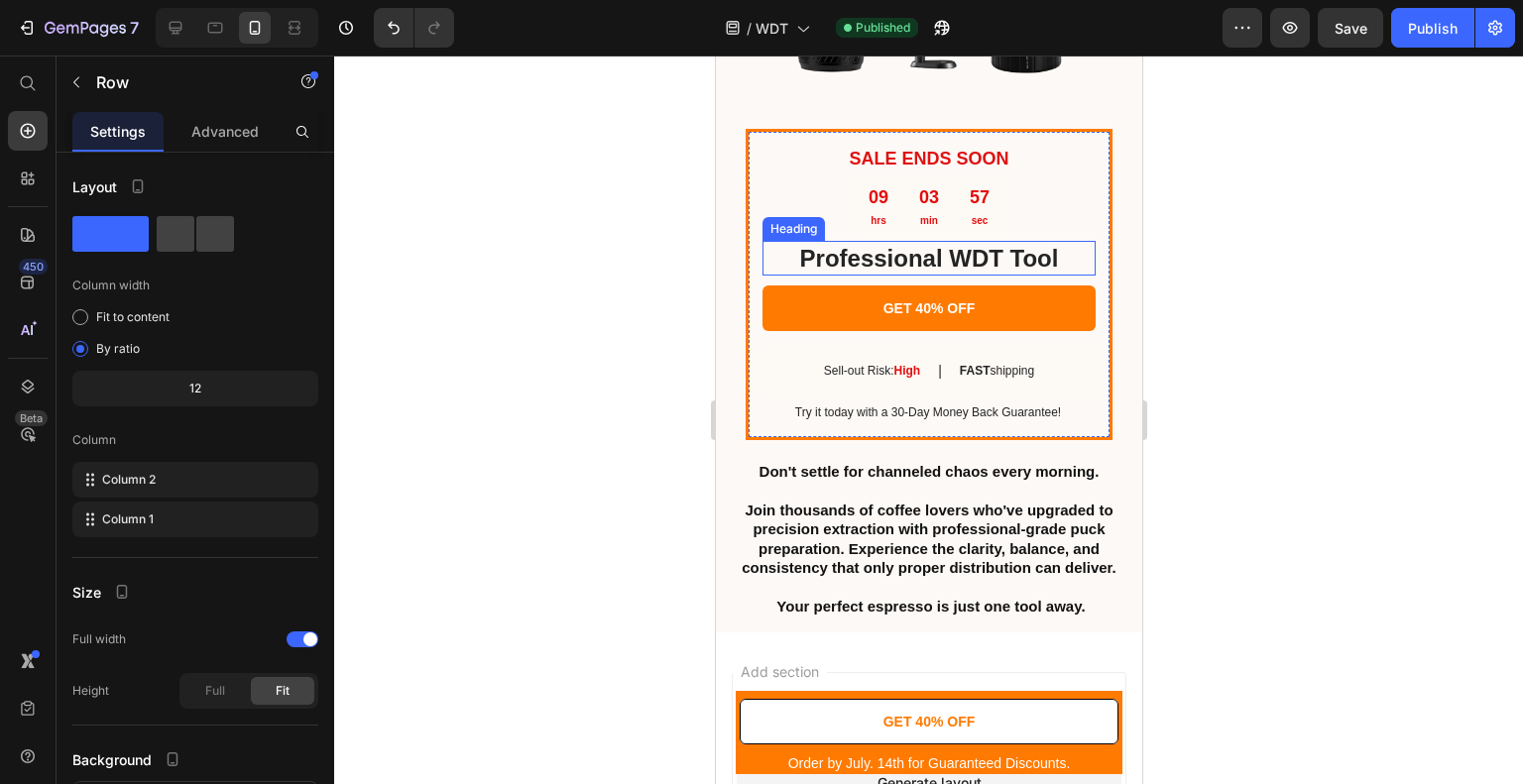 scroll, scrollTop: 3830, scrollLeft: 0, axis: vertical 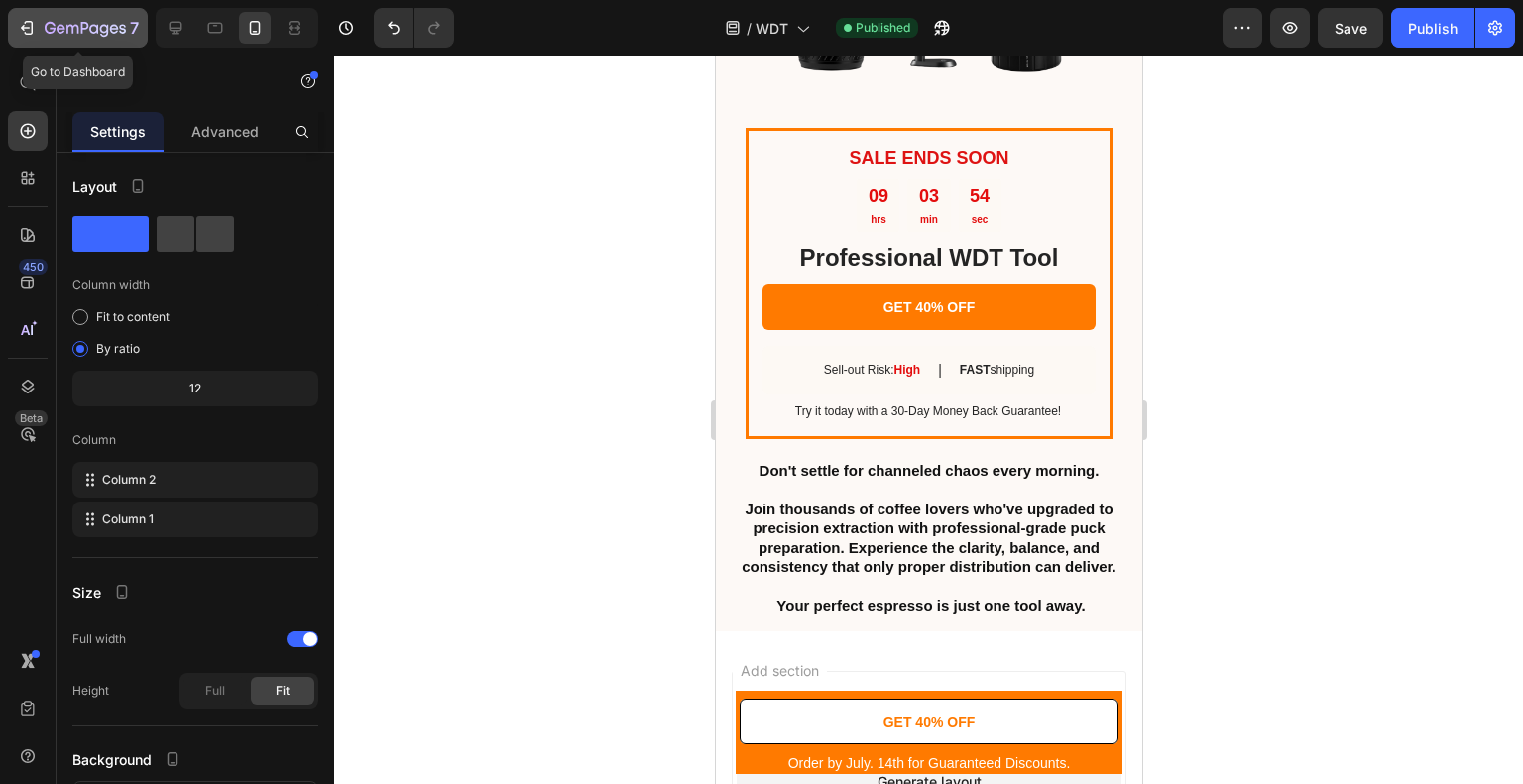 click on "7" at bounding box center [77, 28] 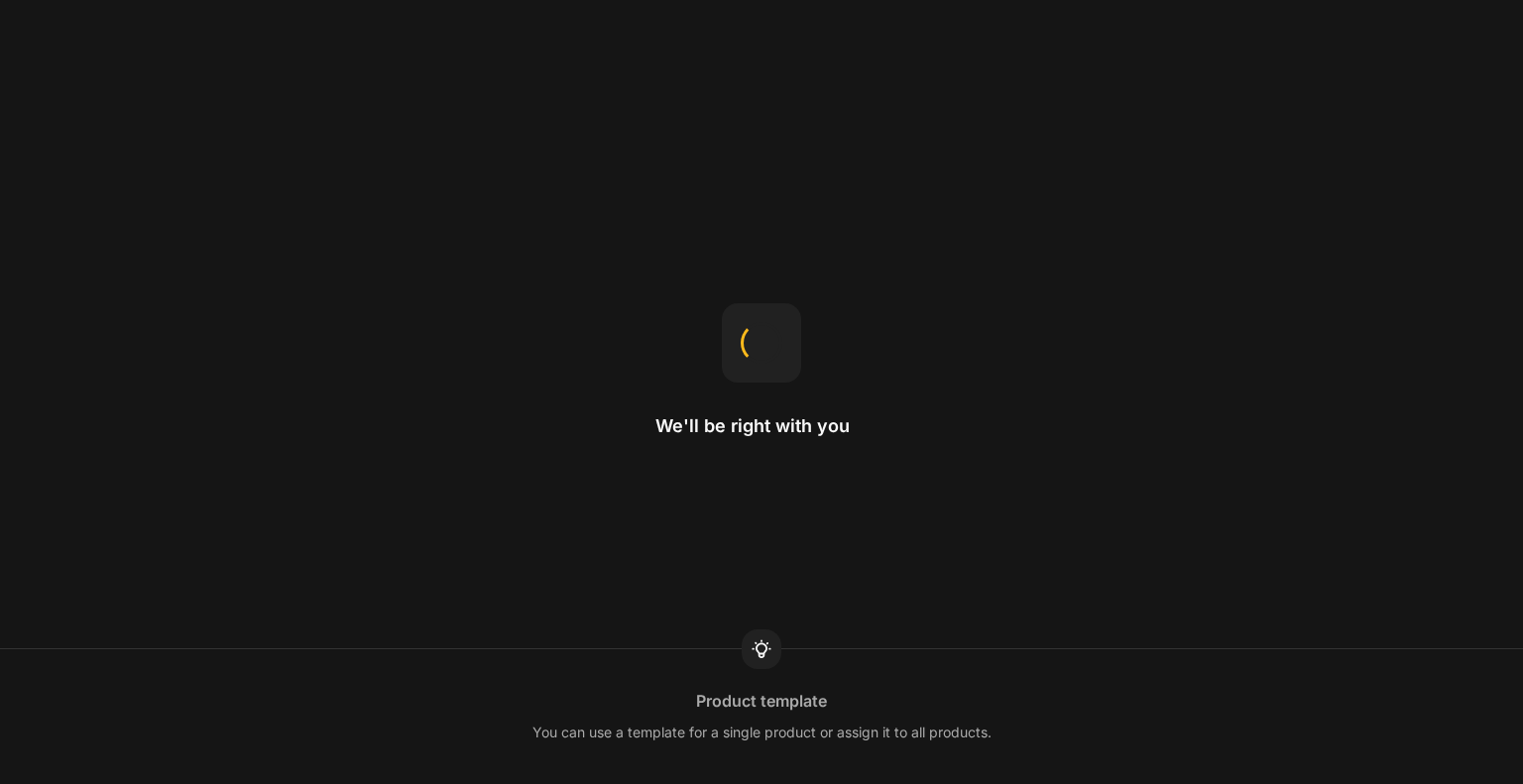scroll, scrollTop: 0, scrollLeft: 0, axis: both 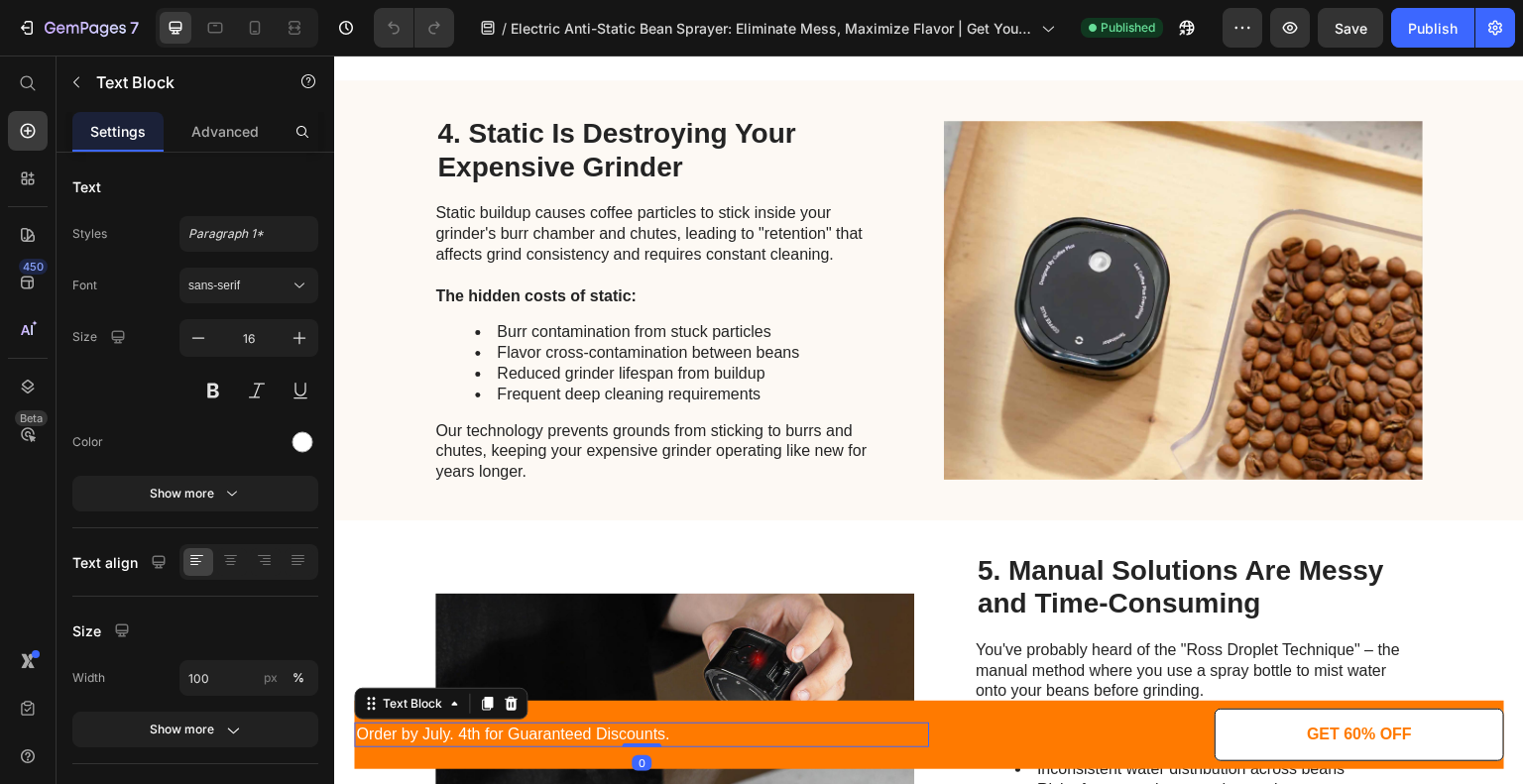 click on "Order by July. 4th for Guaranteed Discounts." at bounding box center [642, 734] 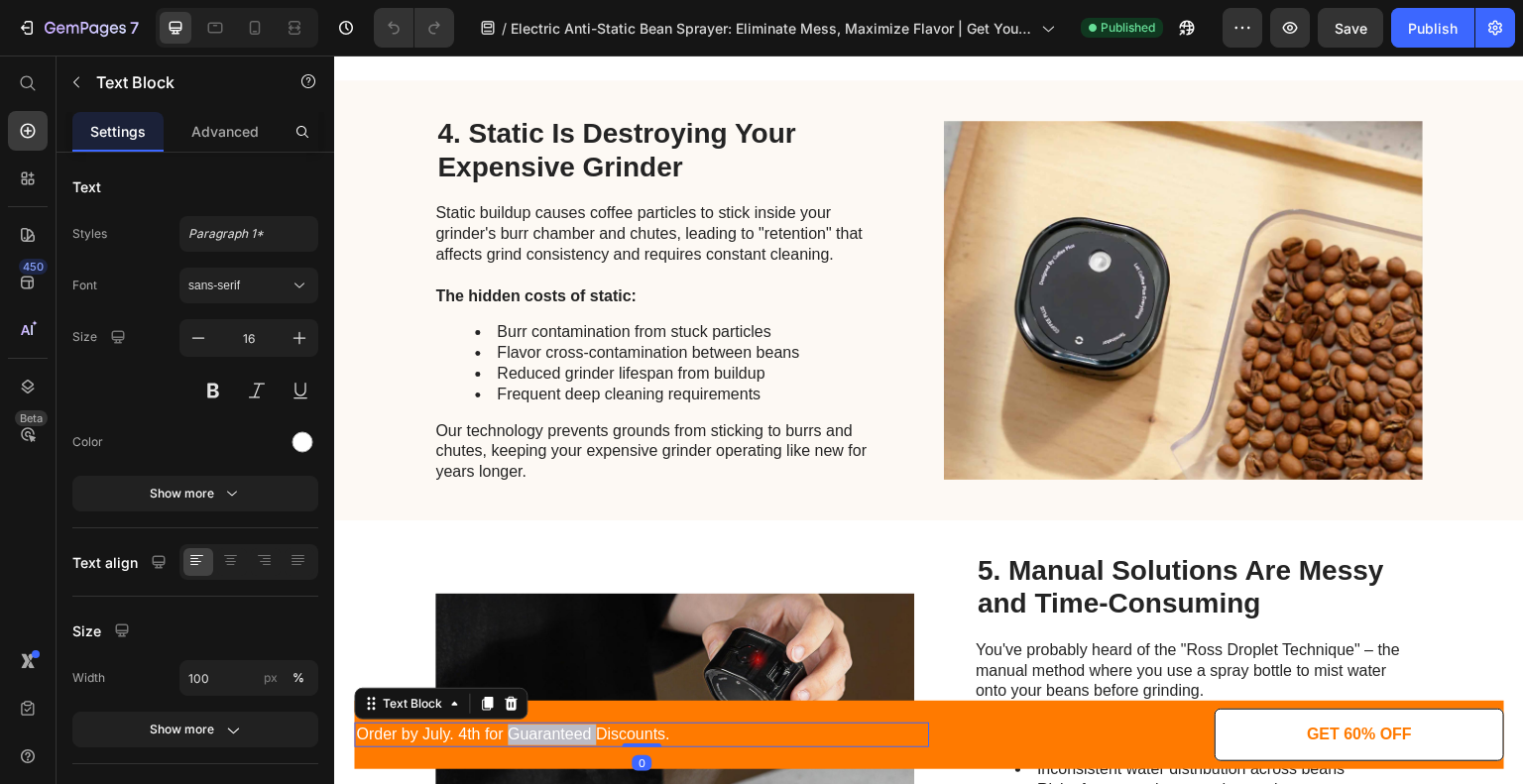 click on "Order by July. 4th for Guaranteed Discounts." at bounding box center (642, 734) 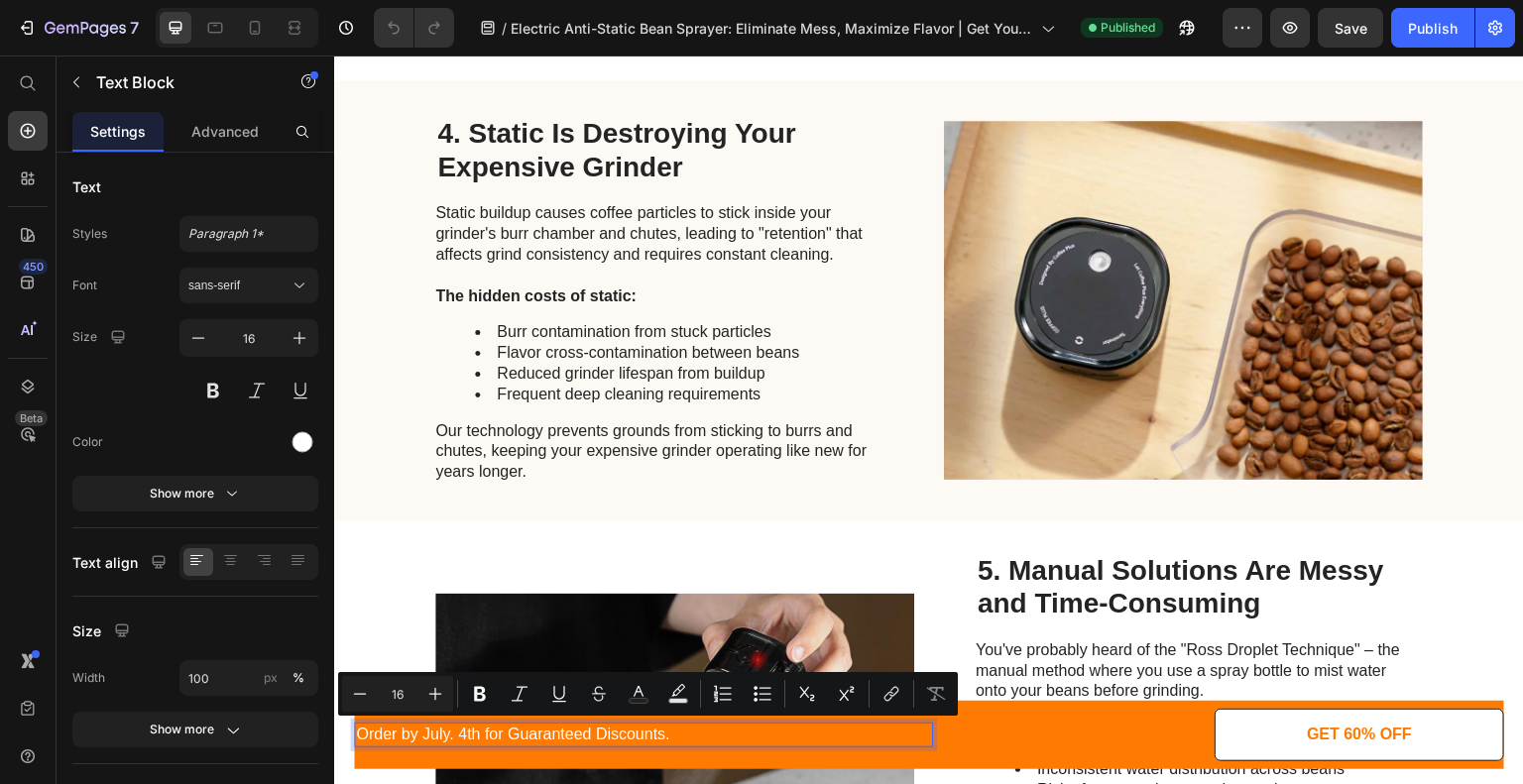 click on "Order by July. 4th for Guaranteed Discounts." at bounding box center (642, 734) 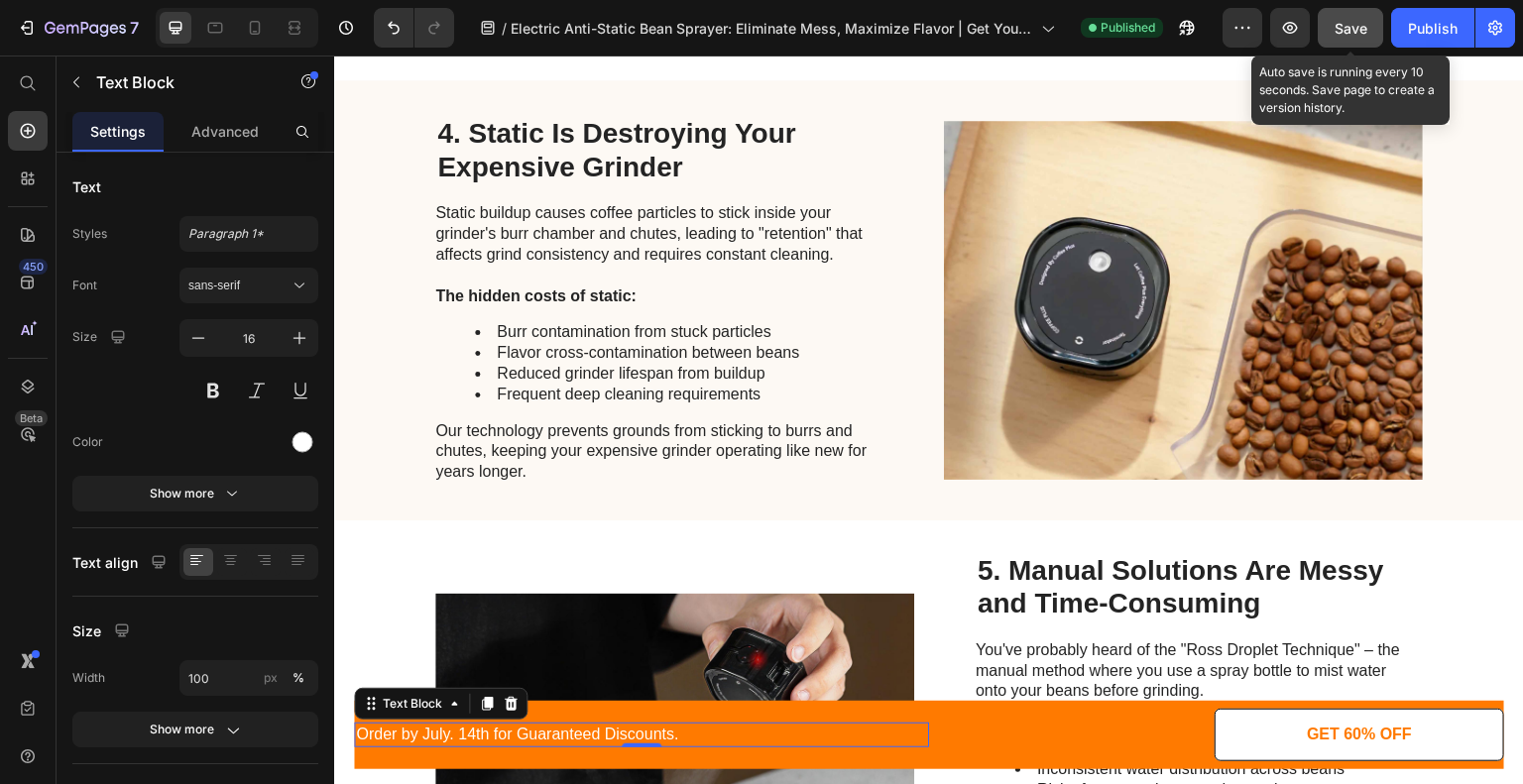 click on "Save" at bounding box center (1350, 28) 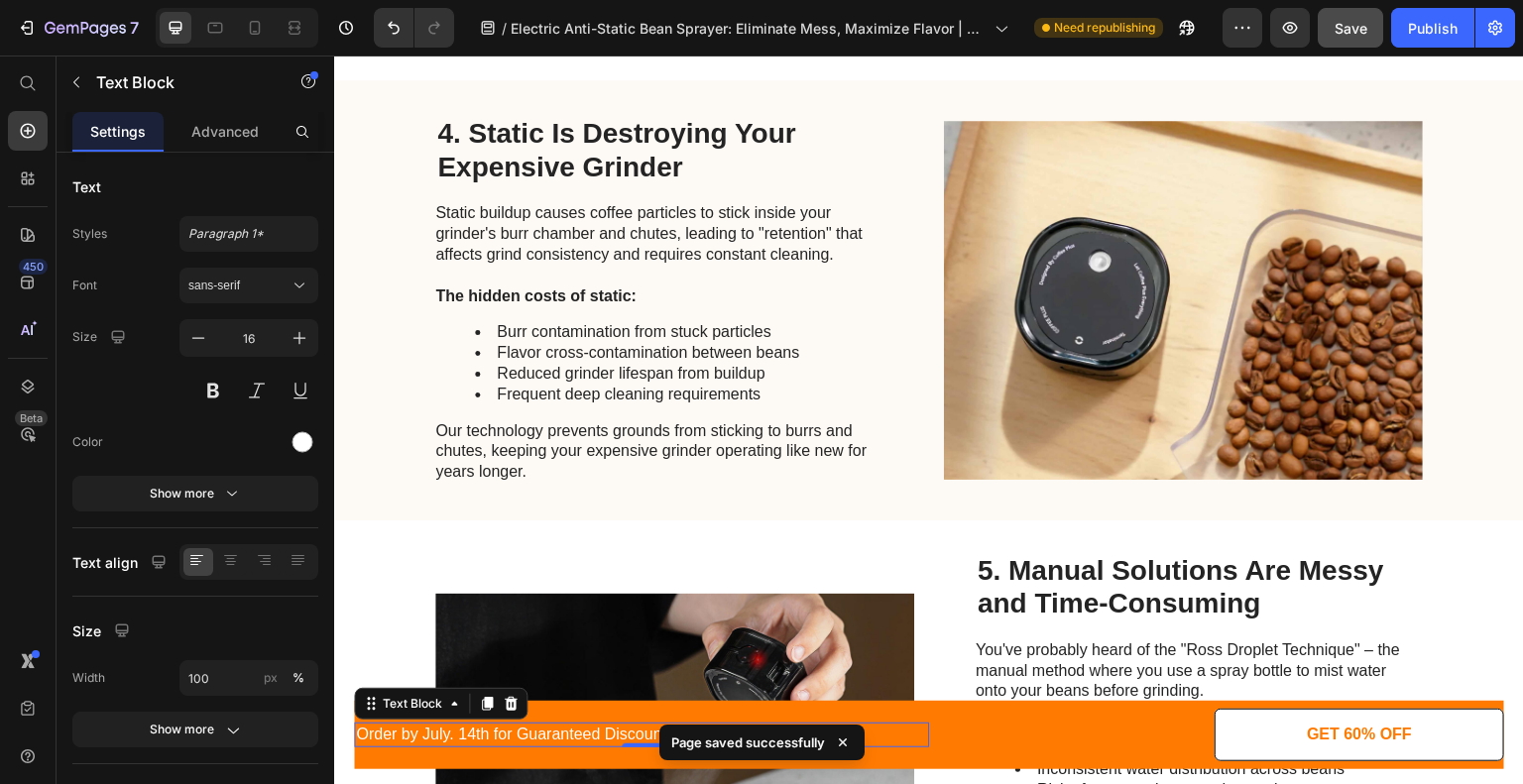 click on "Order by July. 14th for Guaranteed Discounts." at bounding box center (642, 734) 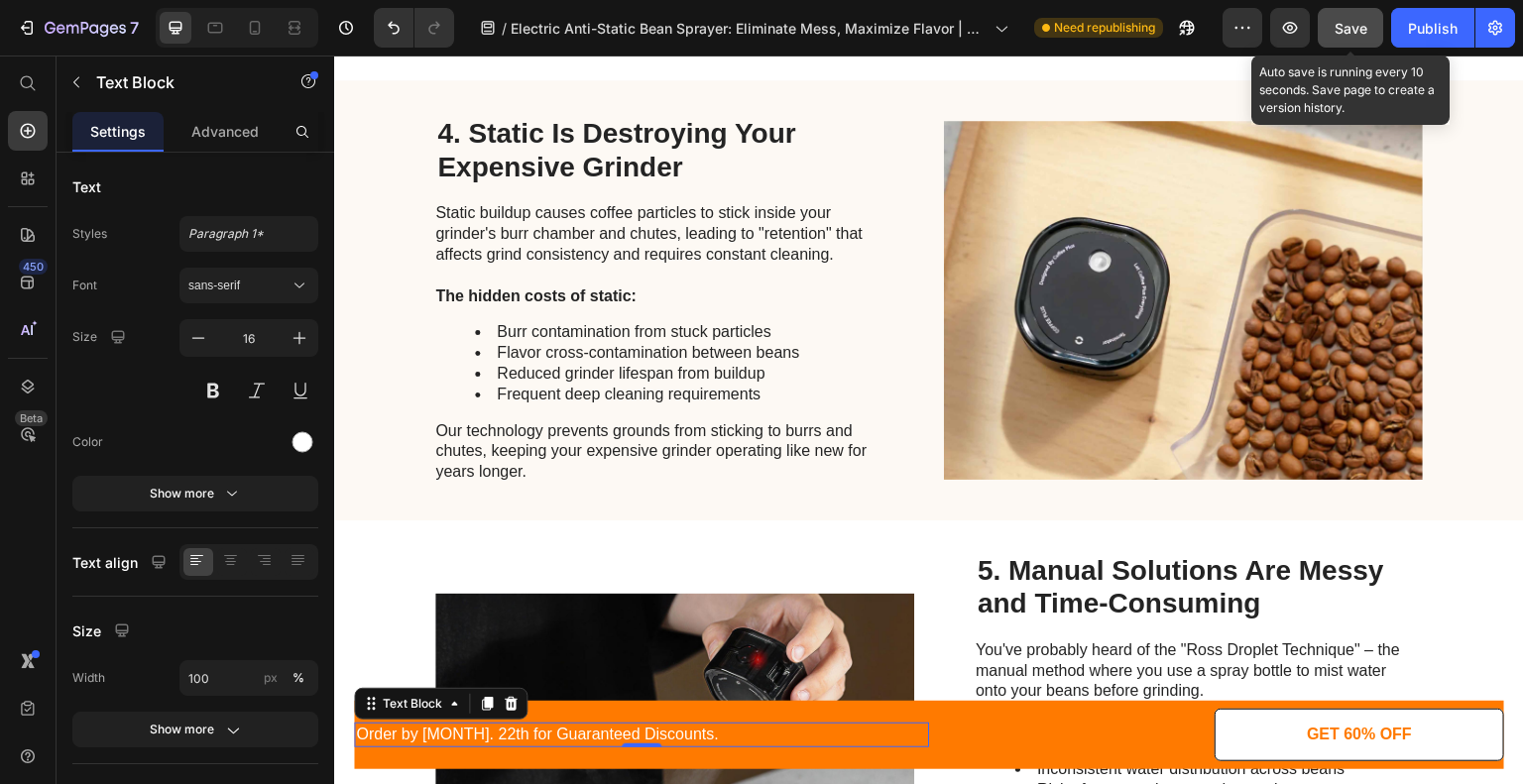 click on "Save" 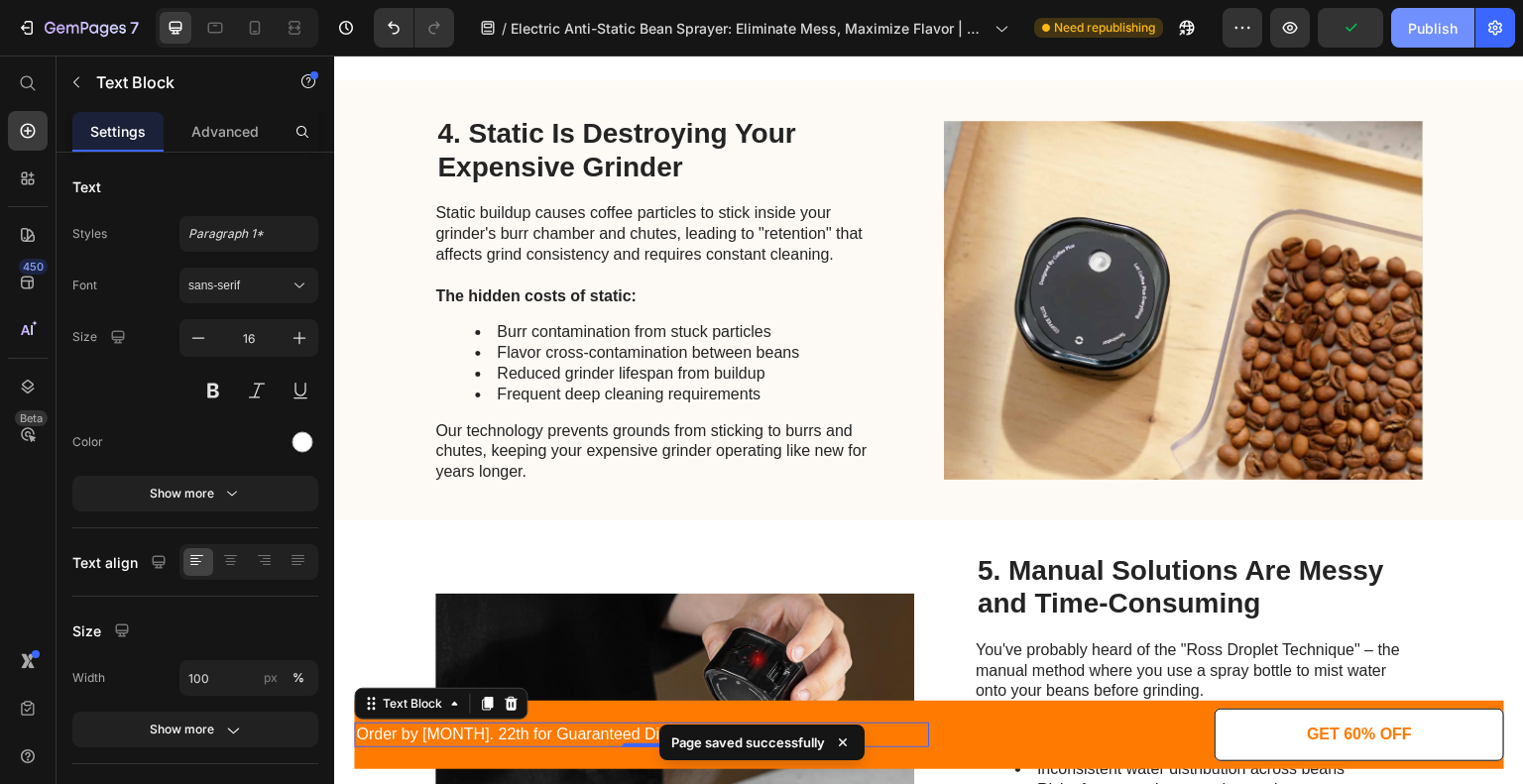 click on "Publish" at bounding box center (1433, 28) 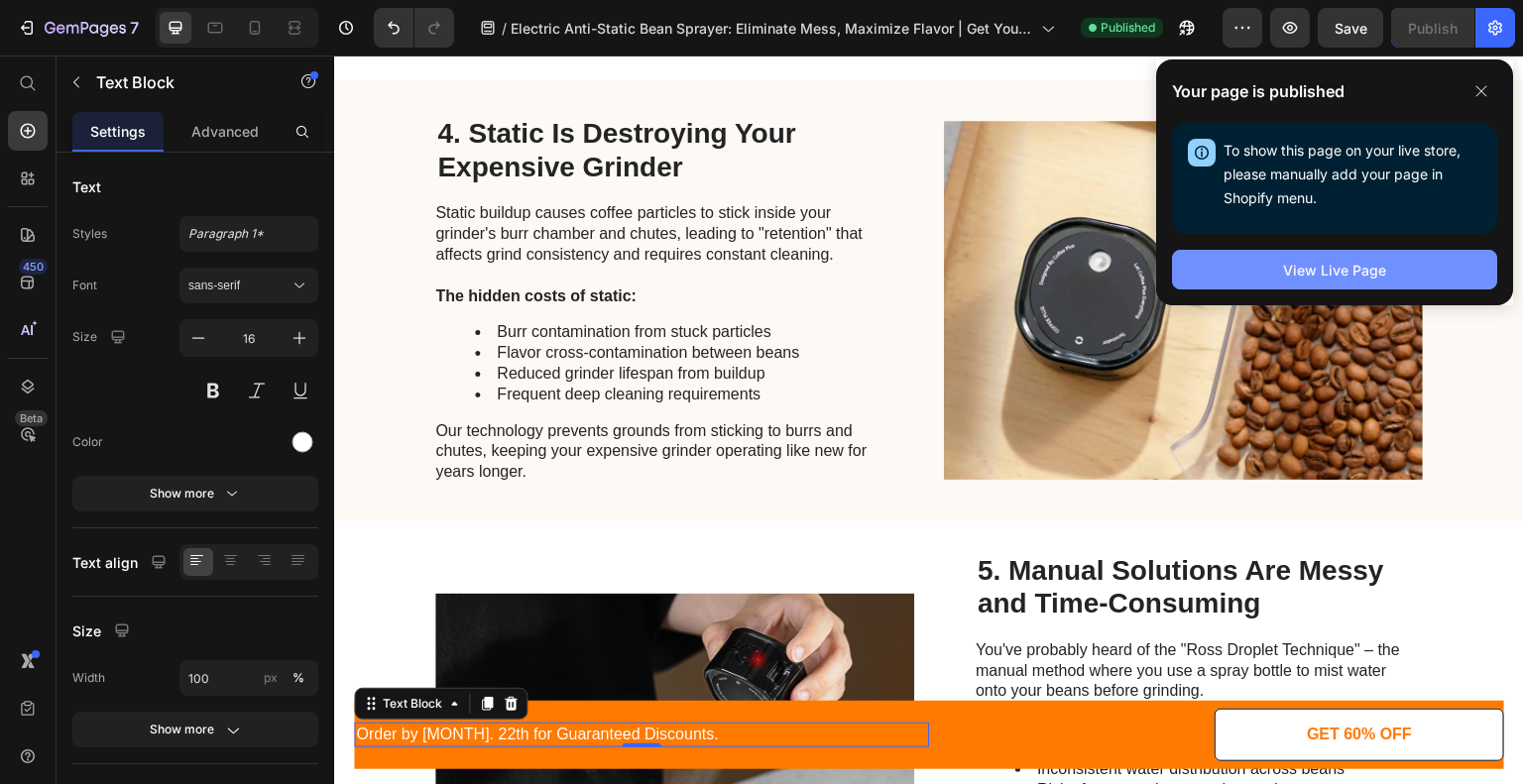 click on "View Live Page" at bounding box center (1335, 270) 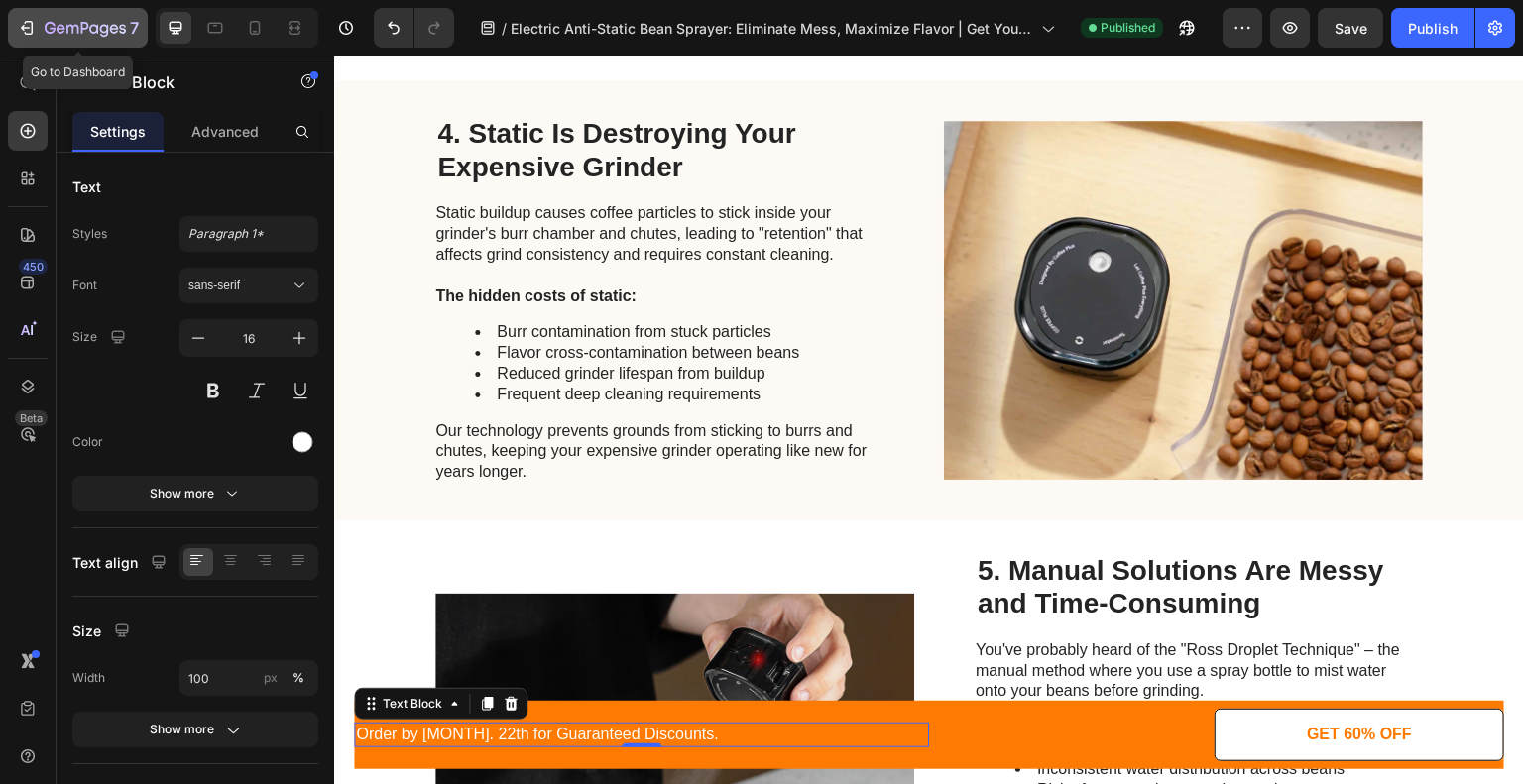 click on "7" 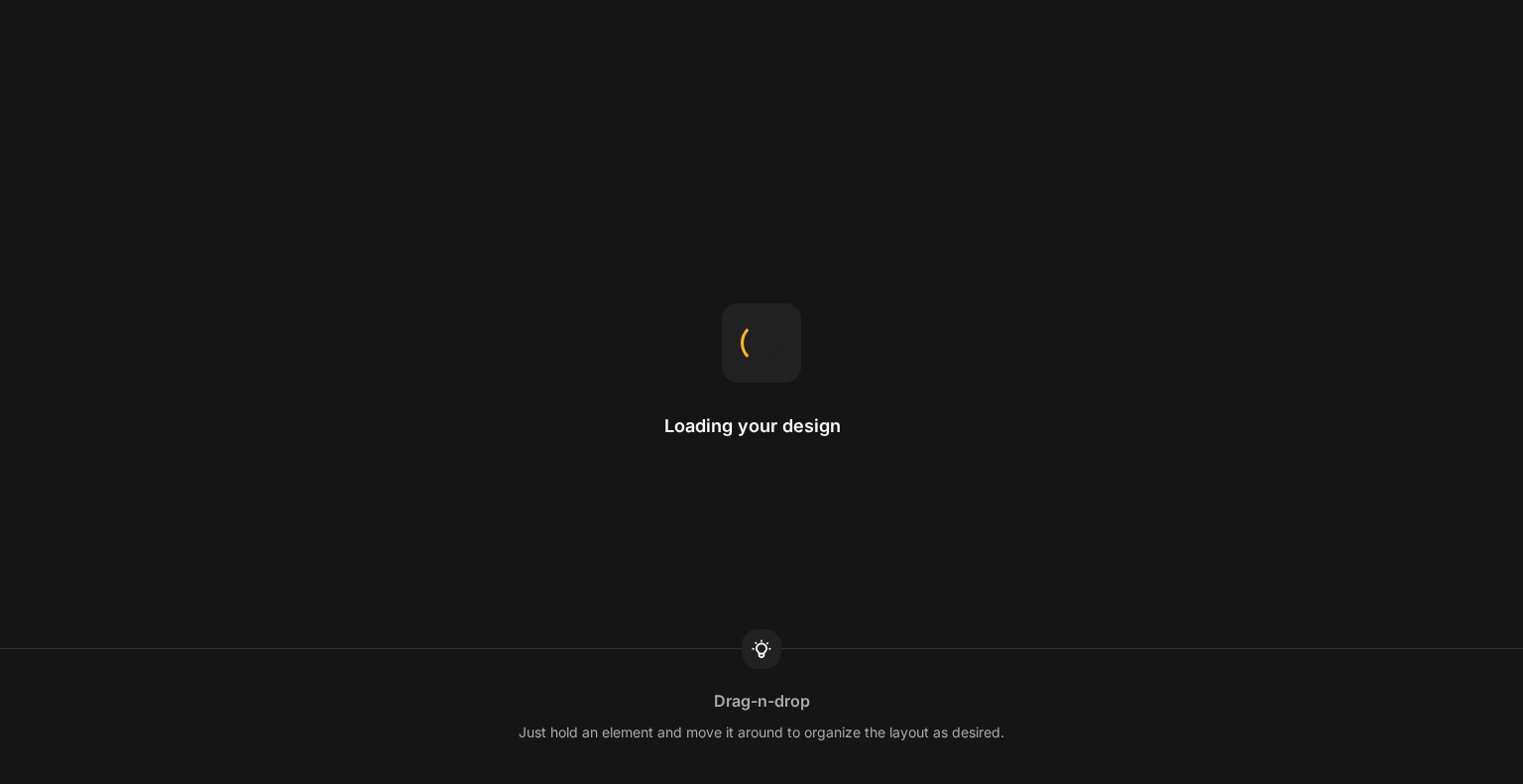 scroll, scrollTop: 0, scrollLeft: 0, axis: both 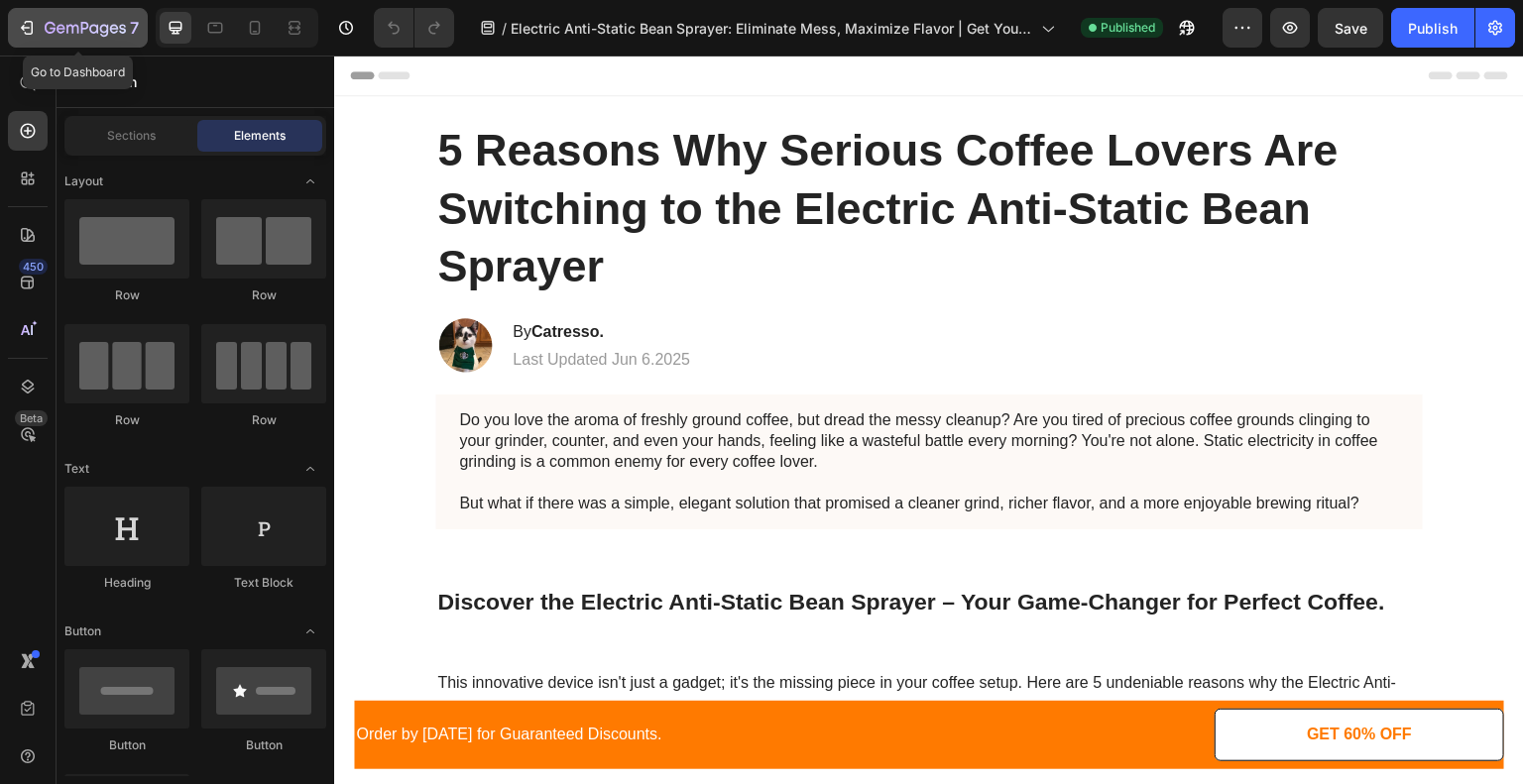 click on "7" at bounding box center (77, 28) 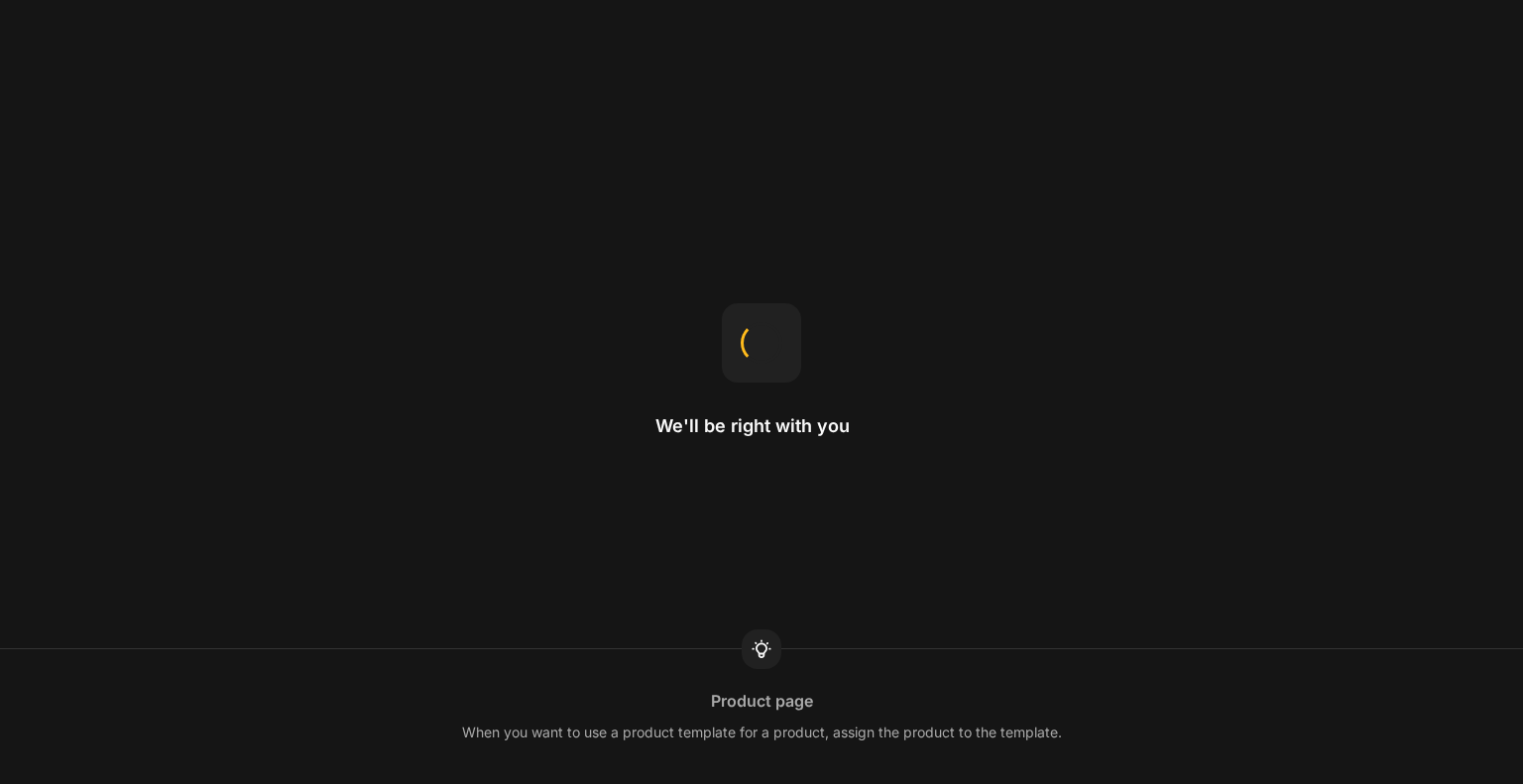 scroll, scrollTop: 0, scrollLeft: 0, axis: both 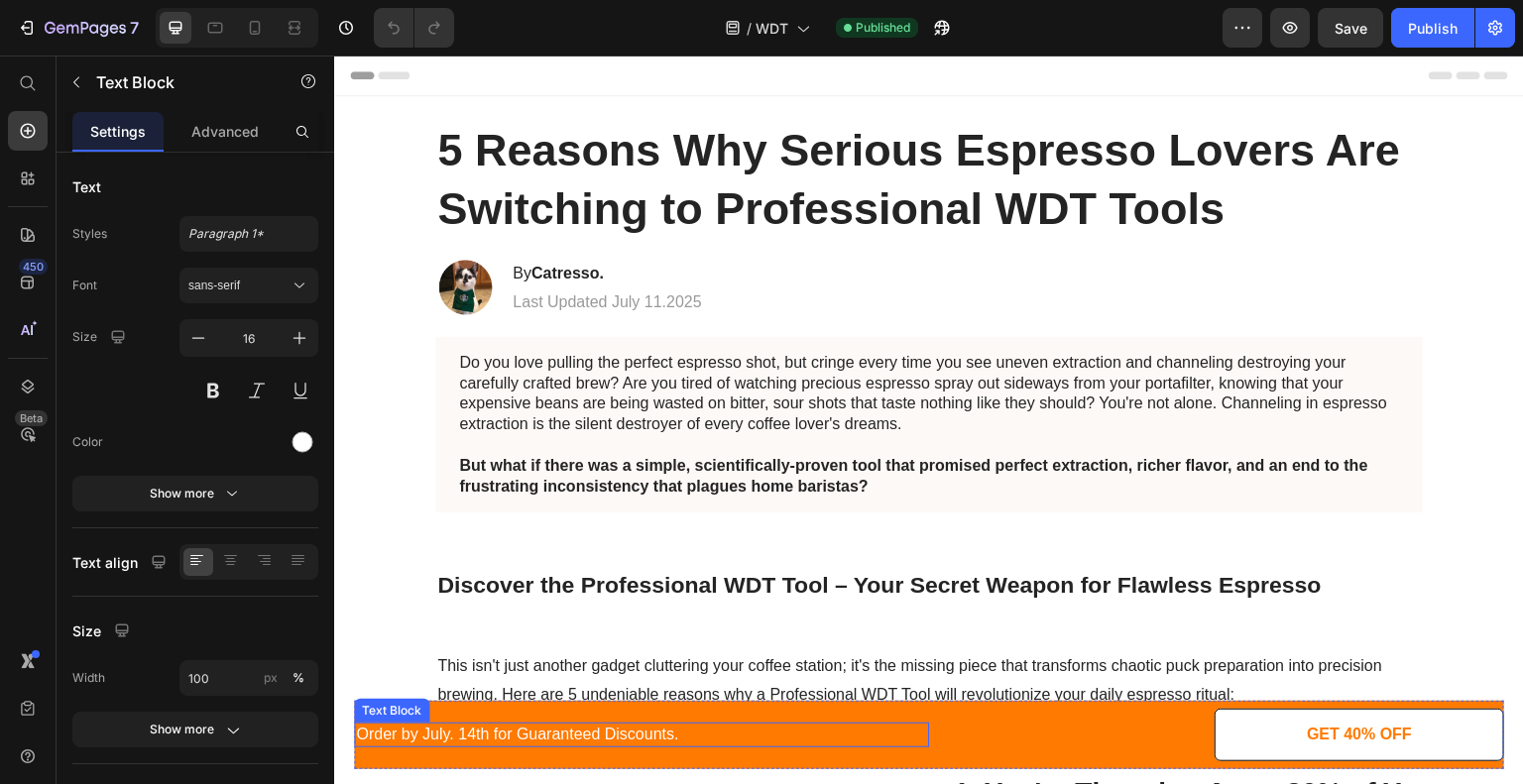 click on "Order by July. 14th for Guaranteed Discounts." at bounding box center [642, 734] 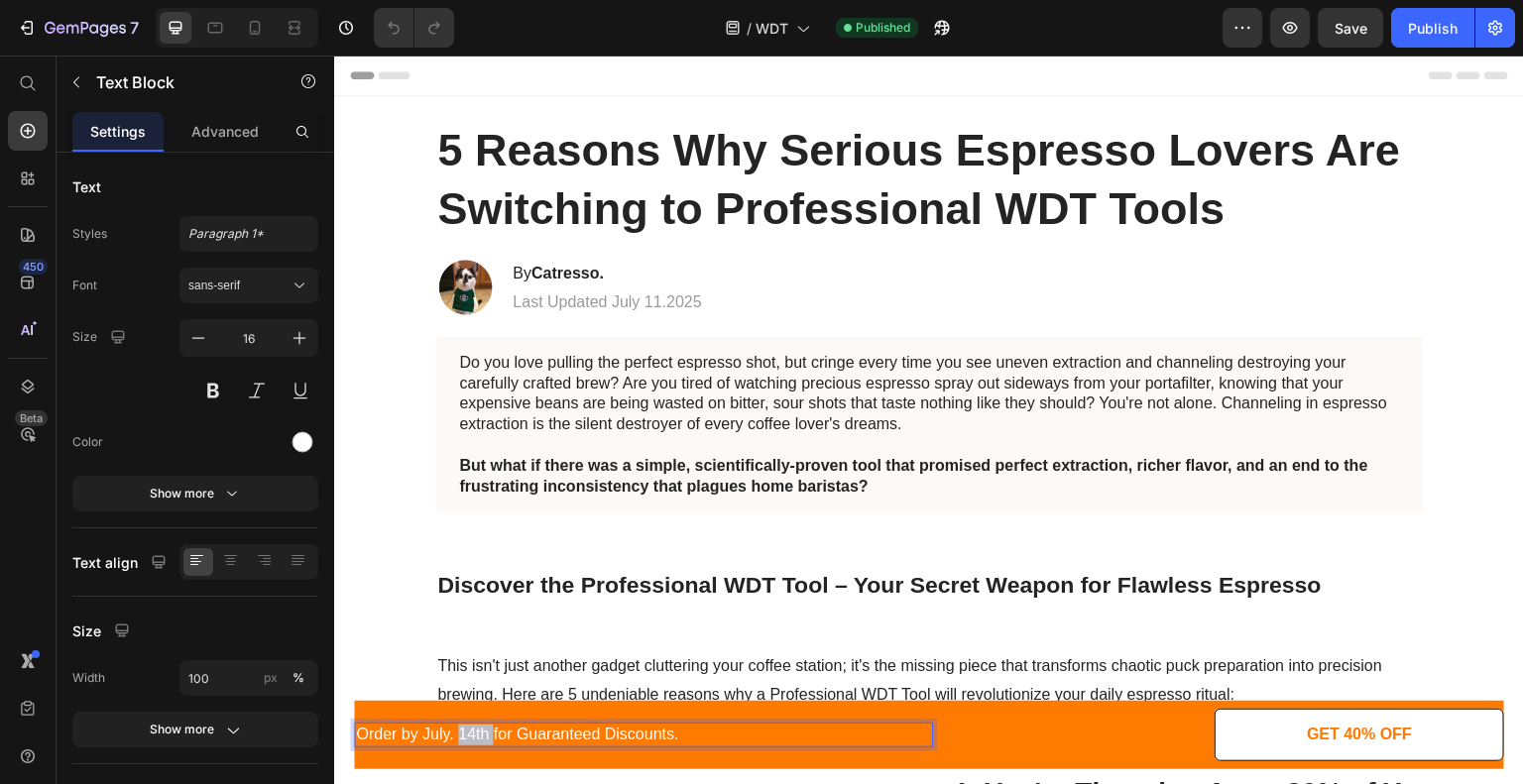 click on "Order by July. 14th for Guaranteed Discounts." at bounding box center [642, 734] 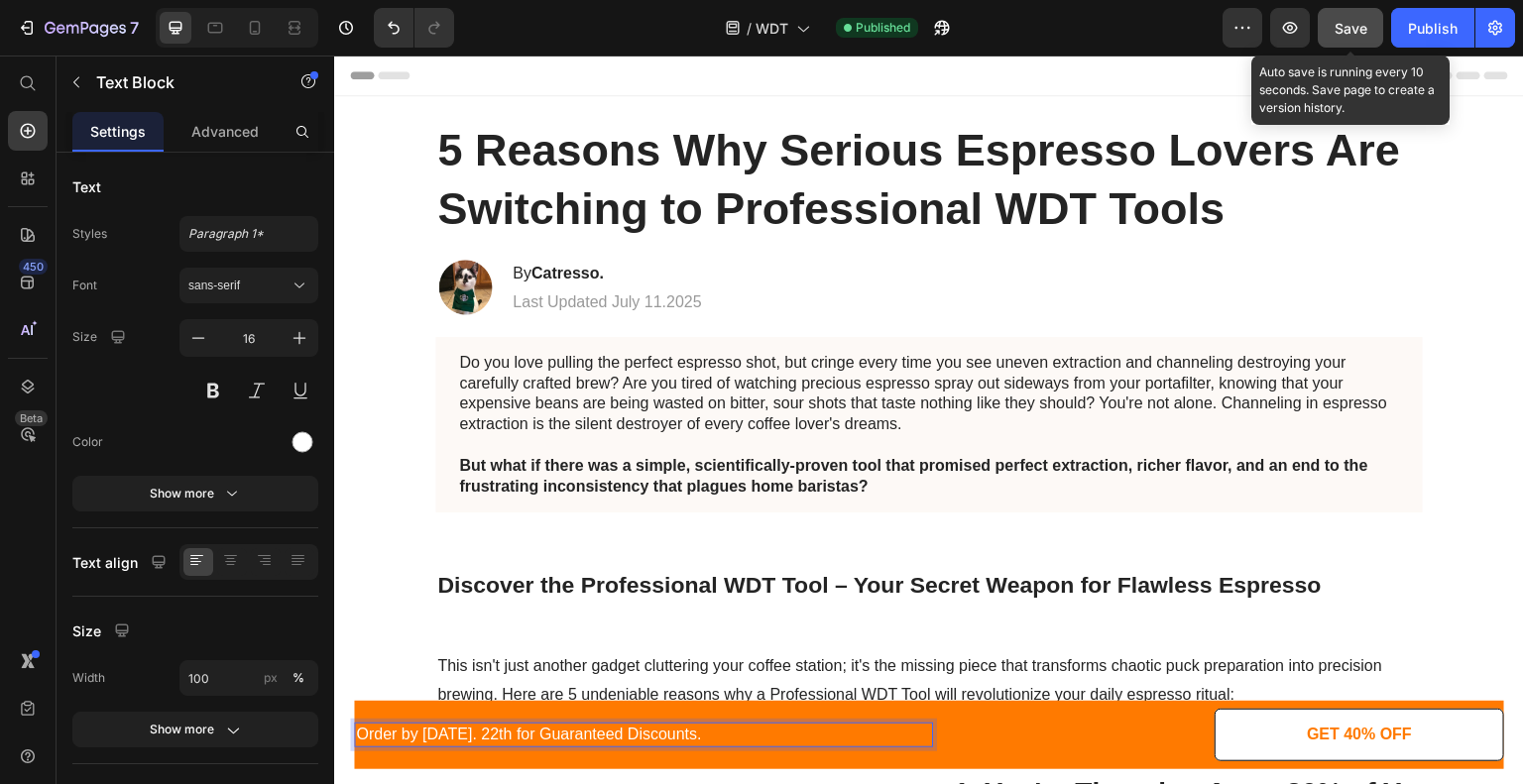 click on "Save" at bounding box center [1350, 28] 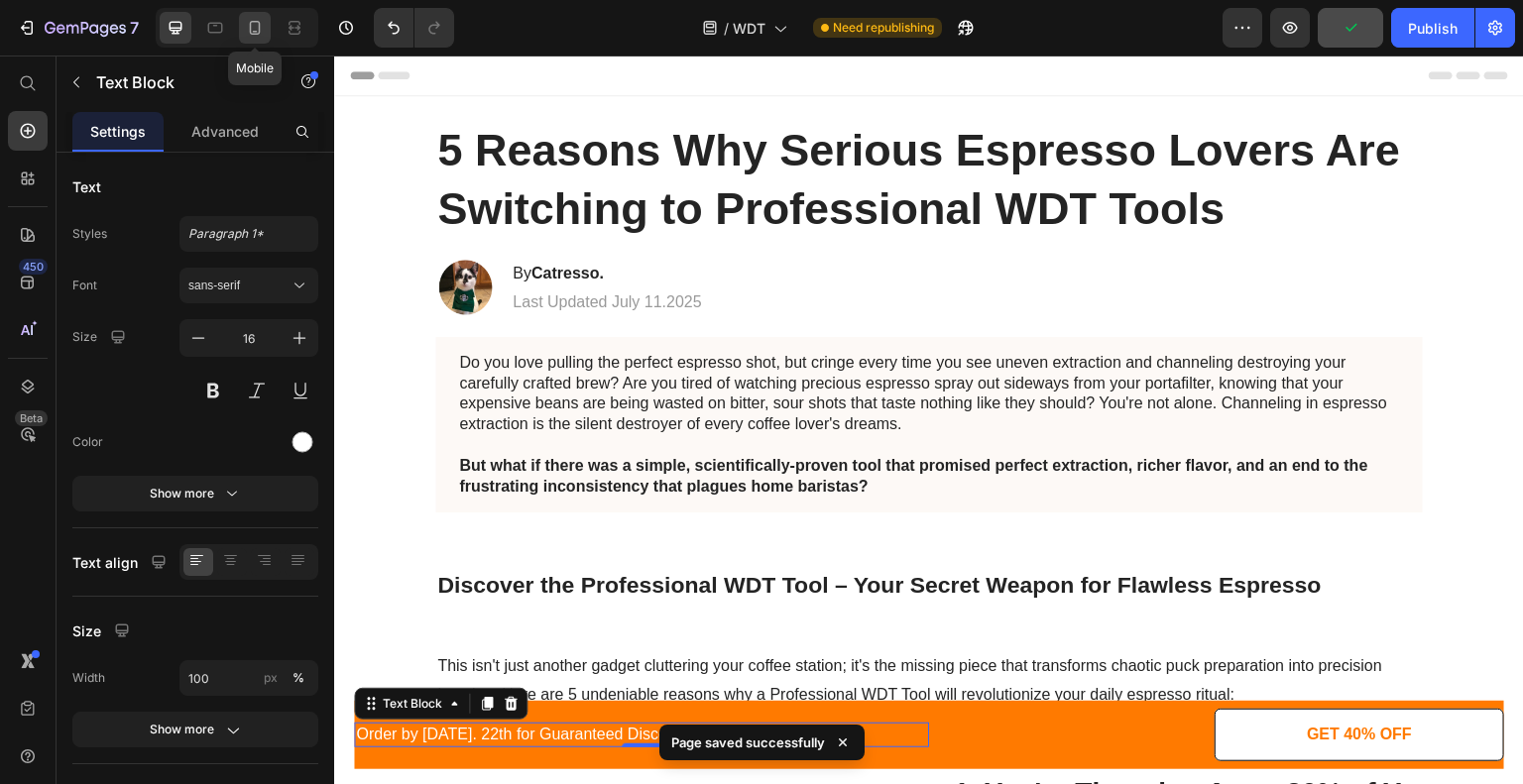 click 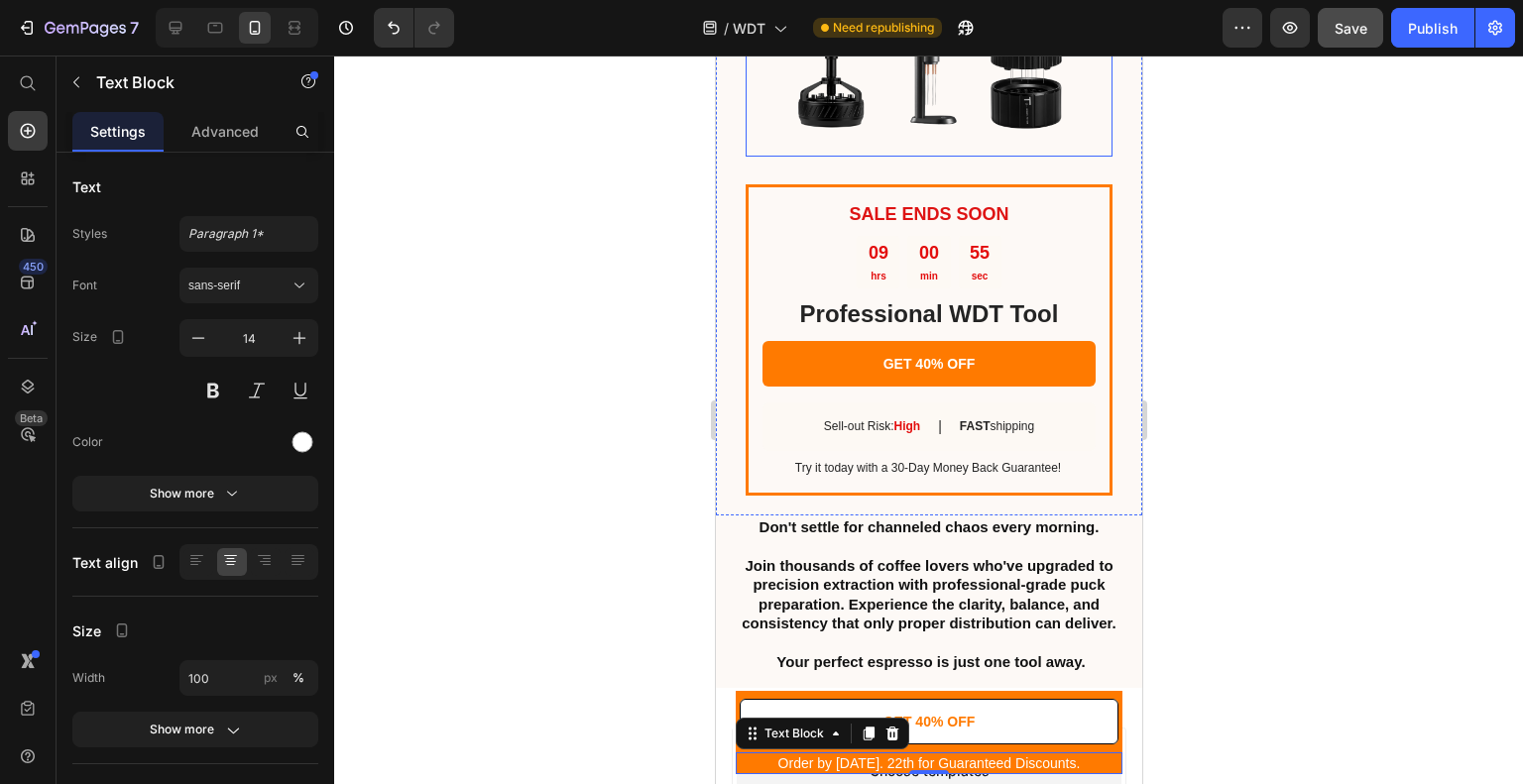scroll, scrollTop: 4865, scrollLeft: 0, axis: vertical 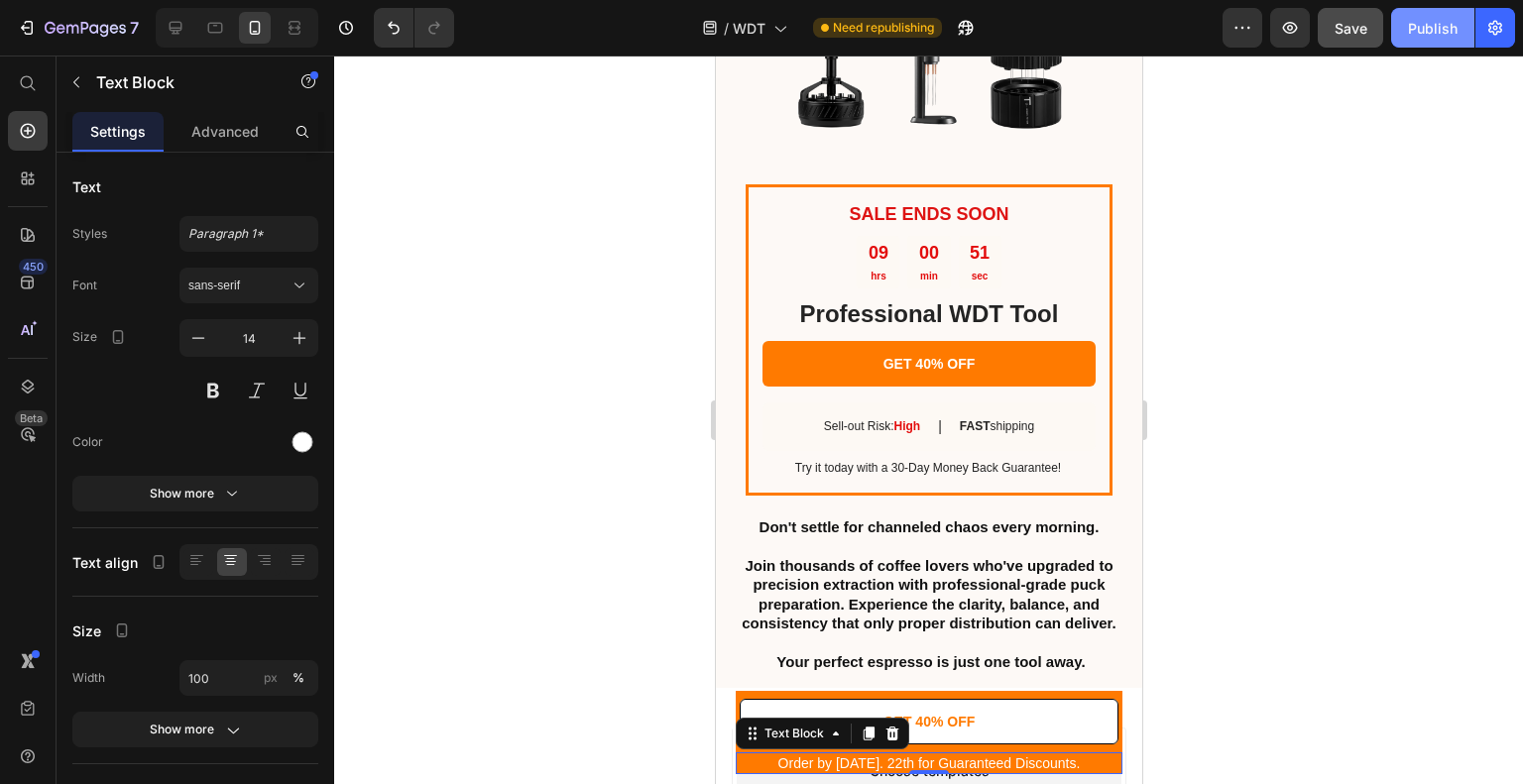 click on "Publish" 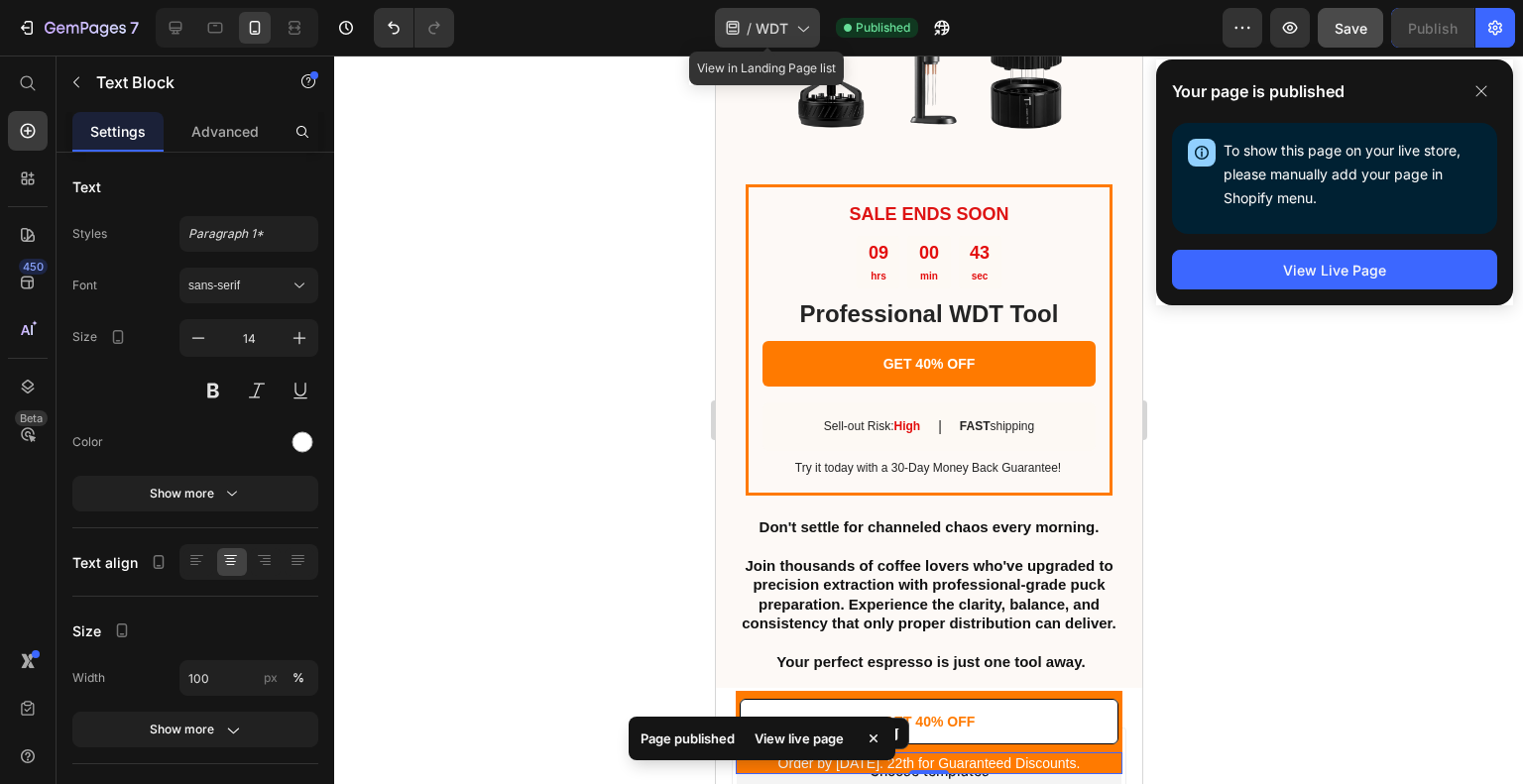 click on "WDT" at bounding box center [771, 28] 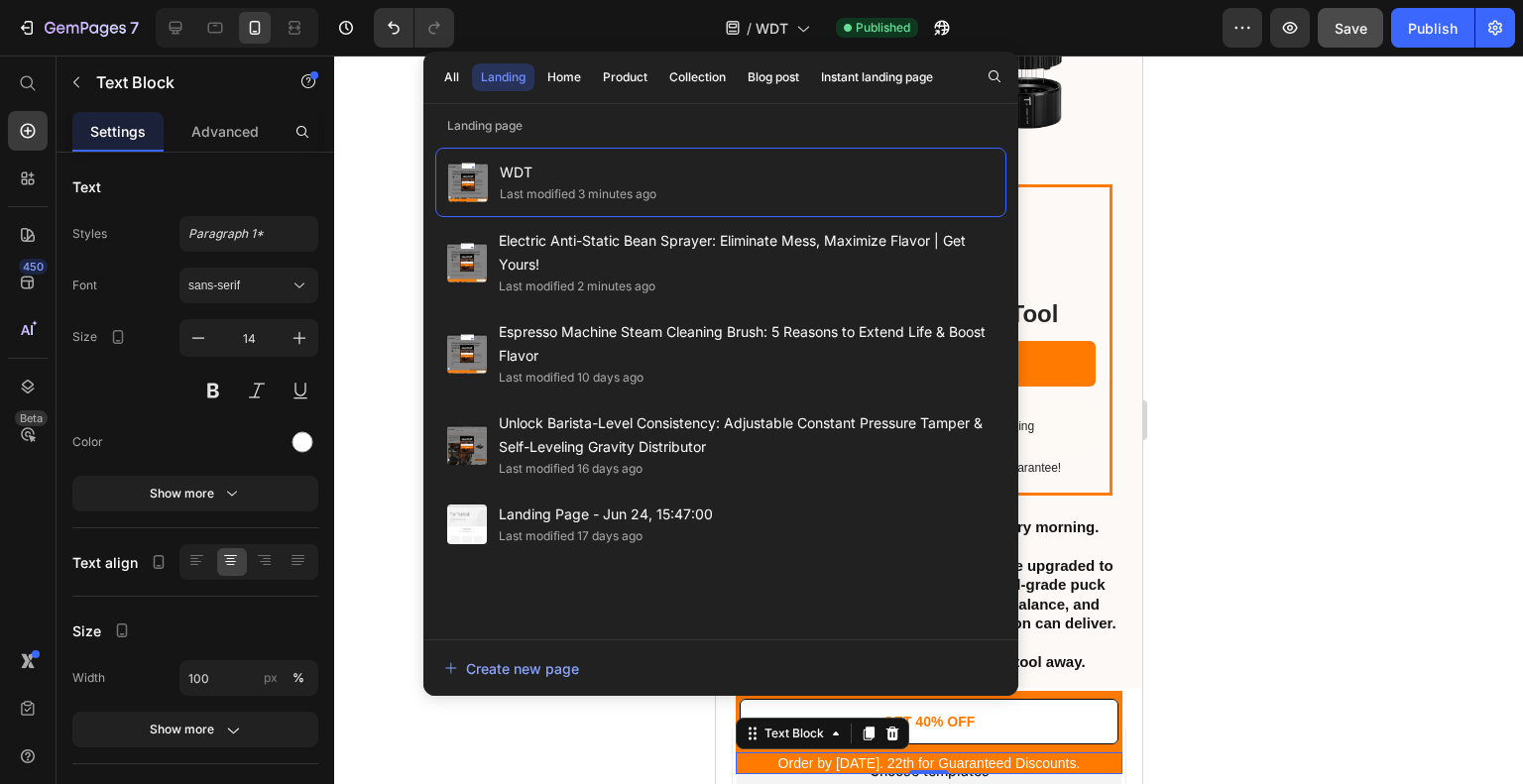 click 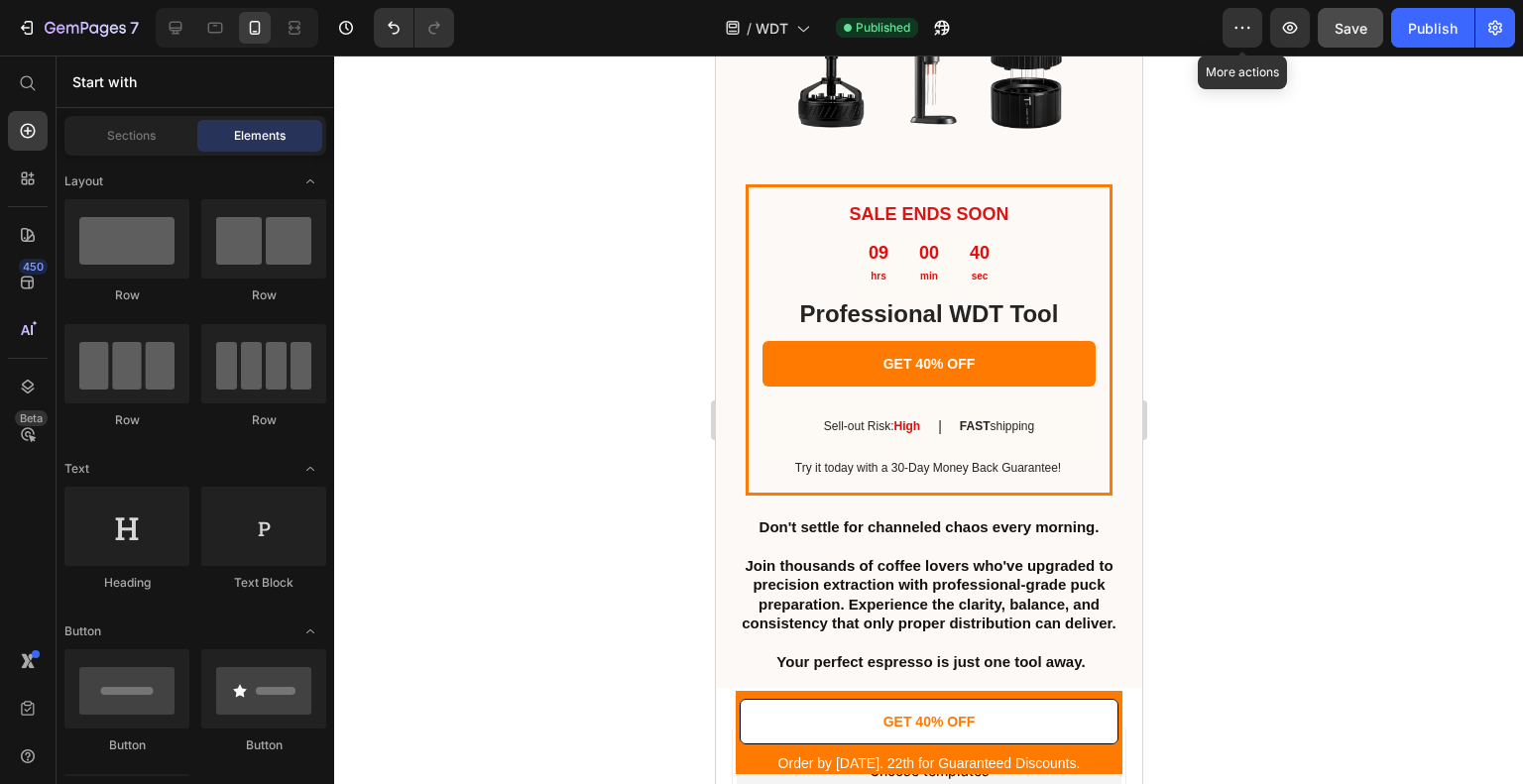 click on "7  Version history  /  WDT Published More actions Preview  Save   Publish" 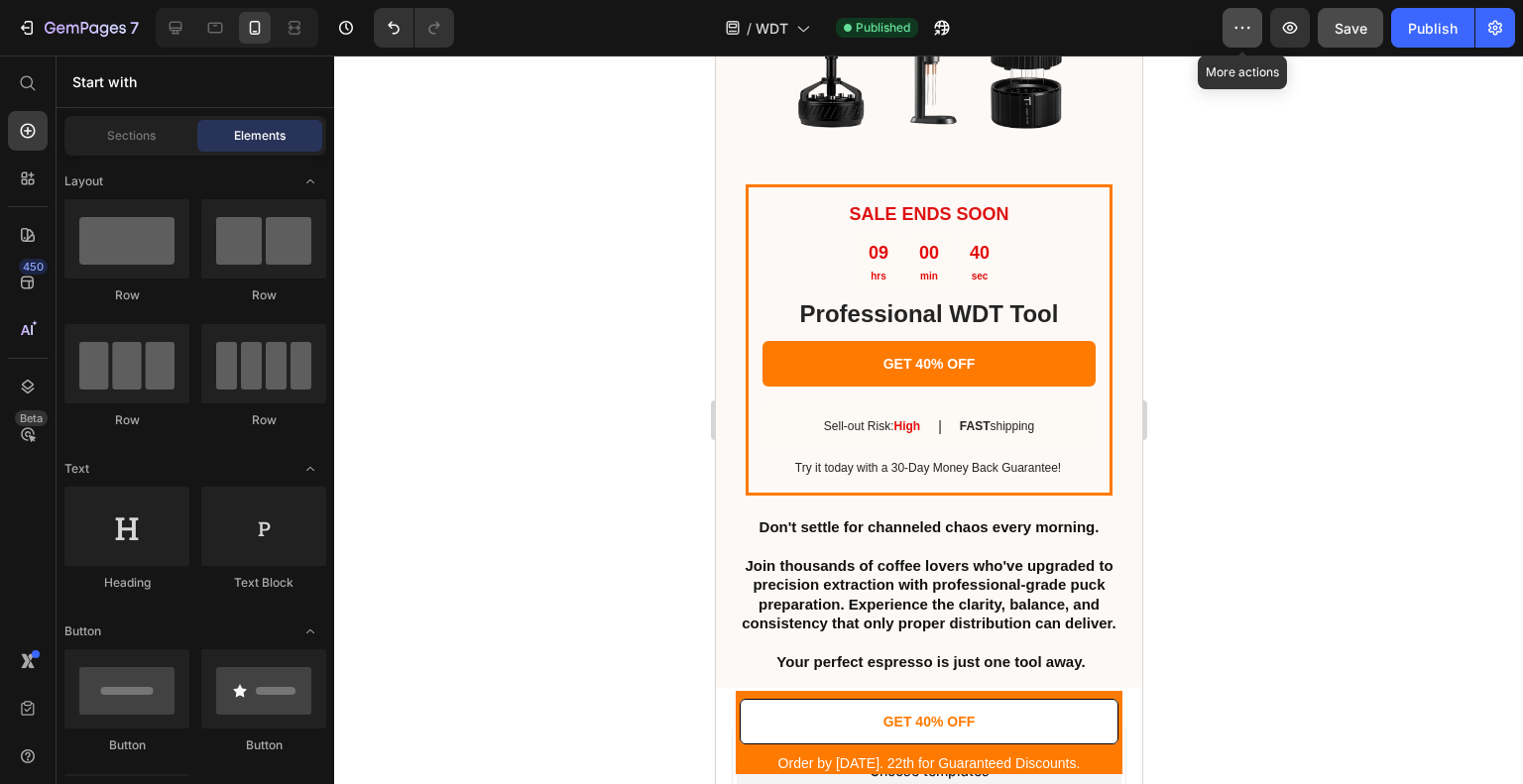 click 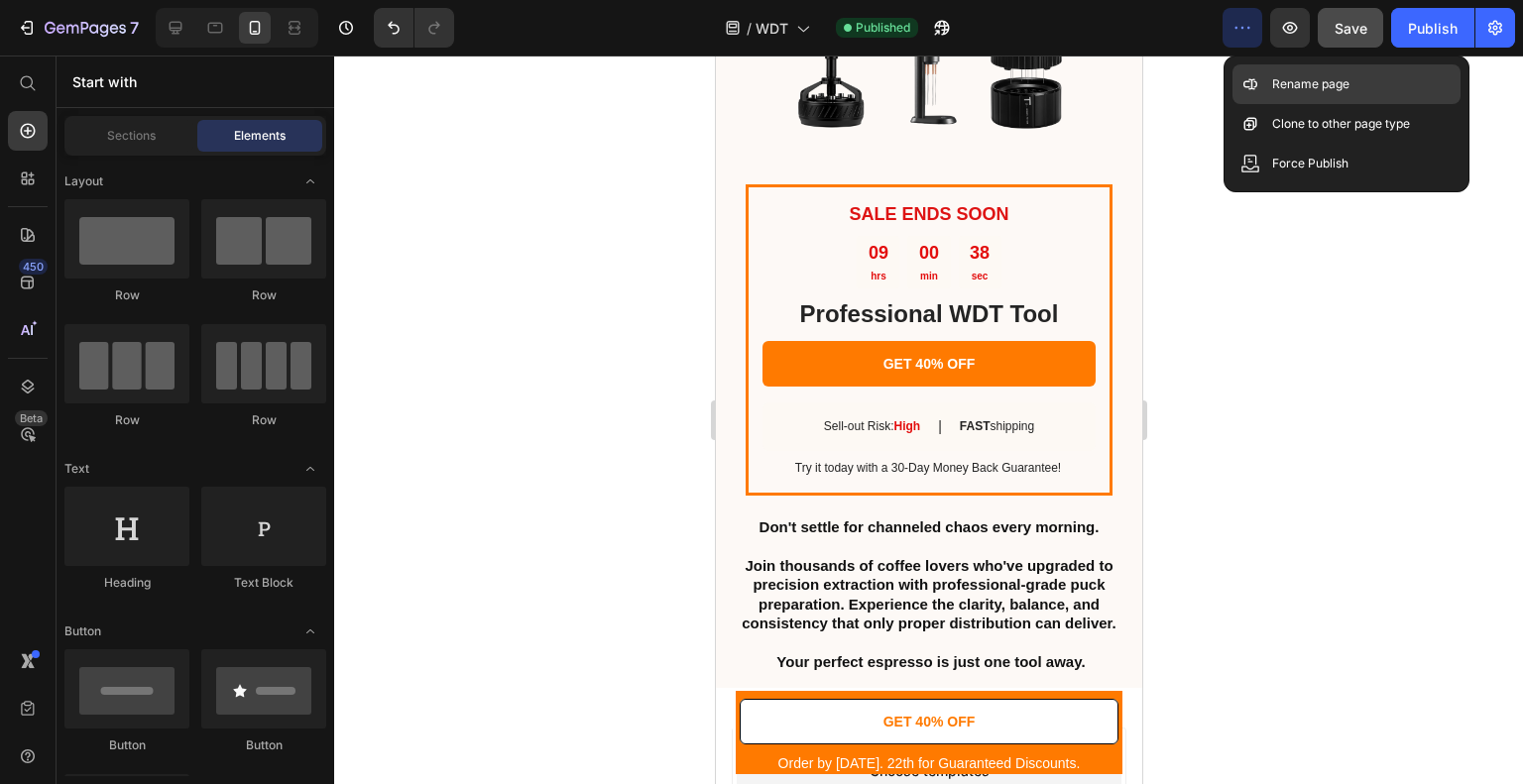 click on "Rename page" 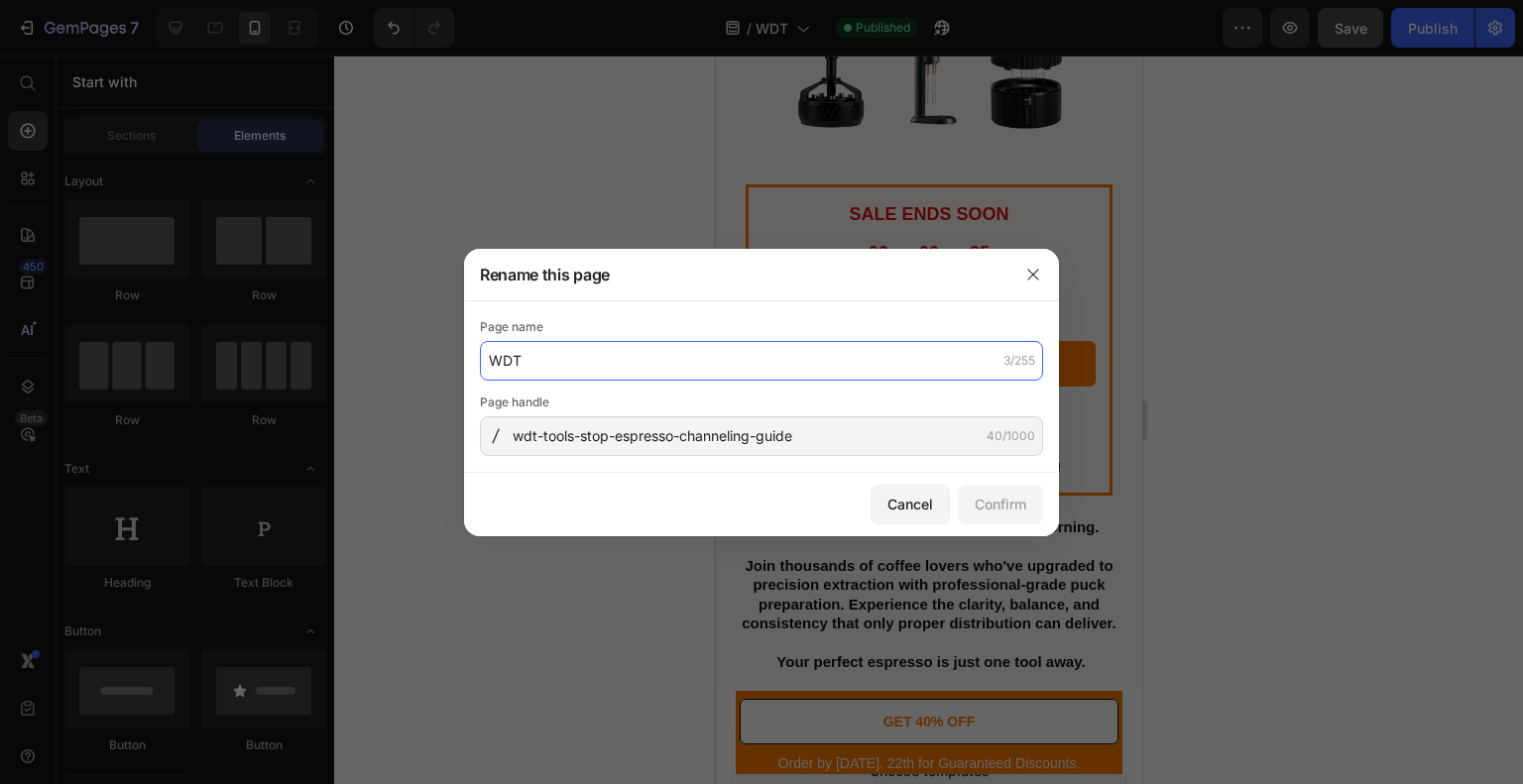 click on "WDT" 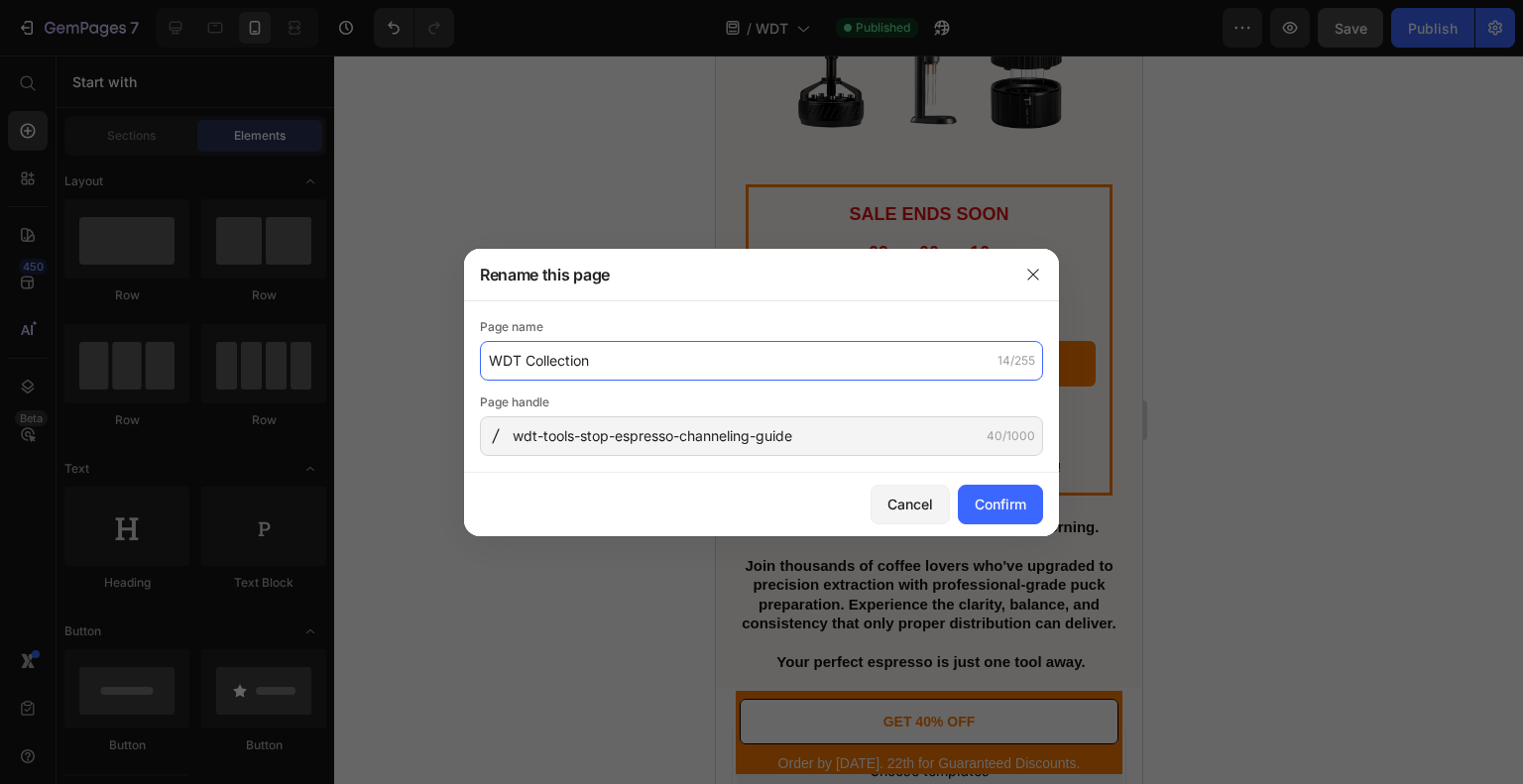 paste on "5 Reasons Why Your Espresso Shots Are Channeling (And How WDT Tools Fix It)" 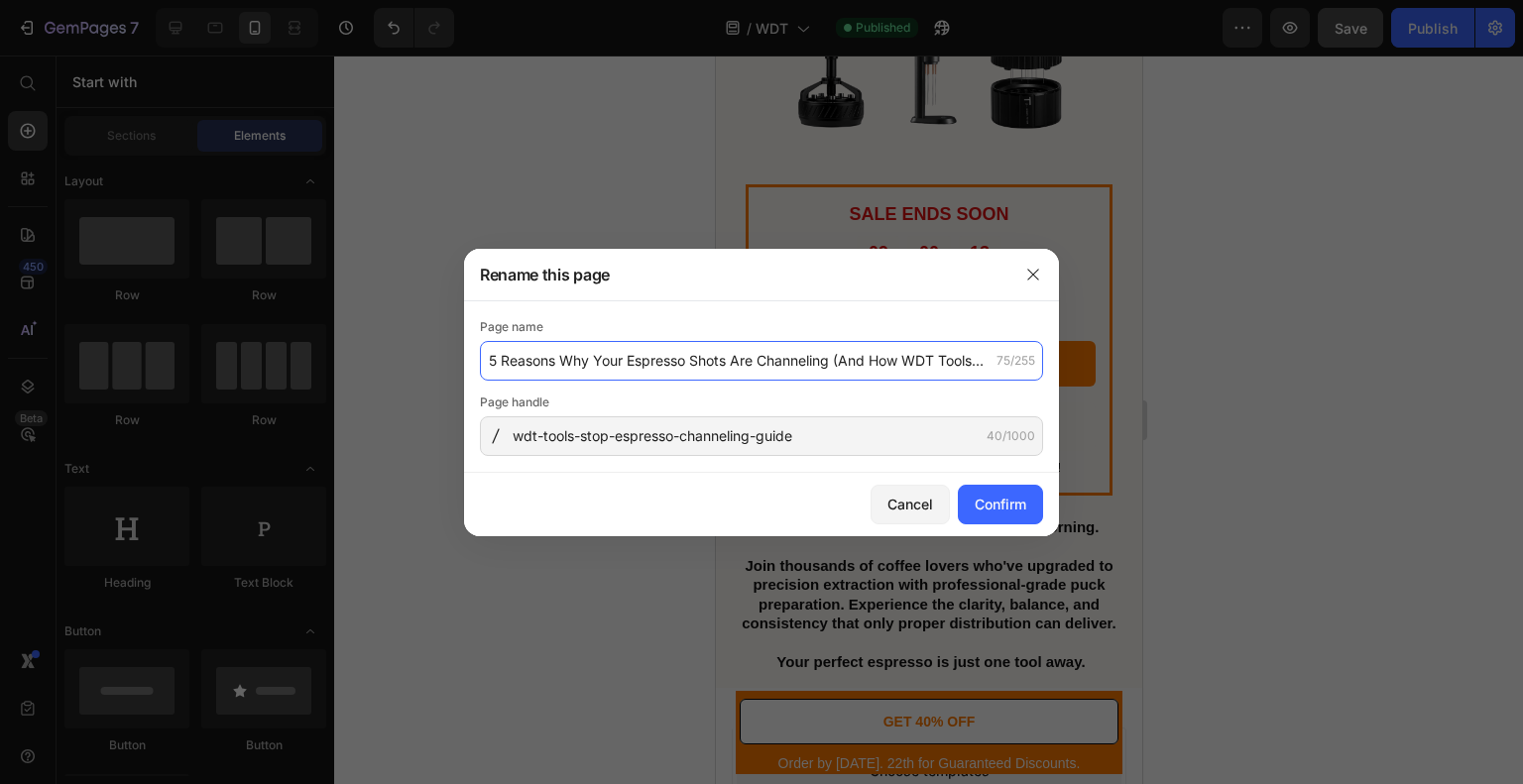 scroll, scrollTop: 0, scrollLeft: 33, axis: horizontal 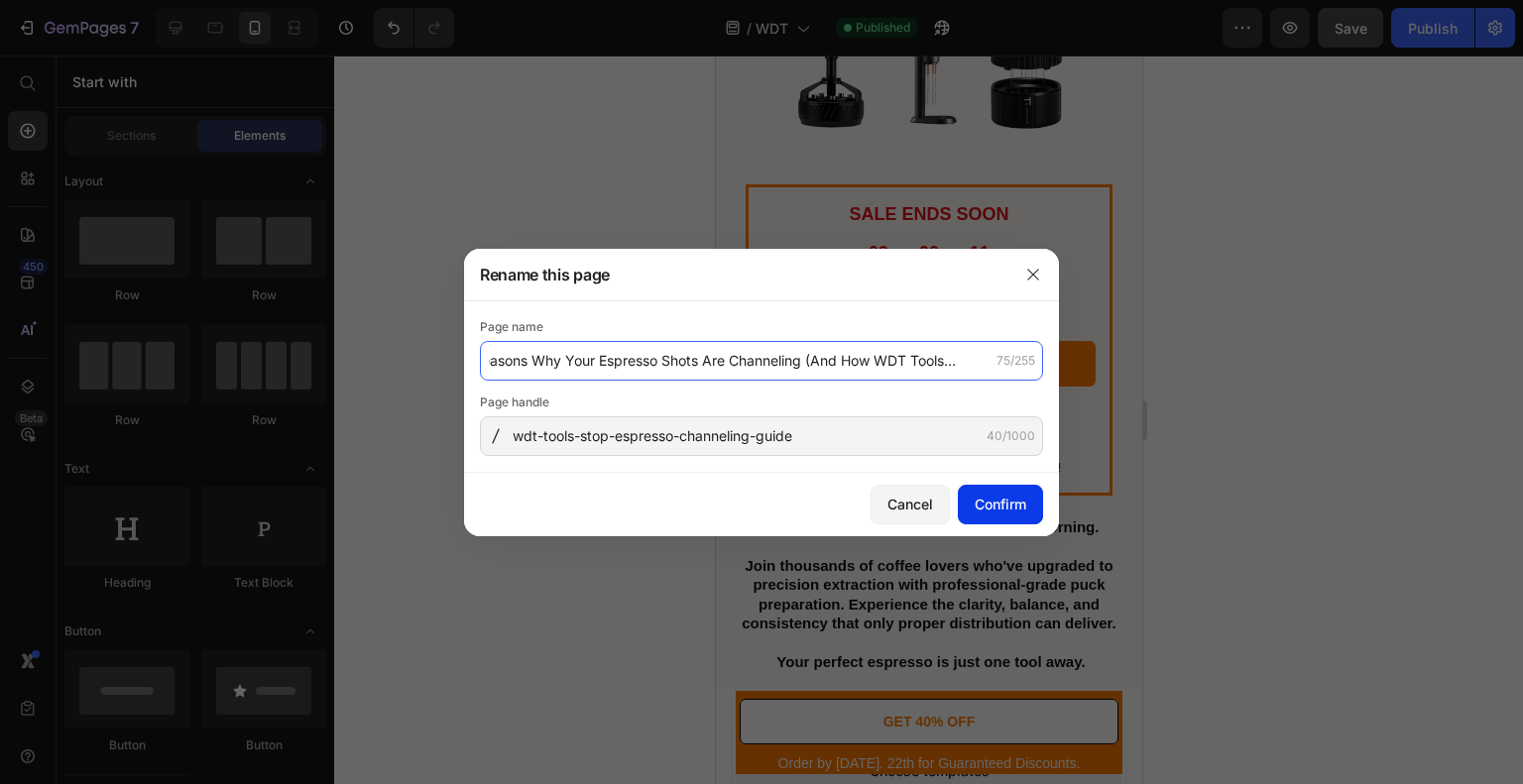 type on "5 Reasons Why Your Espresso Shots Are Channeling (And How WDT Tools Fix It)" 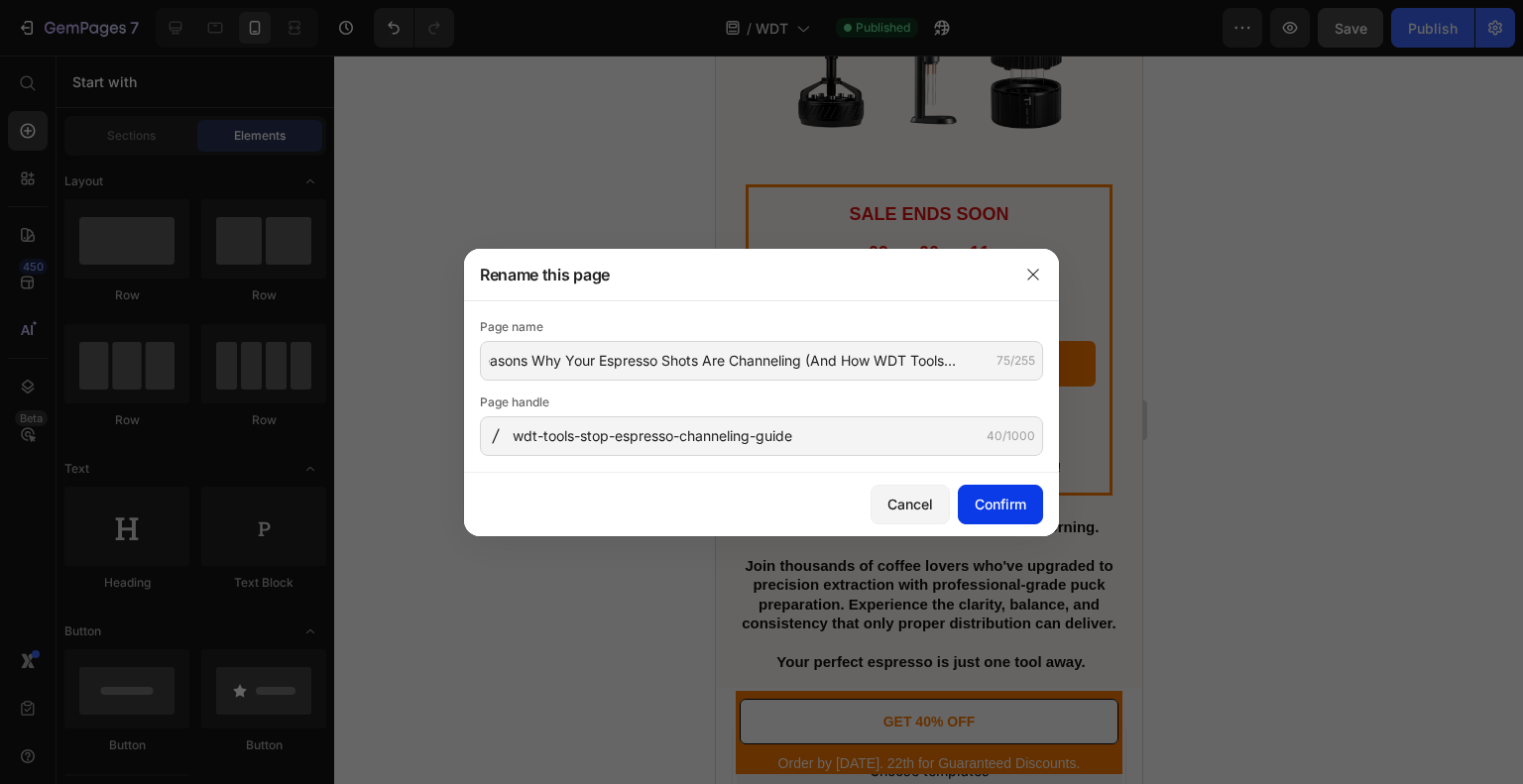 click on "Confirm" at bounding box center (1000, 504) 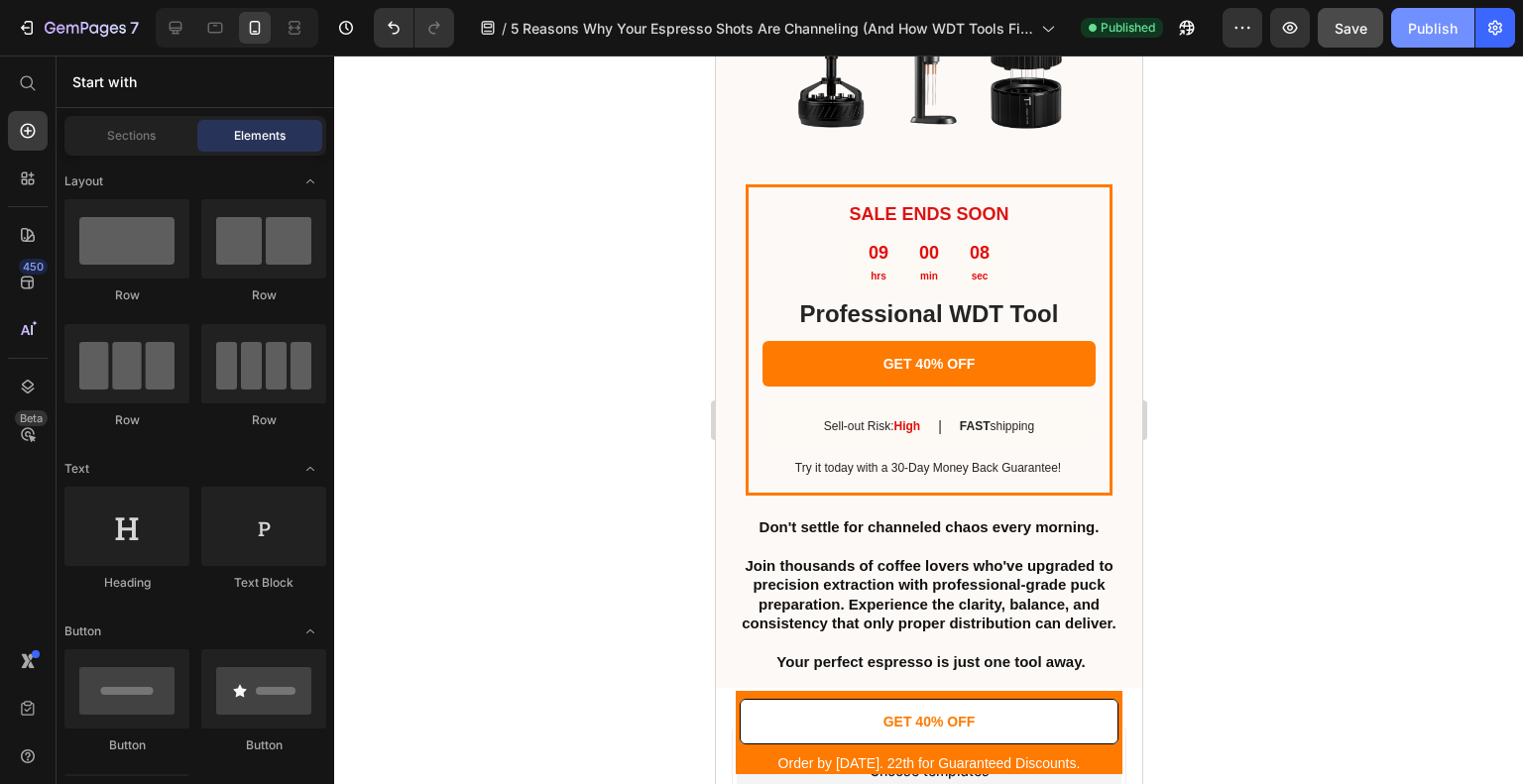 click on "Publish" at bounding box center [1433, 28] 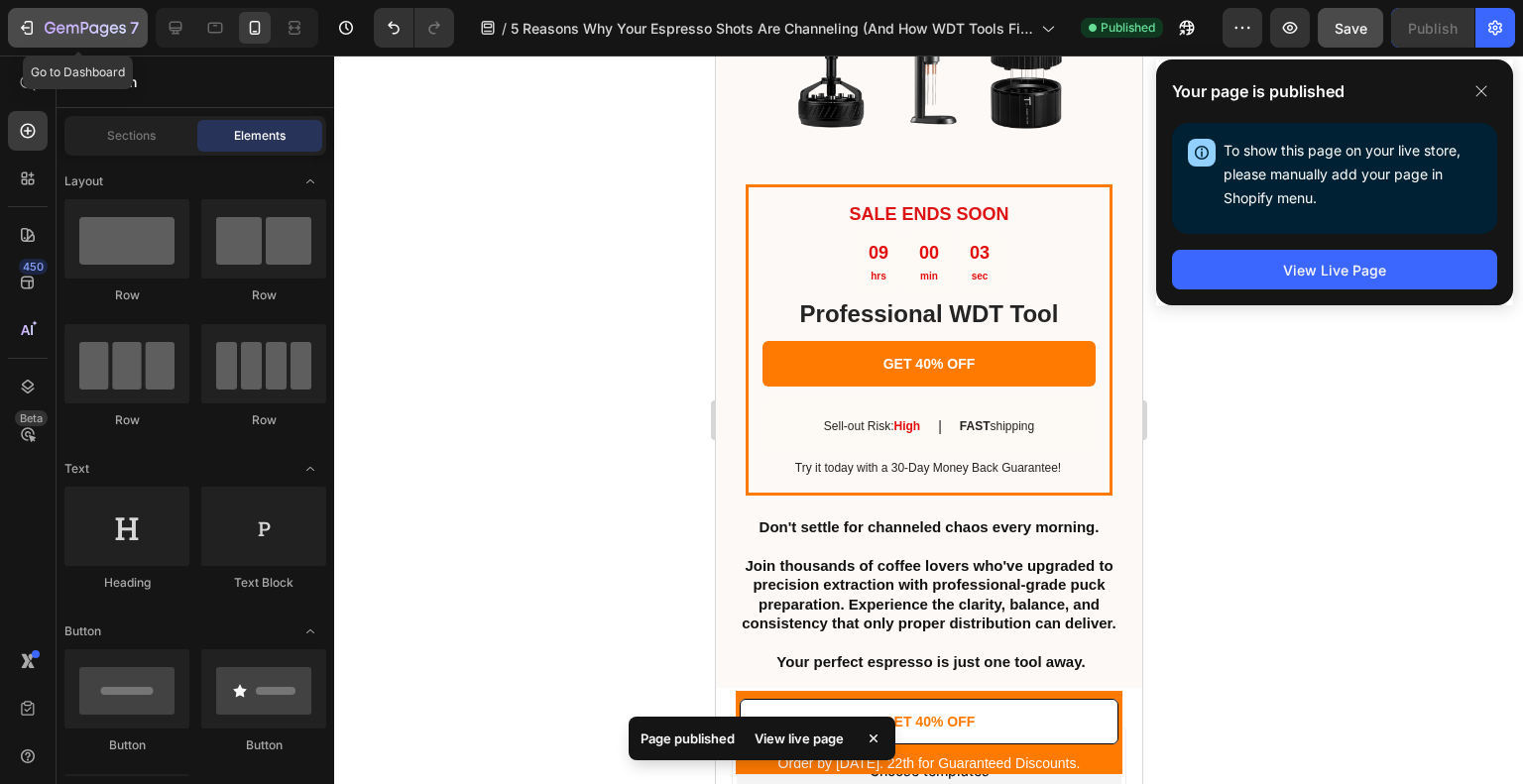 click 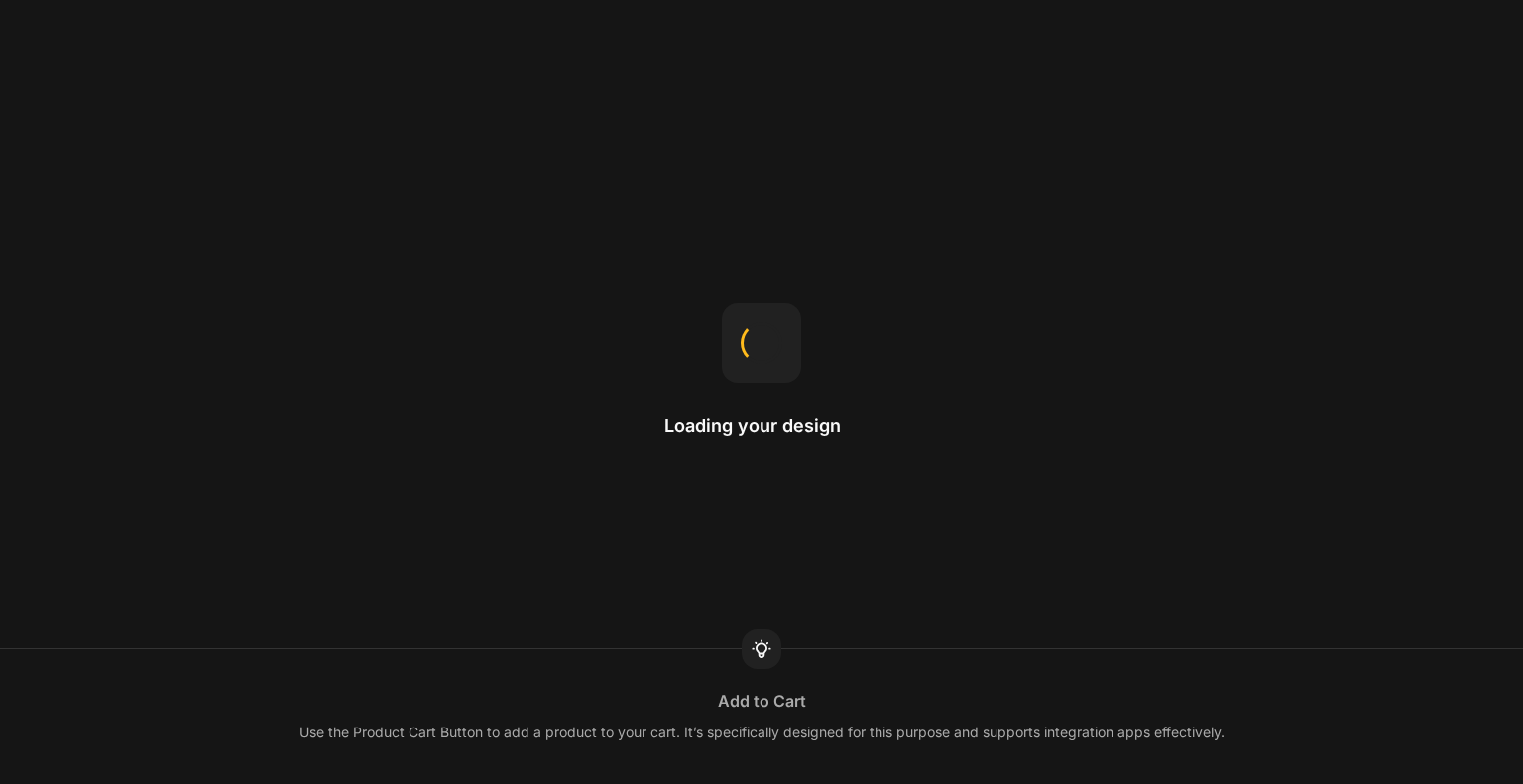 scroll, scrollTop: 0, scrollLeft: 0, axis: both 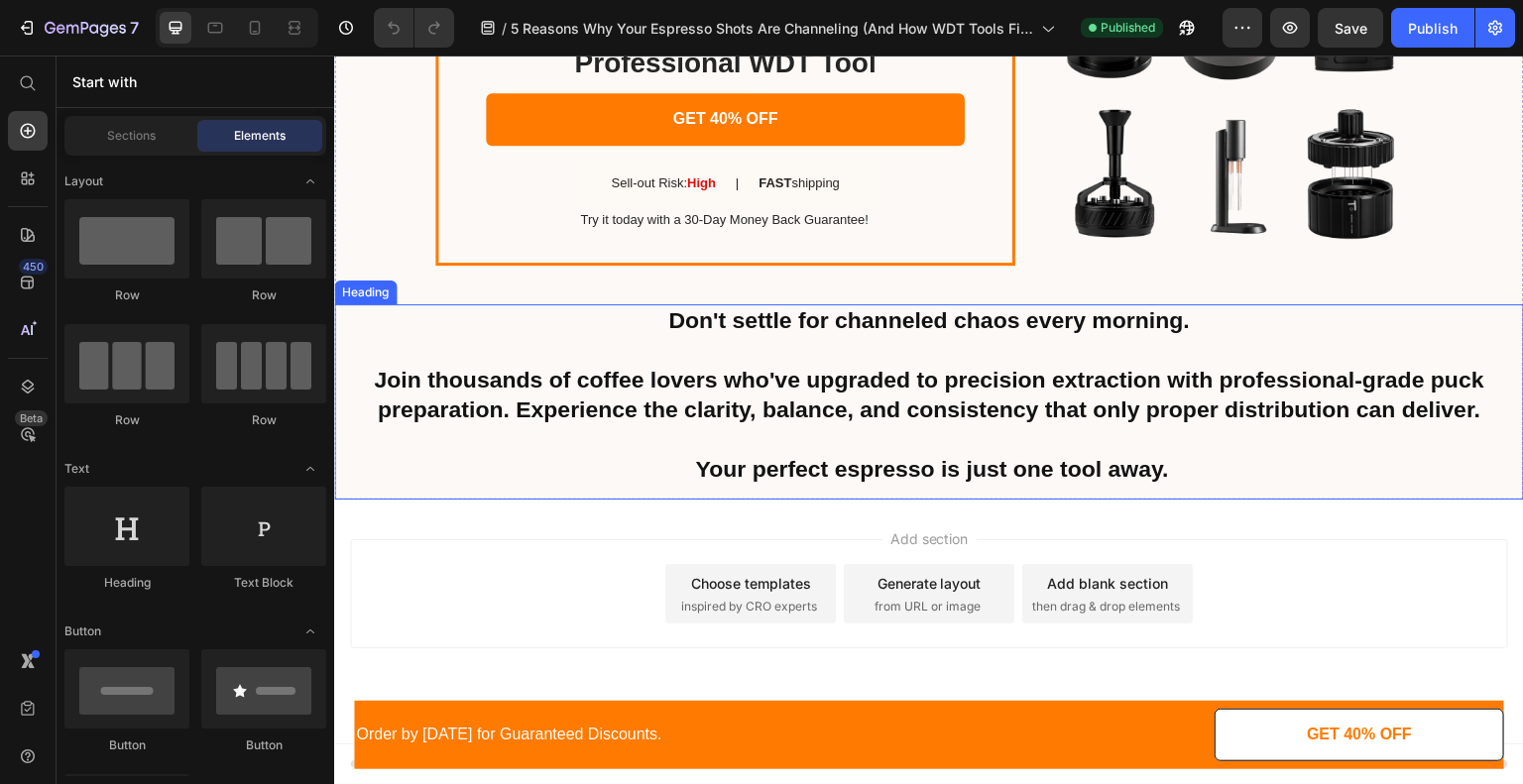 click on "Don't settle for channeled chaos every morning.  Join thousands of coffee lovers who've upgraded to precision extraction with professional-grade puck preparation. Experience the clarity, balance, and consistency that only proper distribution can deliver.   Your perfect espresso is just one tool away." at bounding box center [929, 401] 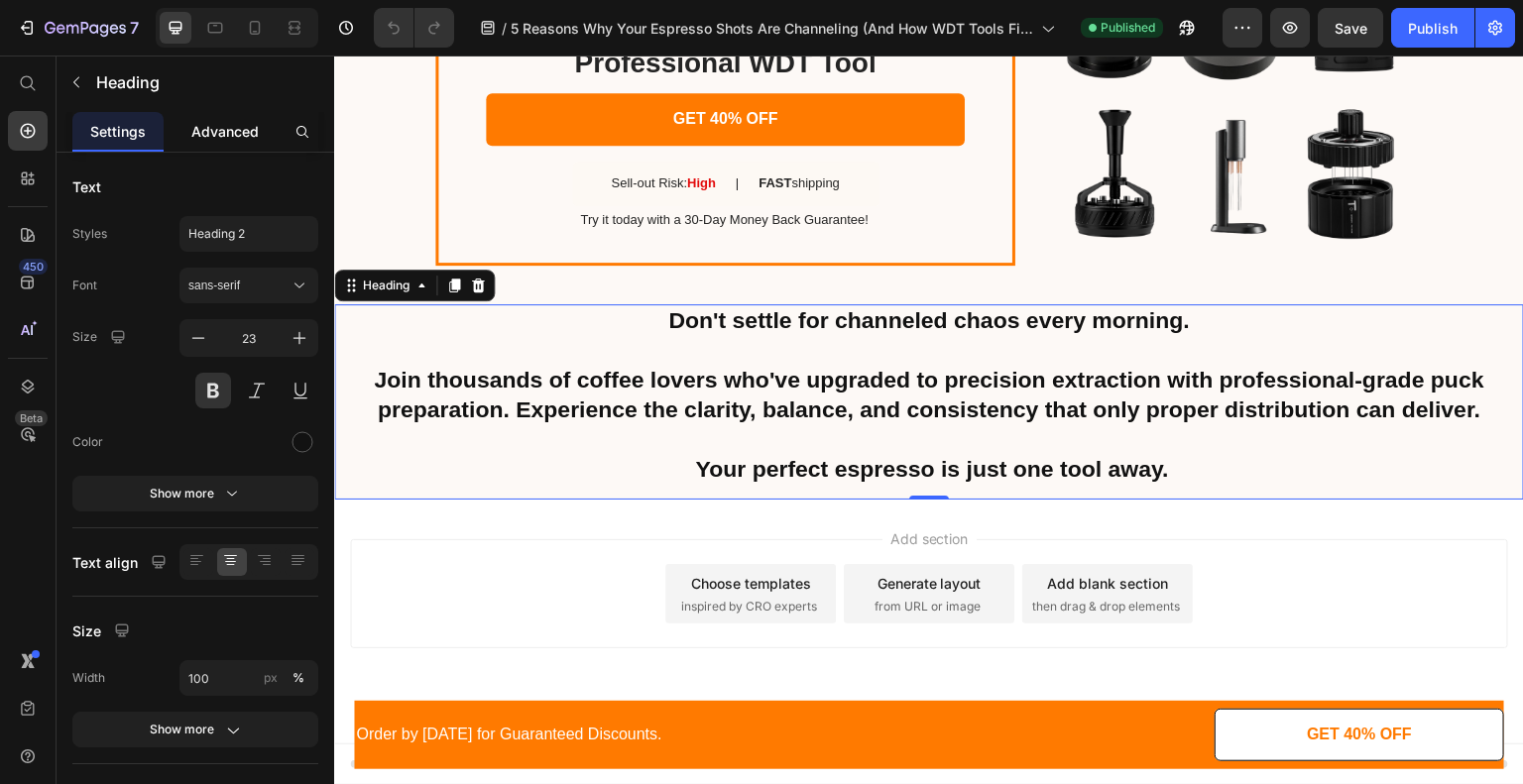 click on "Advanced" at bounding box center [225, 131] 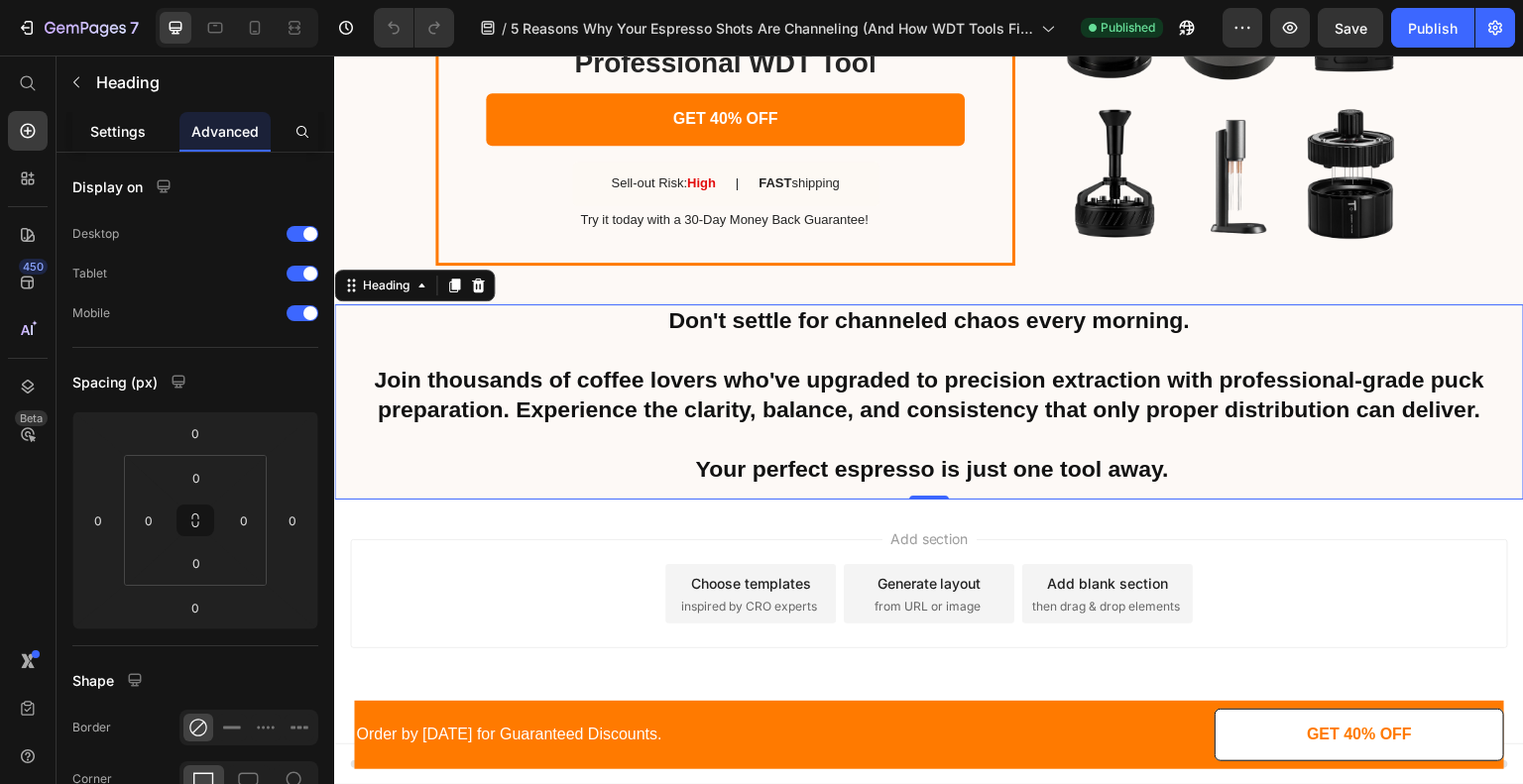 click on "Settings" at bounding box center (118, 131) 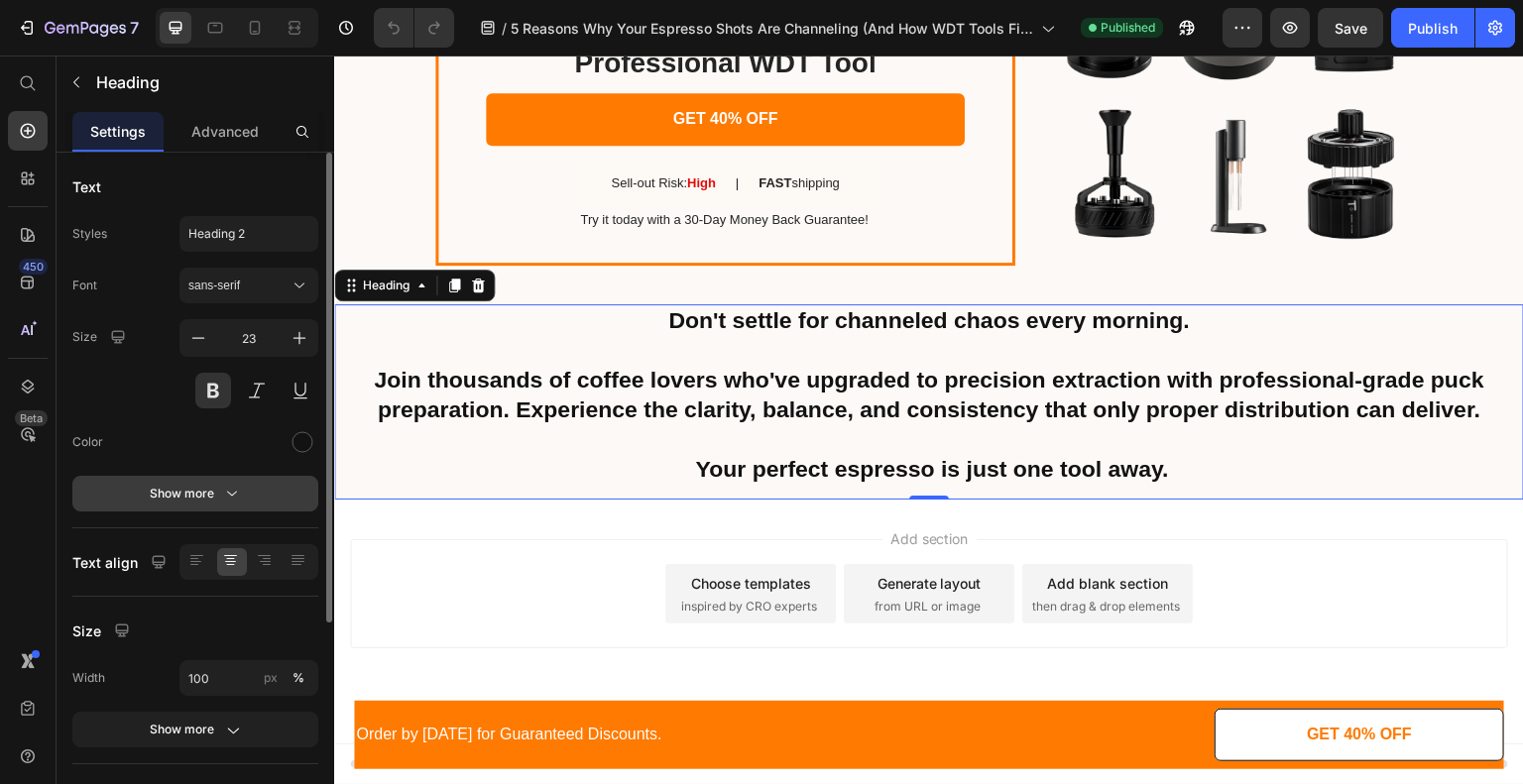click on "Show more" at bounding box center [195, 494] 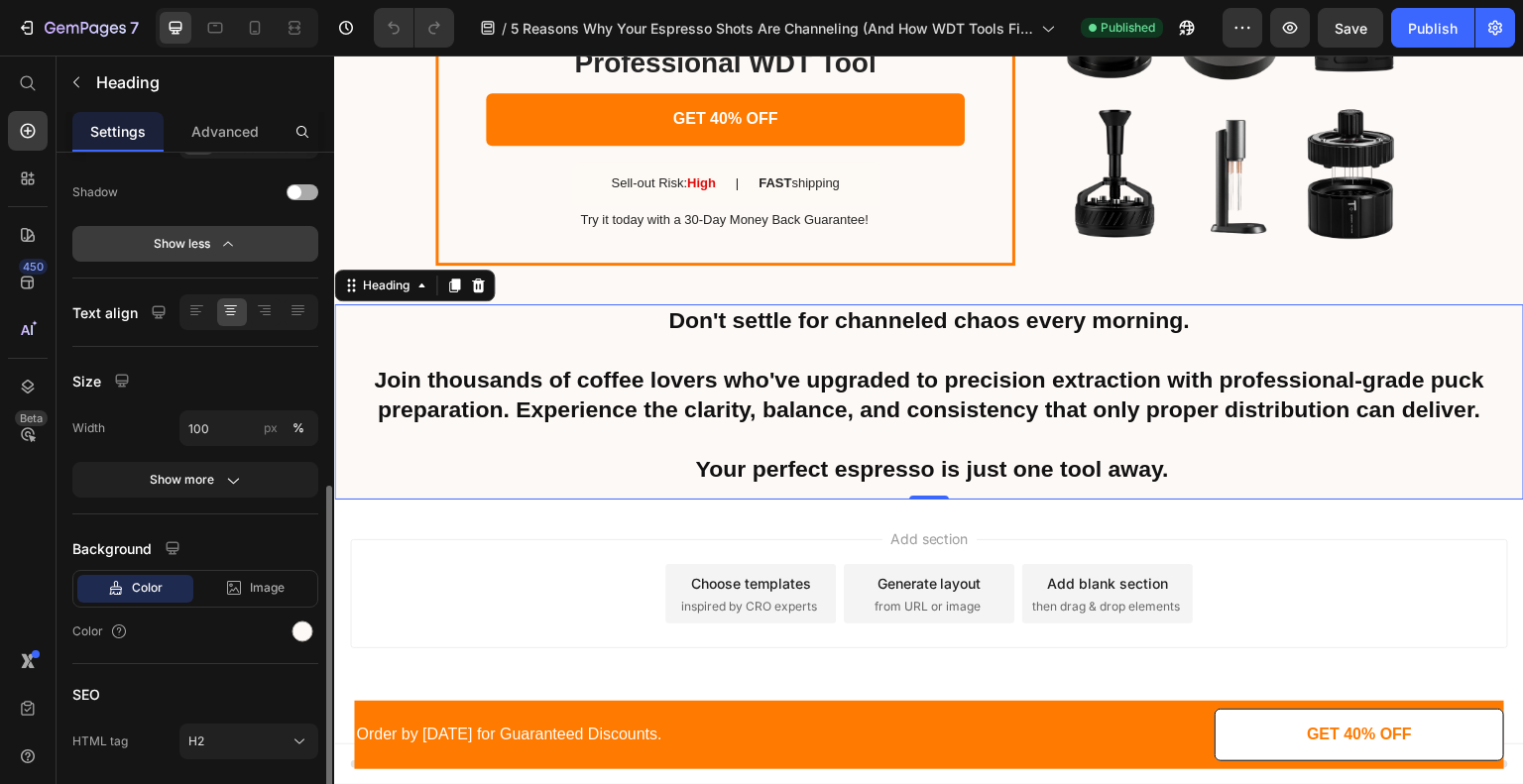 scroll, scrollTop: 547, scrollLeft: 0, axis: vertical 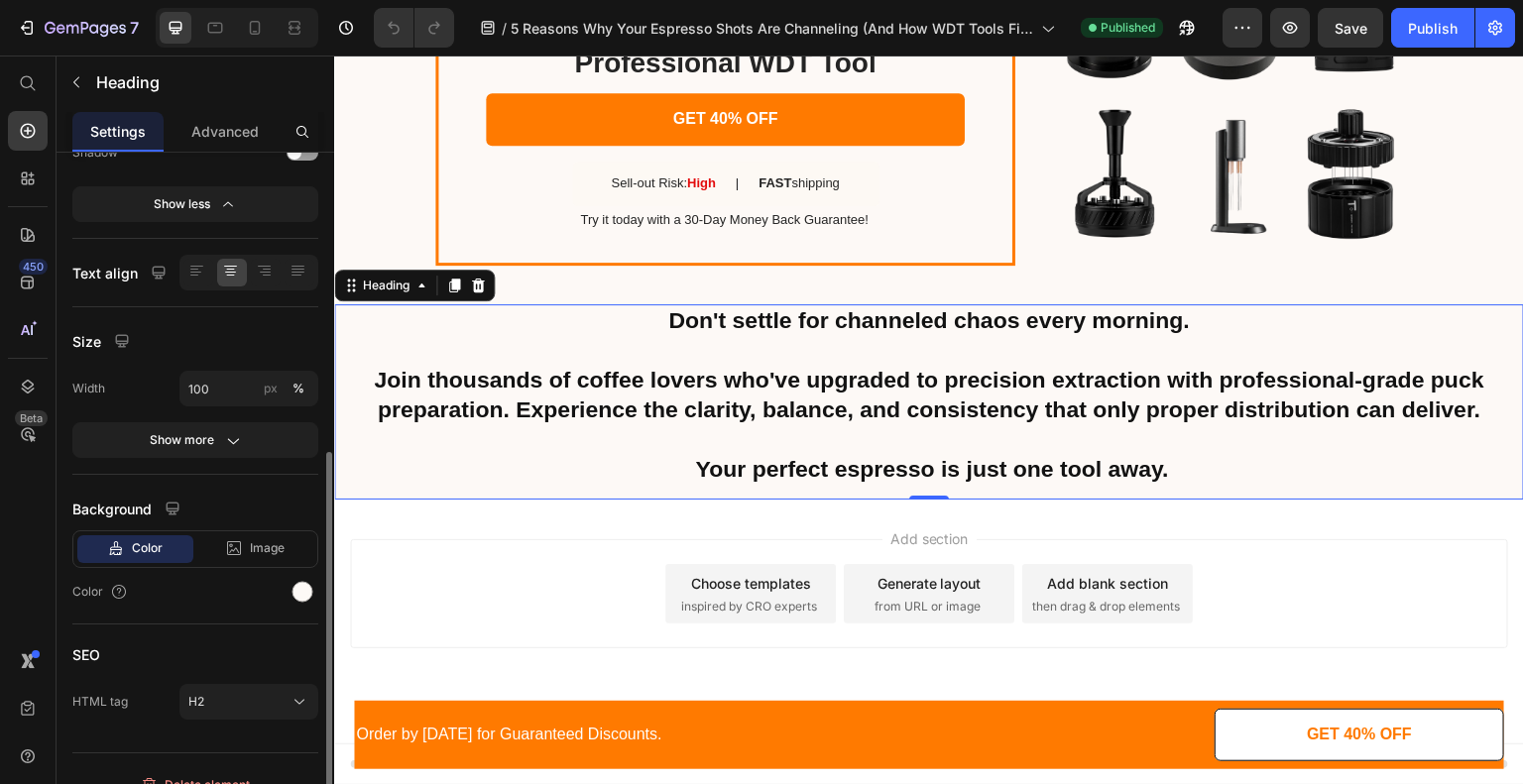 click on "Size Width 100 px % Show more" 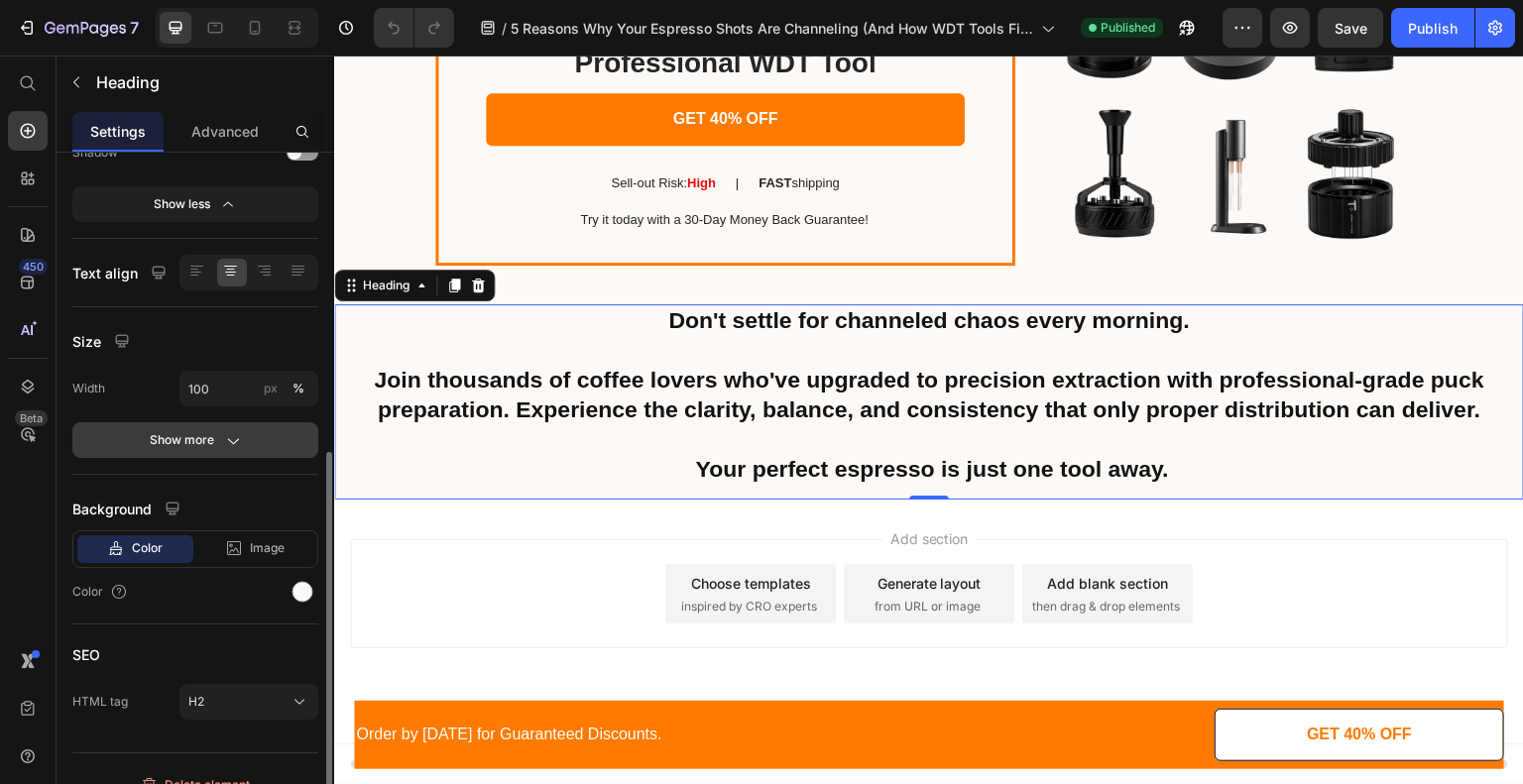 click 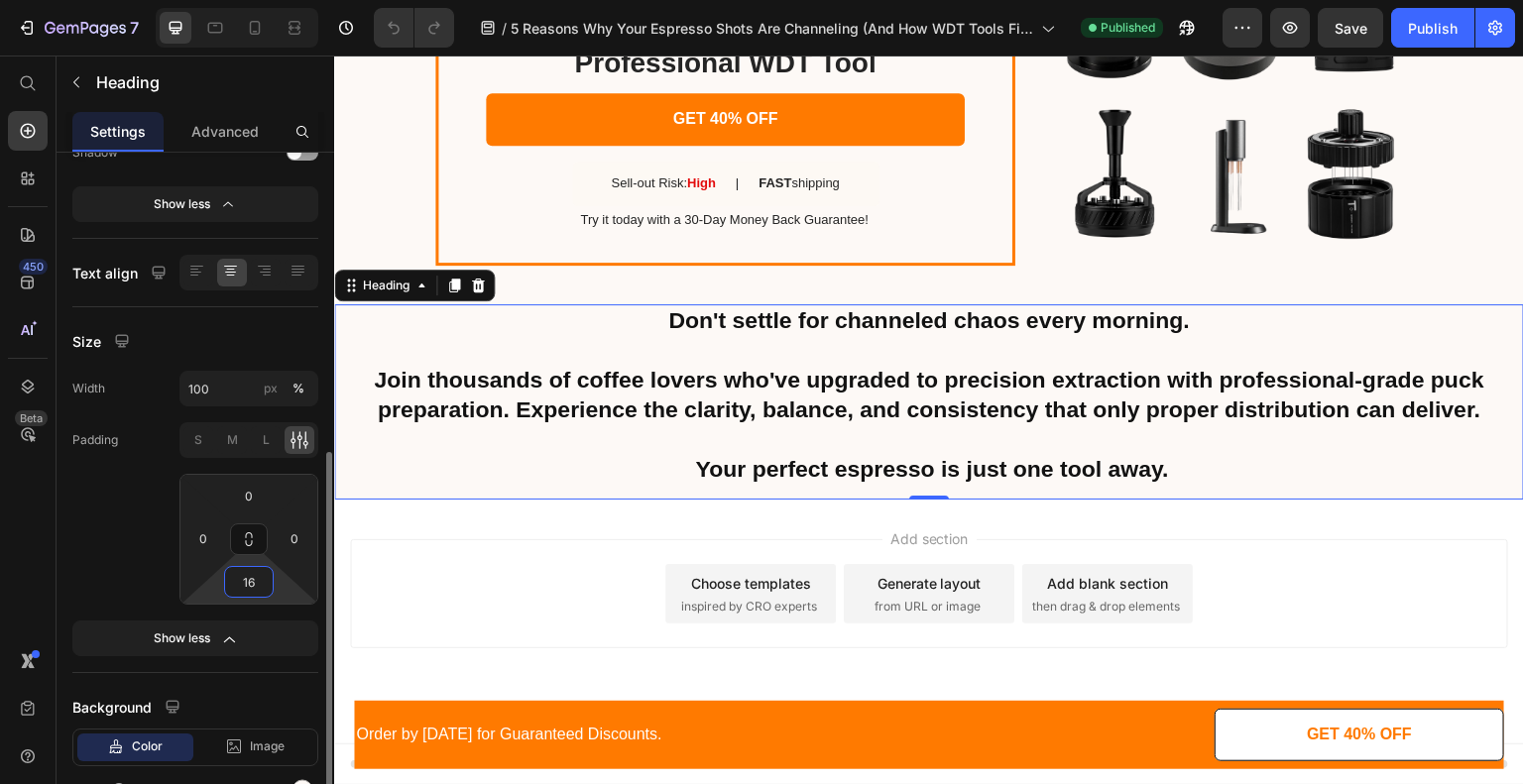 click on "16" at bounding box center (249, 582) 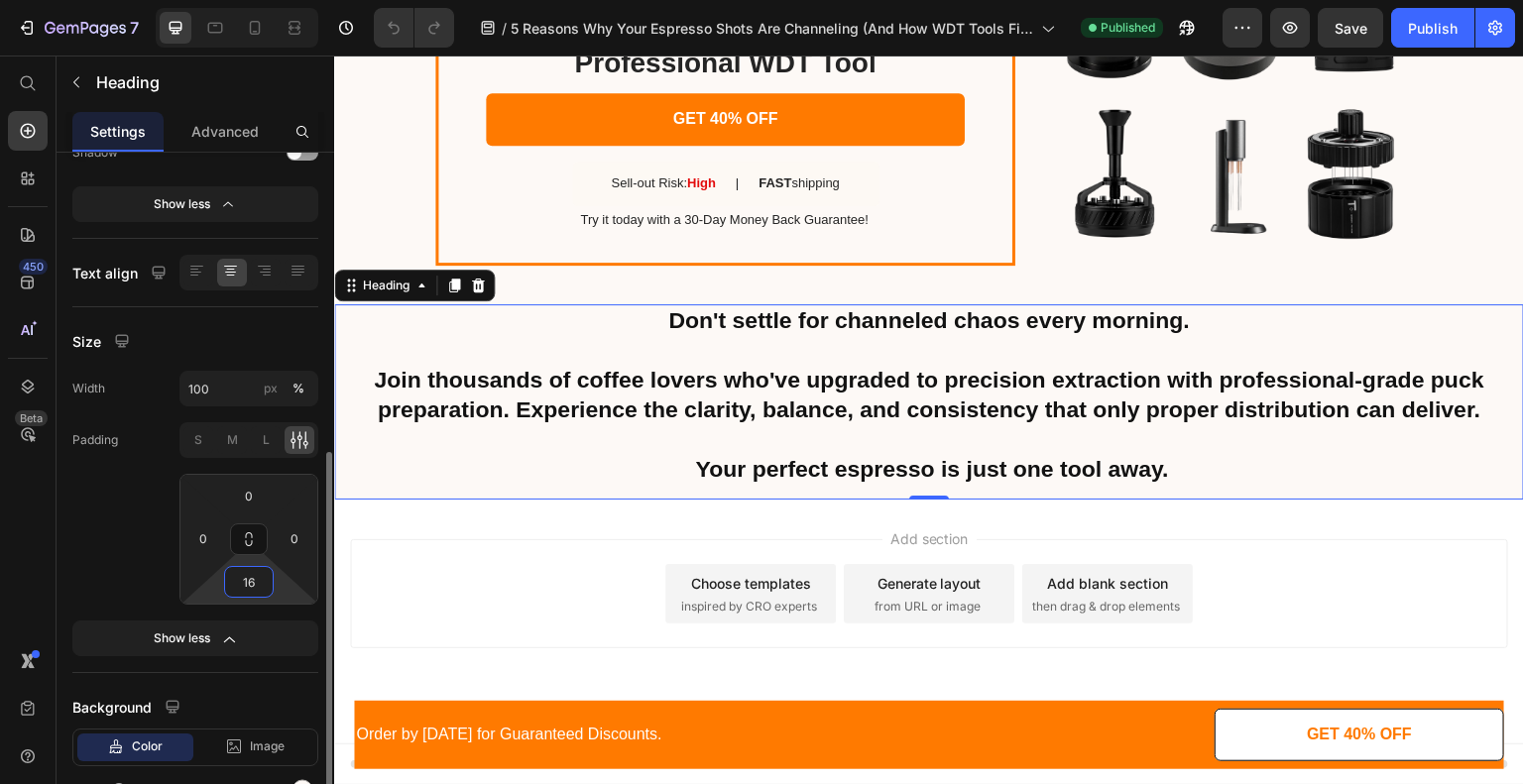 click on "16" at bounding box center (249, 582) 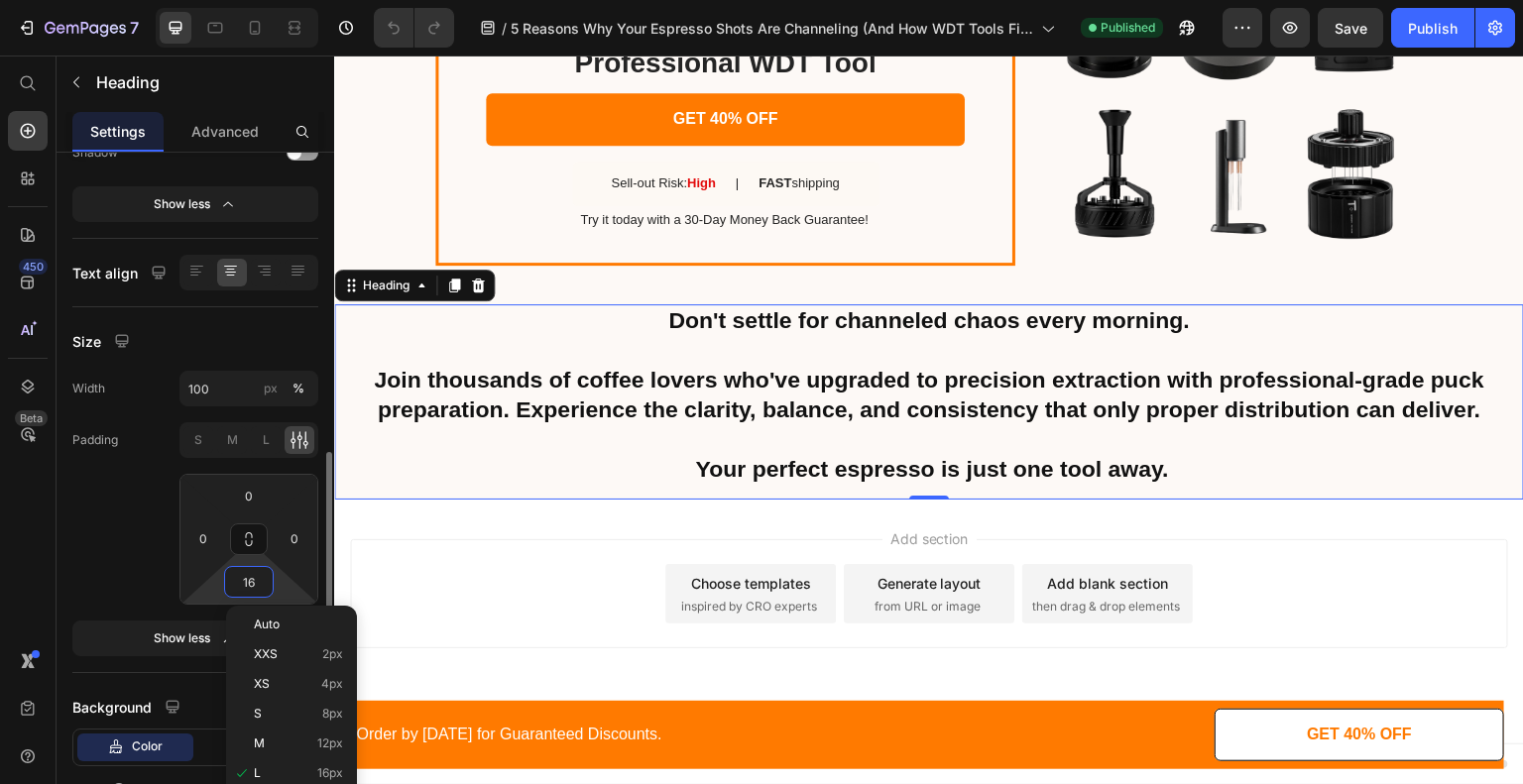type on "1" 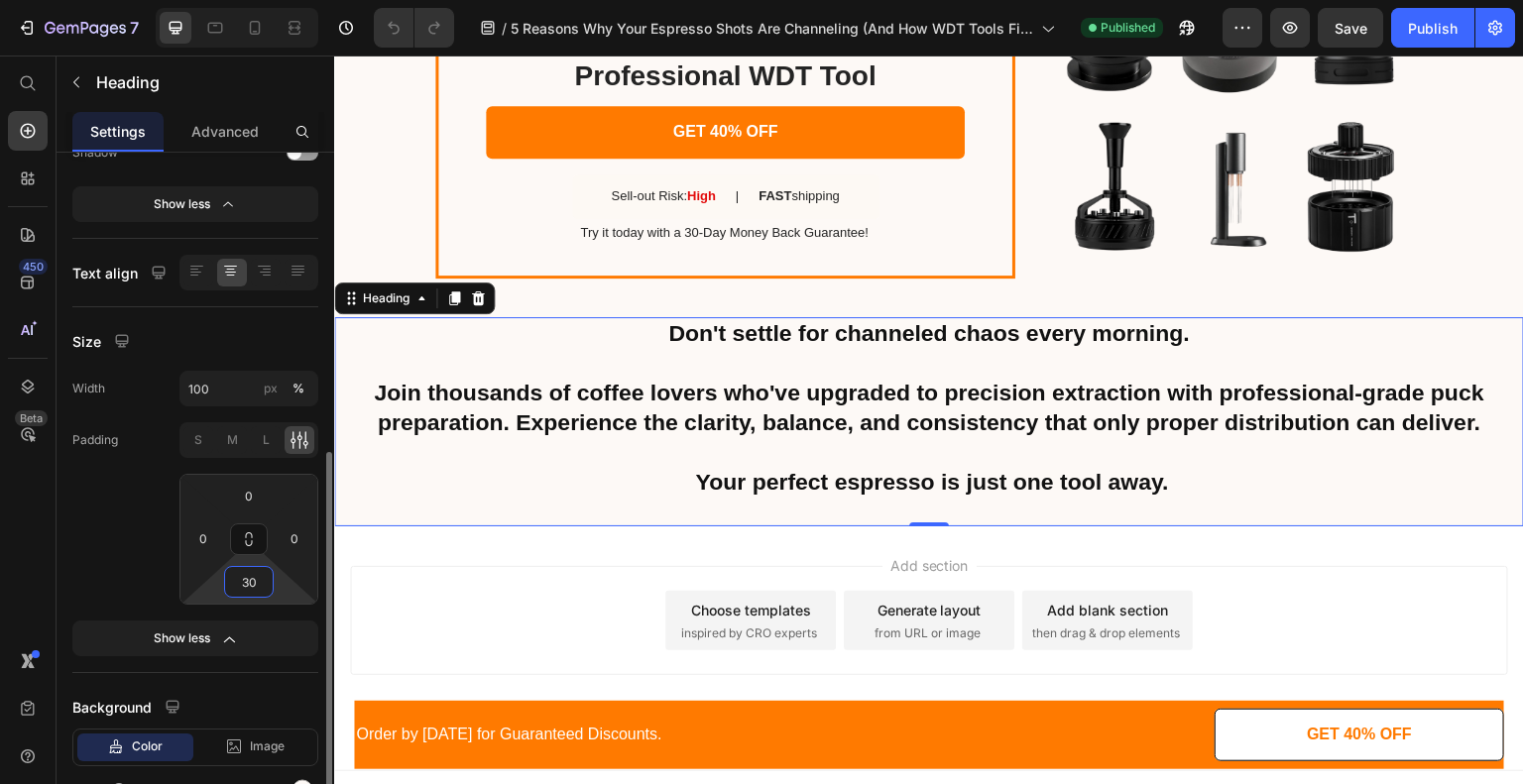 scroll, scrollTop: 3519, scrollLeft: 0, axis: vertical 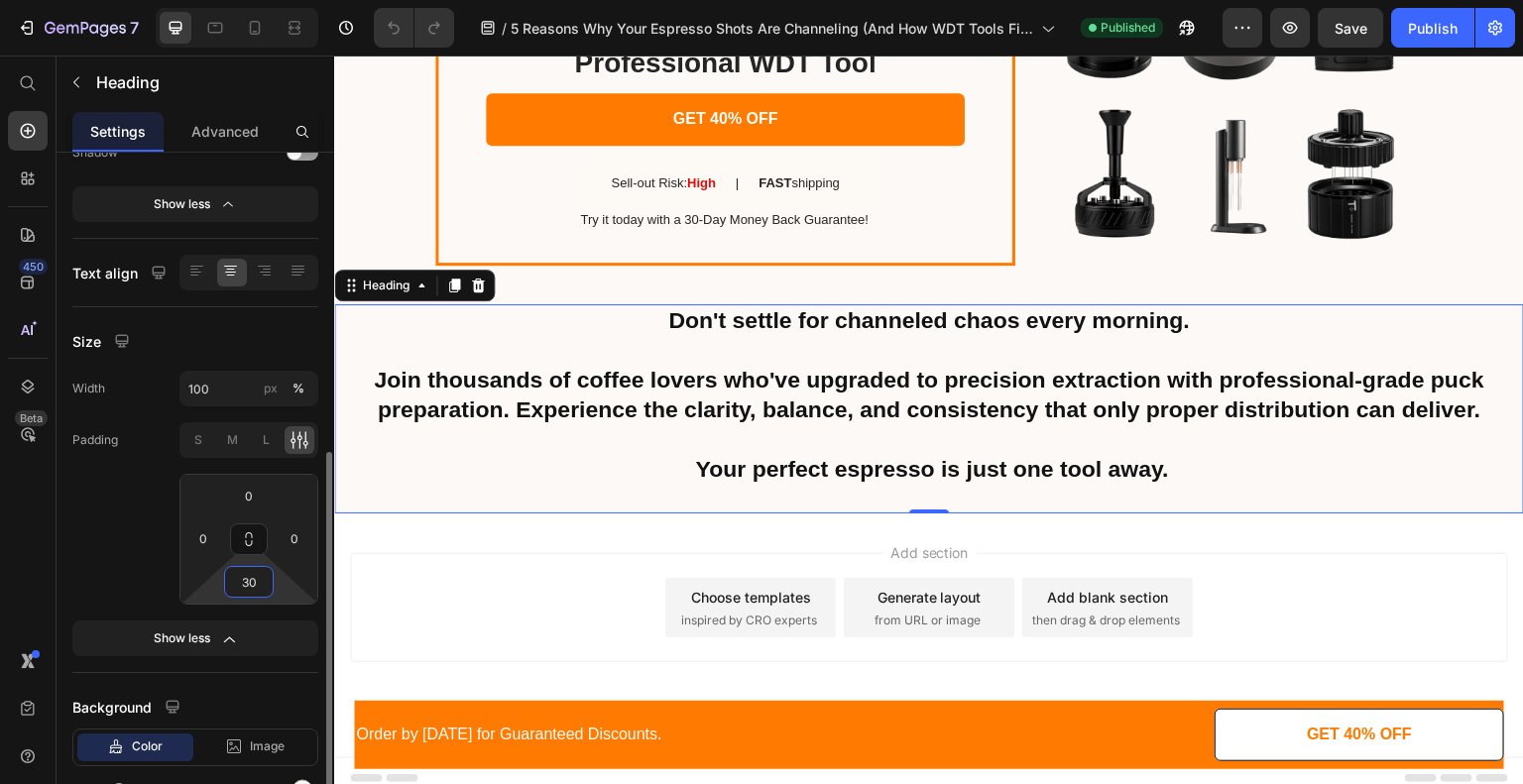 type on "3" 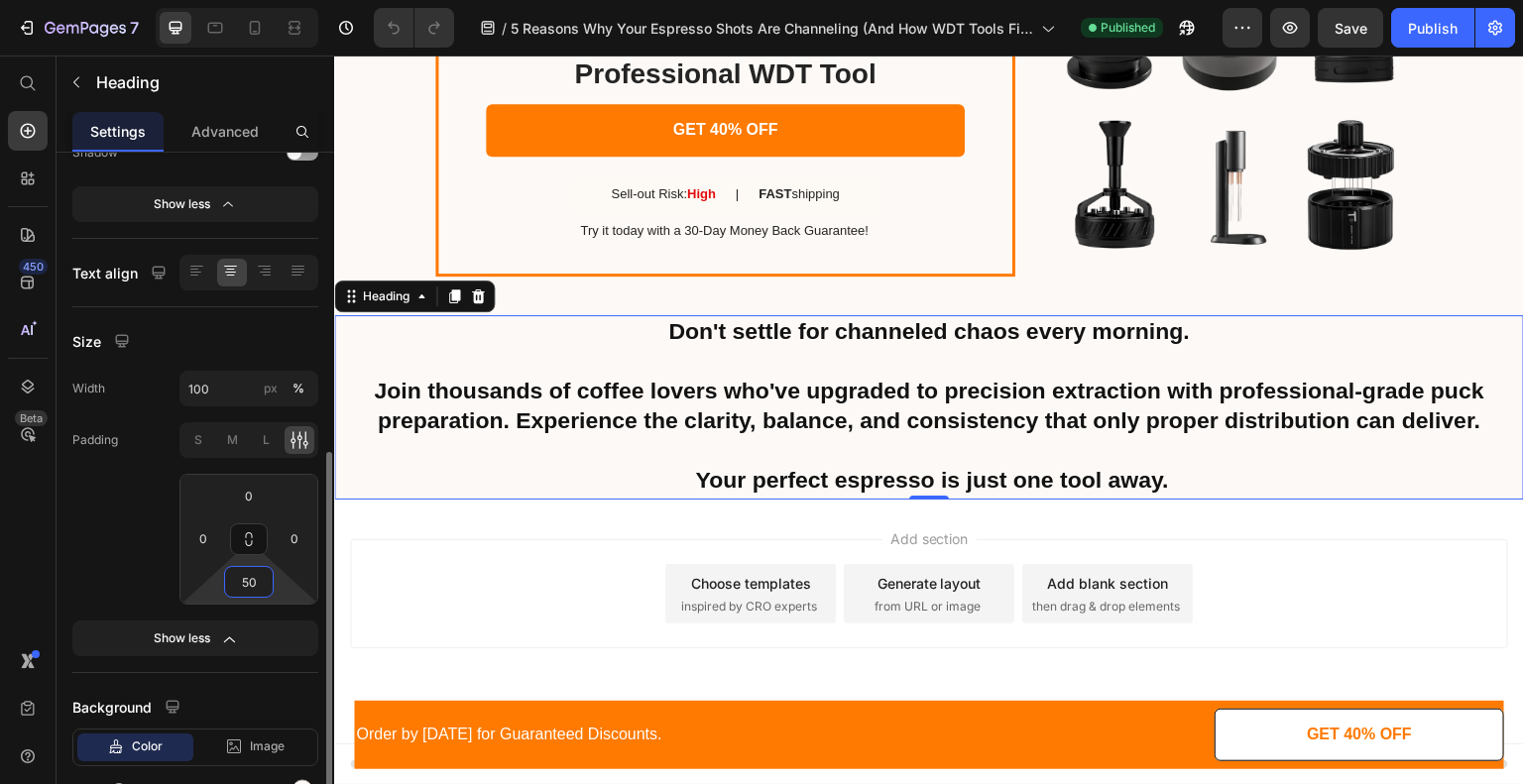 scroll, scrollTop: 3519, scrollLeft: 0, axis: vertical 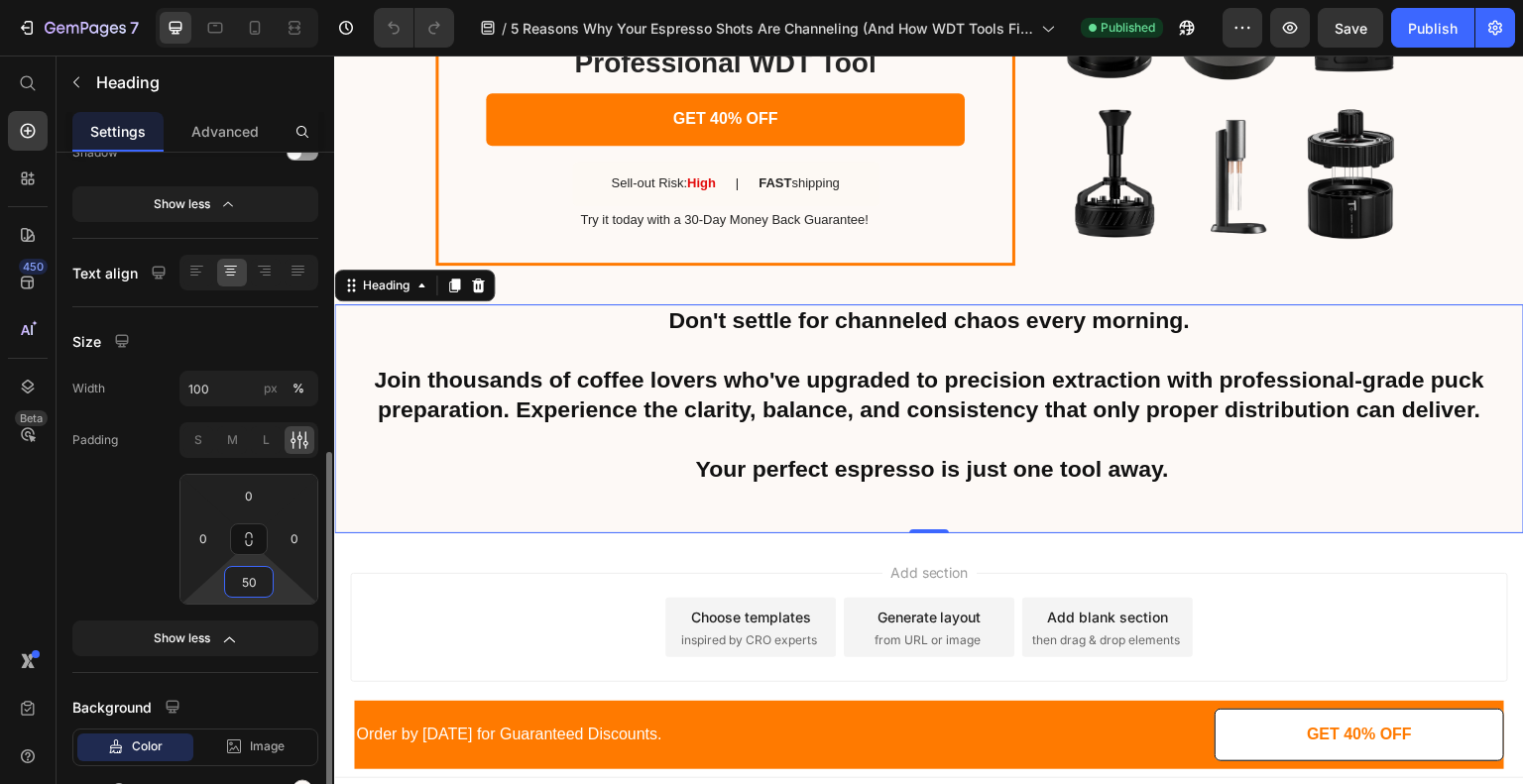 type on "50" 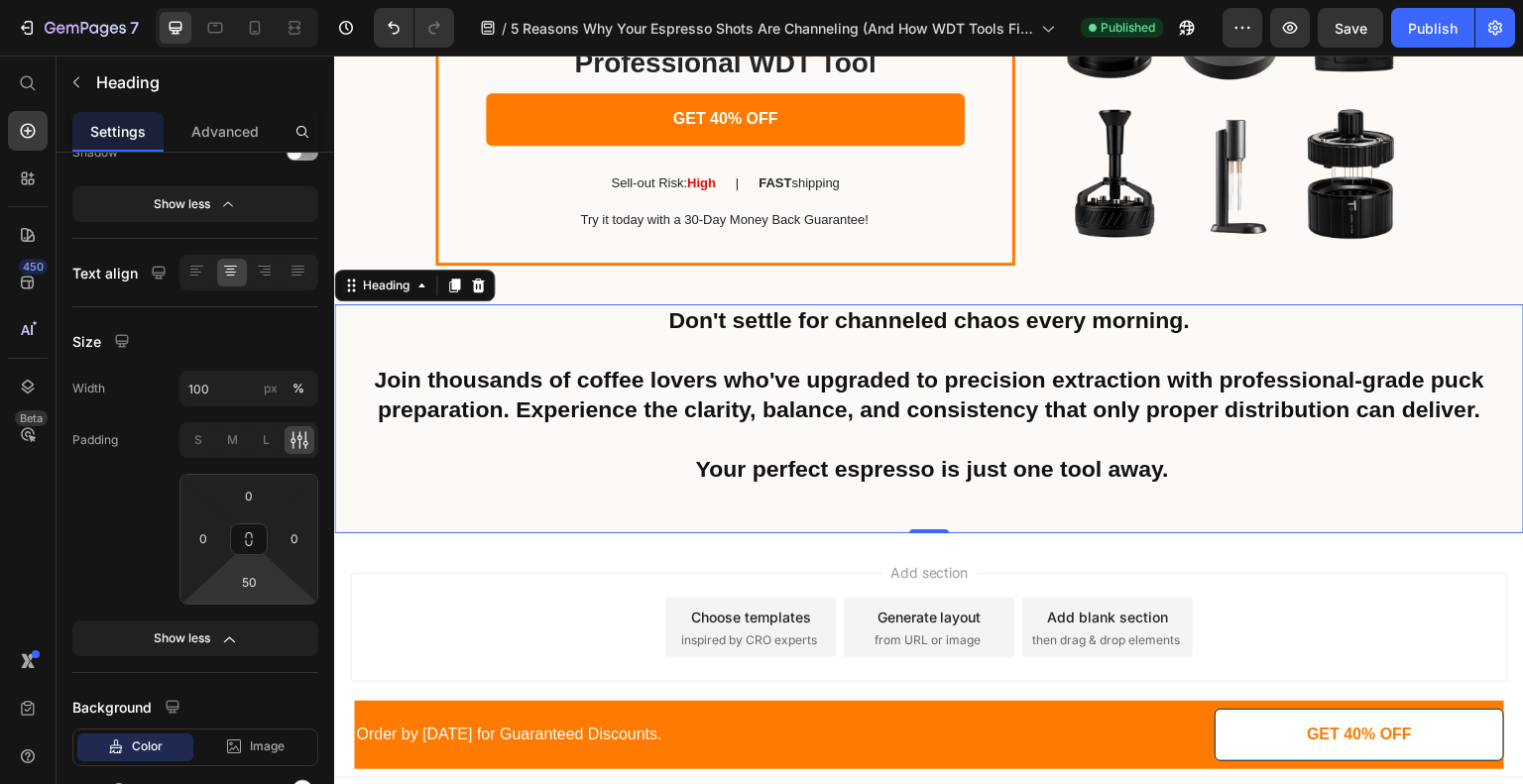 click on "Don't settle for channeled chaos every morning.  Join thousands of coffee lovers who've upgraded to precision extraction with professional-grade puck preparation. Experience the clarity, balance, and consistency that only proper distribution can deliver.   Your perfect espresso is just one tool away." at bounding box center [929, 418] 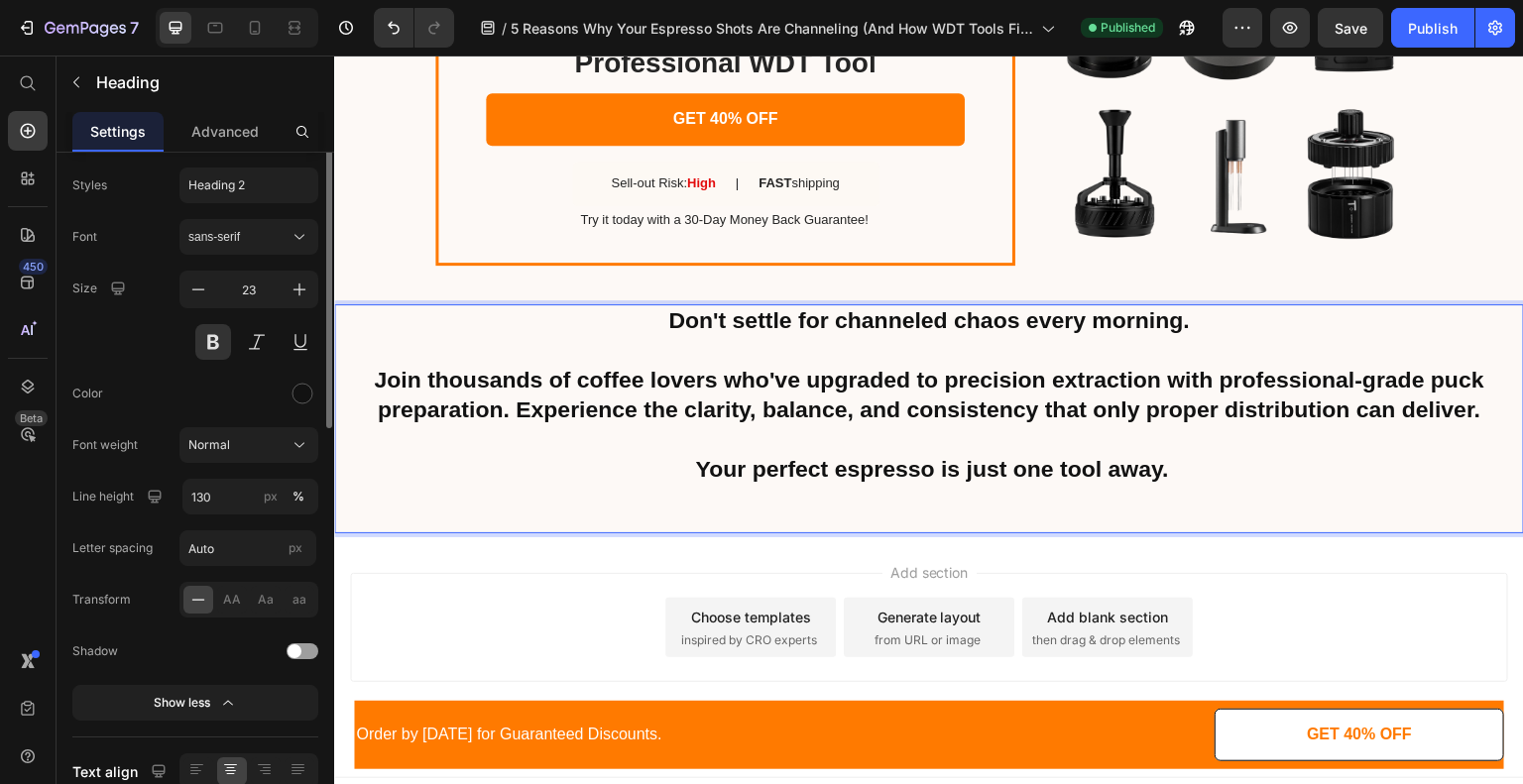 scroll, scrollTop: 0, scrollLeft: 0, axis: both 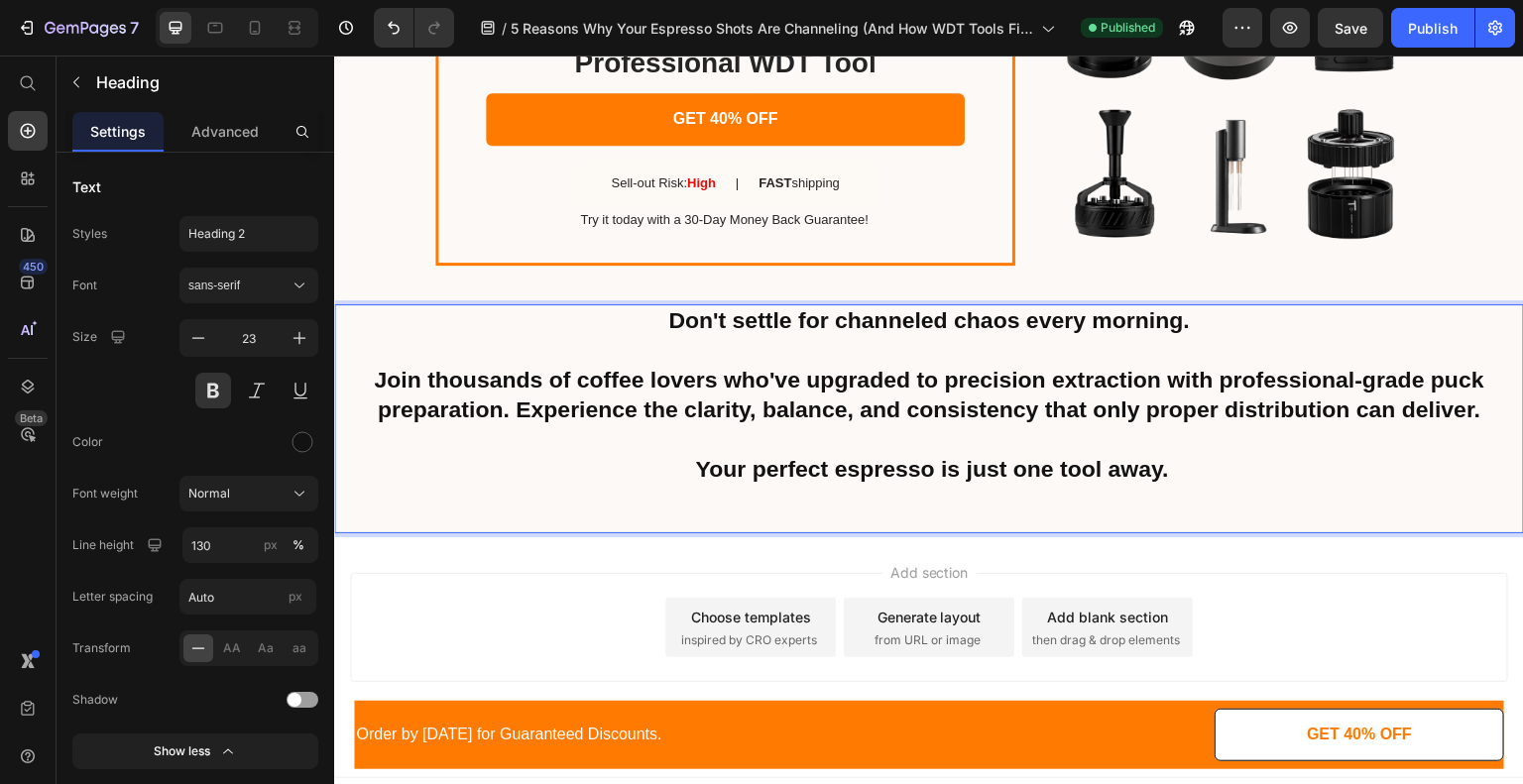 click on "Don't settle for channeled chaos every morning.  Join thousands of coffee lovers who've upgraded to precision extraction with professional-grade puck preparation. Experience the clarity, balance, and consistency that only proper distribution can deliver.   Your perfect espresso is just one tool away." at bounding box center (929, 394) 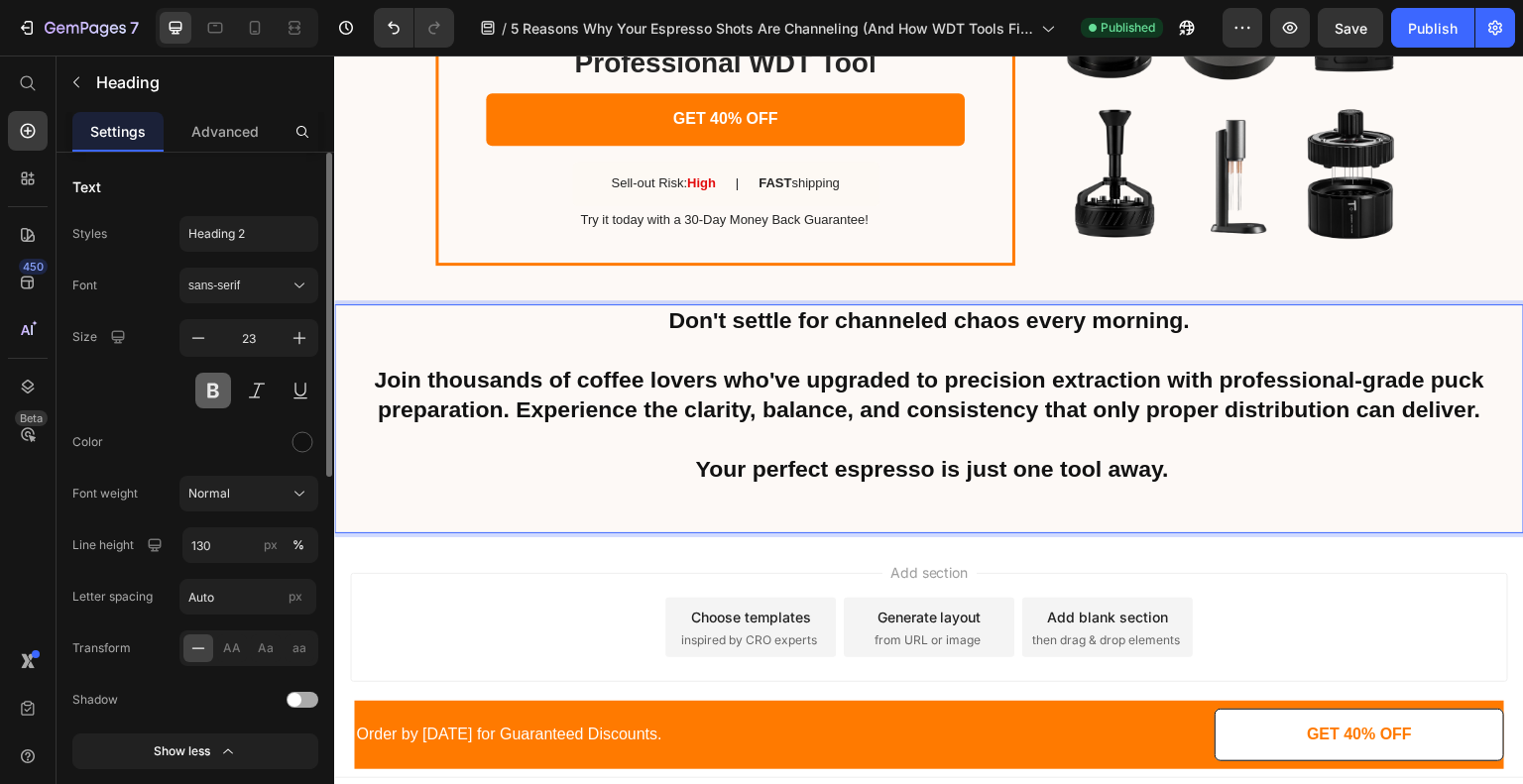 click at bounding box center (213, 391) 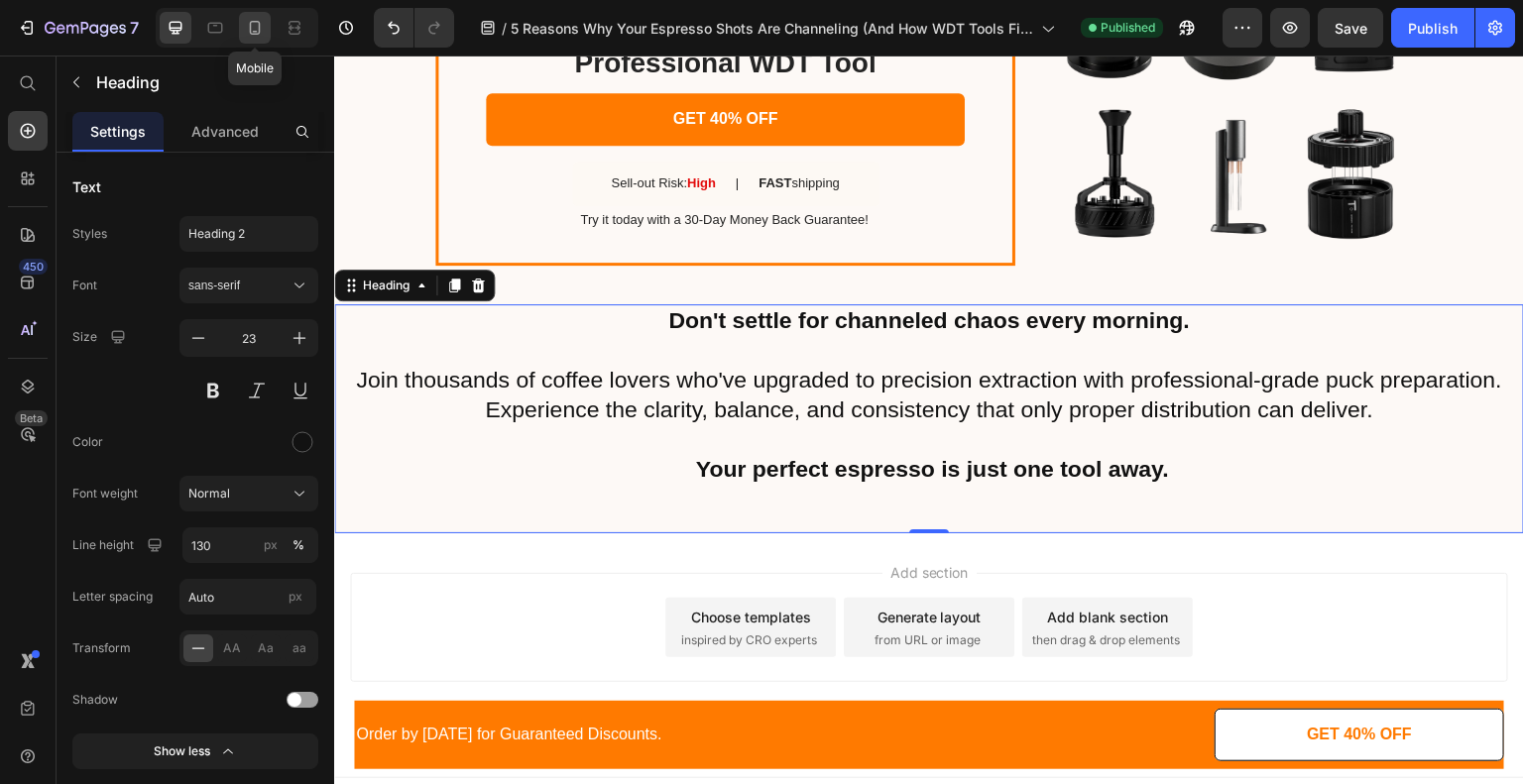 click 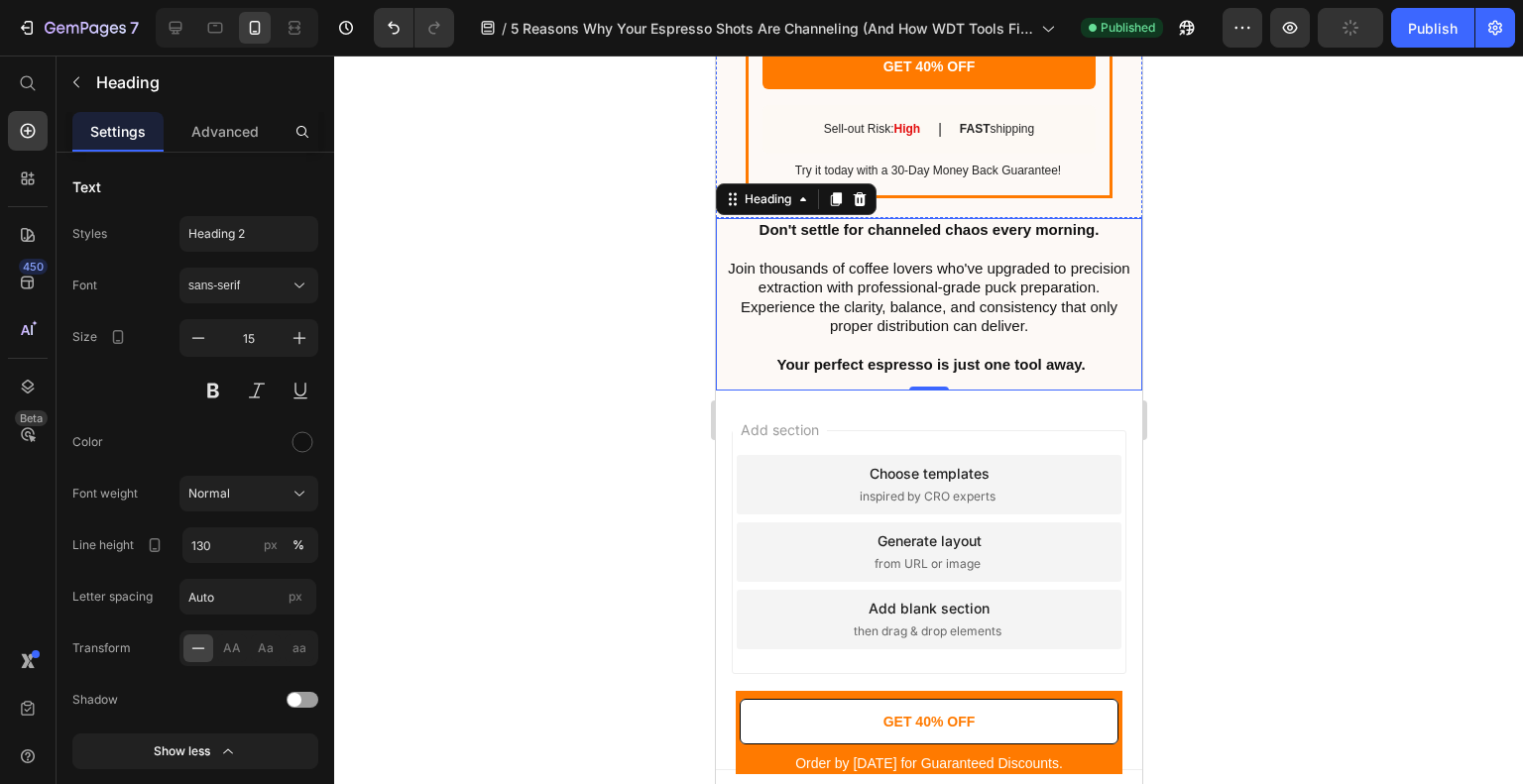 scroll, scrollTop: 4102, scrollLeft: 0, axis: vertical 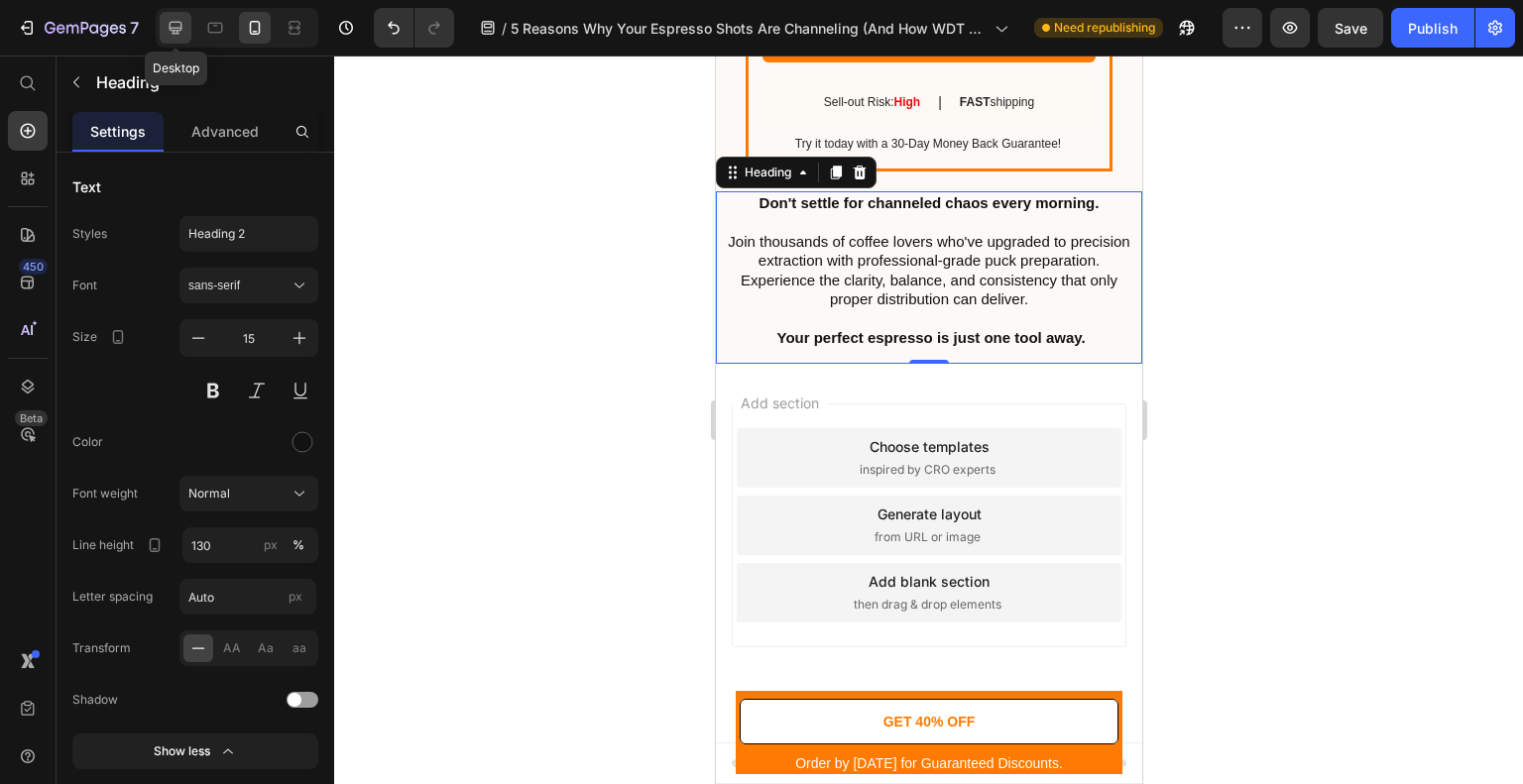click 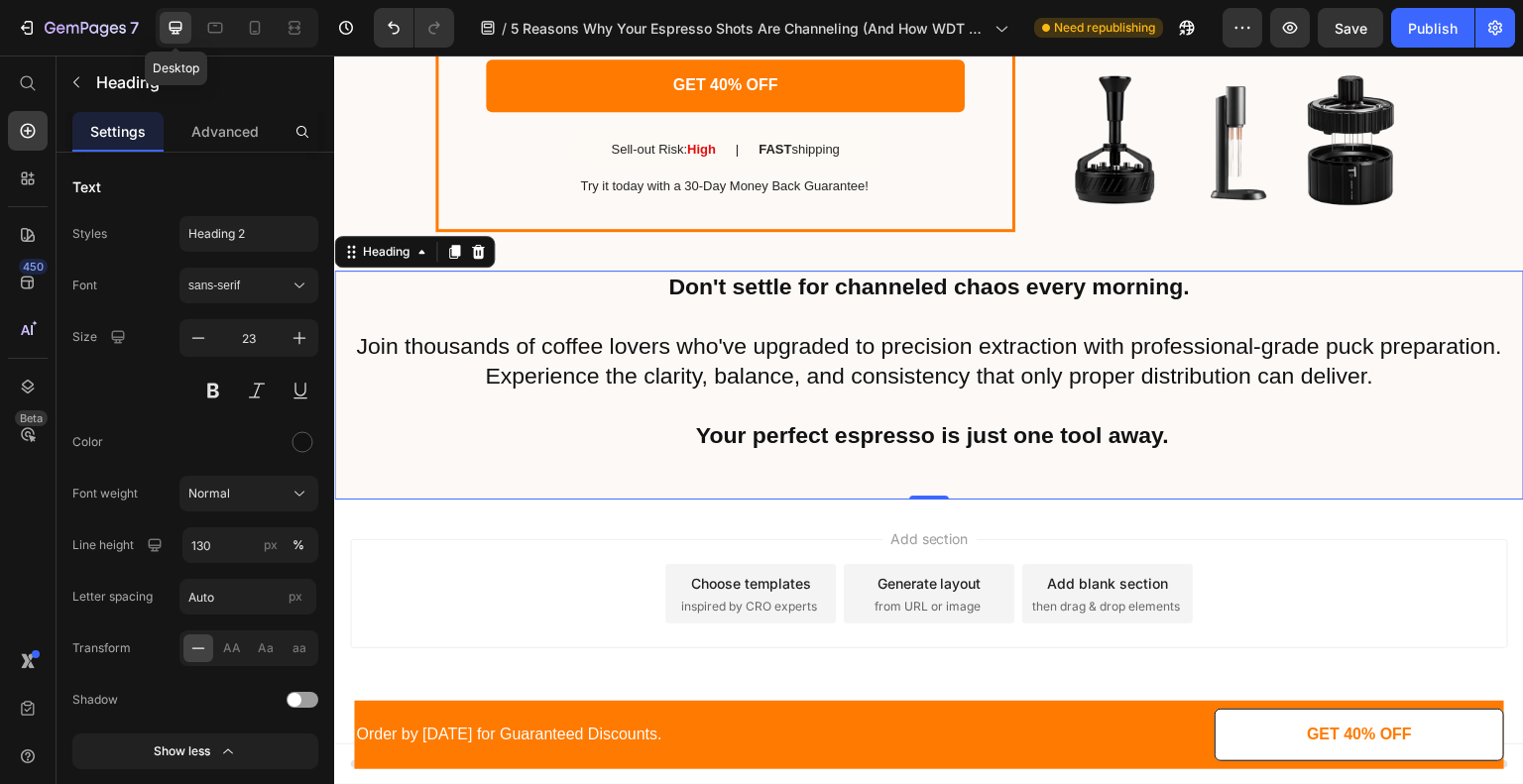scroll, scrollTop: 3552, scrollLeft: 0, axis: vertical 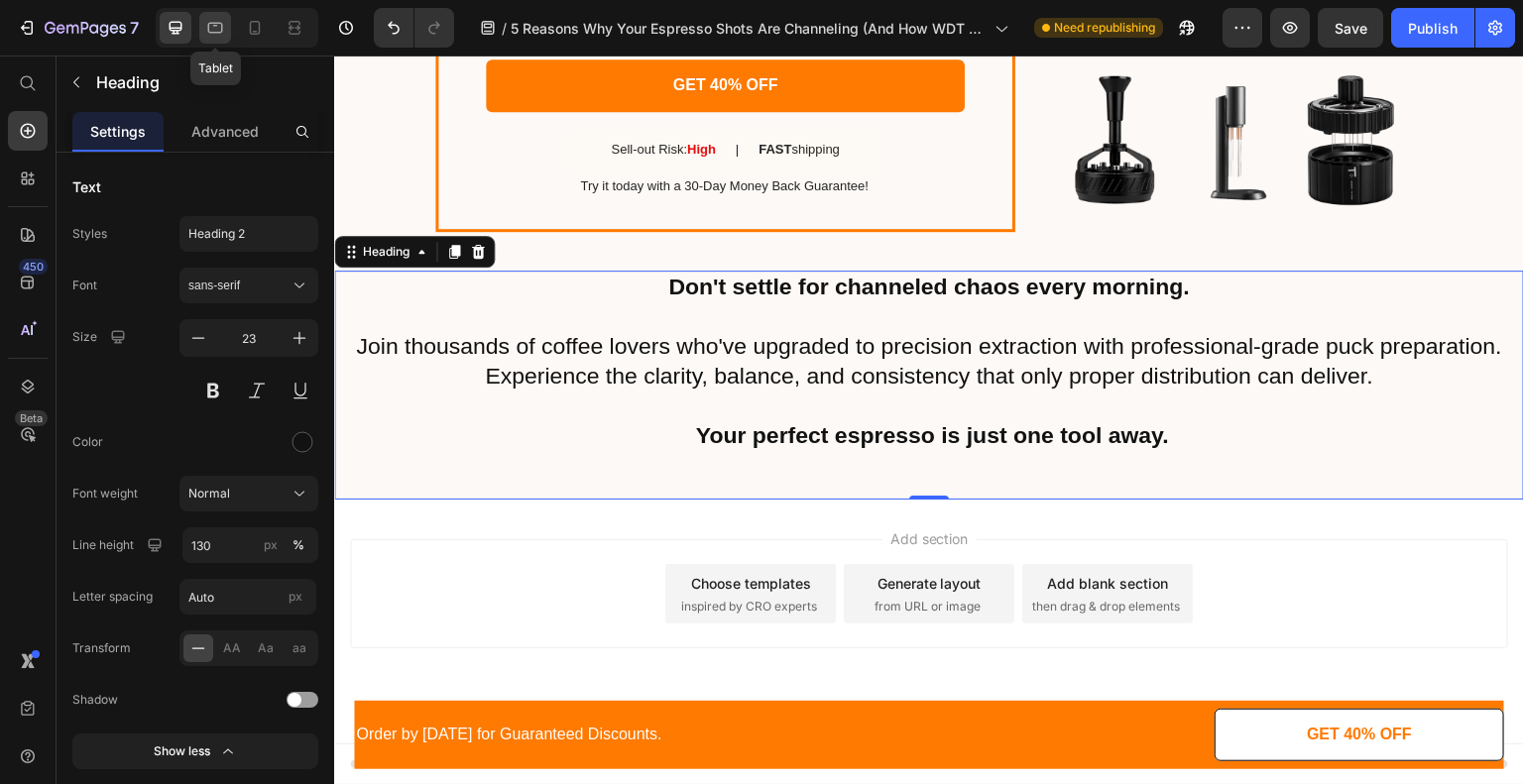 click 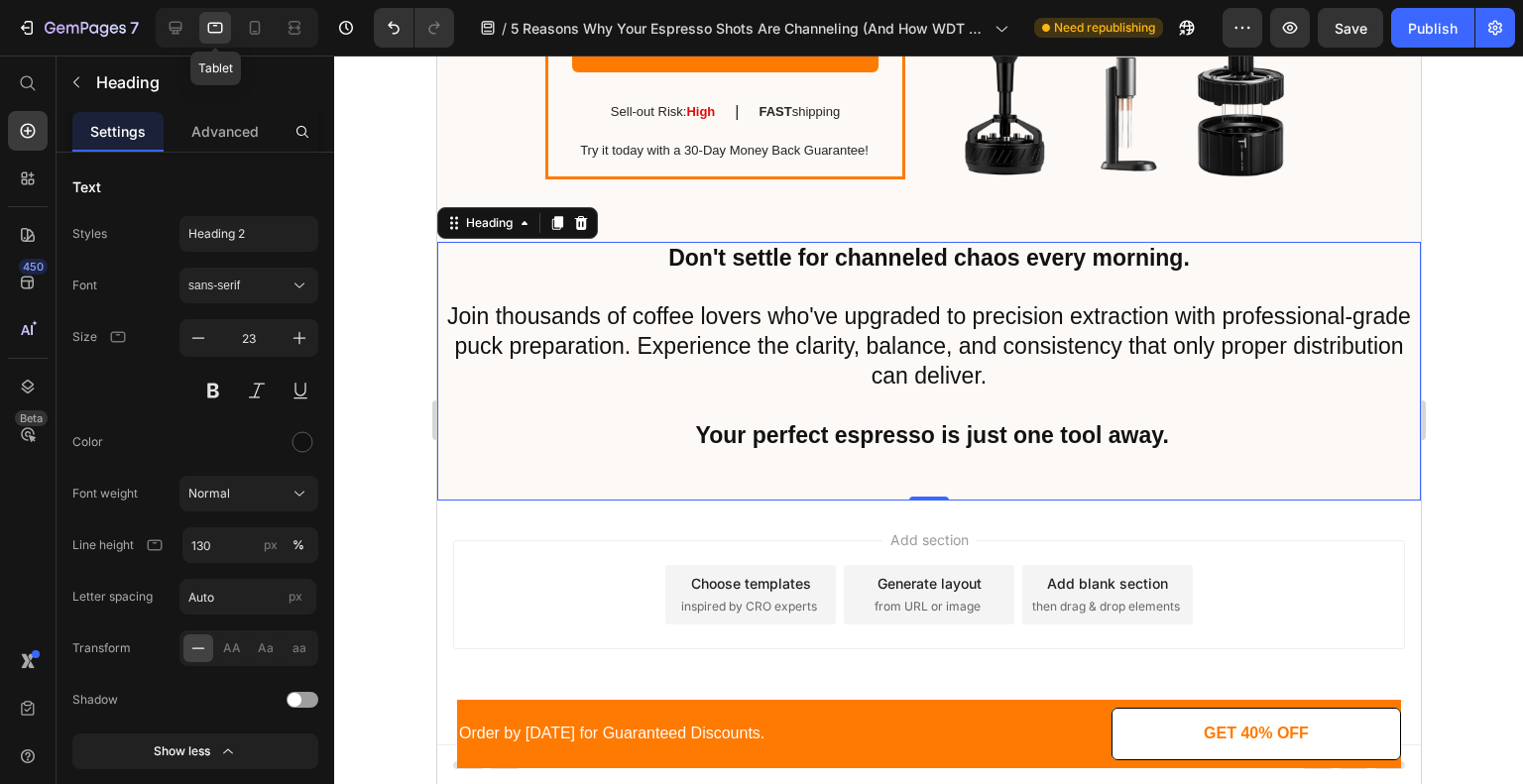 scroll, scrollTop: 3616, scrollLeft: 0, axis: vertical 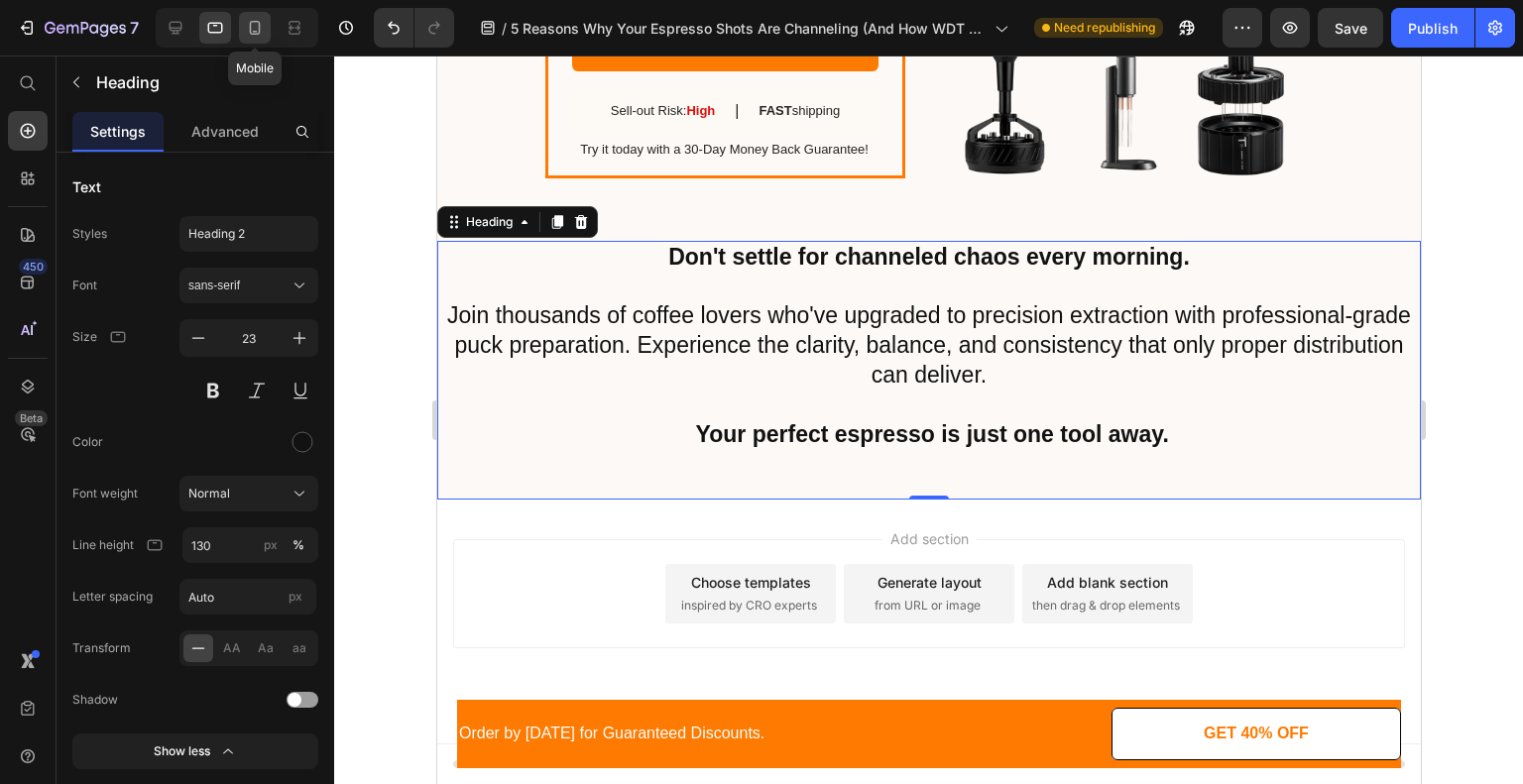 click 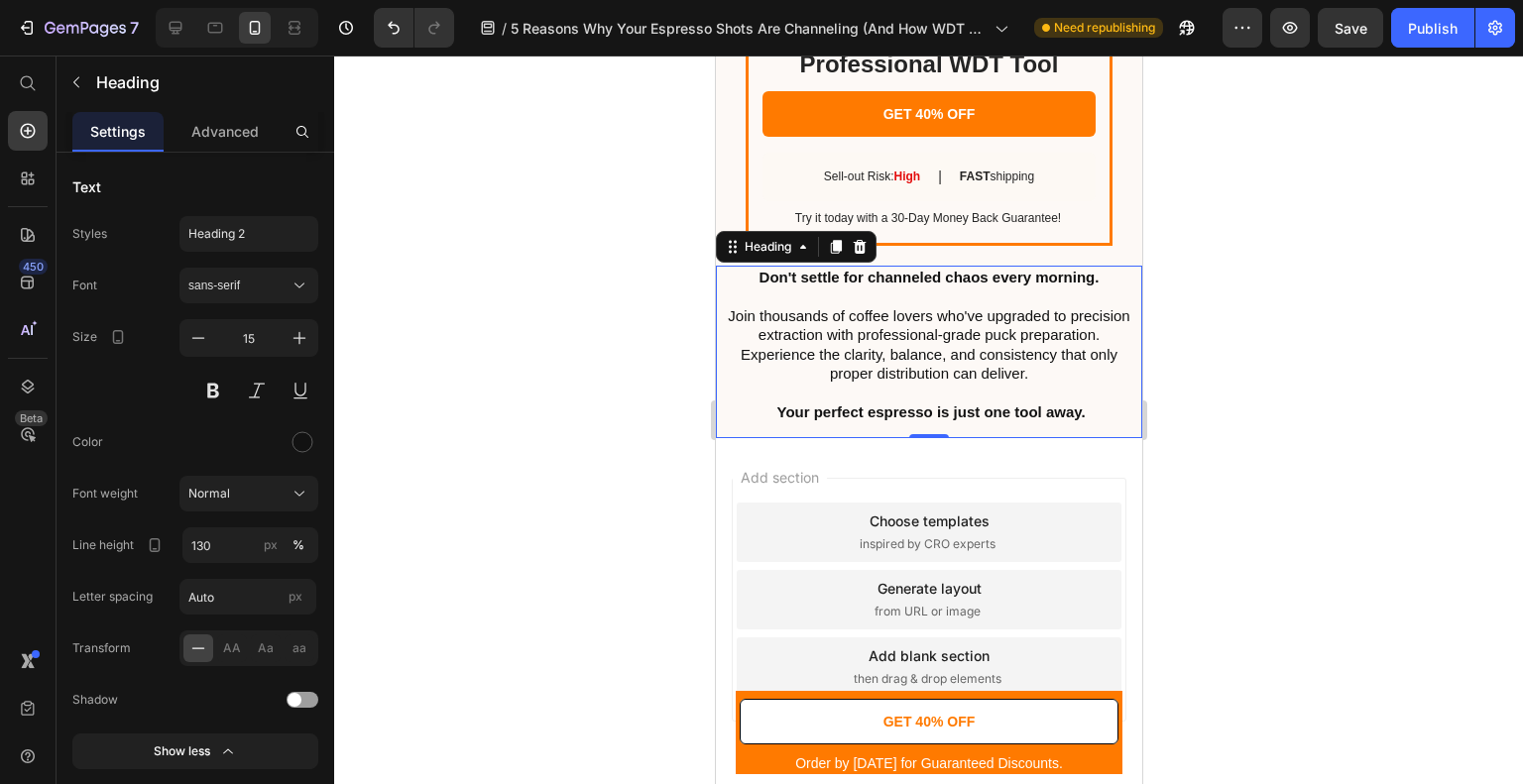 scroll, scrollTop: 4102, scrollLeft: 0, axis: vertical 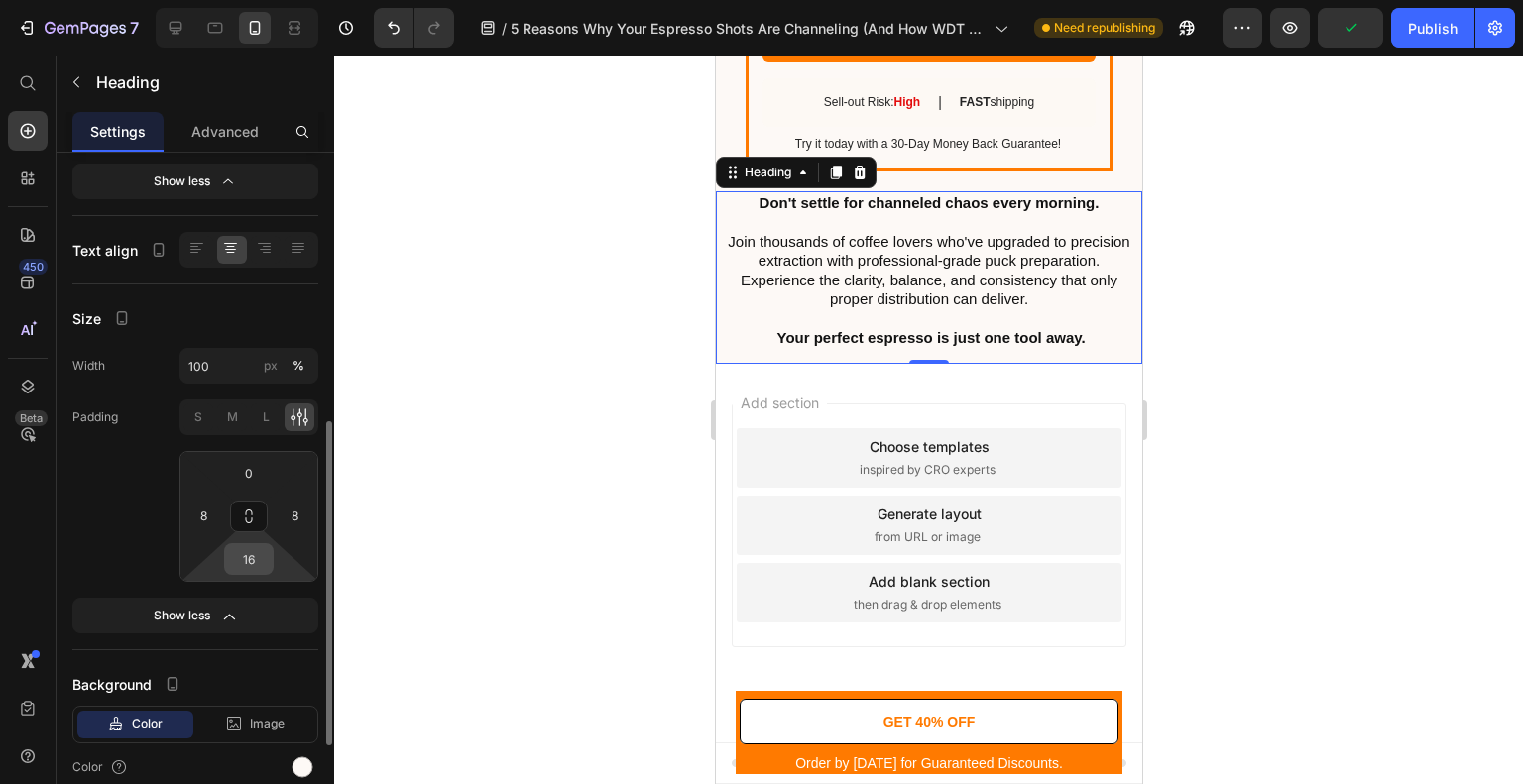 click on "16" at bounding box center (249, 559) 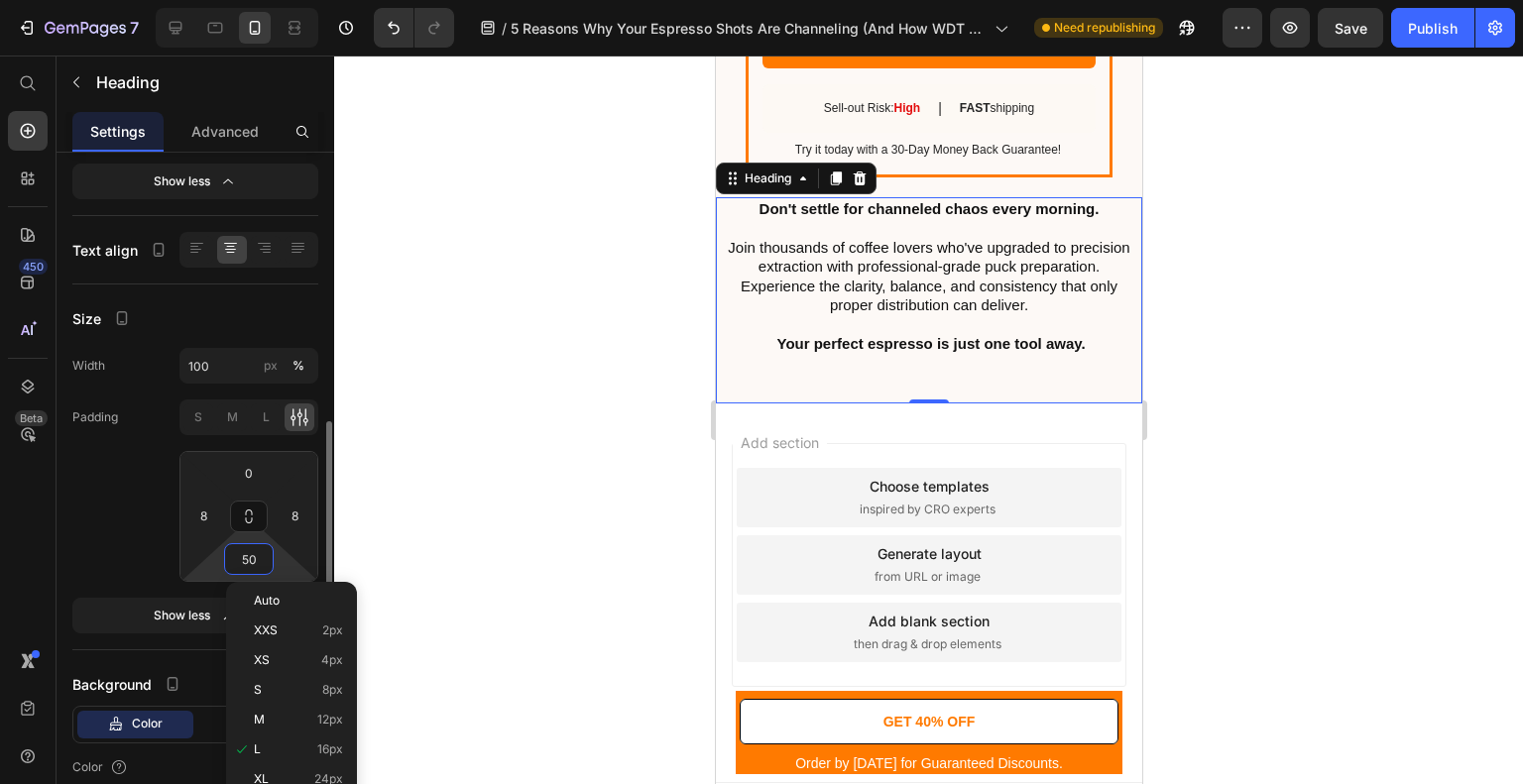 scroll, scrollTop: 4102, scrollLeft: 0, axis: vertical 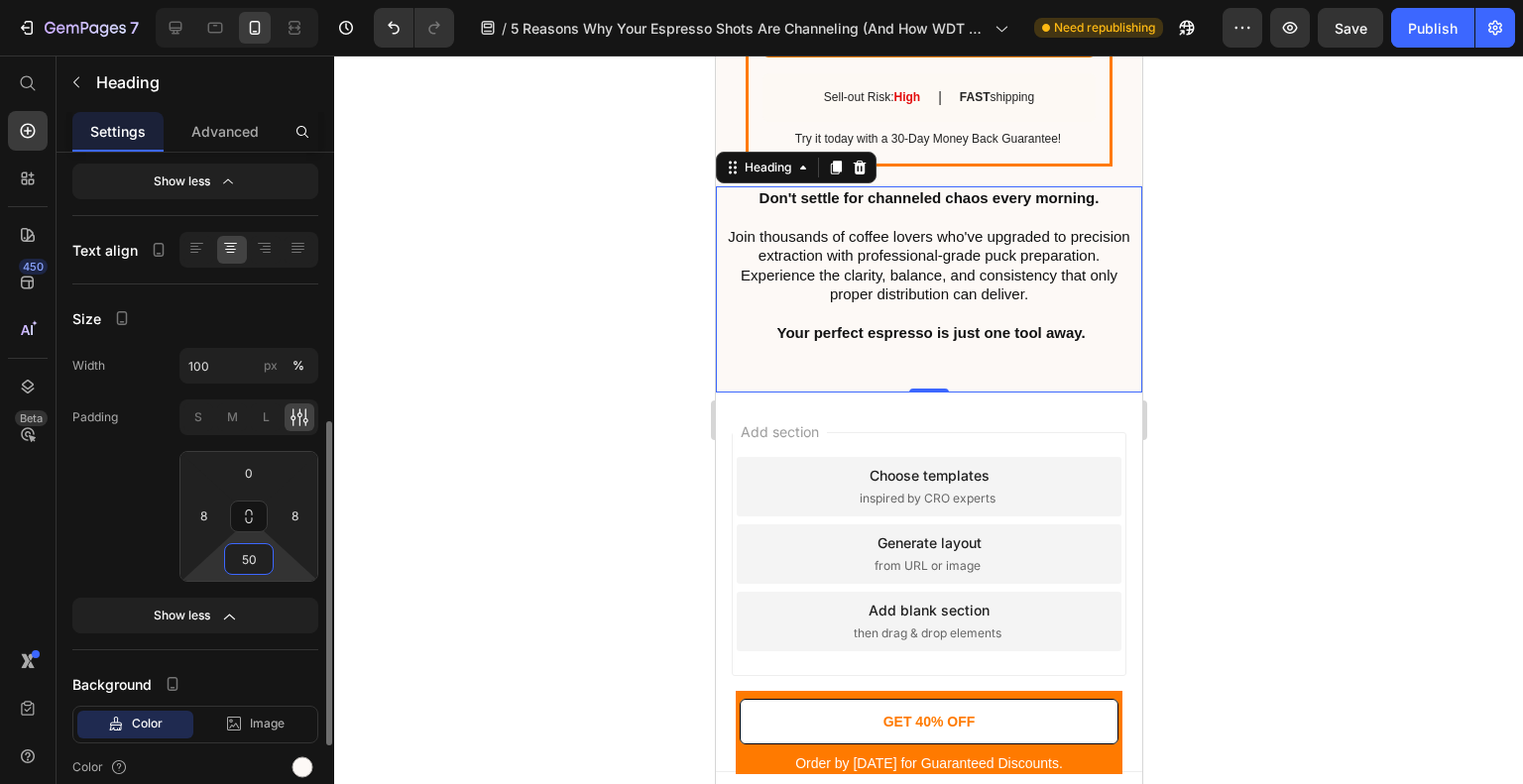type on "50" 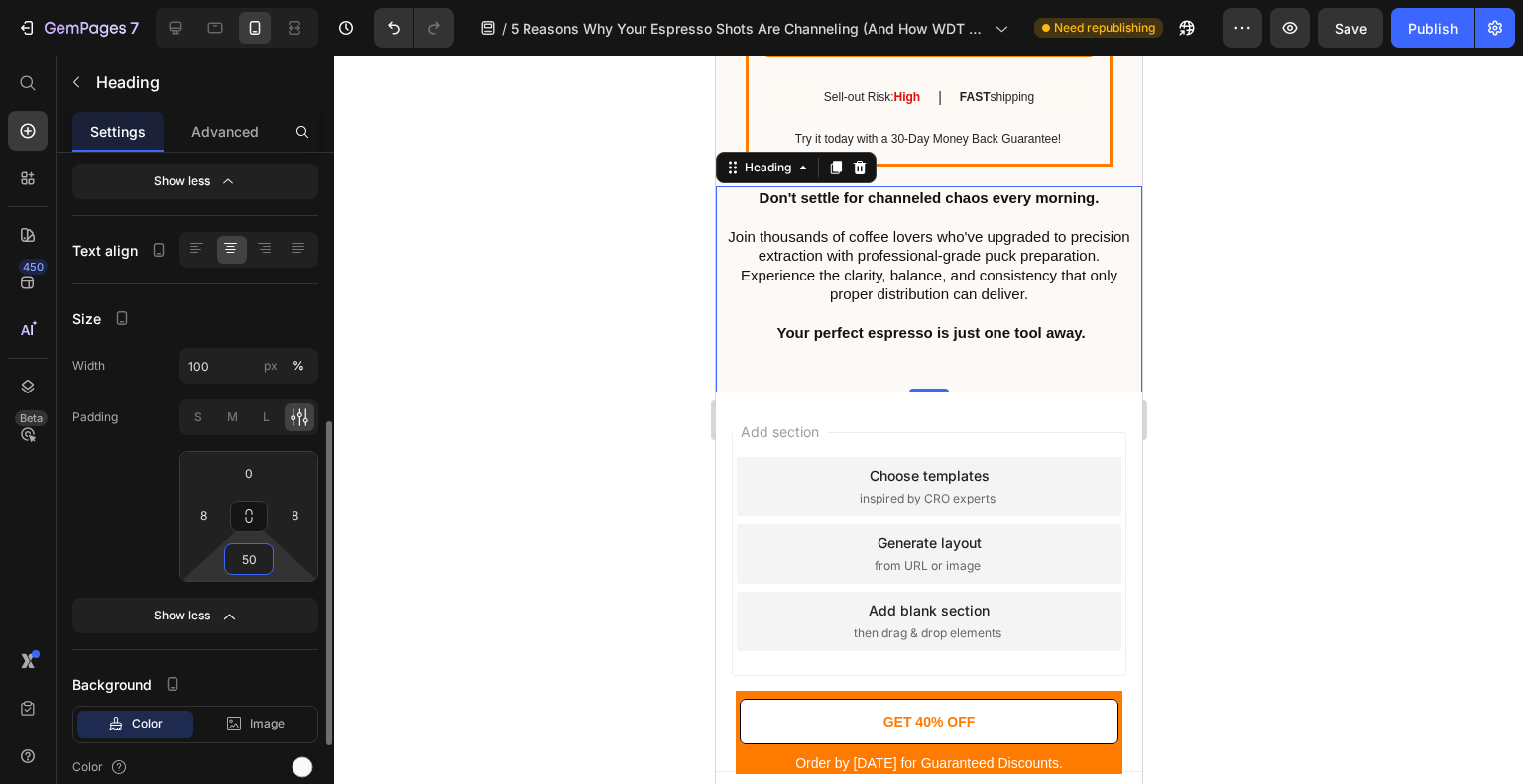 click on "Padding S M L 0 8 50 8" 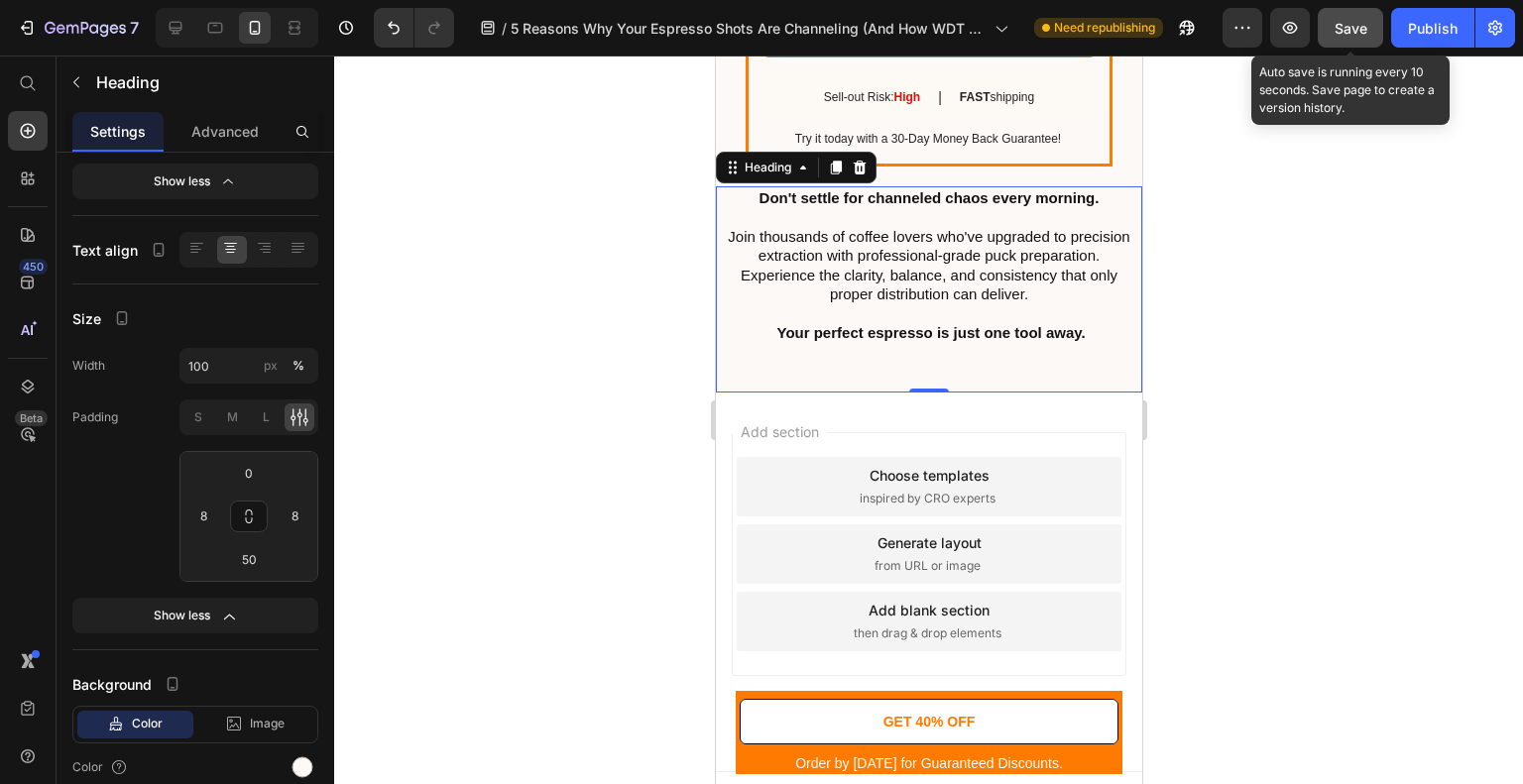 click on "Save" at bounding box center [1350, 28] 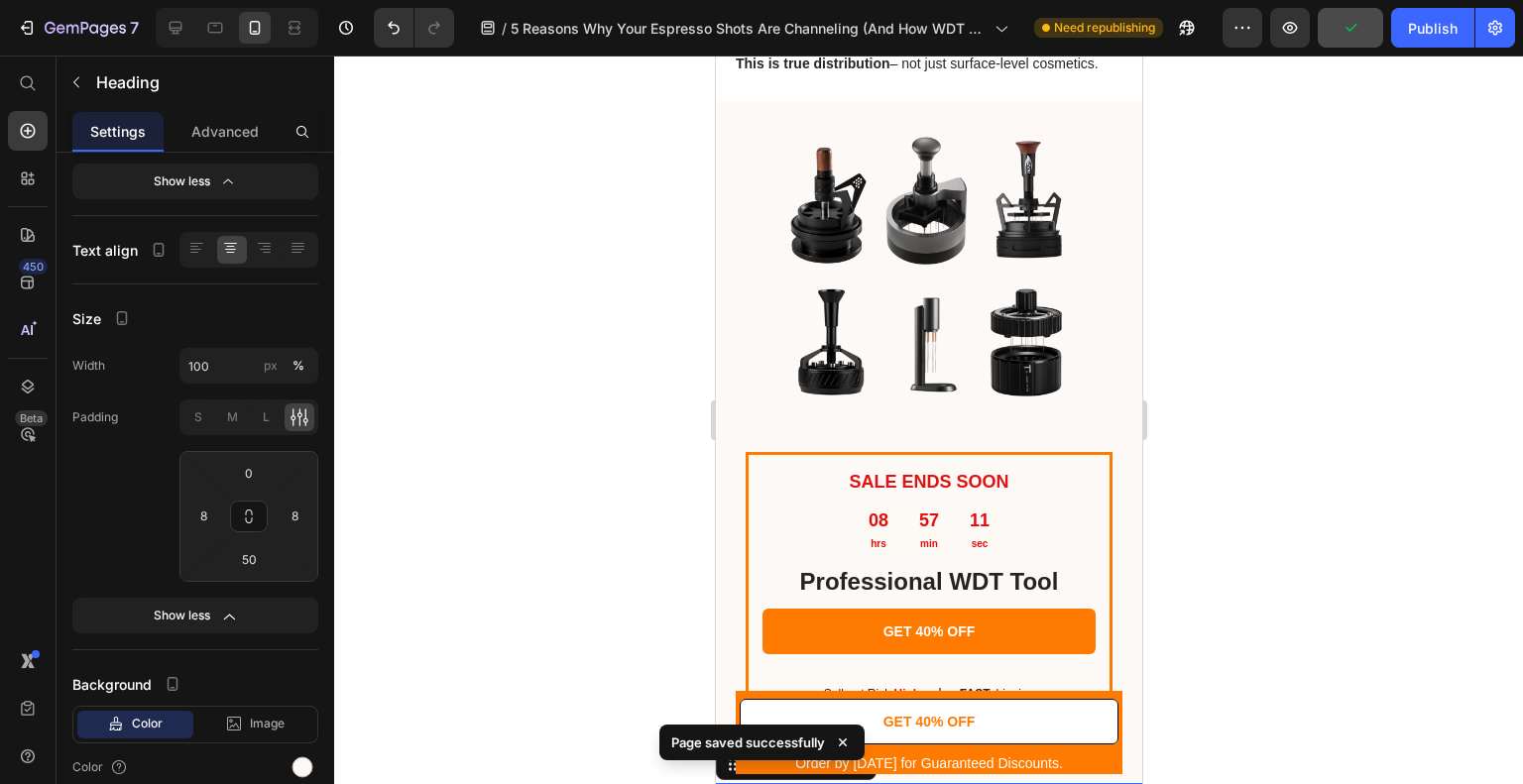 scroll, scrollTop: 3507, scrollLeft: 0, axis: vertical 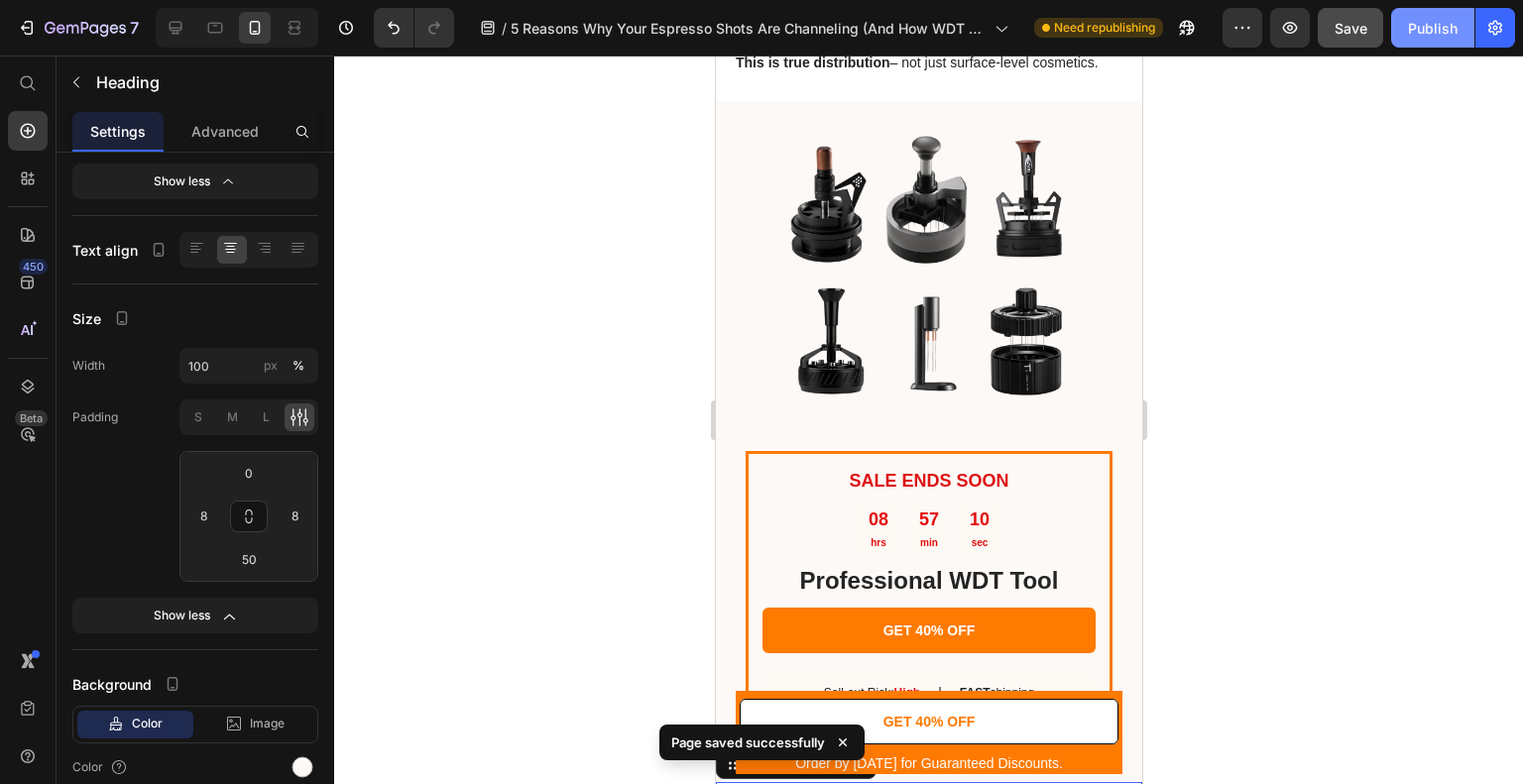 click on "Publish" at bounding box center [1433, 28] 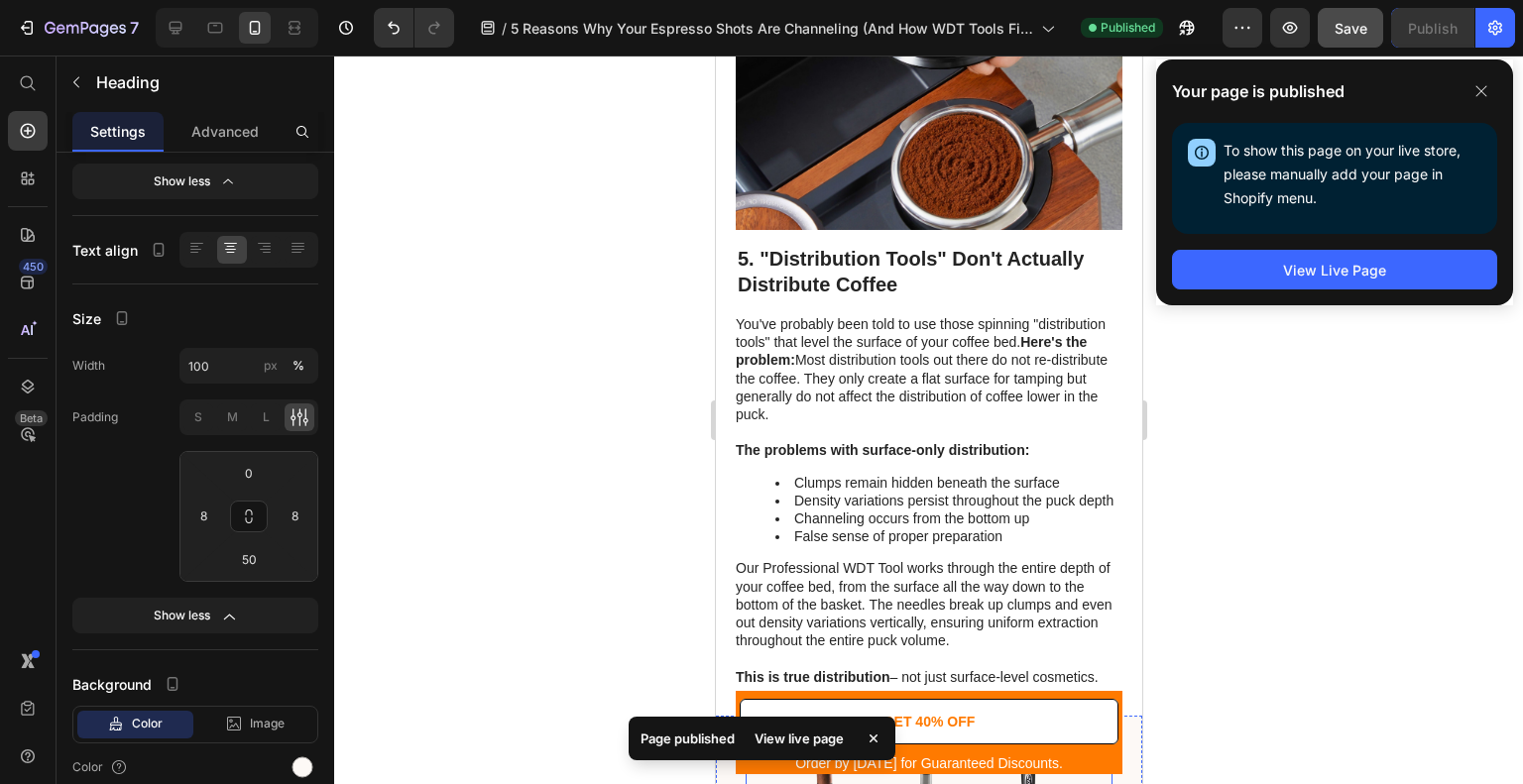 scroll, scrollTop: 4004, scrollLeft: 0, axis: vertical 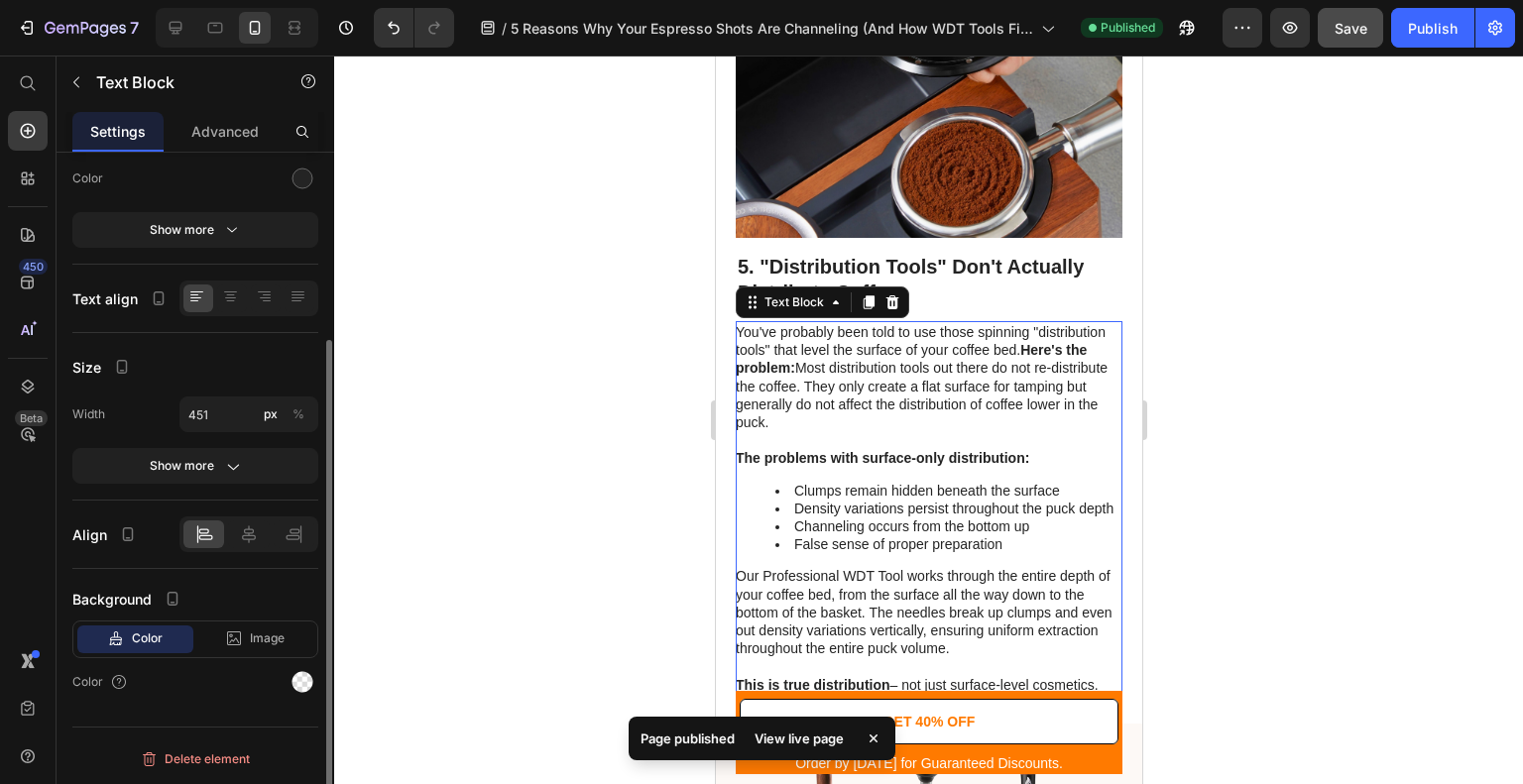 click on "You've probably been told to use those spinning "distribution tools" that level the surface of your coffee bed.  Here's the problem:  Most distribution tools out there do not re-distribute the coffee. They only create a flat surface for tamping but generally do not affect the distribution of coffee lower in the puck." at bounding box center (927, 377) 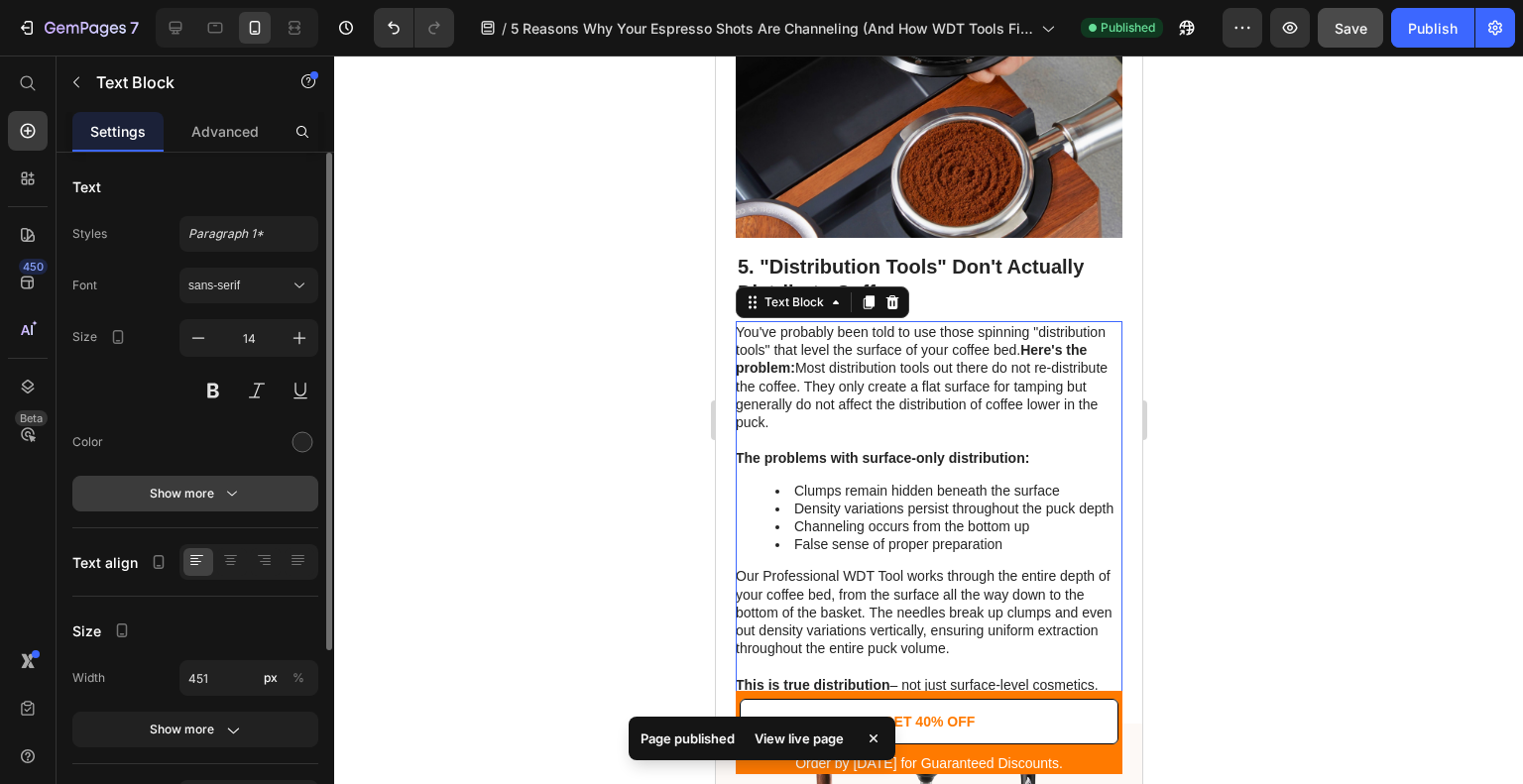 click on "Show more" at bounding box center (195, 494) 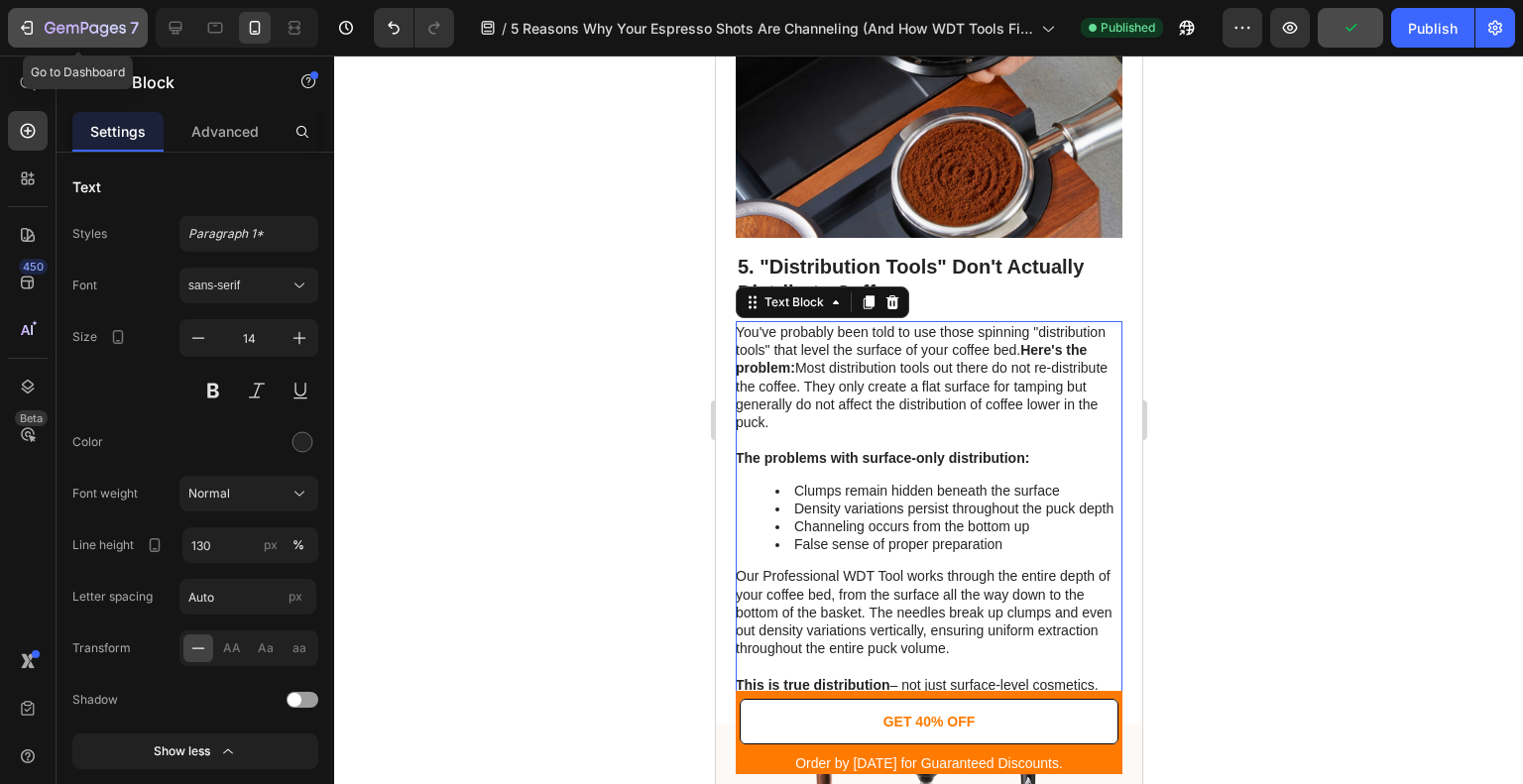 drag, startPoint x: 42, startPoint y: 35, endPoint x: 16, endPoint y: 27, distance: 27.202941 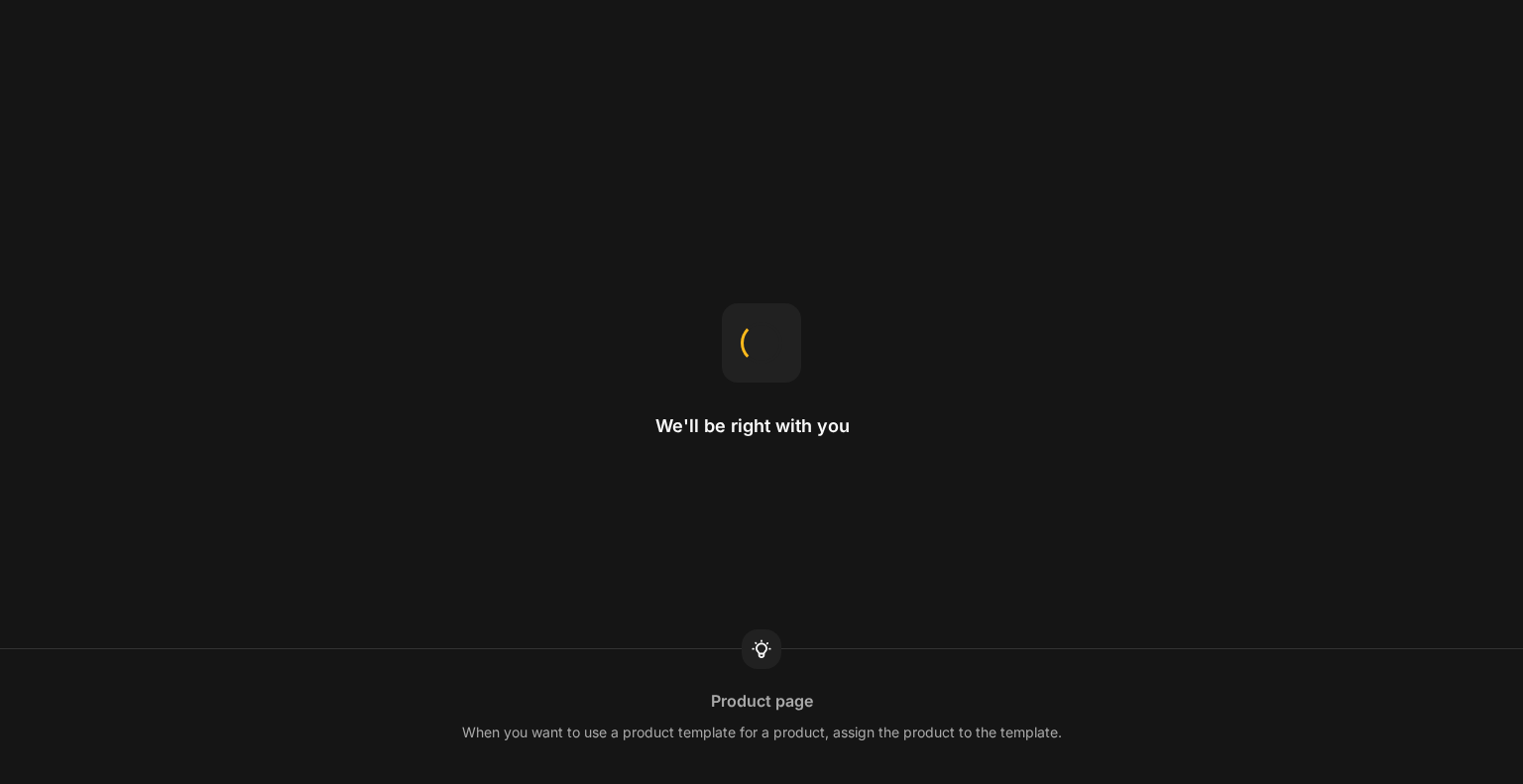 scroll, scrollTop: 0, scrollLeft: 0, axis: both 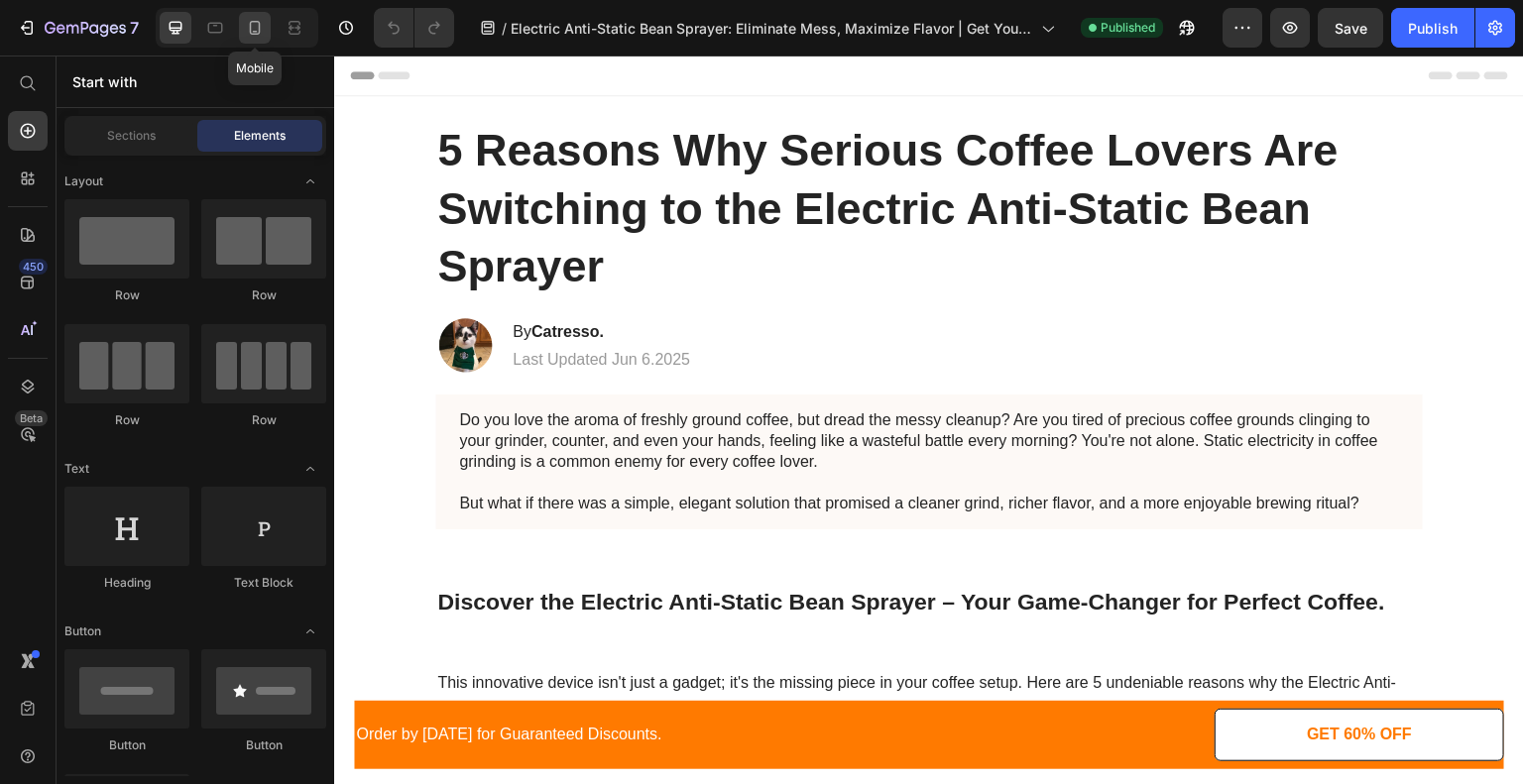 click 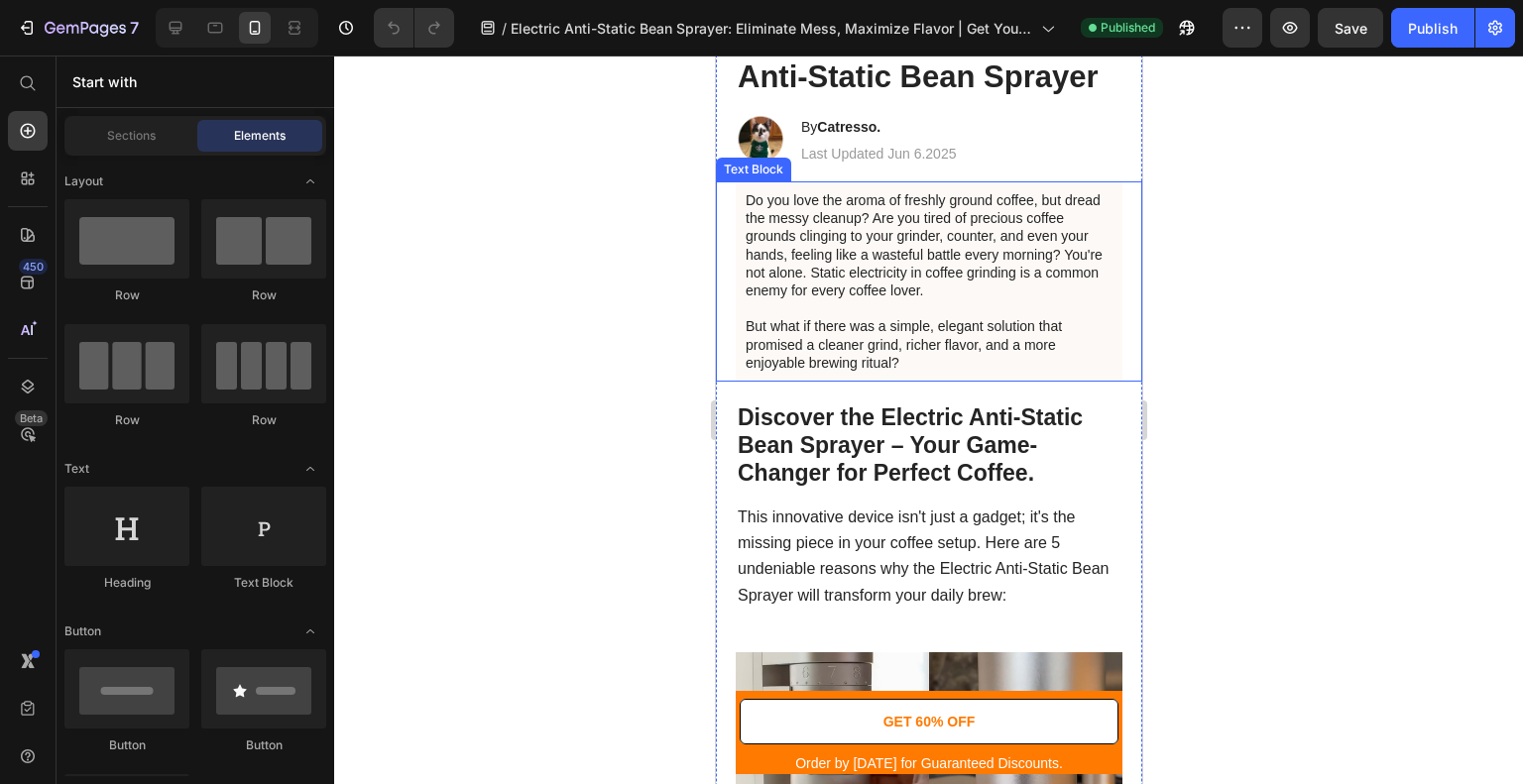 scroll, scrollTop: 186, scrollLeft: 0, axis: vertical 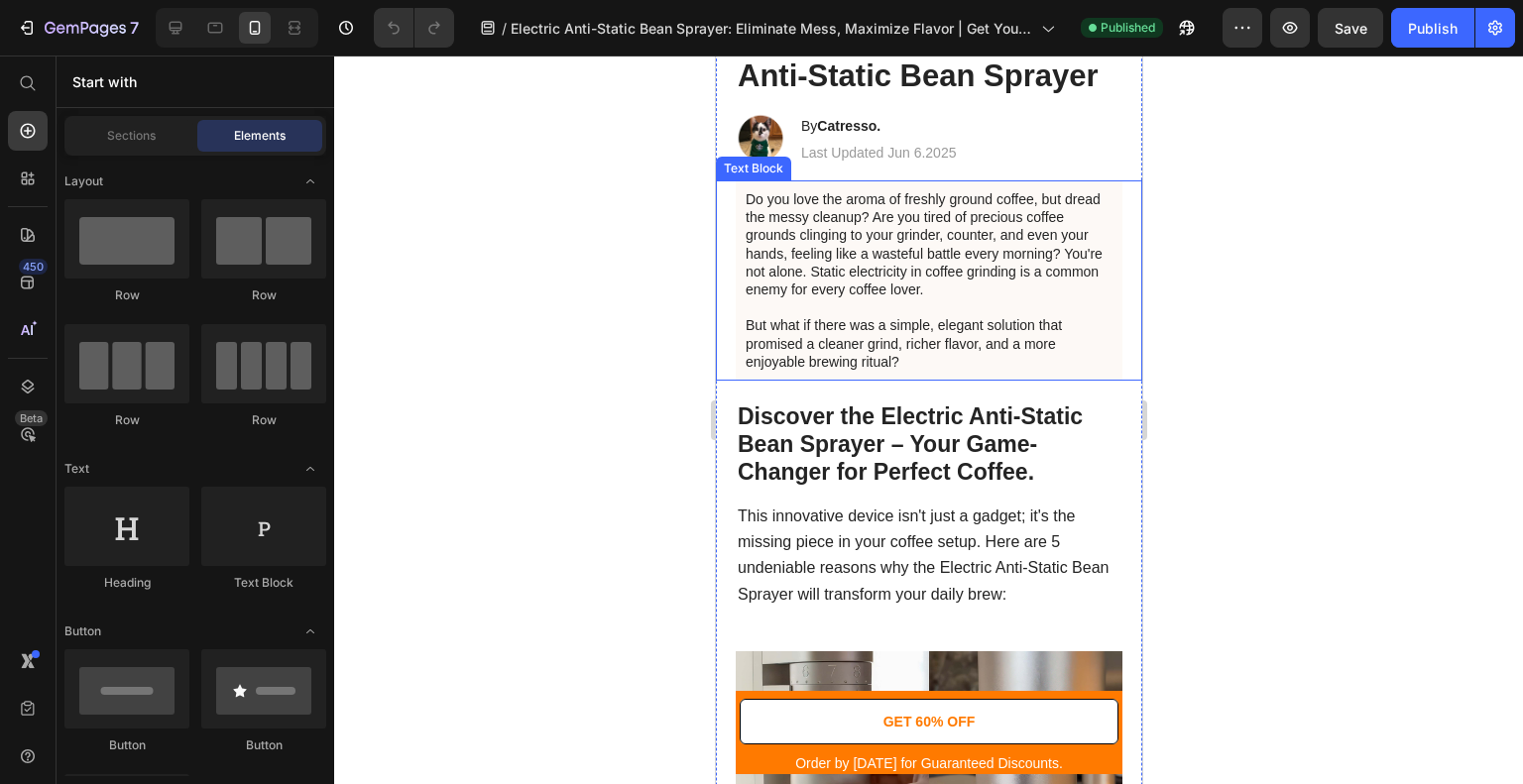 click on "Do you love the aroma of freshly ground coffee, but dread the messy cleanup? Are you tired of precious coffee grounds clinging to your grinder, counter, and even your hands, feeling like a wasteful battle every morning? You're not alone. Static electricity in coffee grinding is a common enemy for every coffee lover." at bounding box center [928, 253] 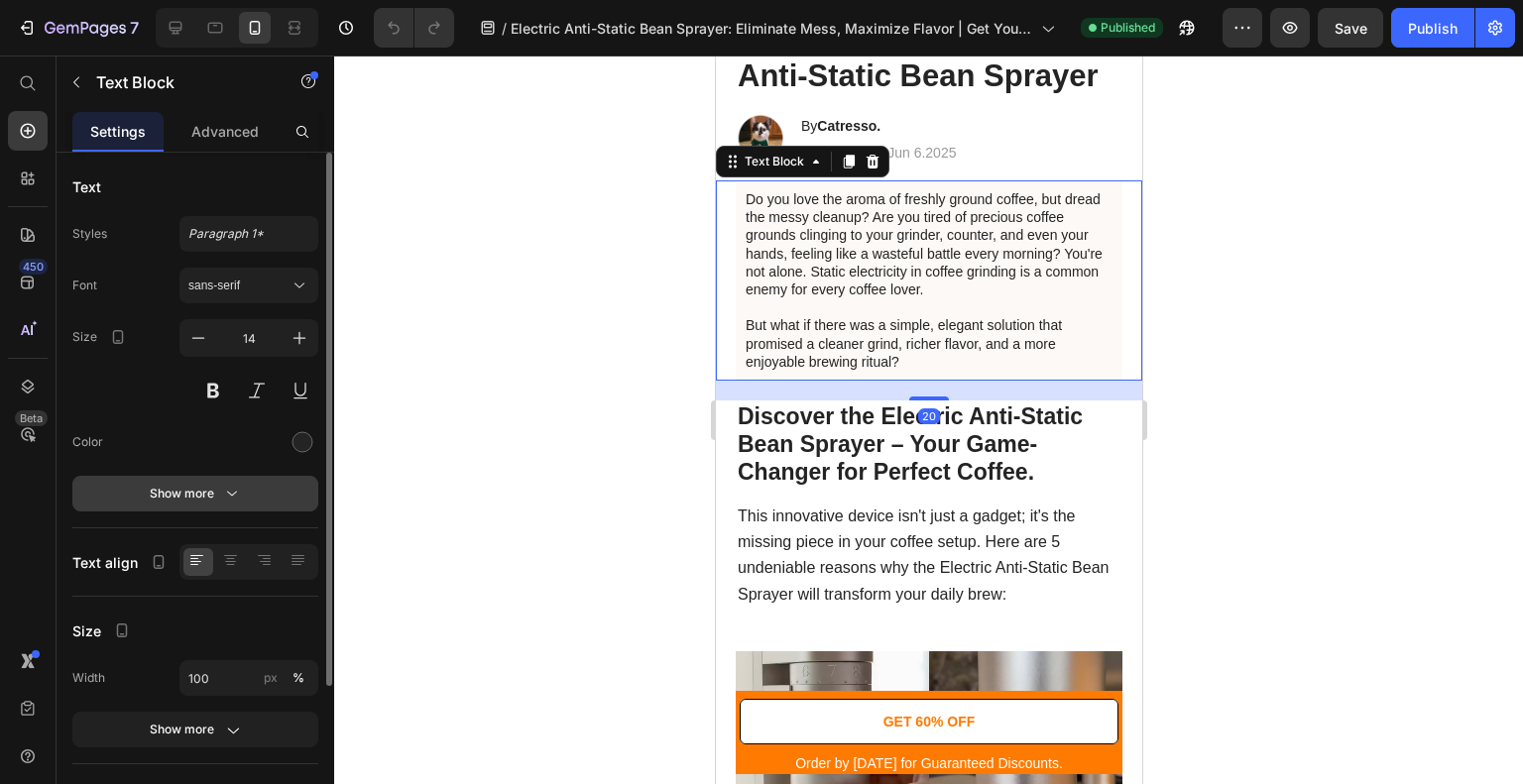 click on "Show more" at bounding box center (195, 494) 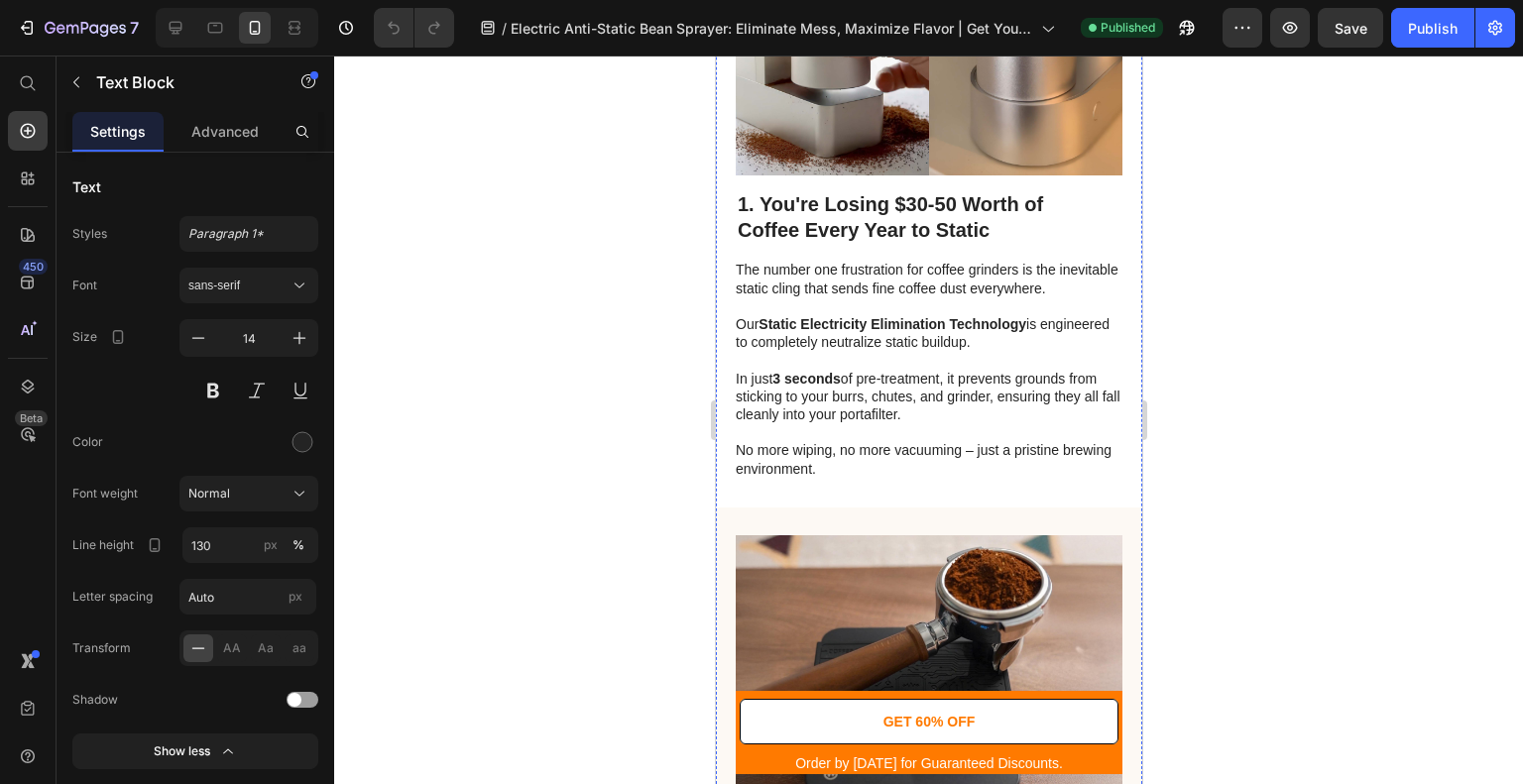 scroll, scrollTop: 953, scrollLeft: 0, axis: vertical 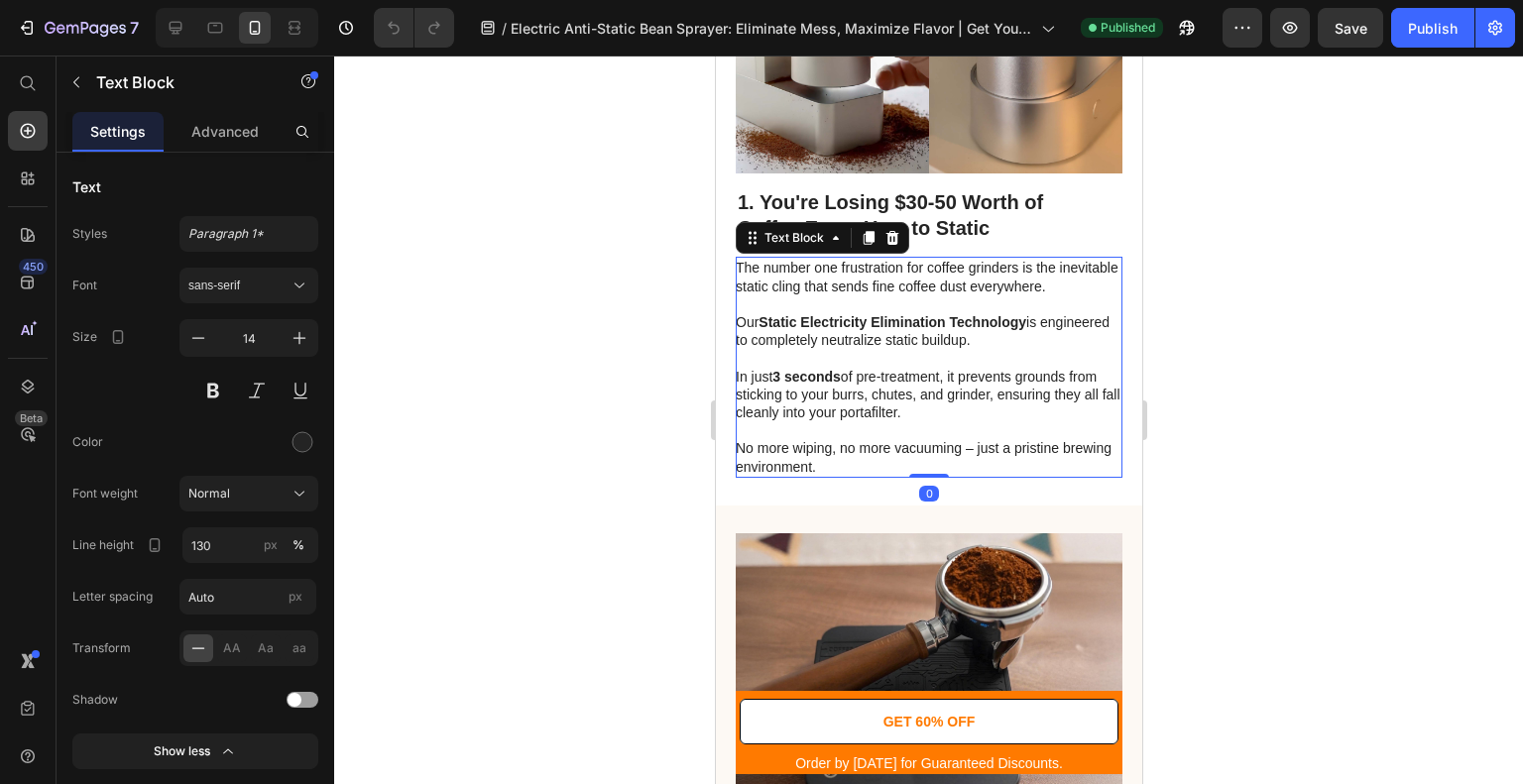 click on "In just  3 seconds  of pre-treatment, it prevents grounds from sticking to your burrs, chutes, and grinder, ensuring they all fall cleanly into your portafilter." at bounding box center [927, 385] 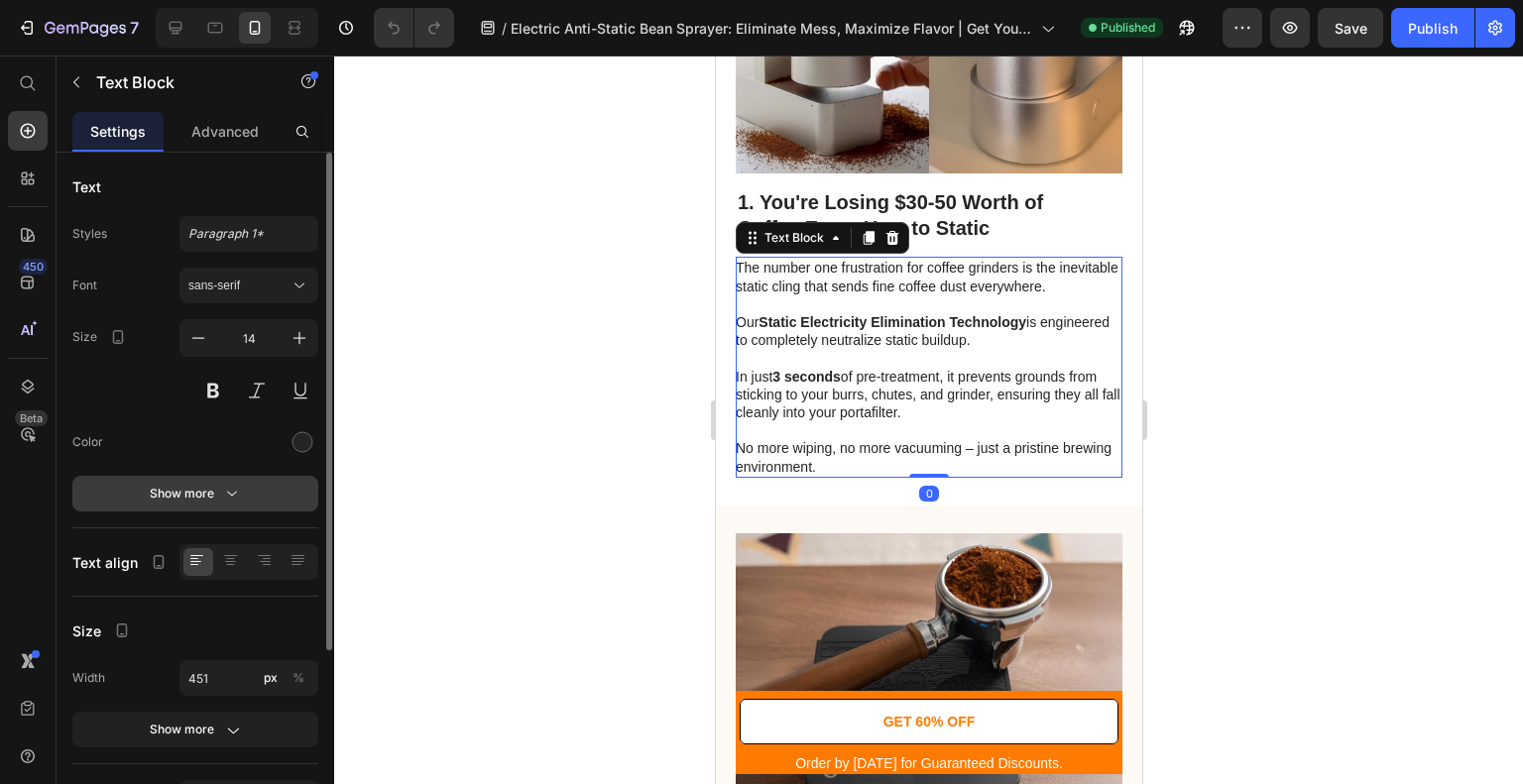 click on "Show more" at bounding box center [195, 494] 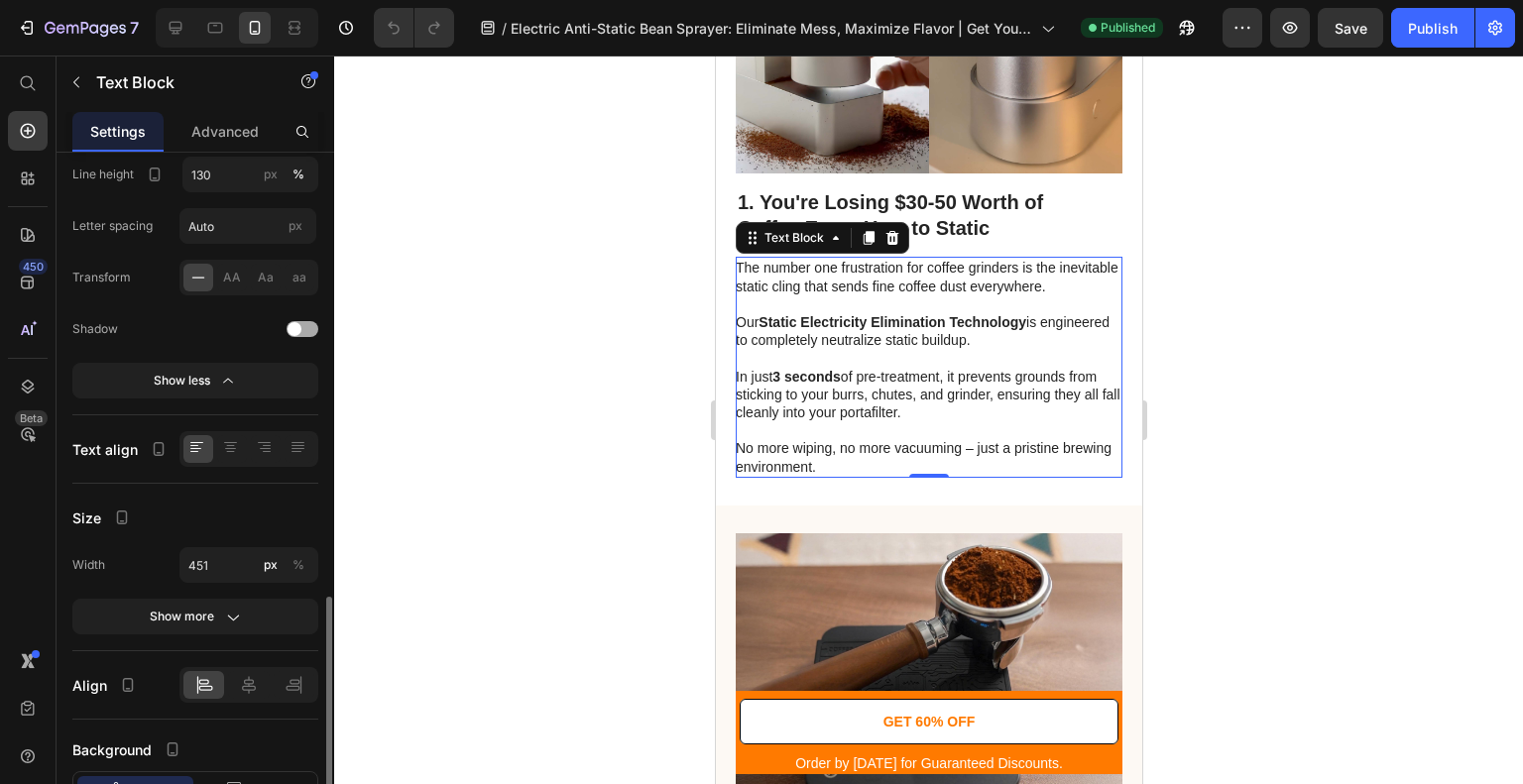 scroll, scrollTop: 519, scrollLeft: 0, axis: vertical 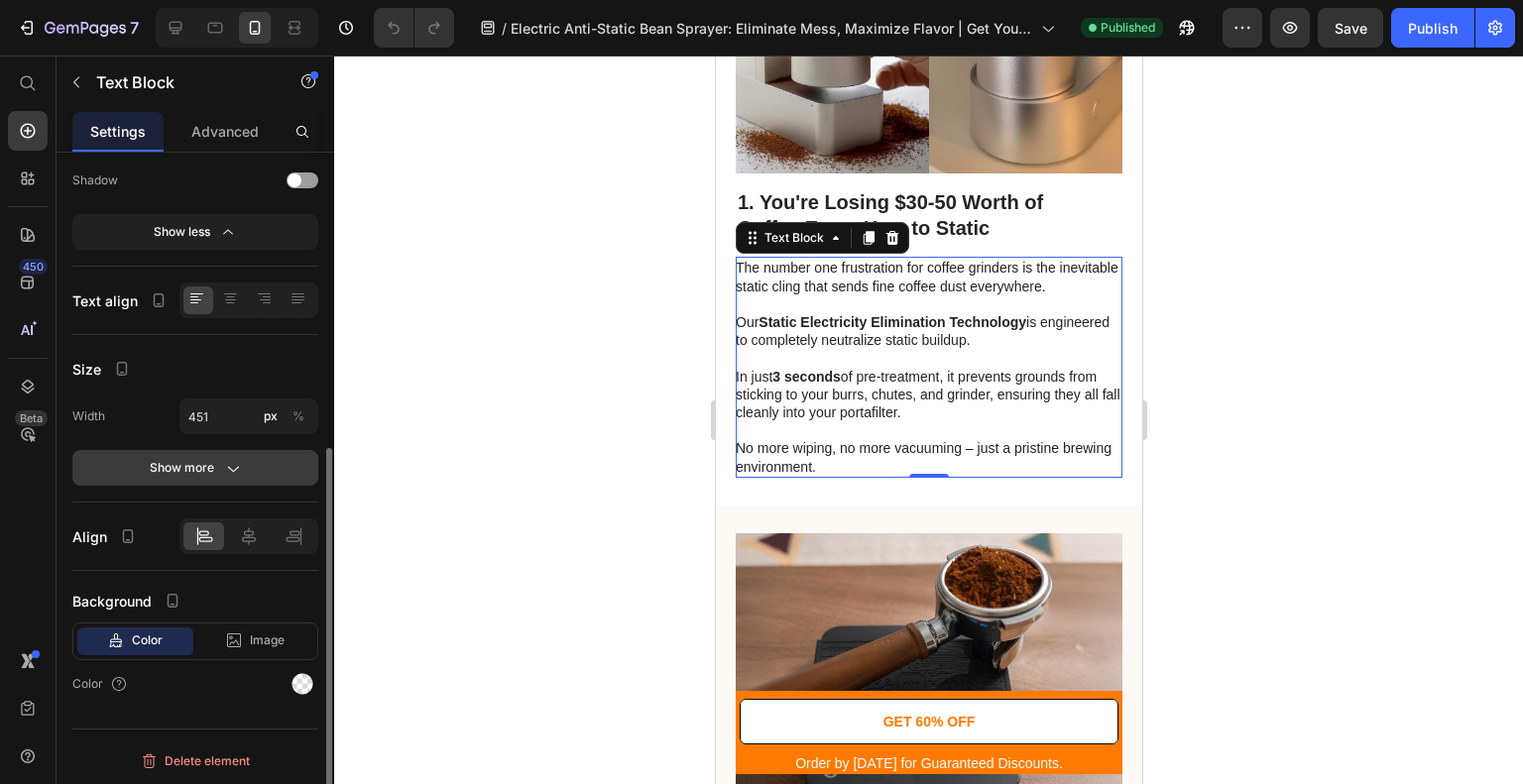 click on "Show more" 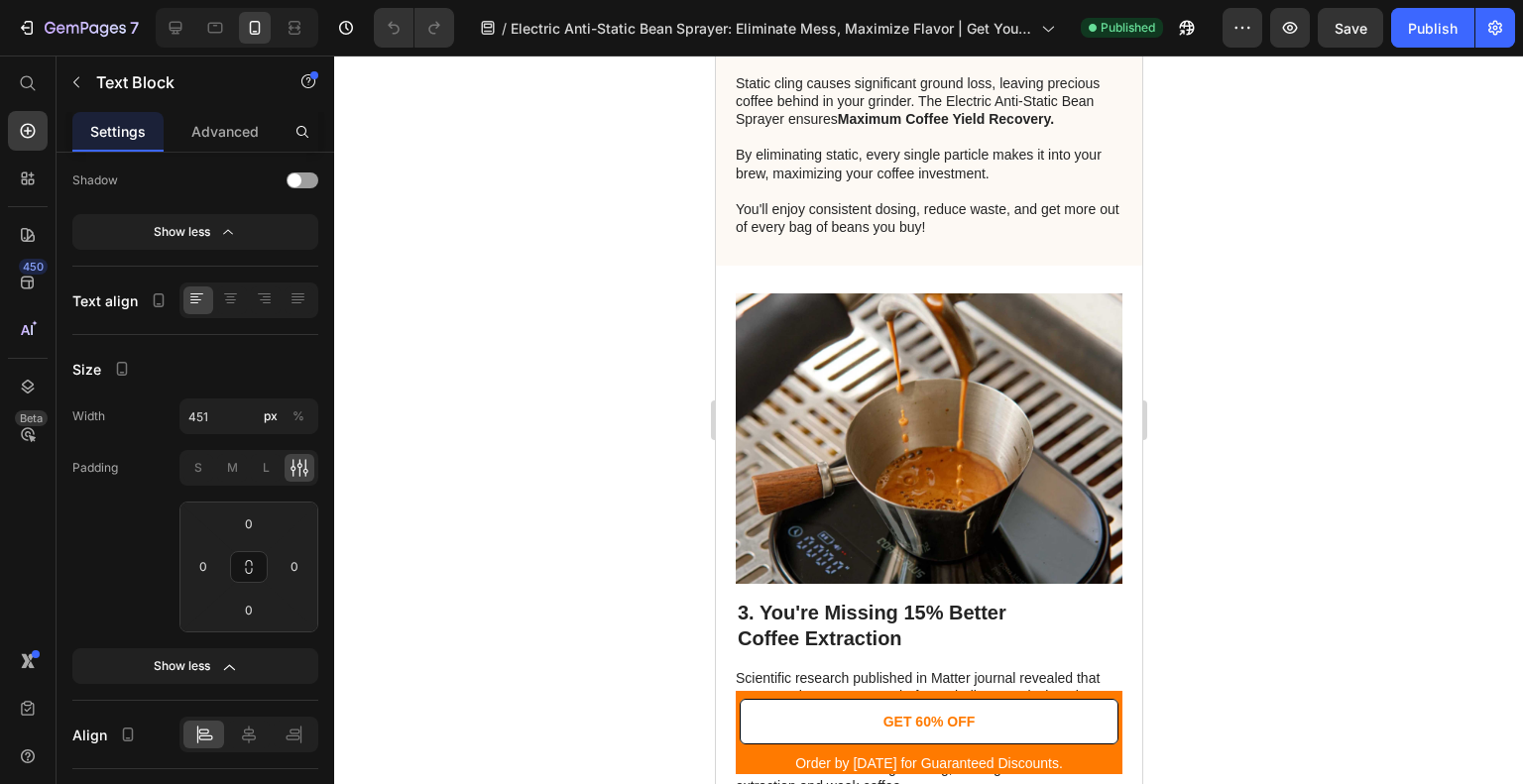 scroll, scrollTop: 1854, scrollLeft: 0, axis: vertical 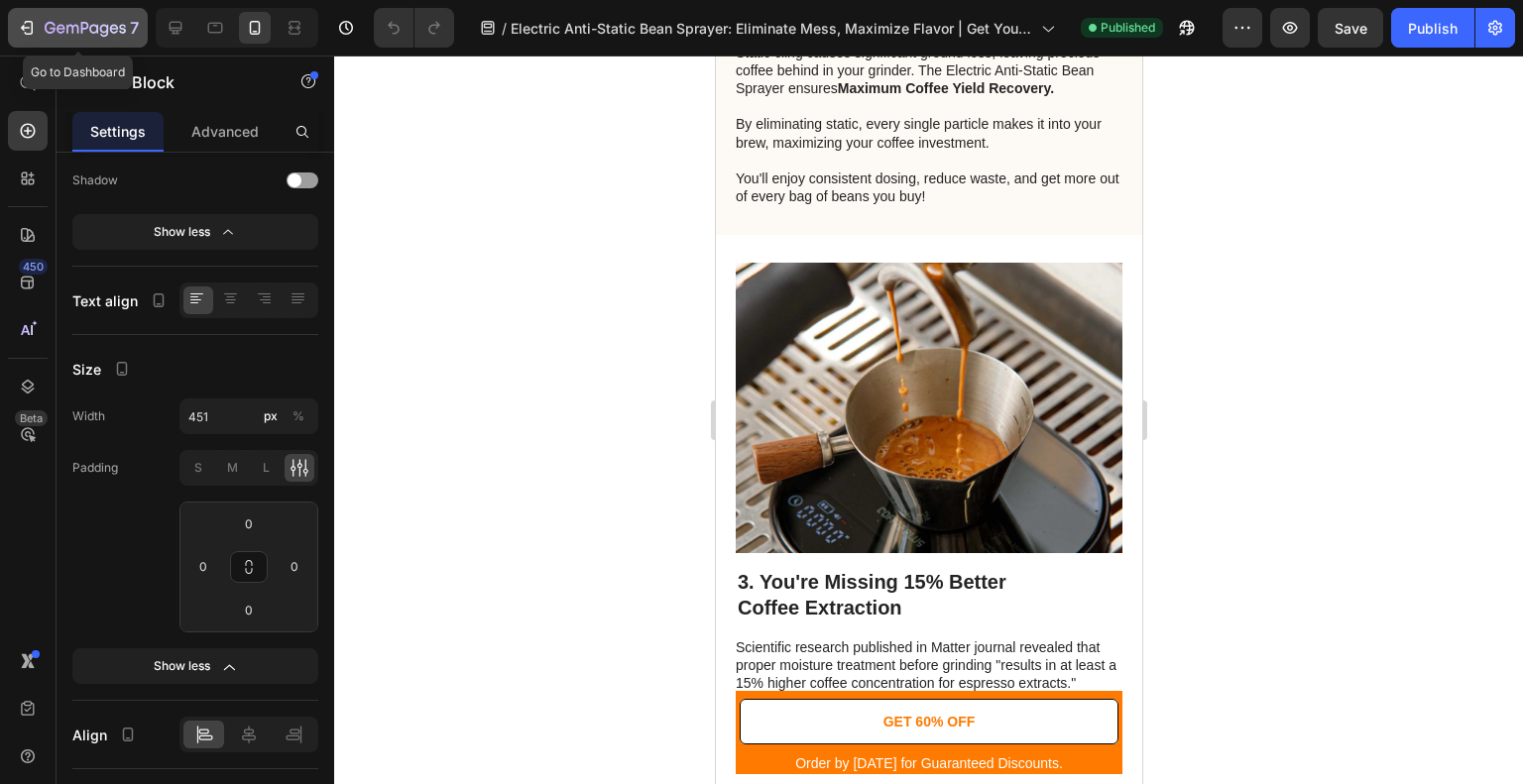 click on "7" 